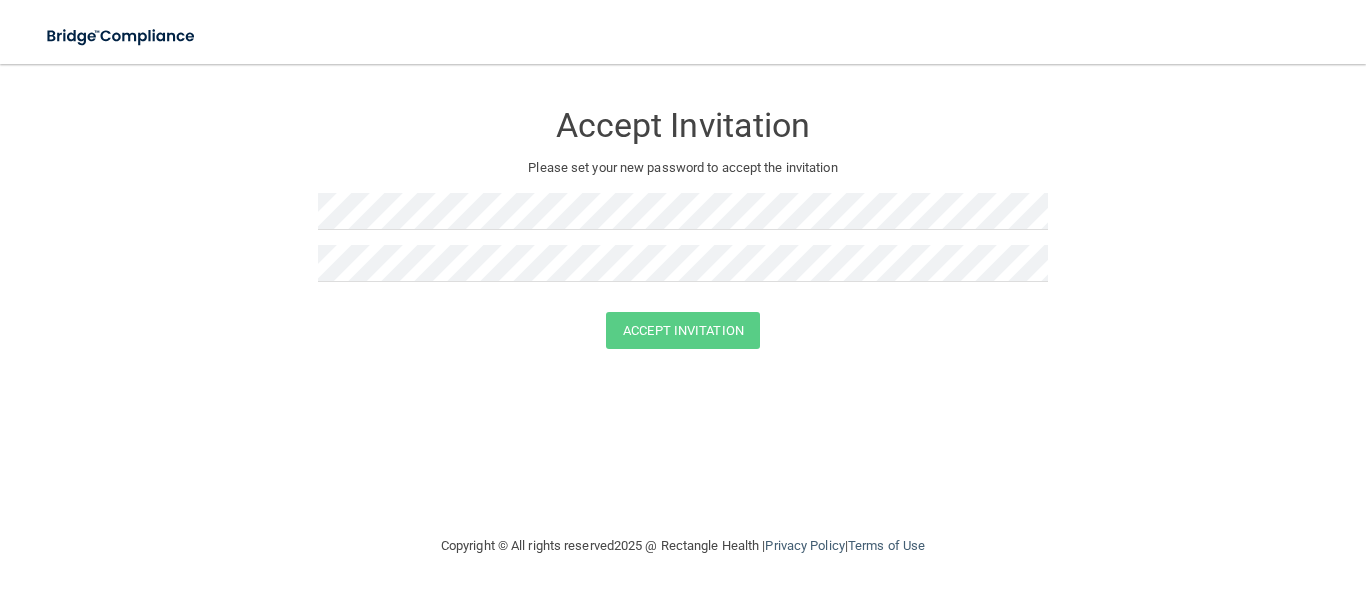 scroll, scrollTop: 0, scrollLeft: 0, axis: both 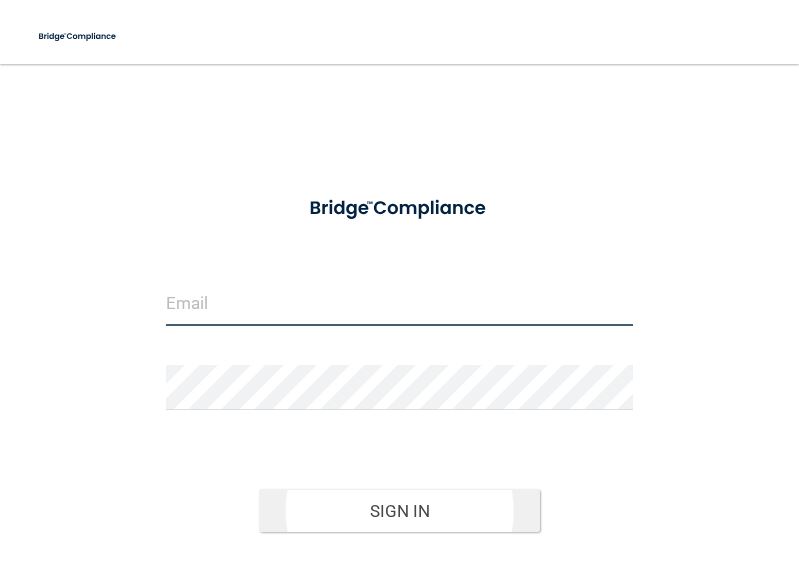 type on "[EMAIL]" 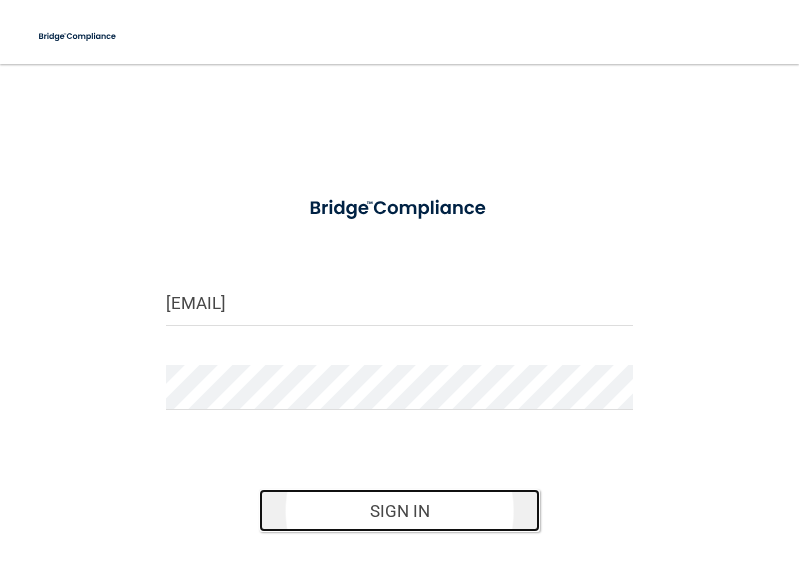 click on "Sign In" at bounding box center (399, 511) 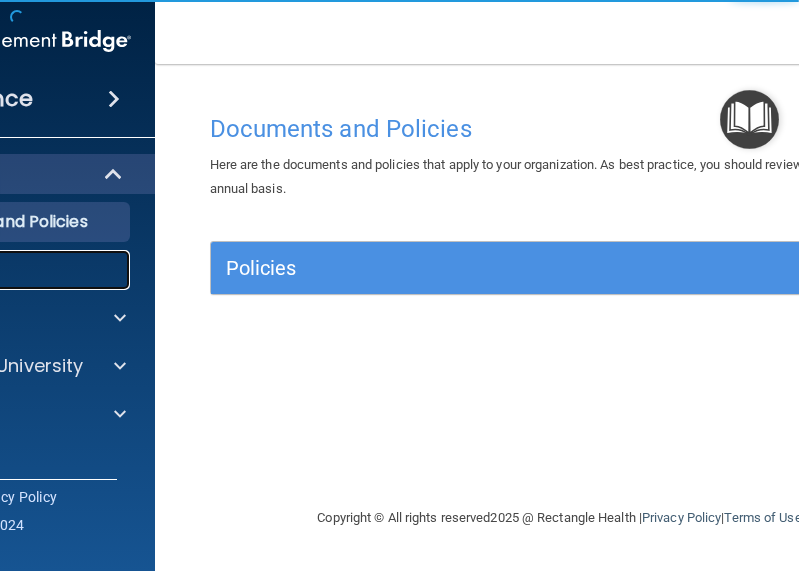click on "Resources" at bounding box center [-28, 270] 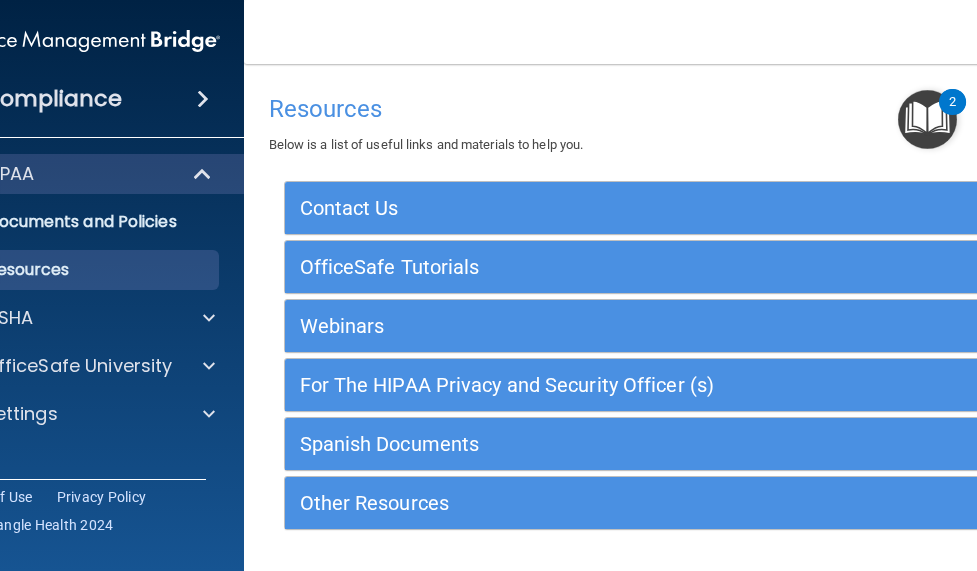 click at bounding box center [927, 119] 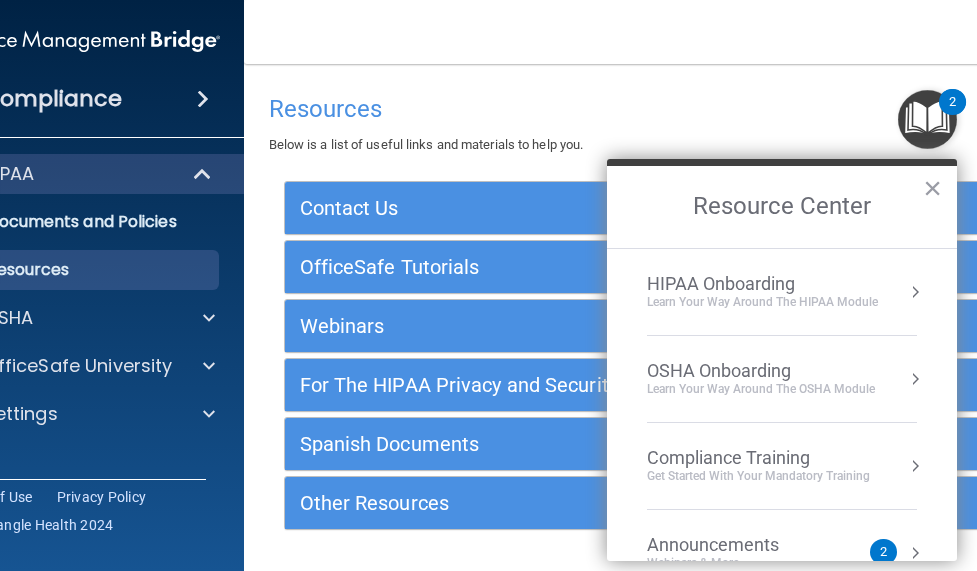 click on "HIPAA Onboarding" at bounding box center [762, 284] 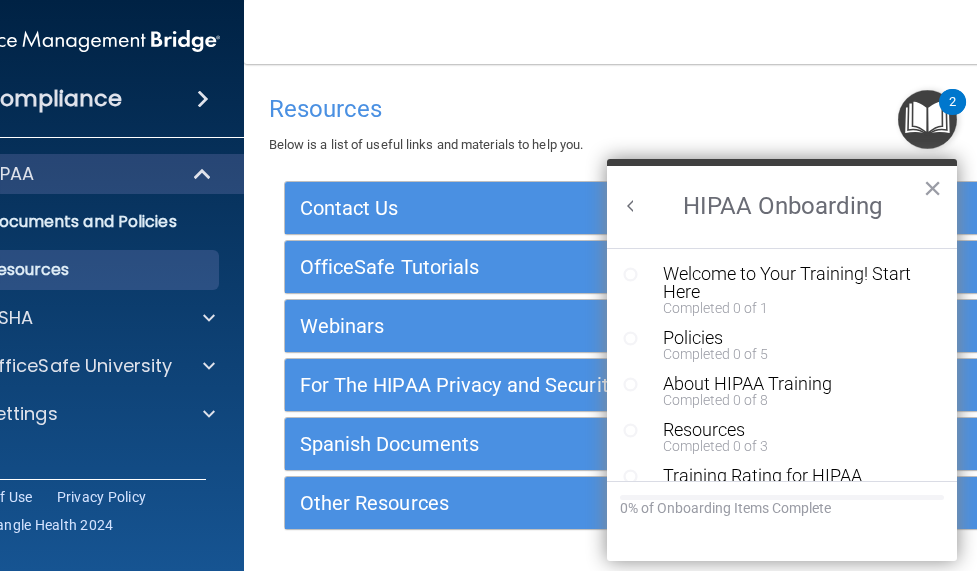 scroll, scrollTop: 0, scrollLeft: 0, axis: both 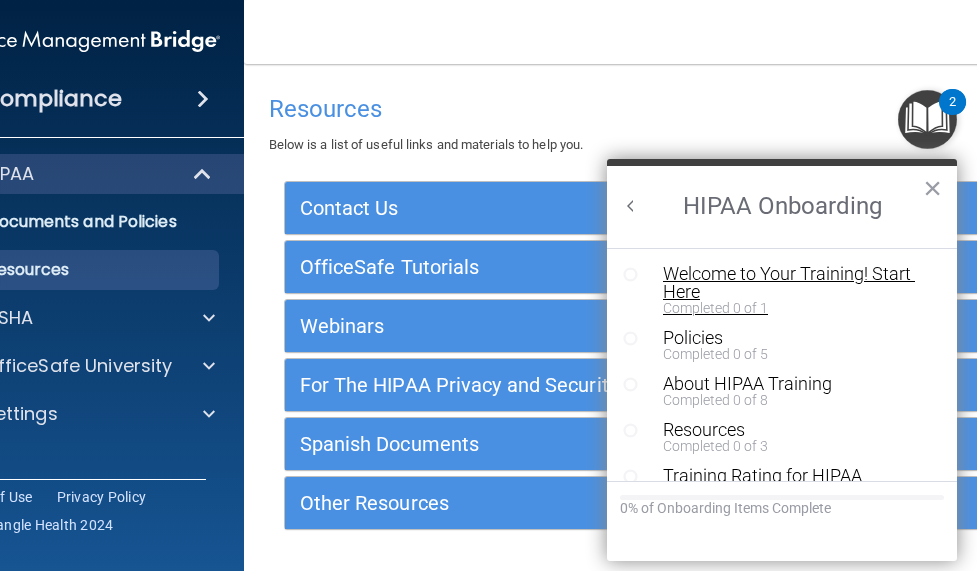 click on "Welcome to Your Training! Start Here" at bounding box center (789, 283) 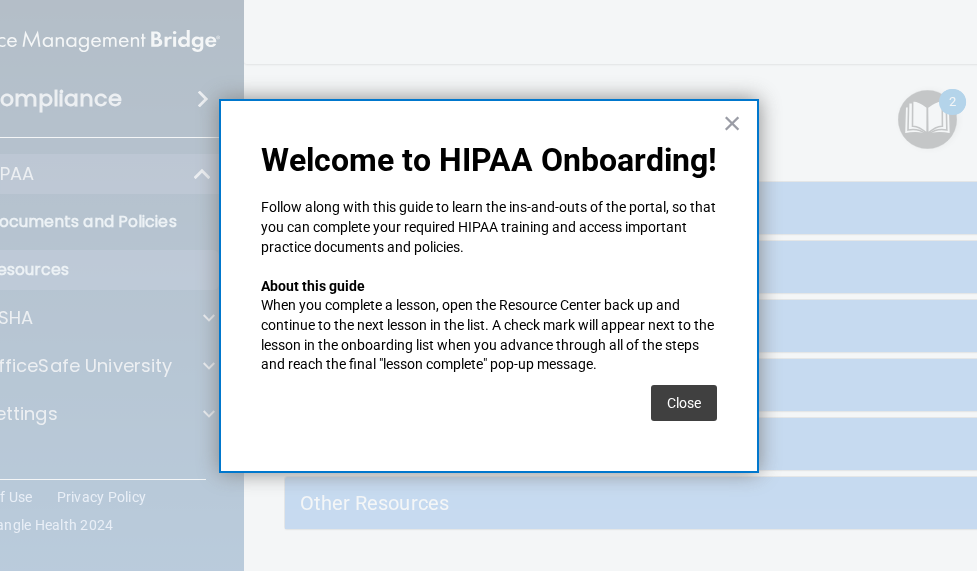 click on "Follow along with this guide to learn the ins-and-outs of the portal, so that you can complete your required HIPAA training and access important practice documents and policies." at bounding box center [489, 227] 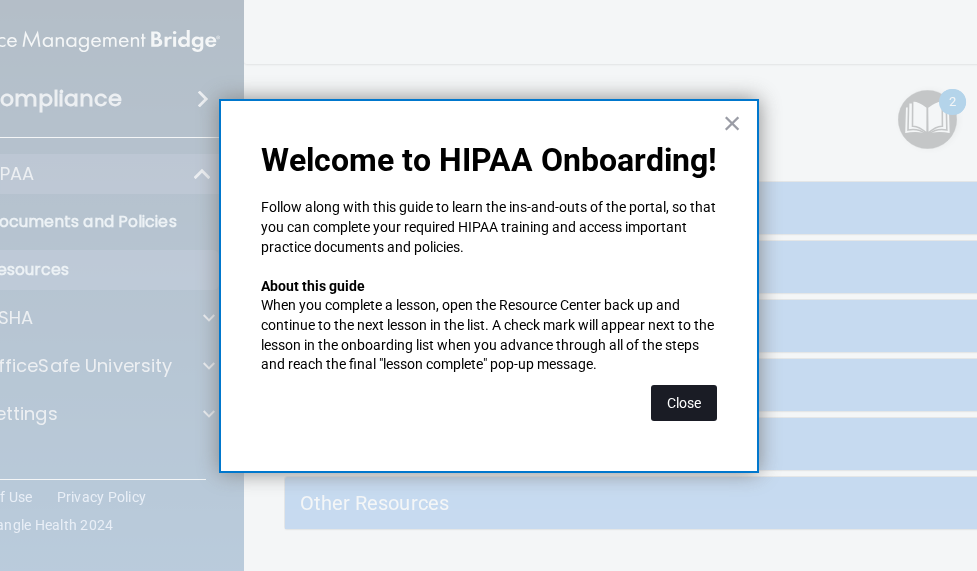 click on "Close" at bounding box center (684, 403) 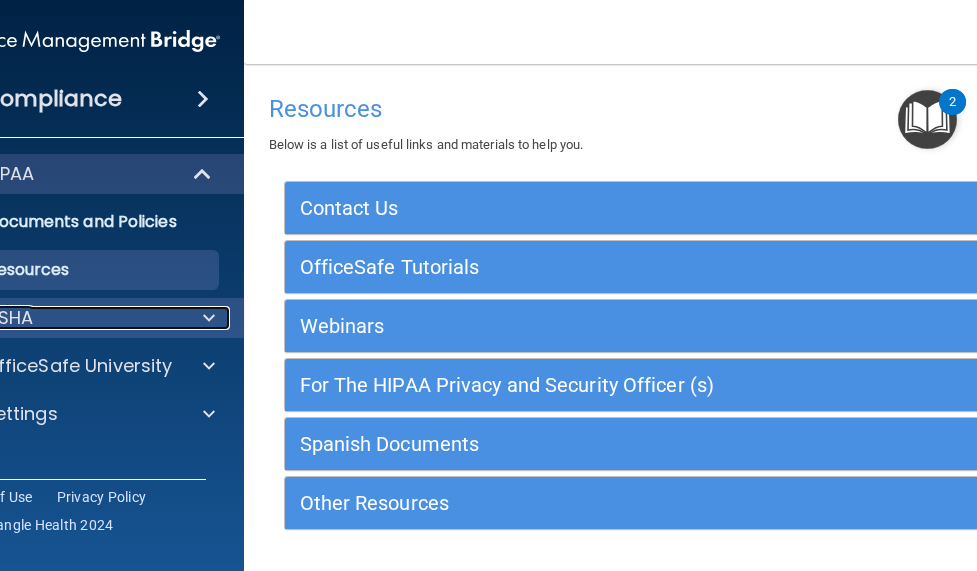 click on "OSHA" at bounding box center [57, 318] 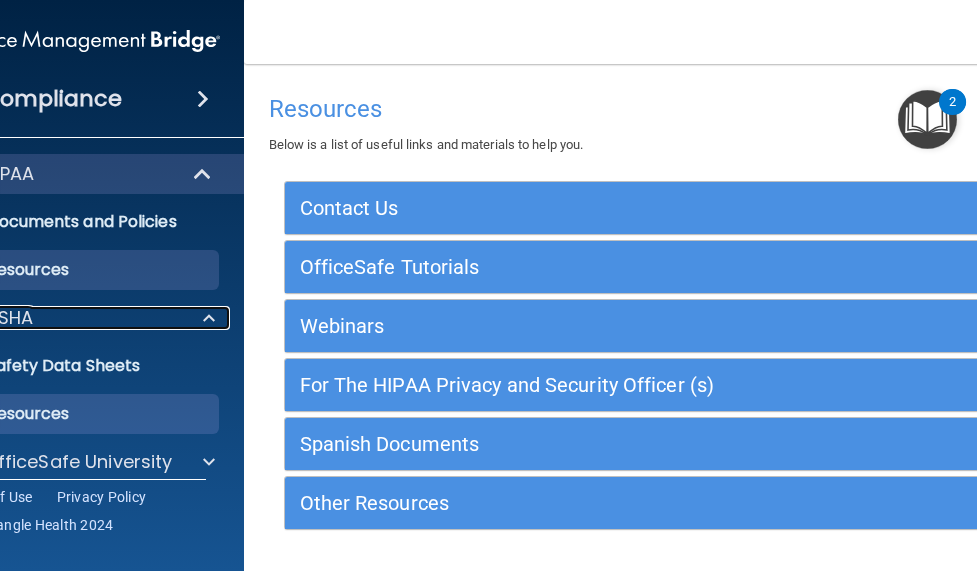 scroll, scrollTop: 67, scrollLeft: 0, axis: vertical 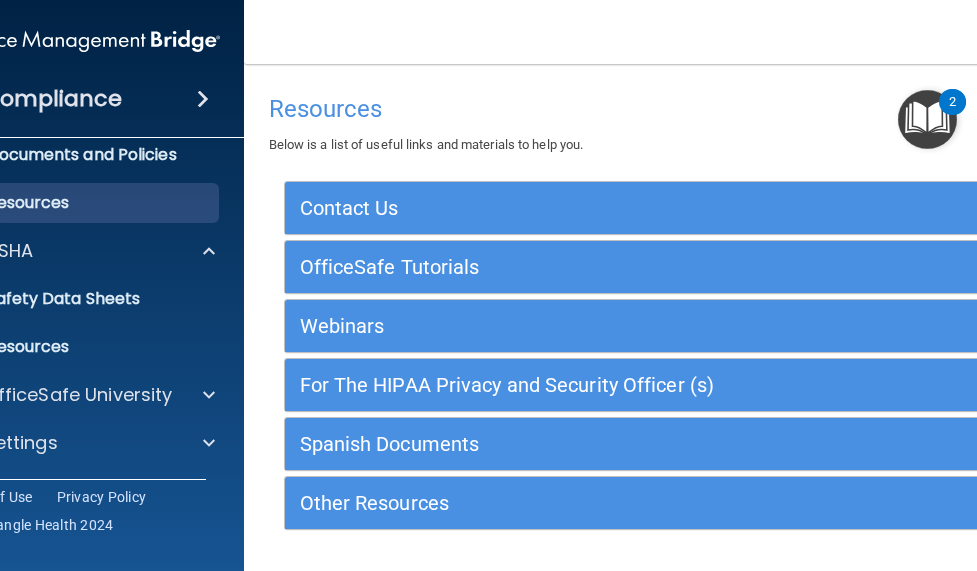 click at bounding box center [927, 119] 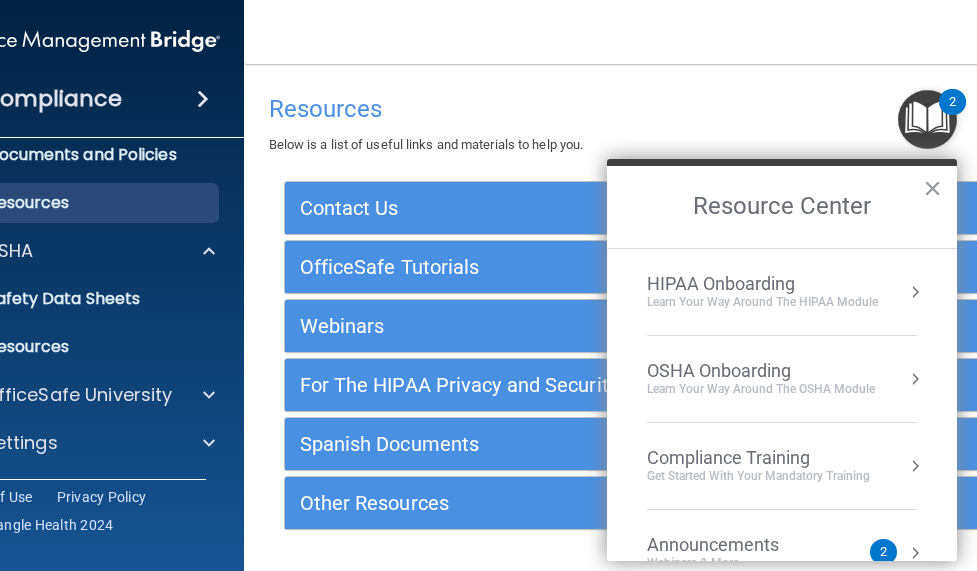 click on "HIPAA Onboarding" at bounding box center [762, 284] 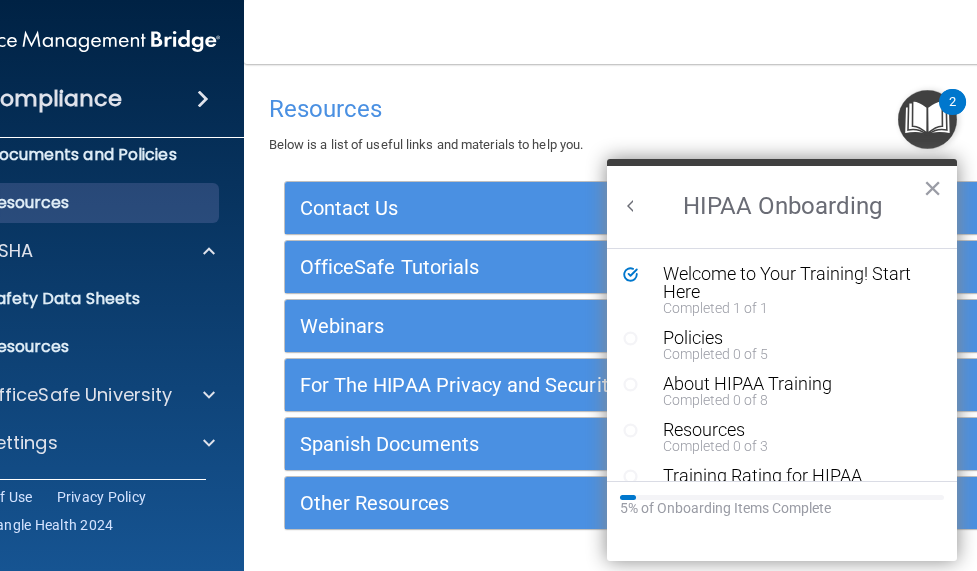 scroll, scrollTop: 0, scrollLeft: 0, axis: both 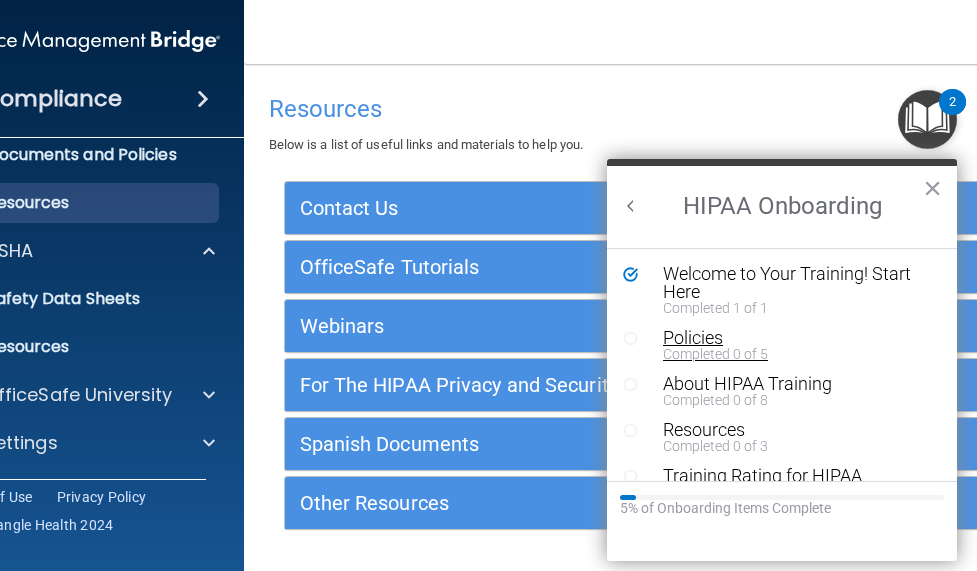 click on "Policies" at bounding box center (789, 338) 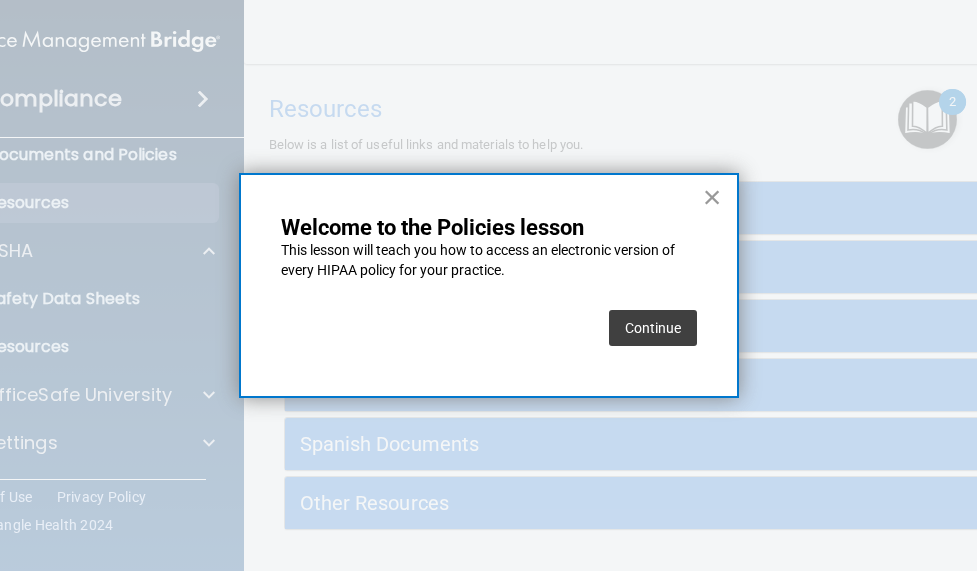 click on "×" at bounding box center [712, 197] 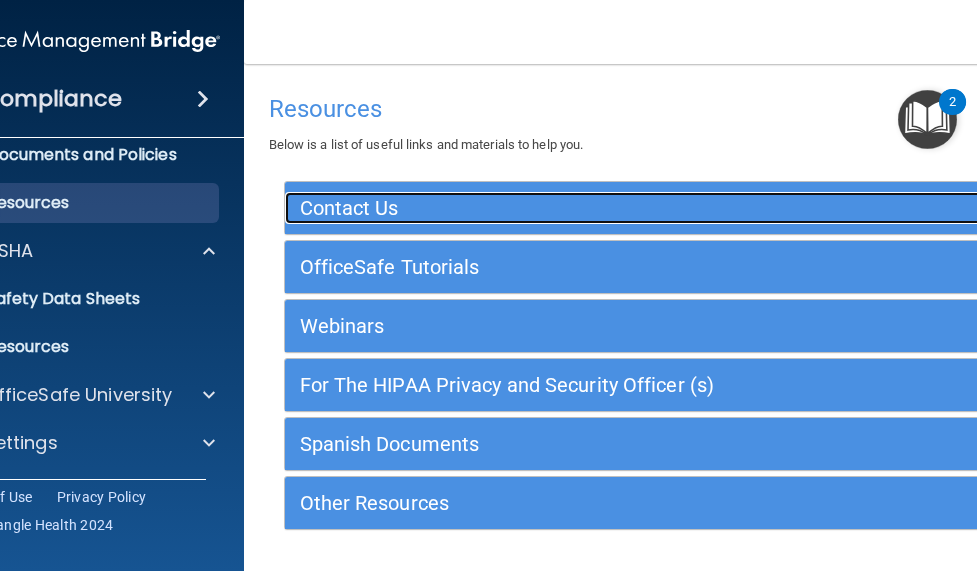 click on "Contact Us" at bounding box center [558, 208] 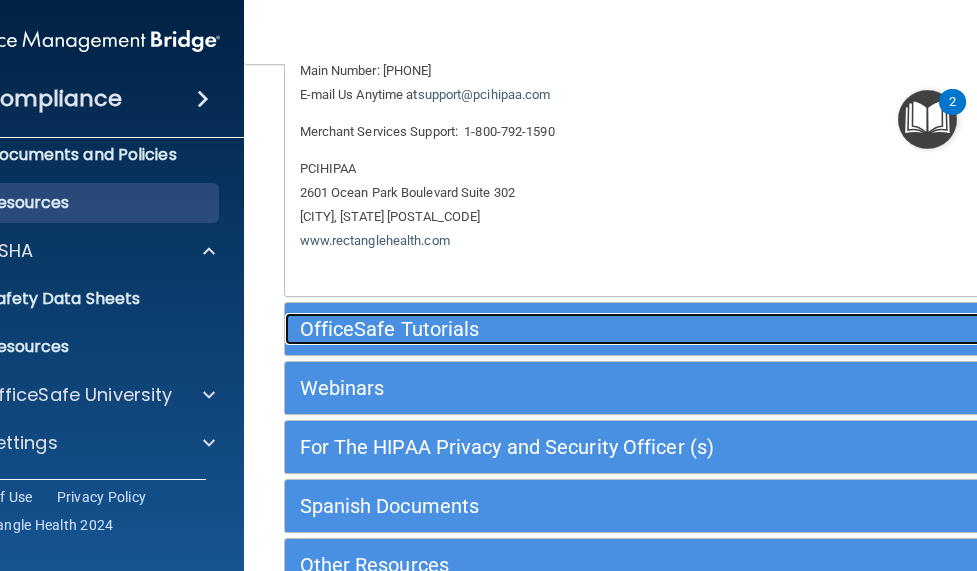 click on "OfficeSafe Tutorials" at bounding box center (558, 329) 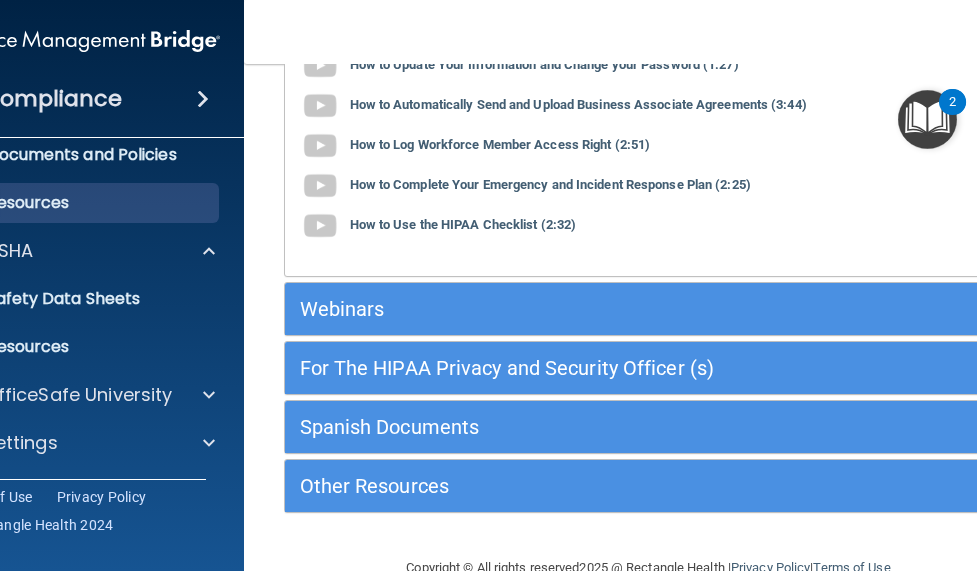 scroll, scrollTop: 322, scrollLeft: 0, axis: vertical 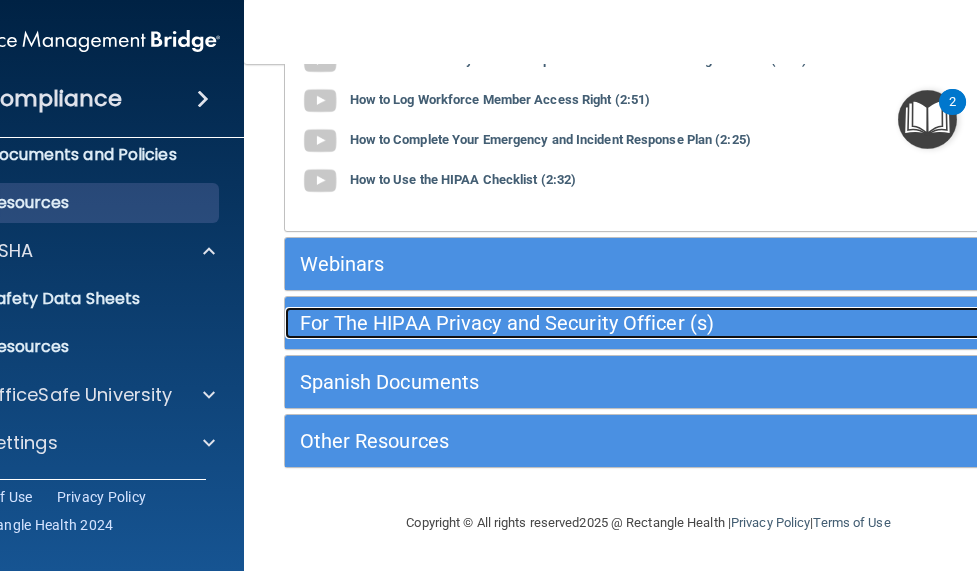 click on "For The HIPAA Privacy and Security Officer (s)" at bounding box center (558, 323) 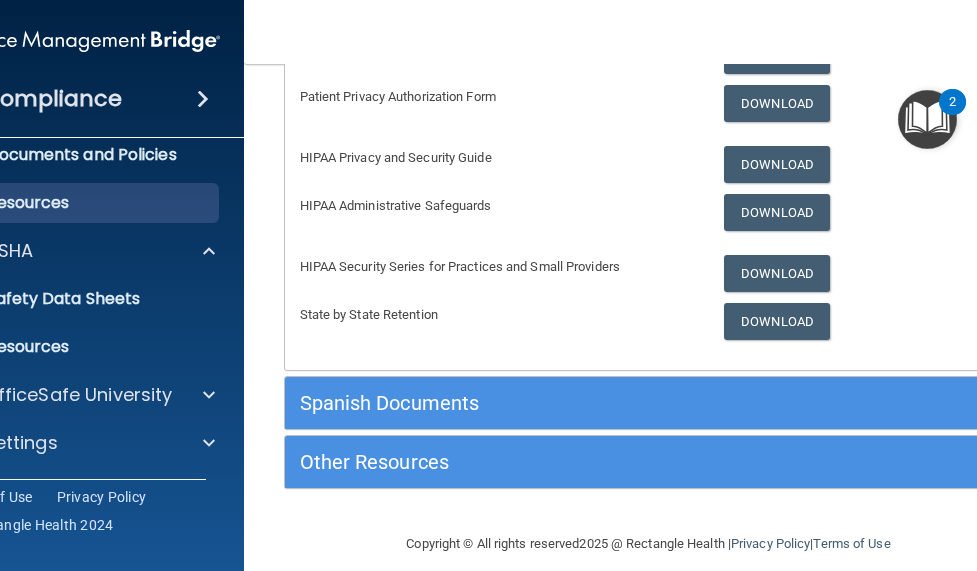 scroll, scrollTop: 470, scrollLeft: 0, axis: vertical 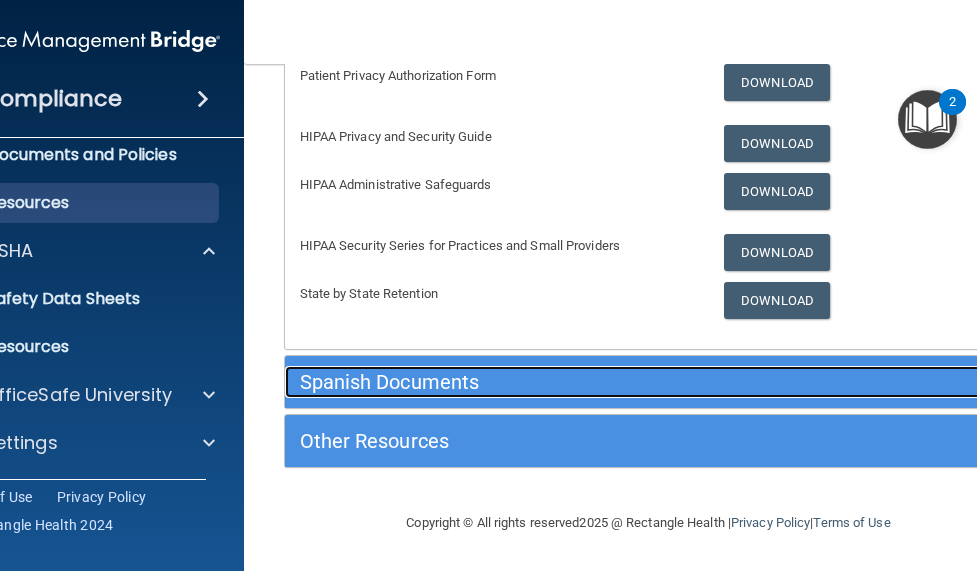 click on "Spanish Documents" at bounding box center (558, 382) 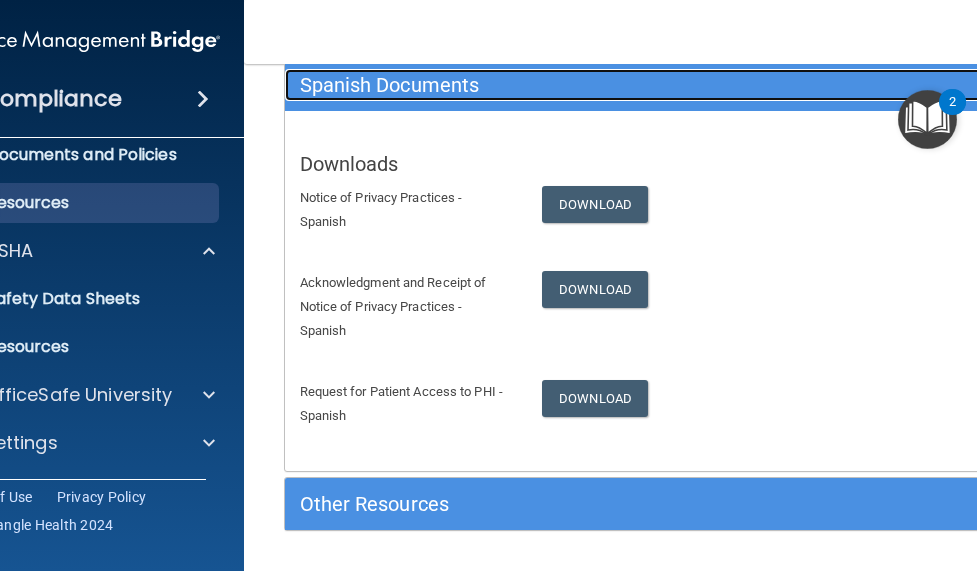 scroll, scrollTop: 422, scrollLeft: 0, axis: vertical 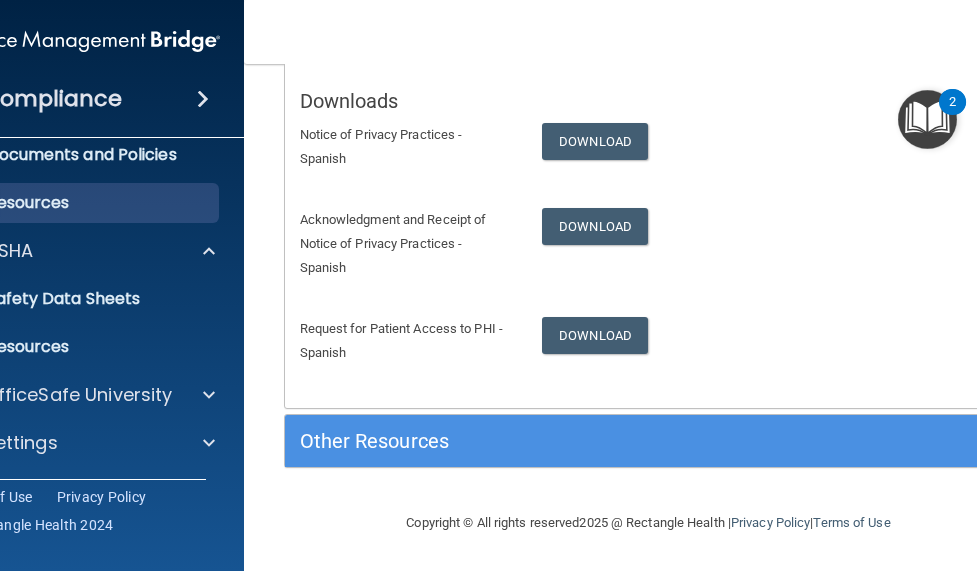 click at bounding box center (927, 119) 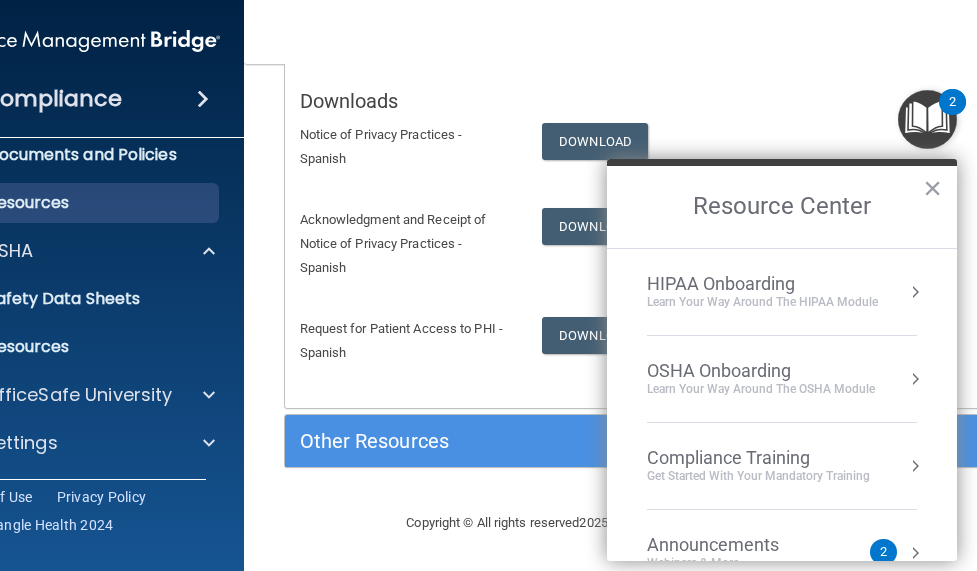 click on "HIPAA Onboarding" at bounding box center [762, 284] 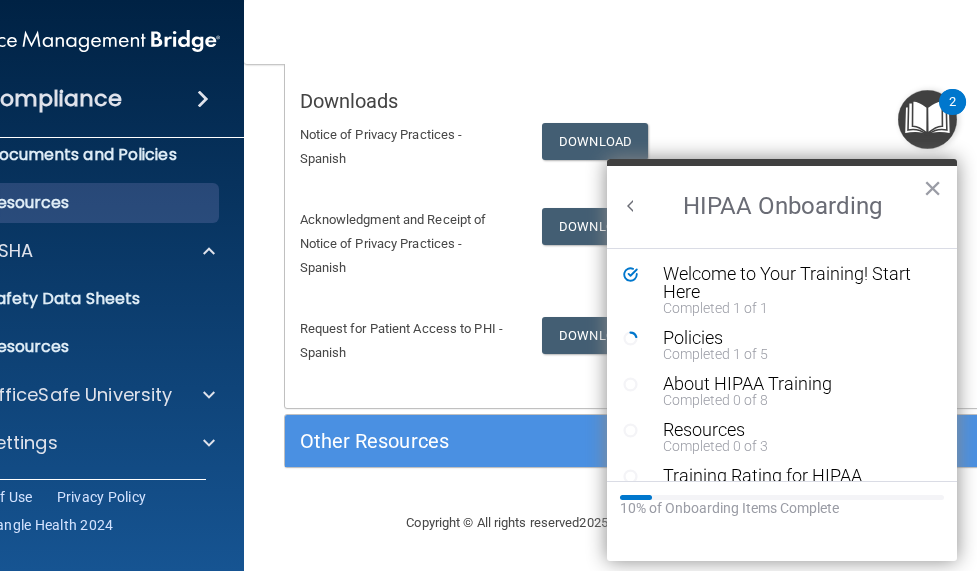 scroll, scrollTop: 0, scrollLeft: 0, axis: both 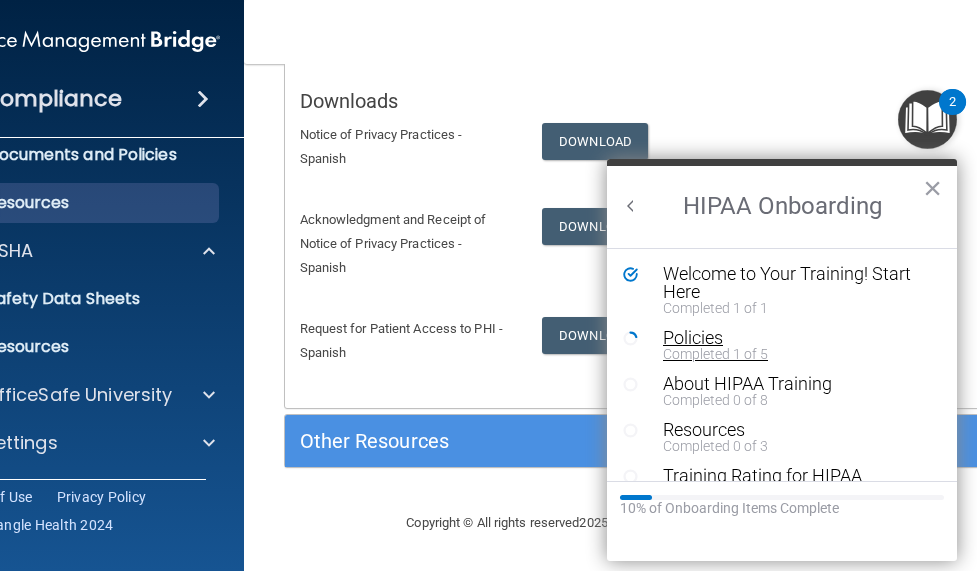 click on "Policies" at bounding box center [789, 338] 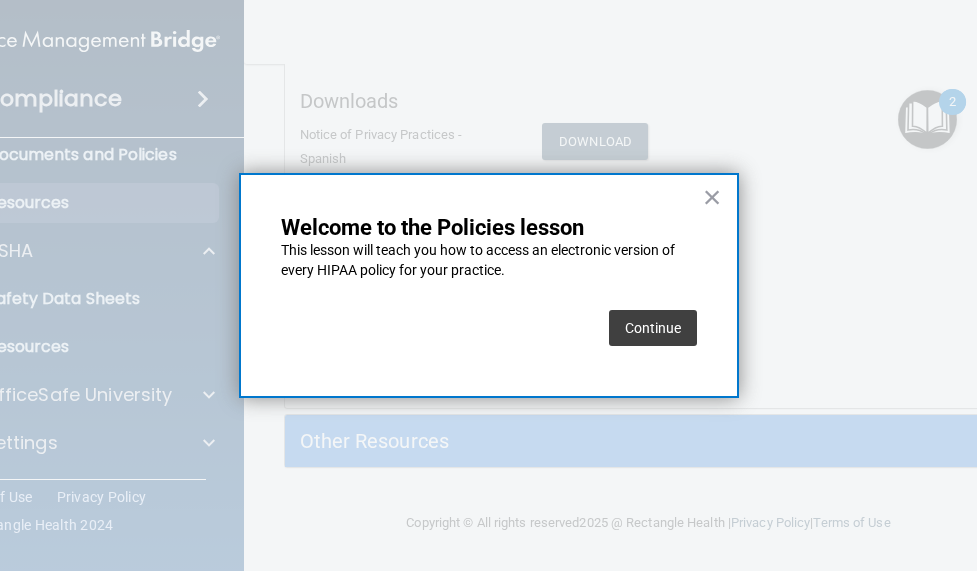 click on "Continue" at bounding box center (653, 328) 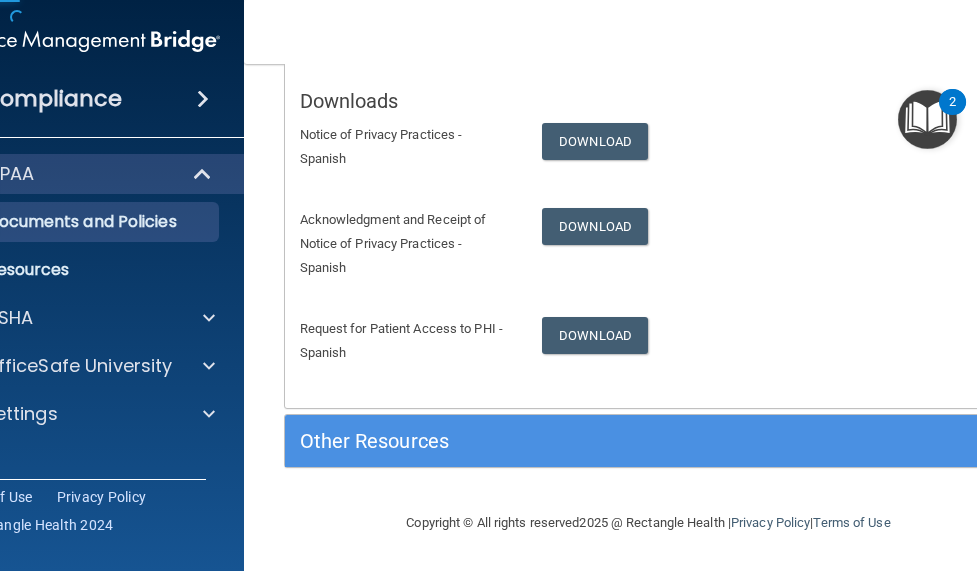 scroll, scrollTop: 0, scrollLeft: 0, axis: both 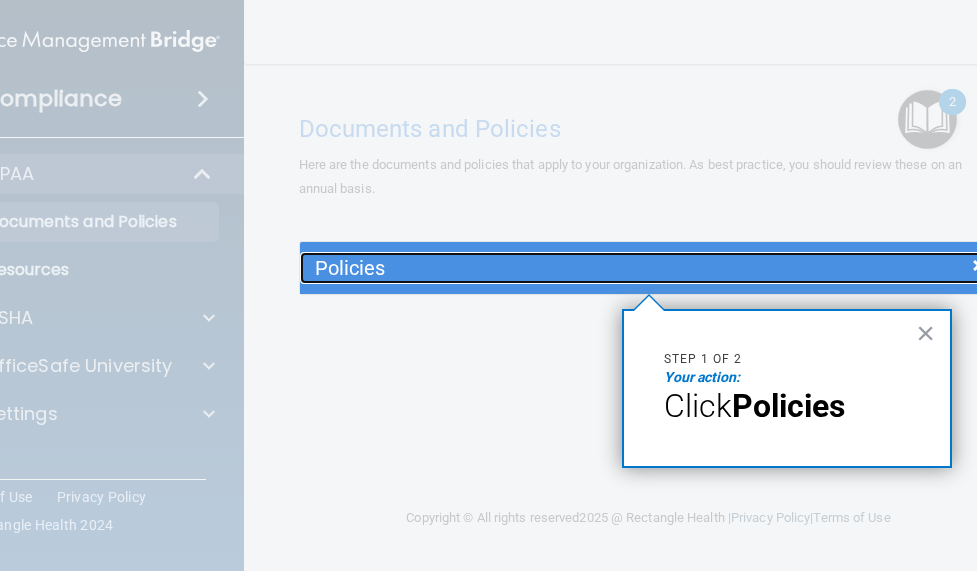 click on "Policies" at bounding box center (562, 268) 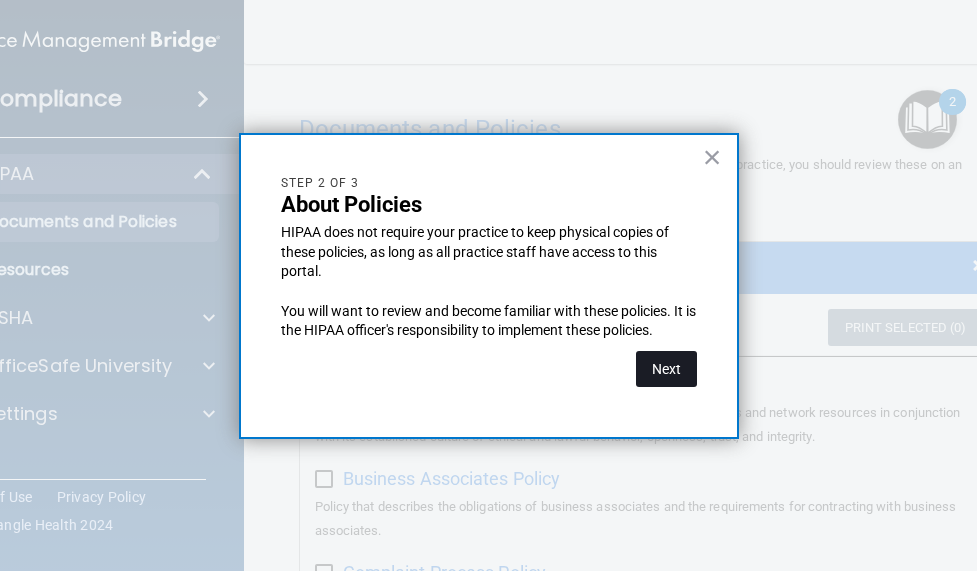 click on "Next" at bounding box center (666, 369) 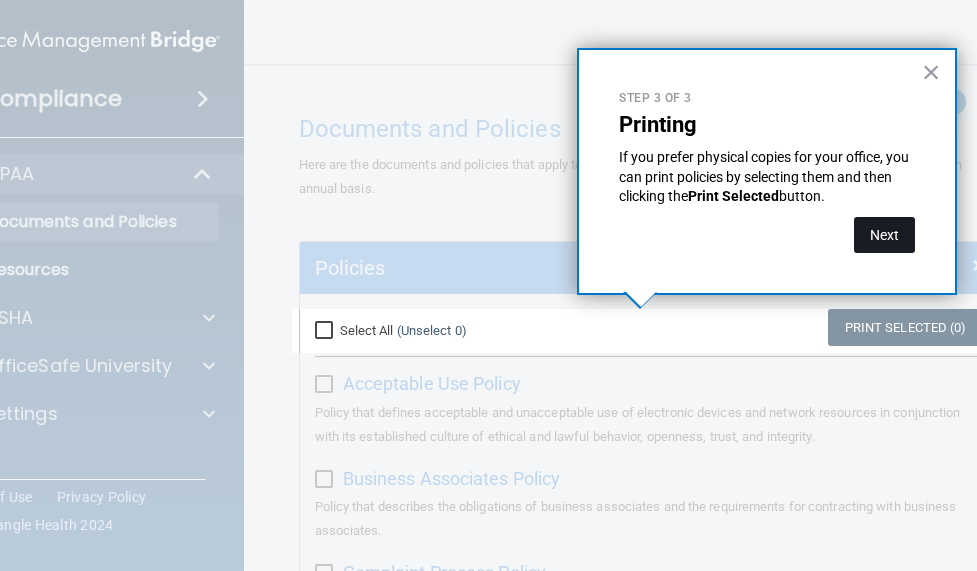 click on "Next" at bounding box center (884, 235) 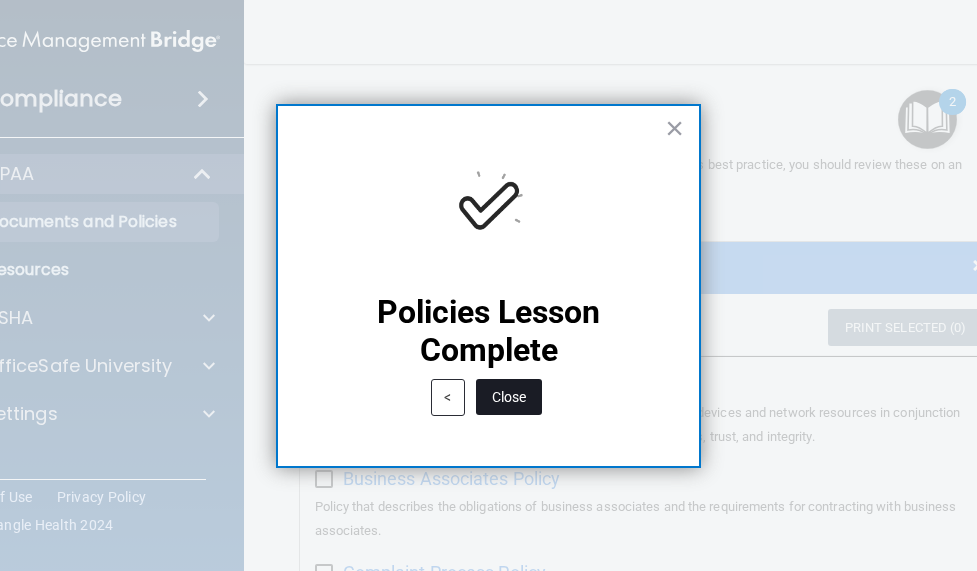 click on "Close" at bounding box center [509, 397] 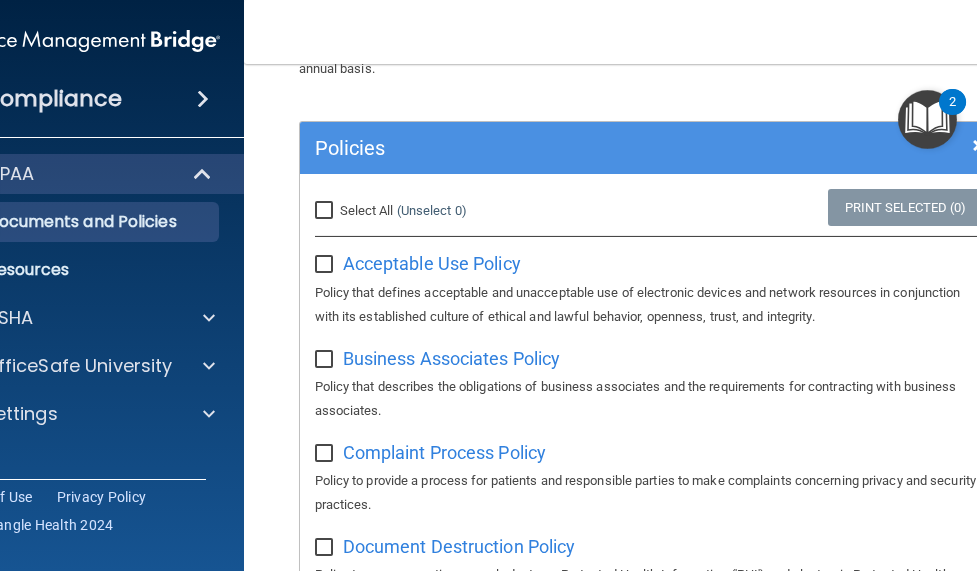 scroll, scrollTop: 119, scrollLeft: 0, axis: vertical 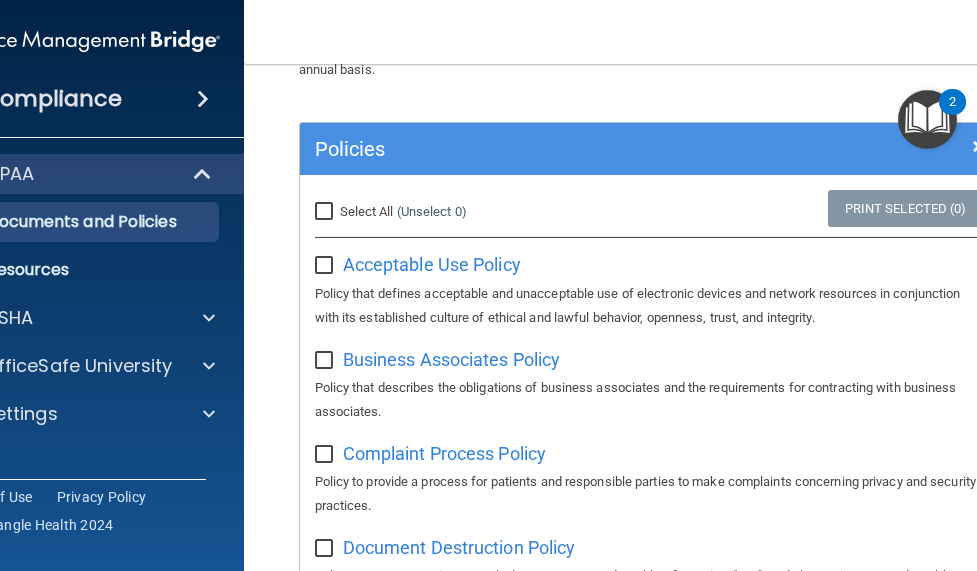 click at bounding box center [927, 119] 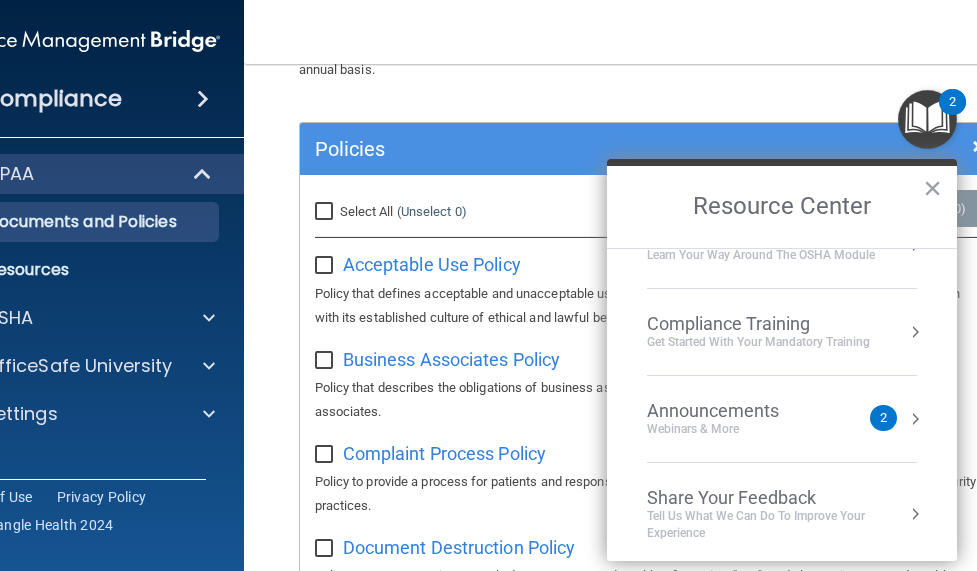 scroll, scrollTop: 140, scrollLeft: 0, axis: vertical 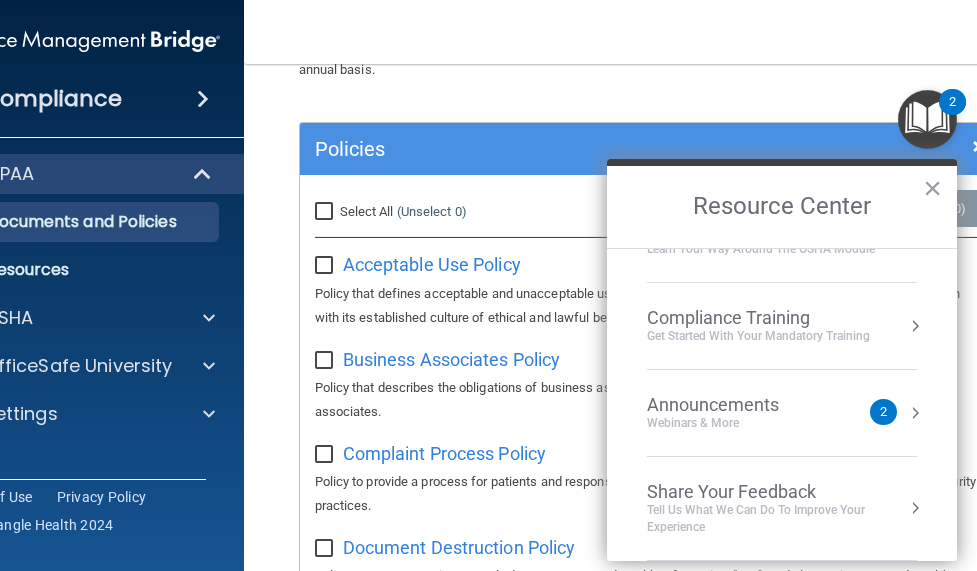 click on "Announcements" at bounding box center [733, 405] 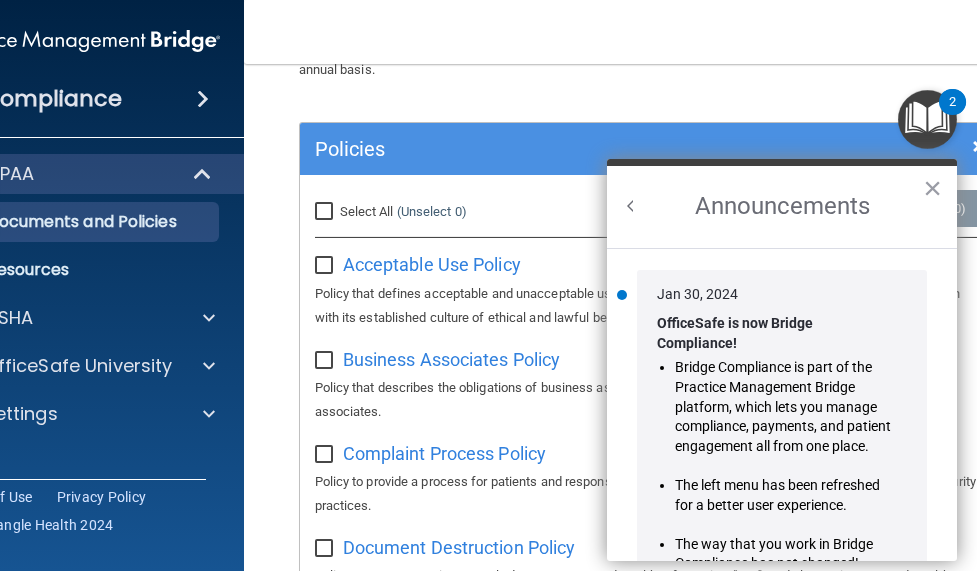 scroll, scrollTop: 0, scrollLeft: 0, axis: both 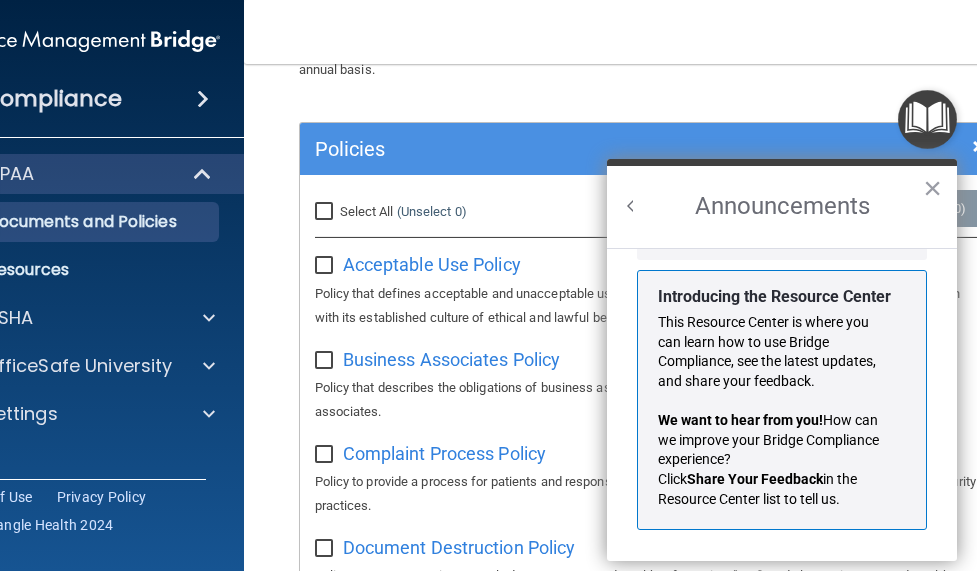 click at bounding box center (631, 206) 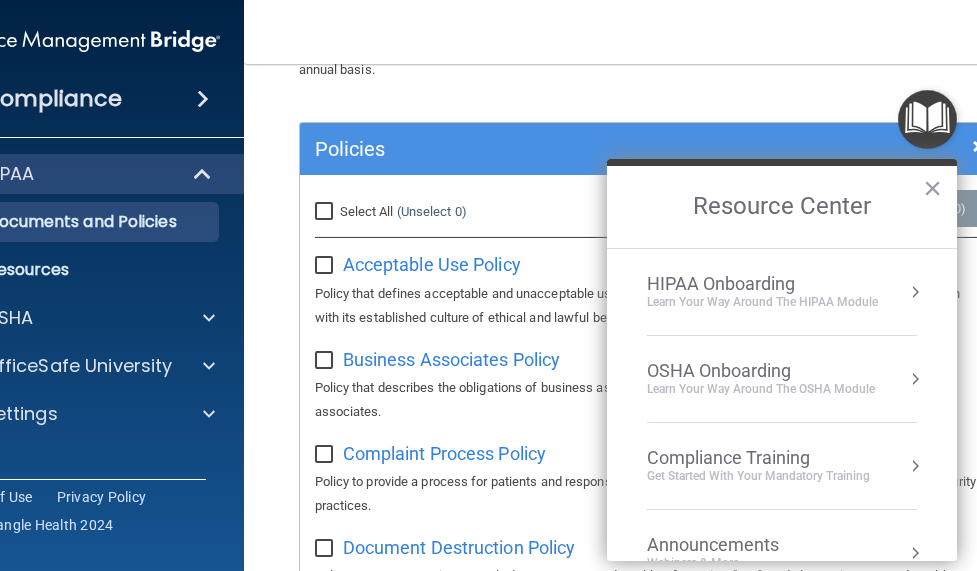 scroll, scrollTop: 354, scrollLeft: 0, axis: vertical 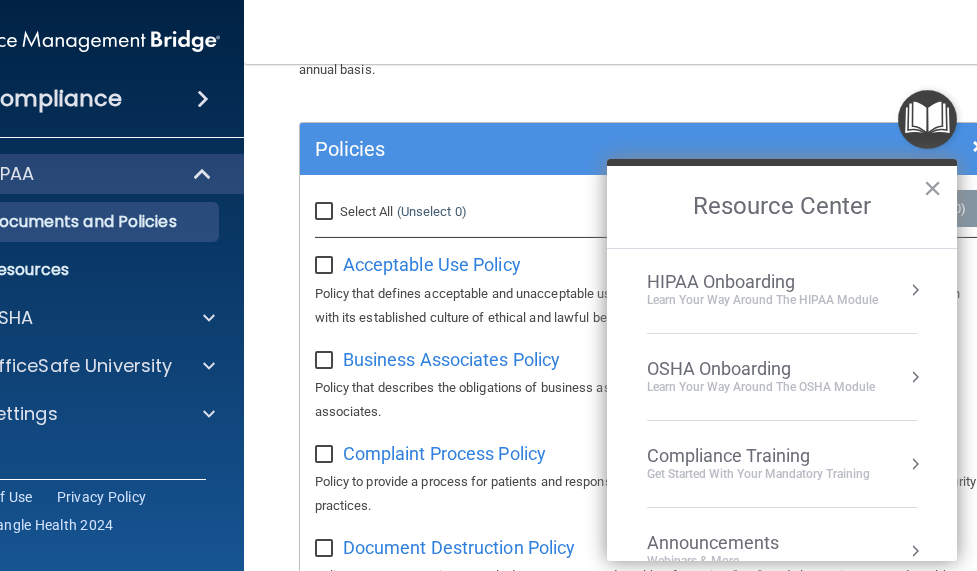 click on "Learn Your Way around the HIPAA module" at bounding box center (762, 300) 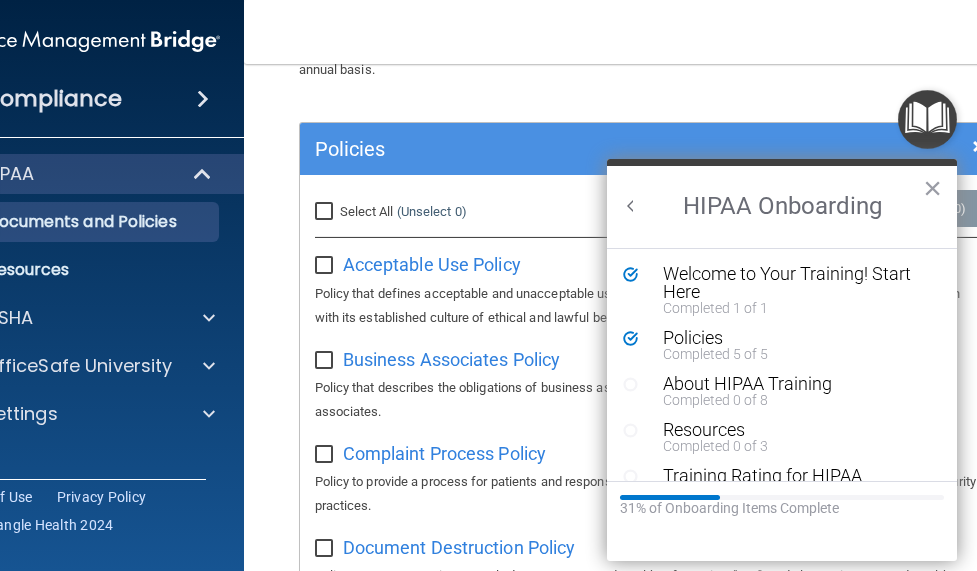 scroll, scrollTop: 0, scrollLeft: 0, axis: both 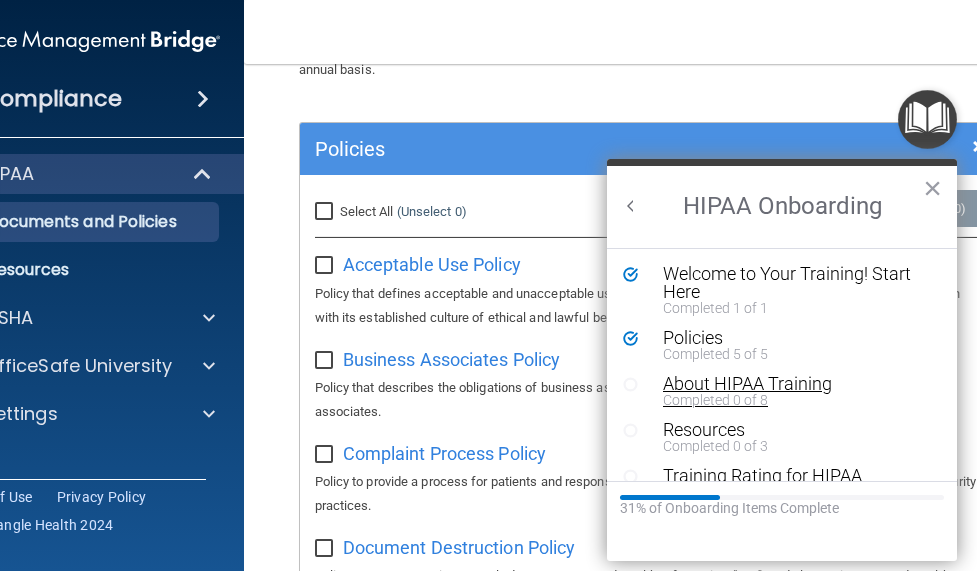 click on "About HIPAA Training" at bounding box center [789, 384] 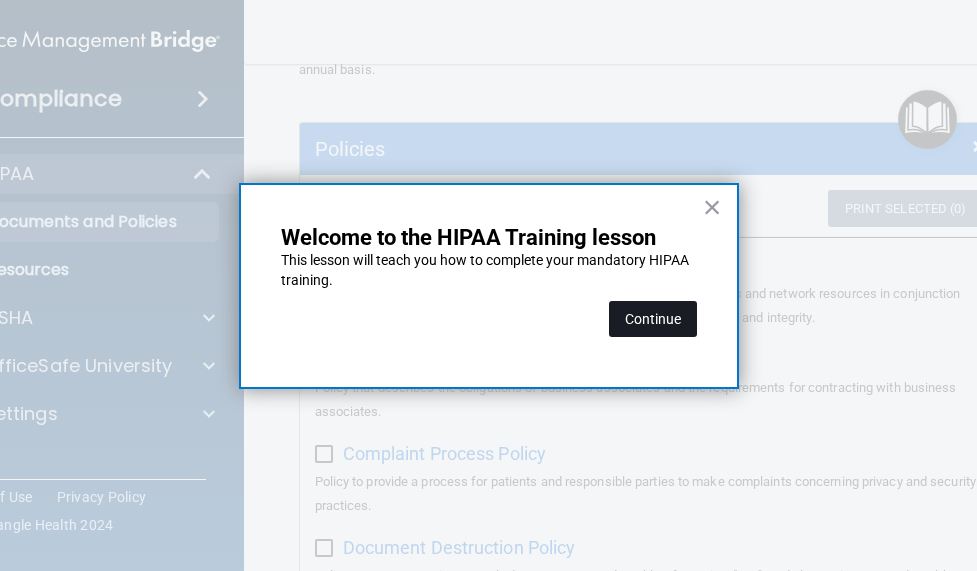 click on "Continue" at bounding box center (653, 319) 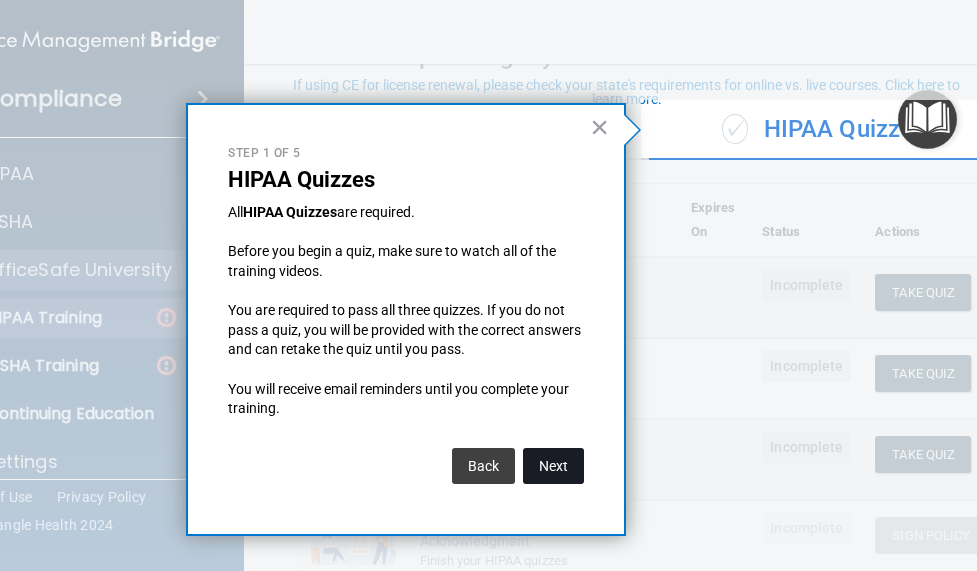 click on "Next" at bounding box center [553, 466] 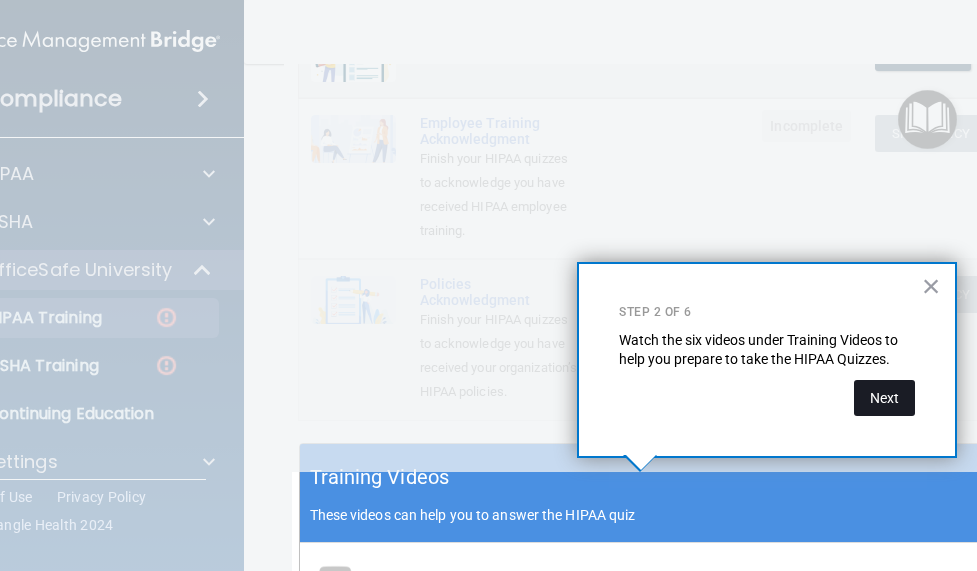 click on "Next" at bounding box center (884, 398) 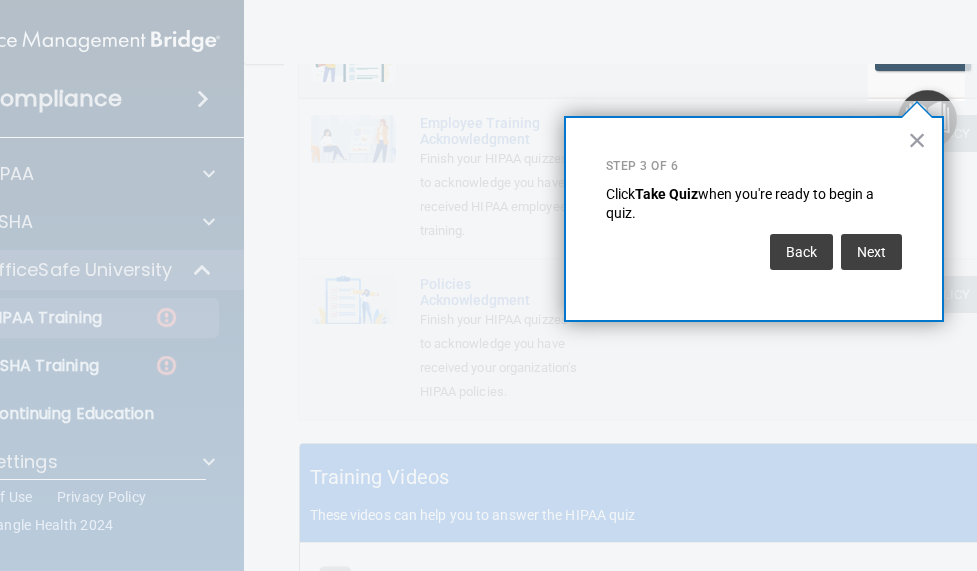 scroll, scrollTop: 329, scrollLeft: 0, axis: vertical 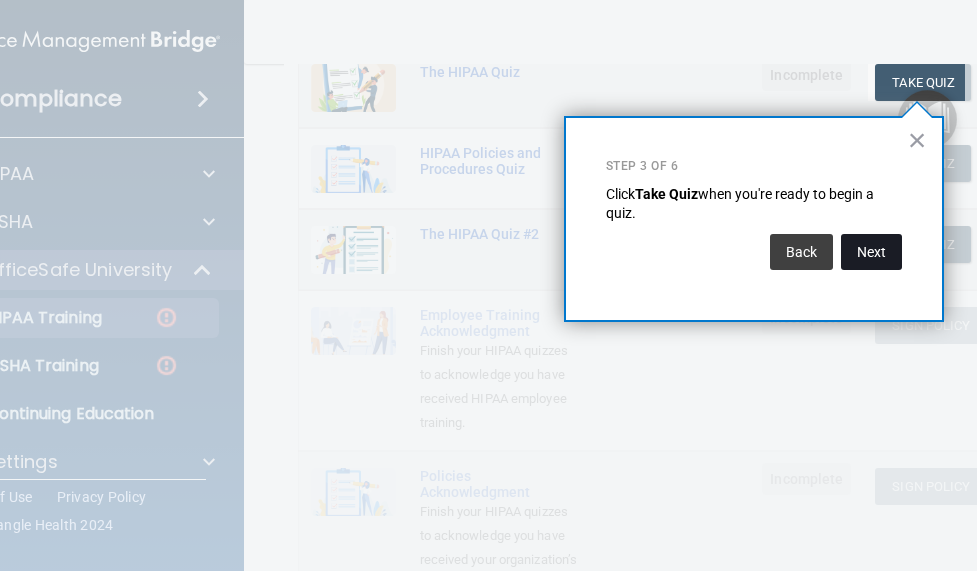 click on "Next" at bounding box center [871, 252] 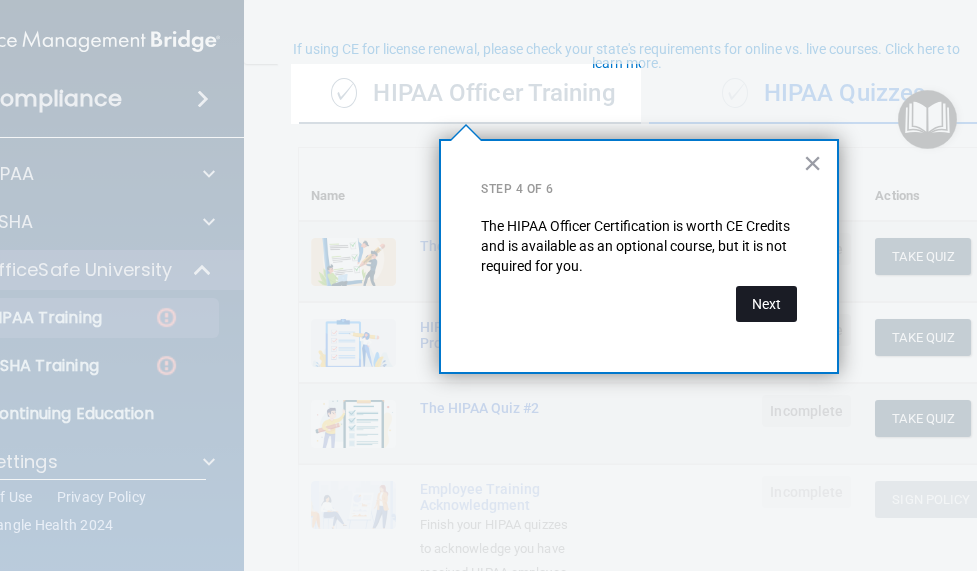 click on "Next" at bounding box center (766, 304) 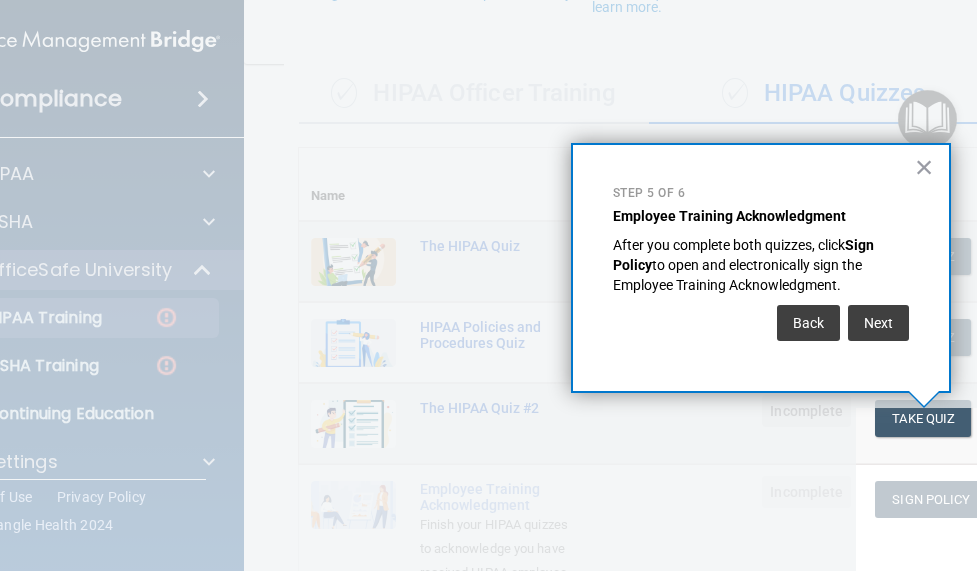 scroll, scrollTop: 211, scrollLeft: 0, axis: vertical 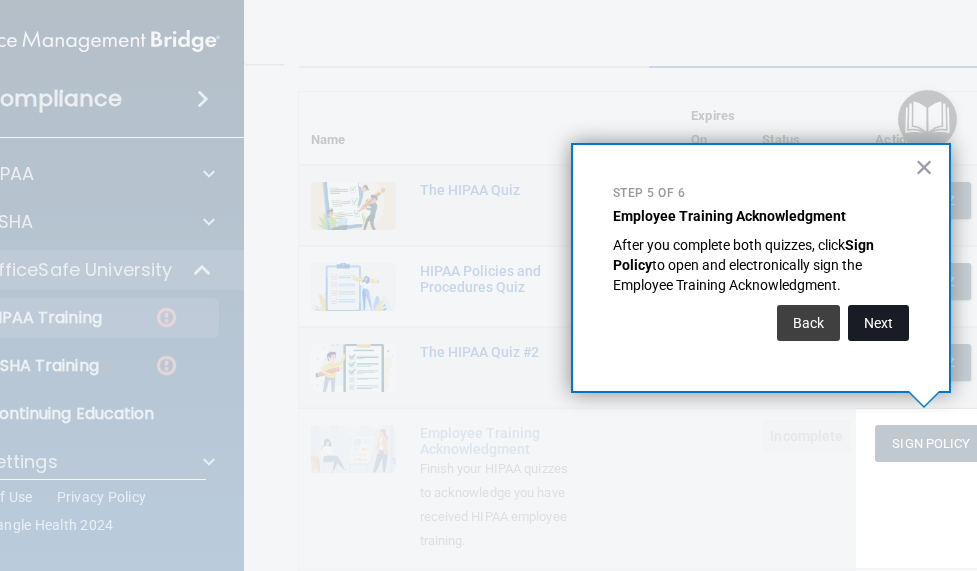 click on "Next" at bounding box center [878, 323] 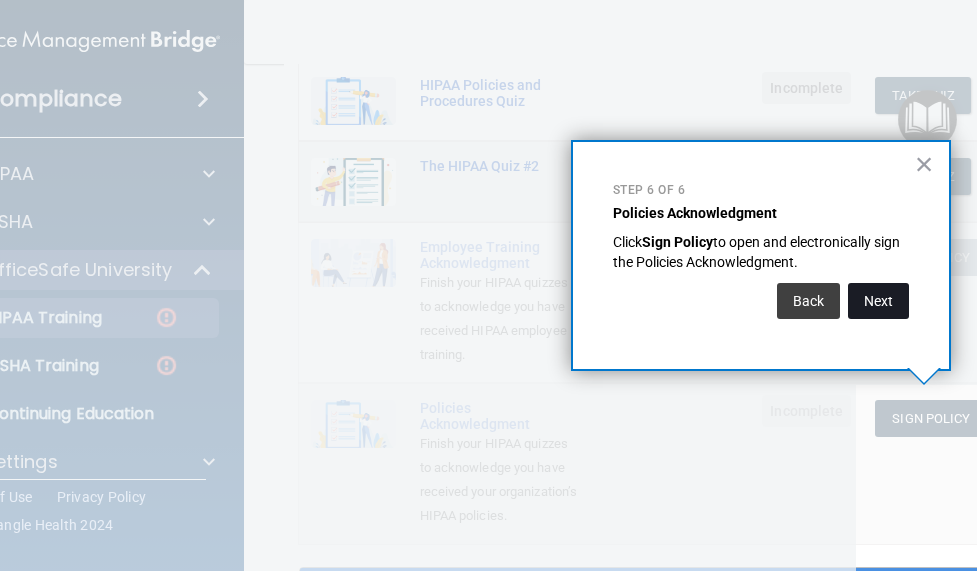 click on "Next" at bounding box center [878, 301] 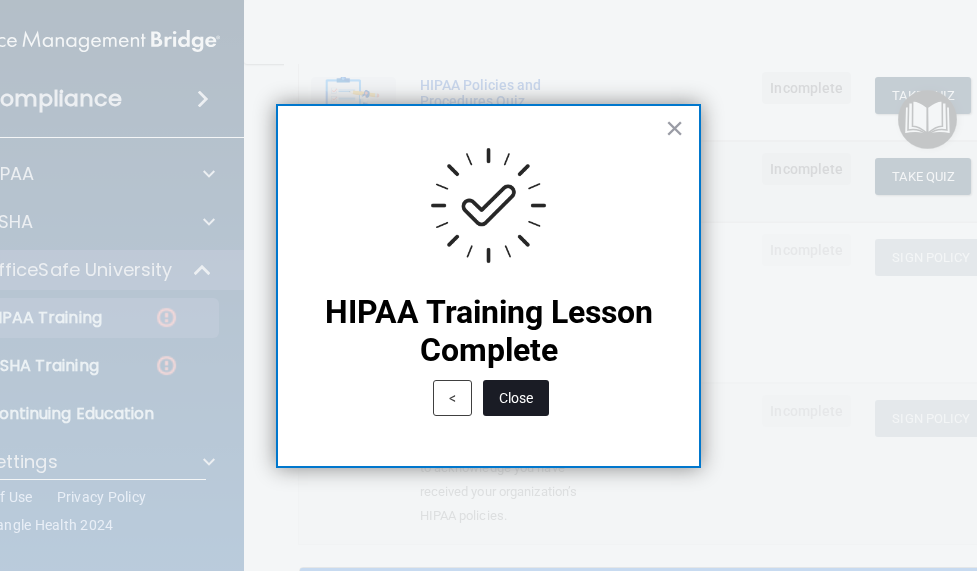 click on "Close" at bounding box center [516, 398] 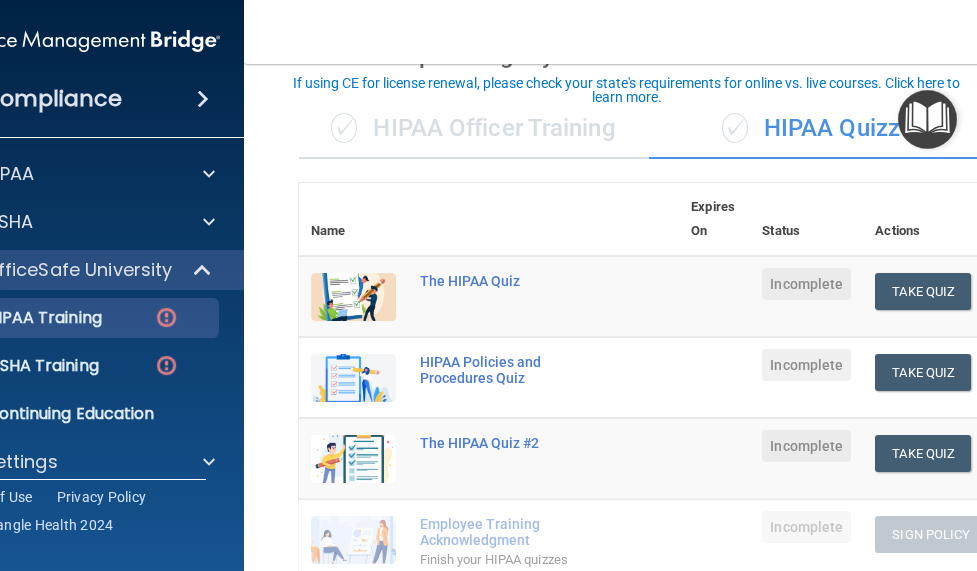 scroll, scrollTop: 121, scrollLeft: 0, axis: vertical 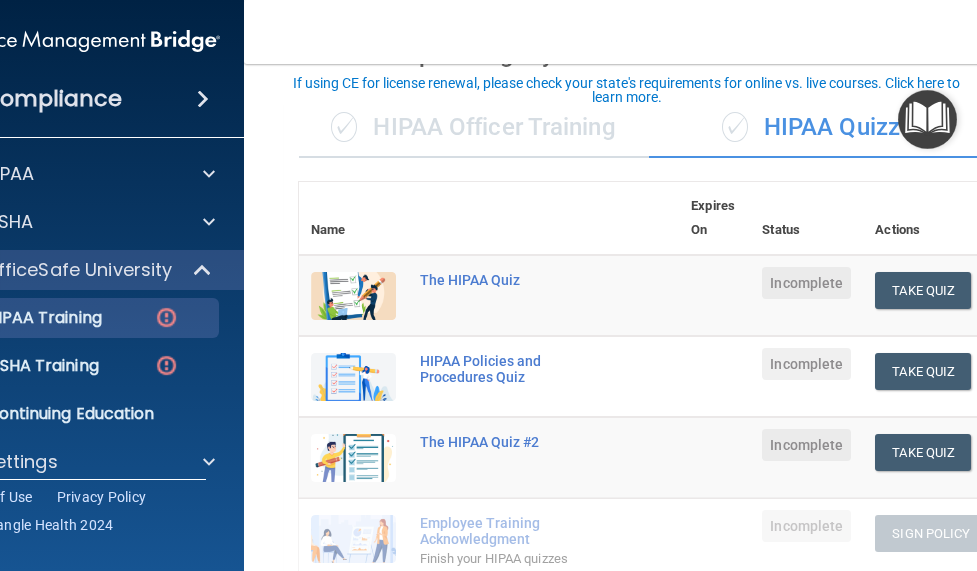 click on "✓   HIPAA Officer Training" at bounding box center [474, 128] 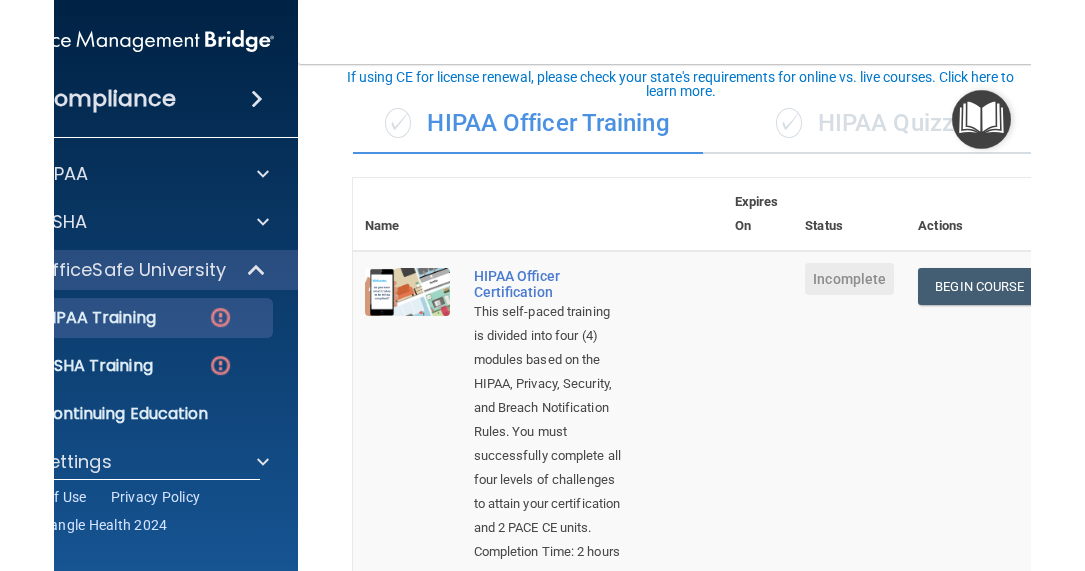 scroll, scrollTop: 132, scrollLeft: 0, axis: vertical 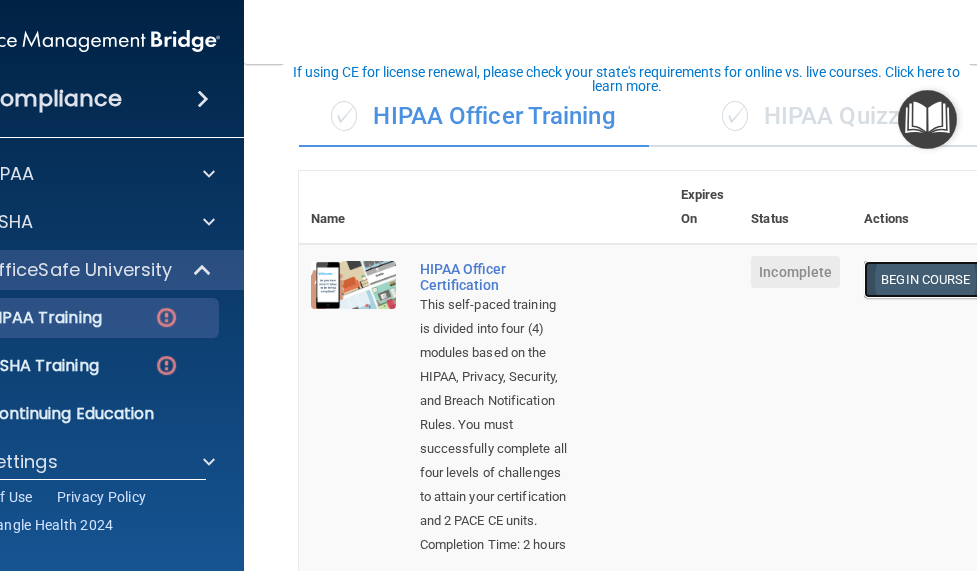 click on "Begin Course" at bounding box center (925, 279) 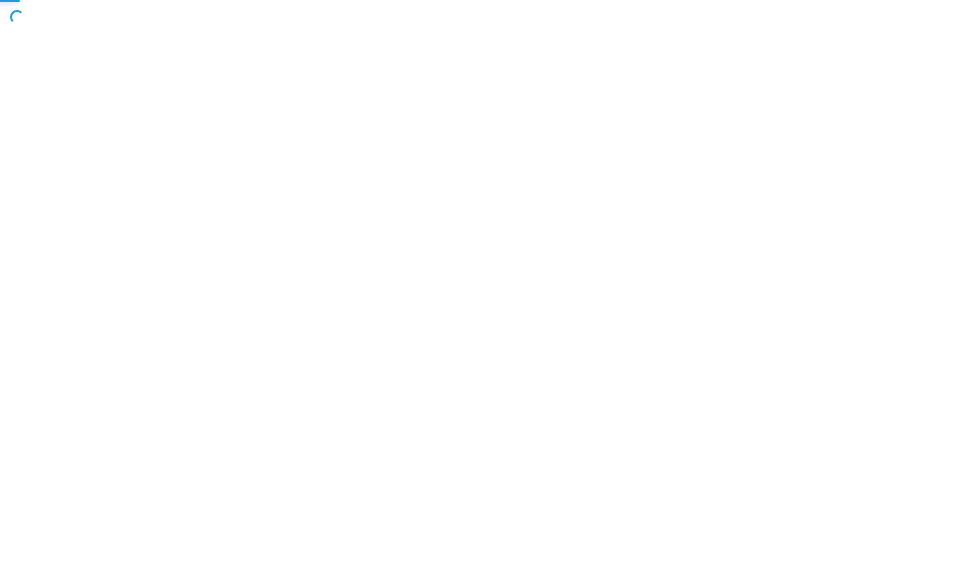scroll, scrollTop: 0, scrollLeft: 0, axis: both 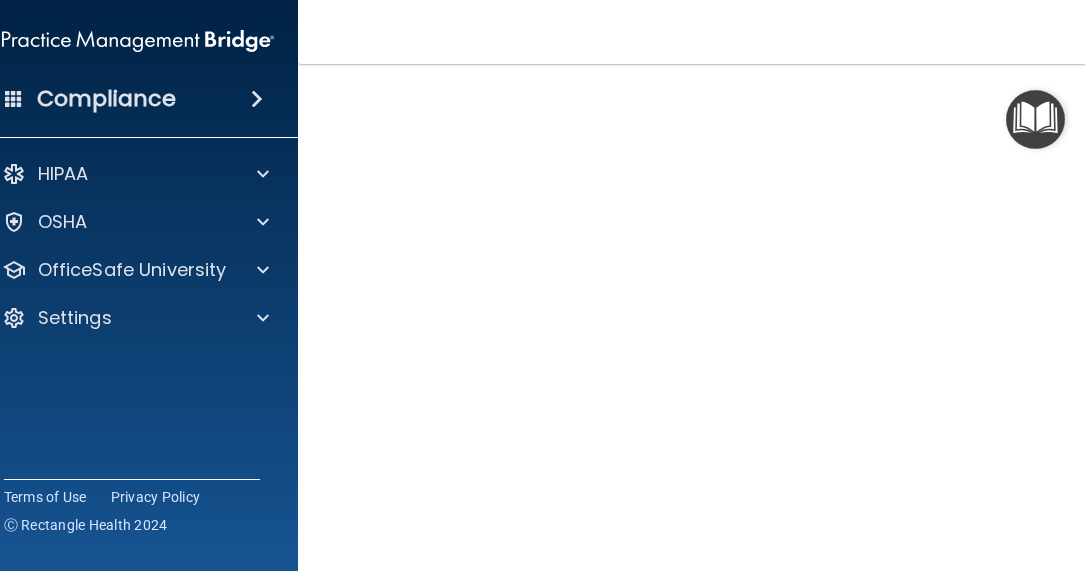 click on "Toggle navigation                                                                                                     [FIRST] [LAST]   [EMAIL]                            Manage My Enterprise              Ganesha Institute of Neurology & Psychiatry , SC     Manage My Location" at bounding box center (703, 32) 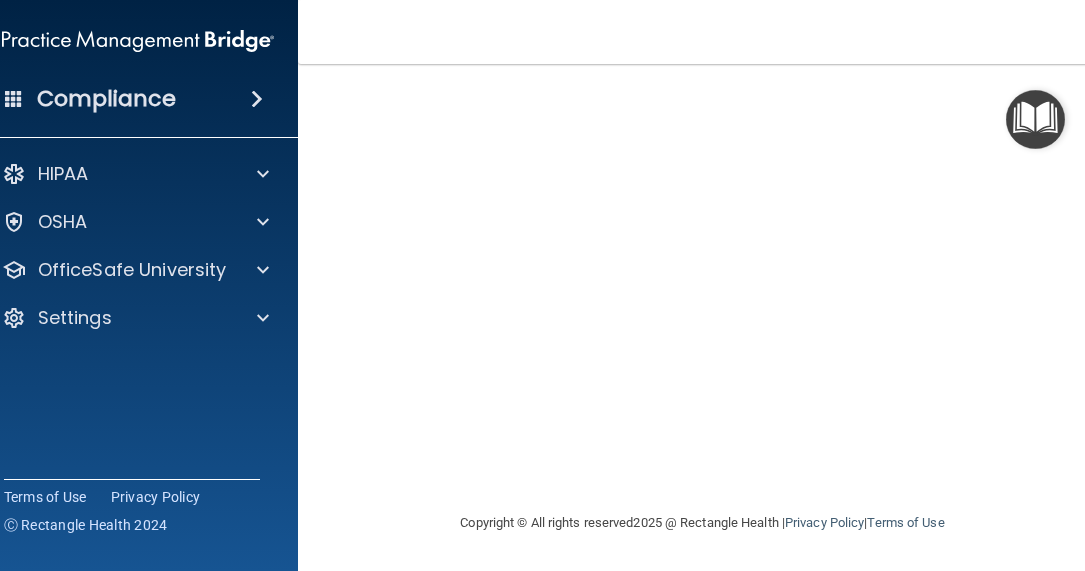 click on "Toggle navigation                                                                                                     Hannah Paullin   hannah.paullin@bansalneuro.com                            Manage My Enterprise              Ganesha Institute of Neurology & Psychiatry , SC     Manage My Location" at bounding box center (703, 32) 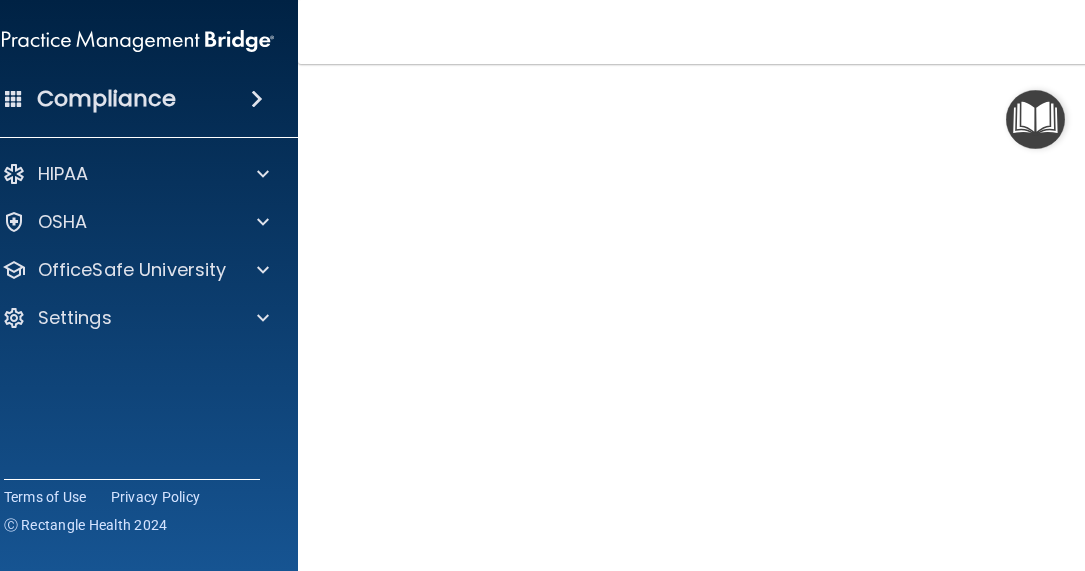 click on "Toggle navigation                                                                                                     Hannah Paullin   hannah.paullin@bansalneuro.com                            Manage My Enterprise              Ganesha Institute of Neurology & Psychiatry , SC     Manage My Location" at bounding box center (703, 32) 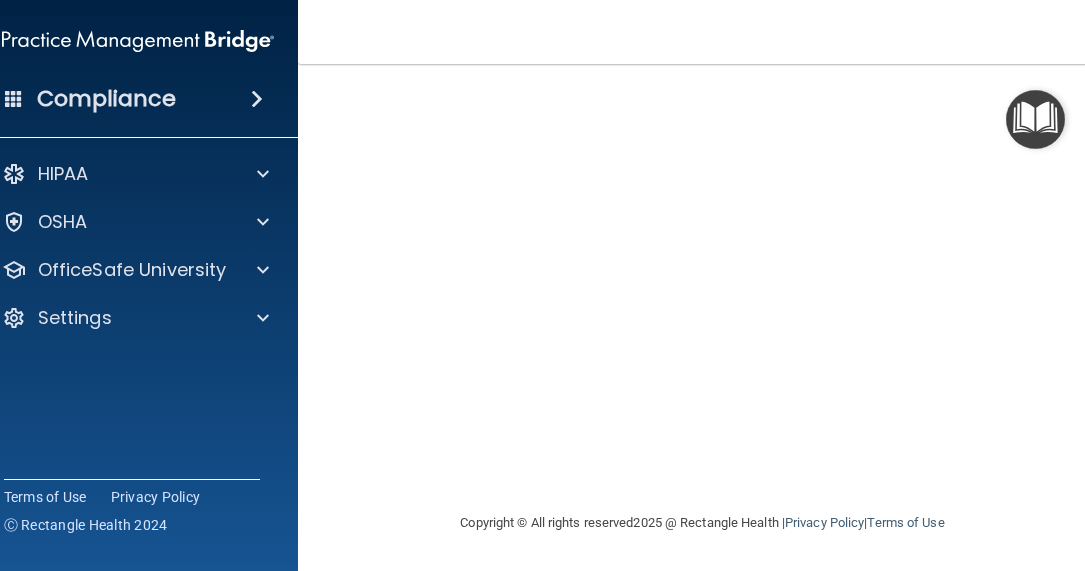 click on "Toggle navigation                                                                                                     Hannah Paullin   hannah.paullin@bansalneuro.com                            Manage My Enterprise              Ganesha Institute of Neurology & Psychiatry , SC     Manage My Location" at bounding box center [703, 32] 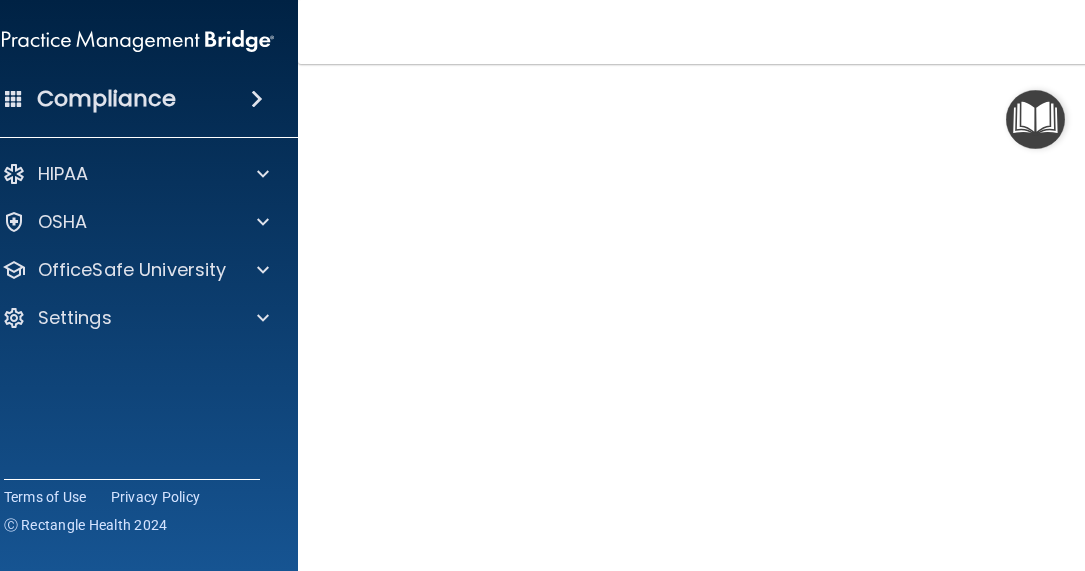 click on "Toggle navigation" at bounding box center [467, 0] 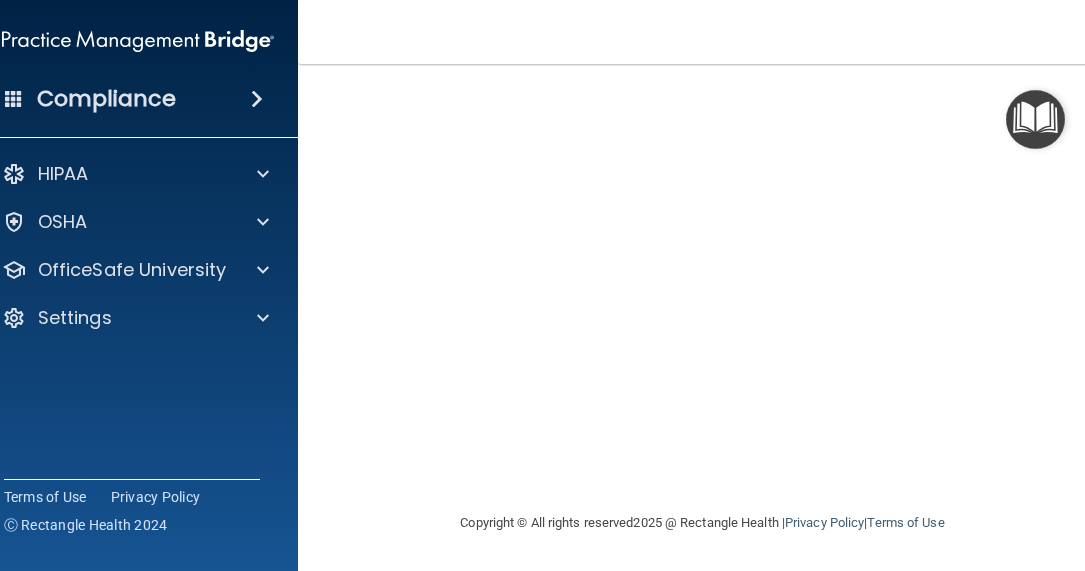 scroll, scrollTop: 132, scrollLeft: 0, axis: vertical 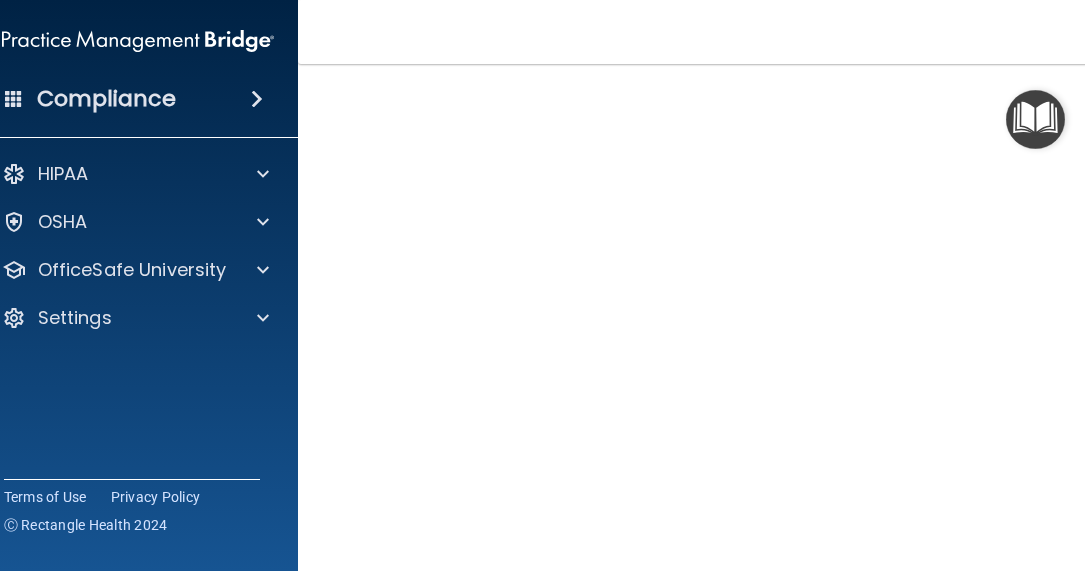 click on "Toggle navigation                                                                                                     Hannah Paullin   hannah.paullin@bansalneuro.com                            Manage My Enterprise              Ganesha Institute of Neurology & Psychiatry , SC     Manage My Location" at bounding box center [703, 32] 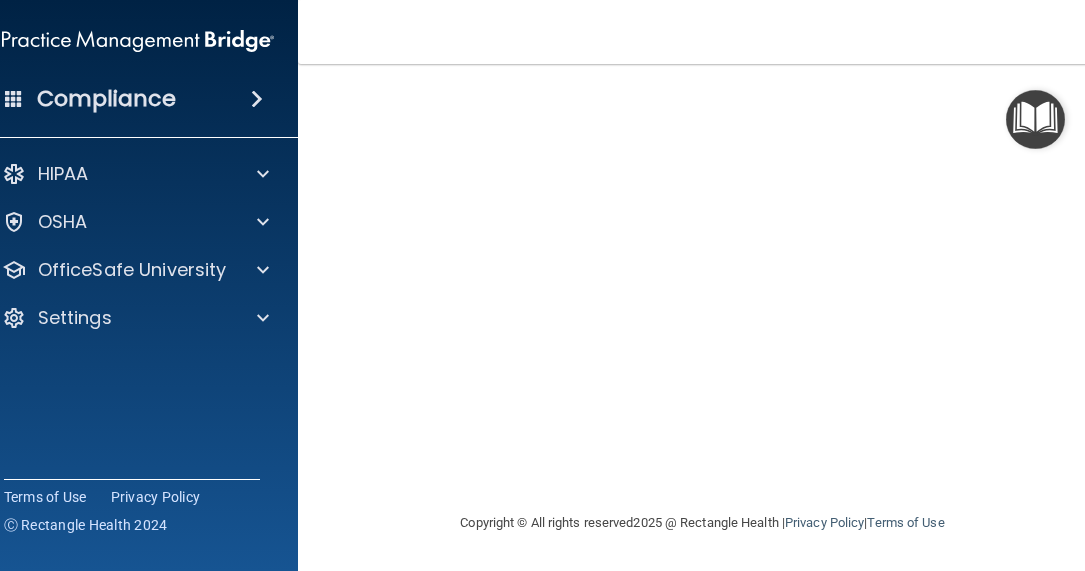 scroll, scrollTop: 132, scrollLeft: 0, axis: vertical 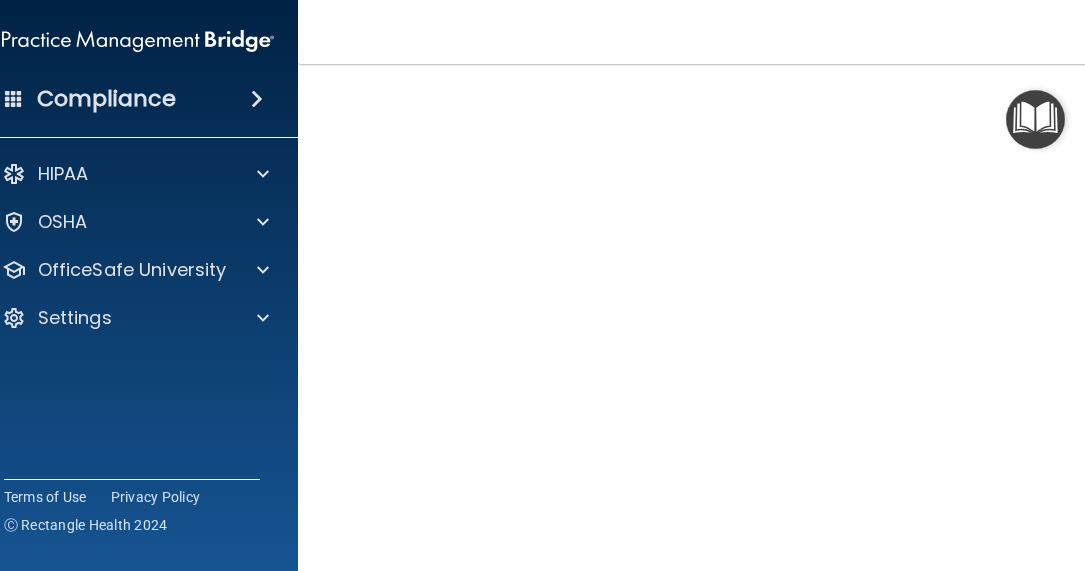 click on "Toggle navigation                                                                                                     Hannah Paullin   hannah.paullin@bansalneuro.com                            Manage My Enterprise              Ganesha Institute of Neurology & Psychiatry , SC     Manage My Location" at bounding box center [703, 32] 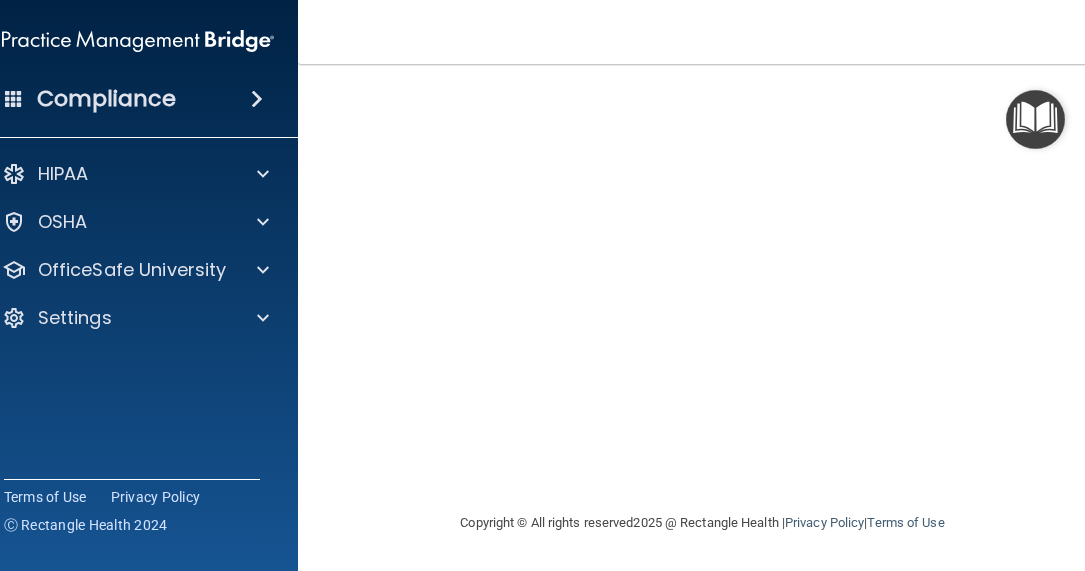 scroll, scrollTop: 132, scrollLeft: 0, axis: vertical 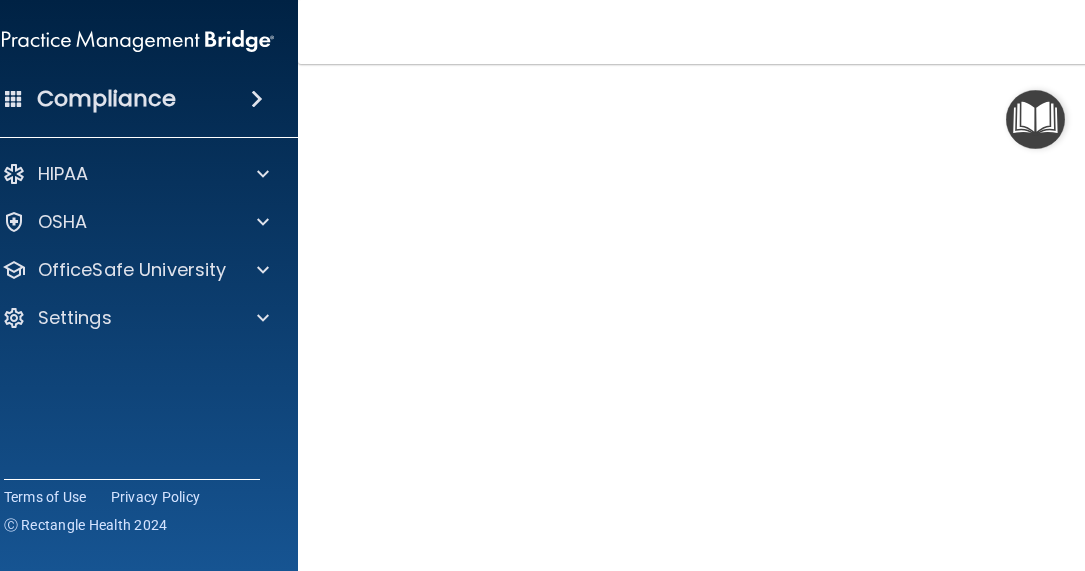 click on "Toggle navigation                                                                                                     Hannah Paullin   hannah.paullin@bansalneuro.com                            Manage My Enterprise              Ganesha Institute of Neurology & Psychiatry , SC     Manage My Location" at bounding box center (703, 32) 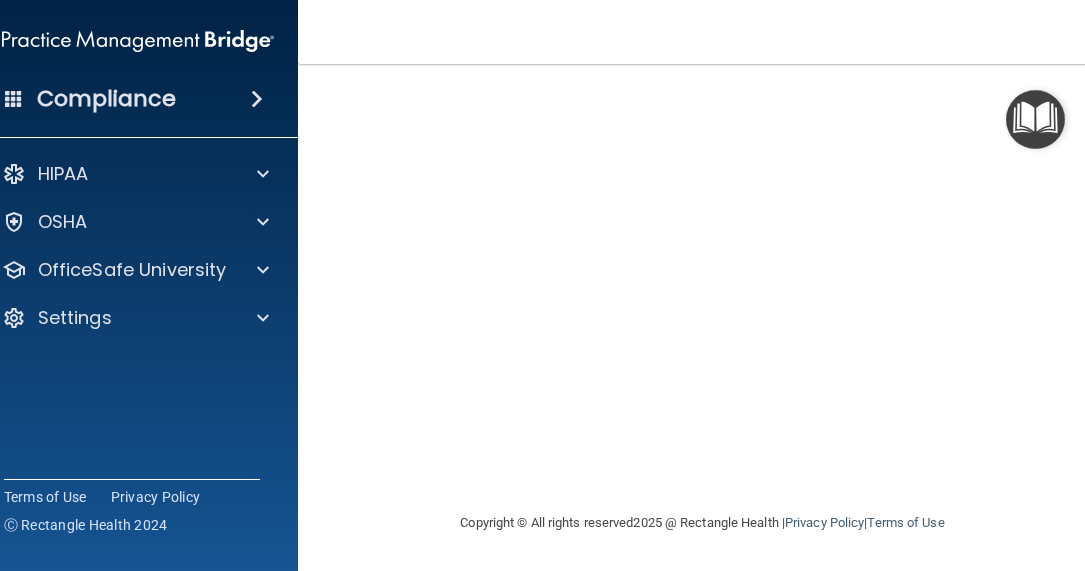 scroll, scrollTop: 132, scrollLeft: 0, axis: vertical 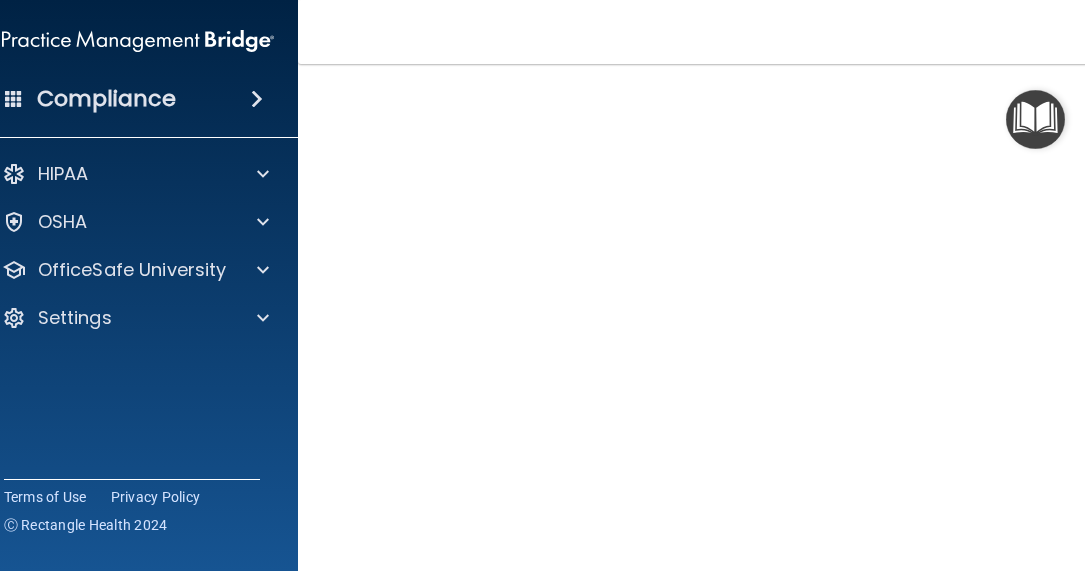 click on "Toggle navigation                                                                                                     Hannah Paullin   hannah.paullin@bansalneuro.com                            Manage My Enterprise              Ganesha Institute of Neurology & Psychiatry , SC     Manage My Location" at bounding box center [703, 32] 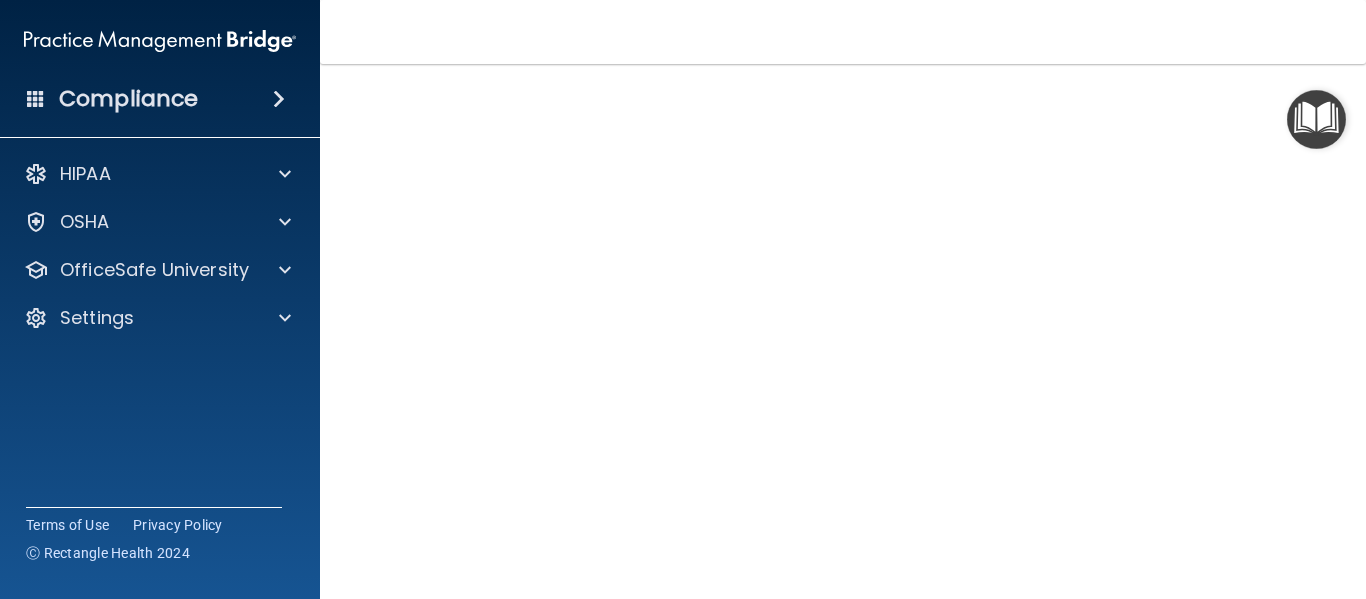 scroll, scrollTop: 292, scrollLeft: 0, axis: vertical 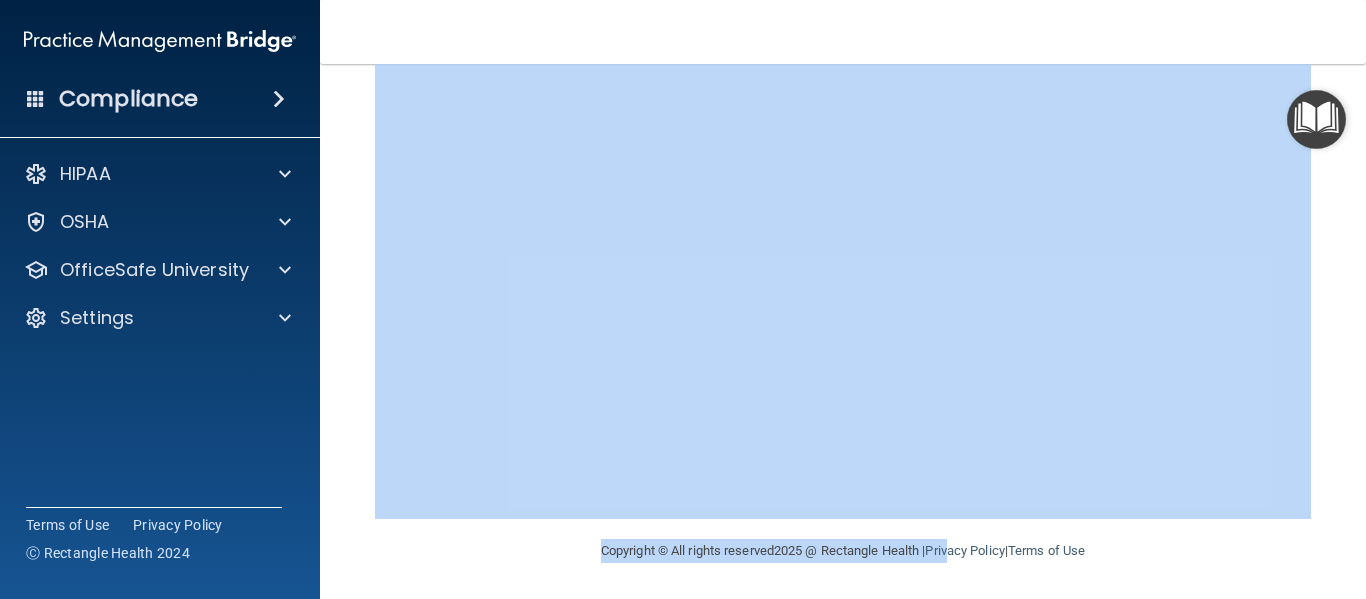 drag, startPoint x: 945, startPoint y: 573, endPoint x: 830, endPoint y: 576, distance: 115.03912 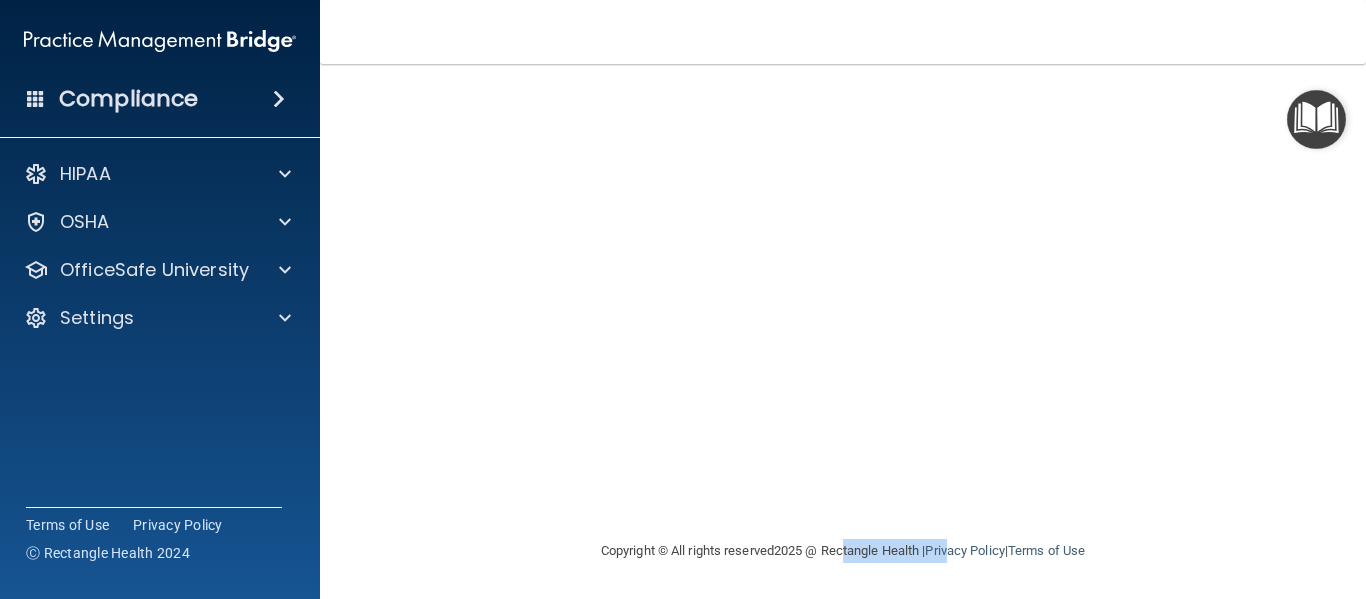 scroll, scrollTop: 0, scrollLeft: 0, axis: both 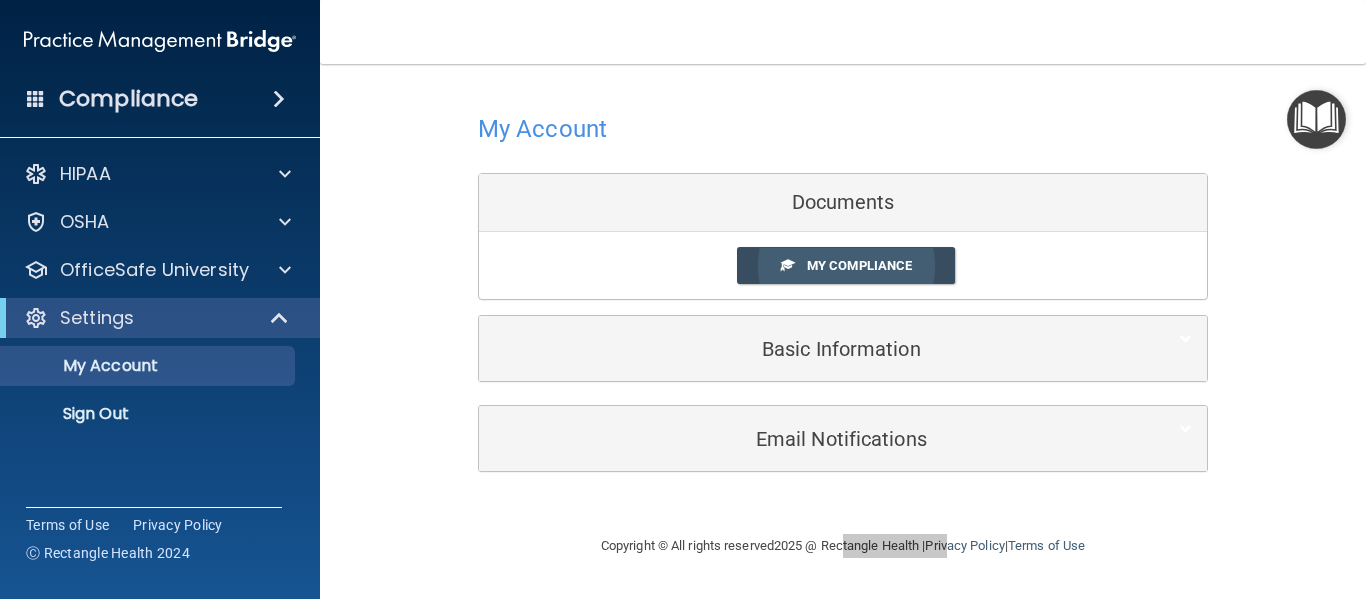 click on "My Compliance" at bounding box center [859, 265] 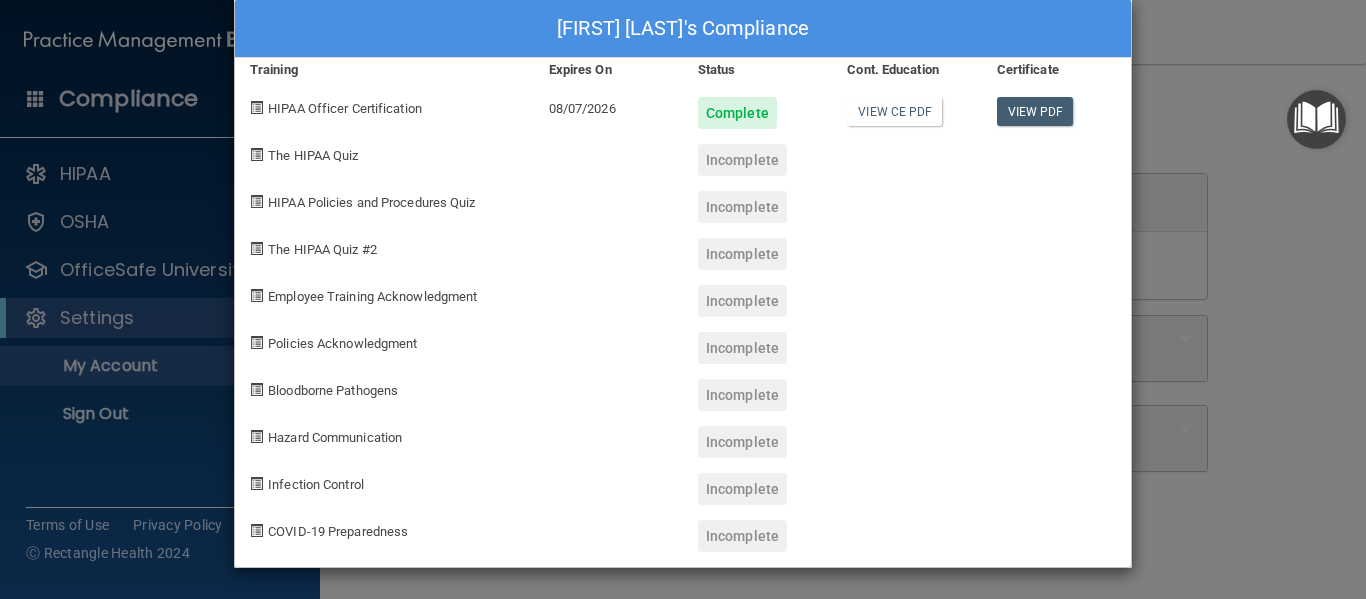 scroll, scrollTop: 0, scrollLeft: 0, axis: both 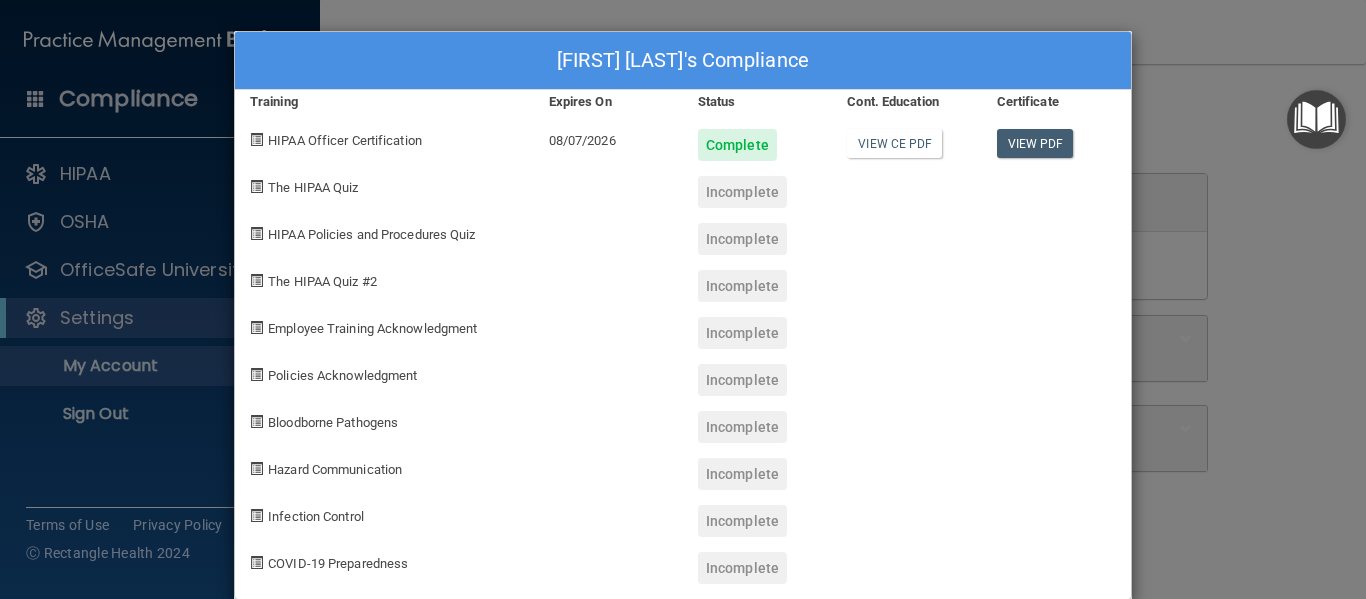 click on "Hannah Paullin's Compliance      Training   Expires On   Status   Cont. Education   Certificate         HIPAA Officer Certification      08/07/2026       Complete        View CE PDF       View PDF         The HIPAA Quiz             Incomplete                      HIPAA Policies and Procedures Quiz             Incomplete                      The HIPAA Quiz #2             Incomplete                      Employee Training Acknowledgment             Incomplete                      Policies Acknowledgment             Incomplete                      Bloodborne Pathogens             Incomplete                      Hazard Communication             Incomplete                      Infection Control             Incomplete                      COVID-19 Preparedness             Incomplete" at bounding box center (683, 299) 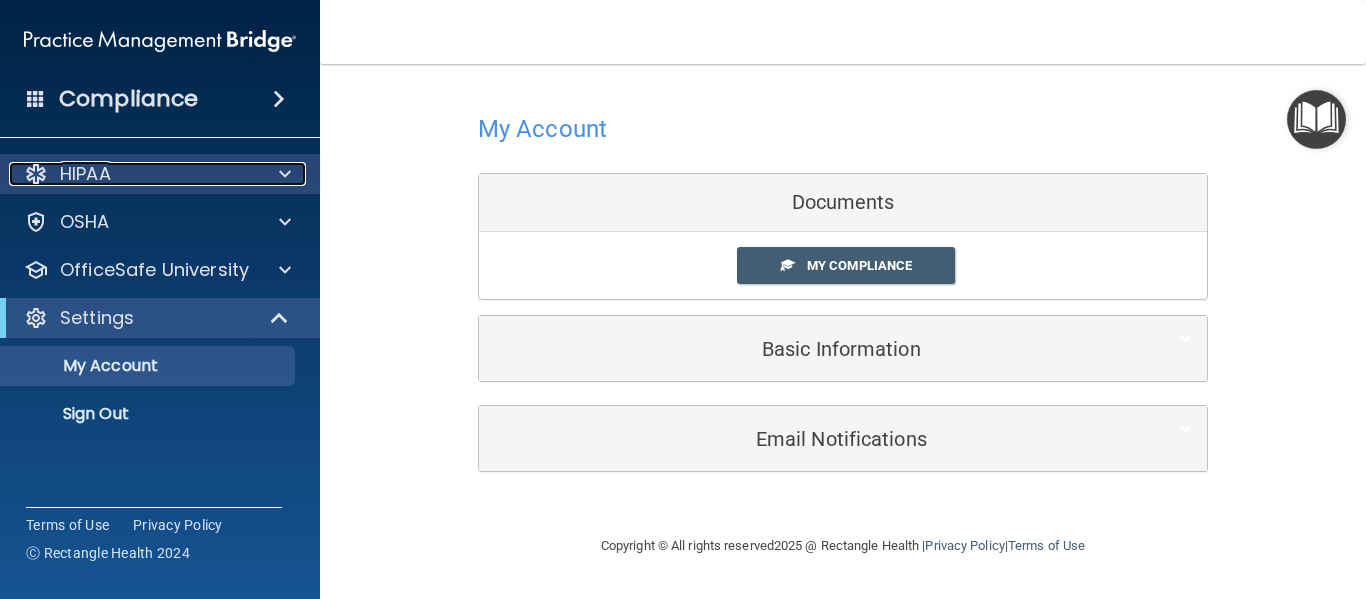 click on "HIPAA" at bounding box center (133, 174) 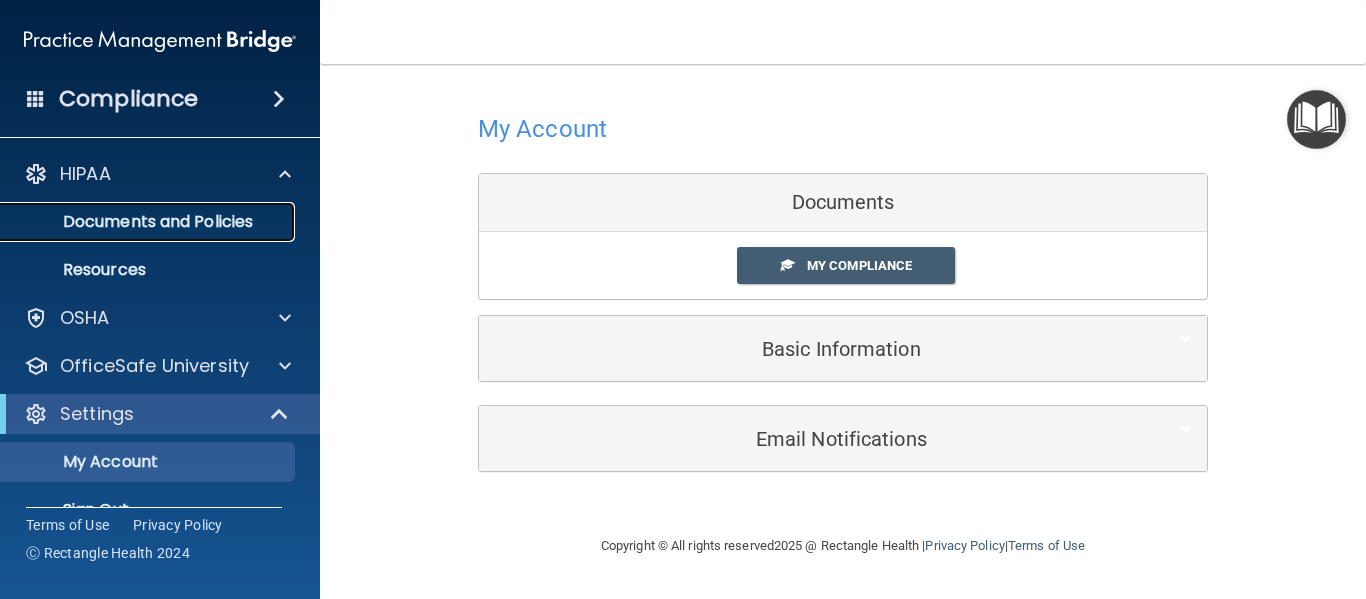 click on "Documents and Policies" at bounding box center [149, 222] 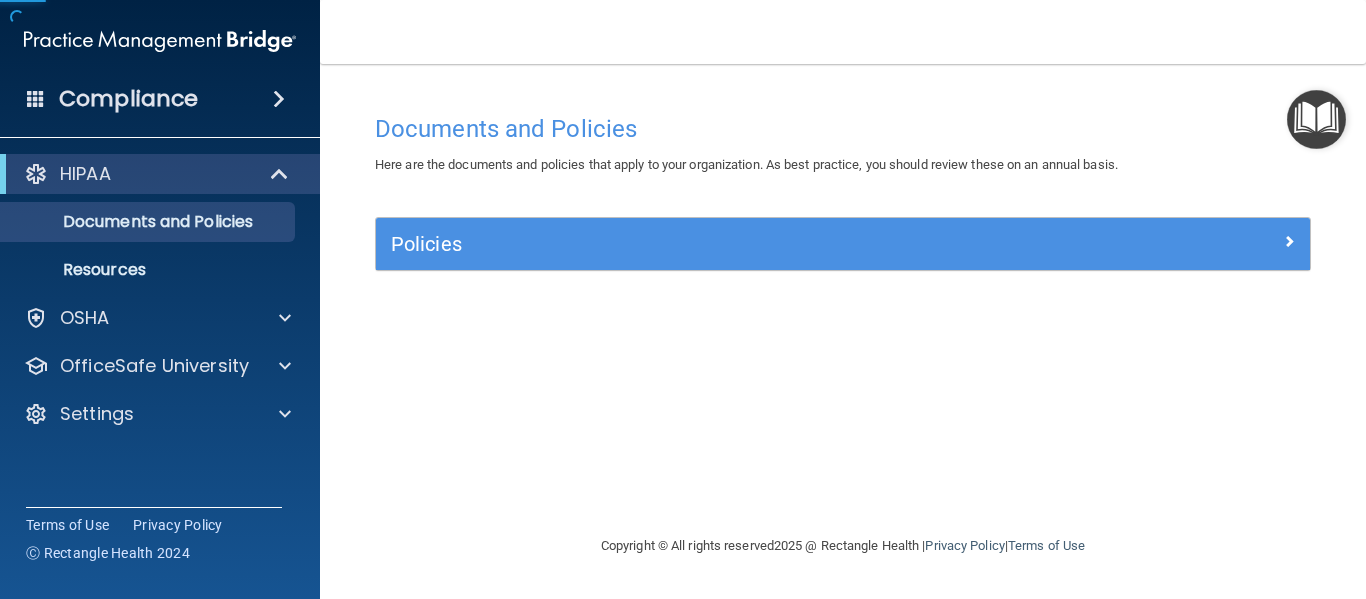 click on "Policies" at bounding box center (843, 244) 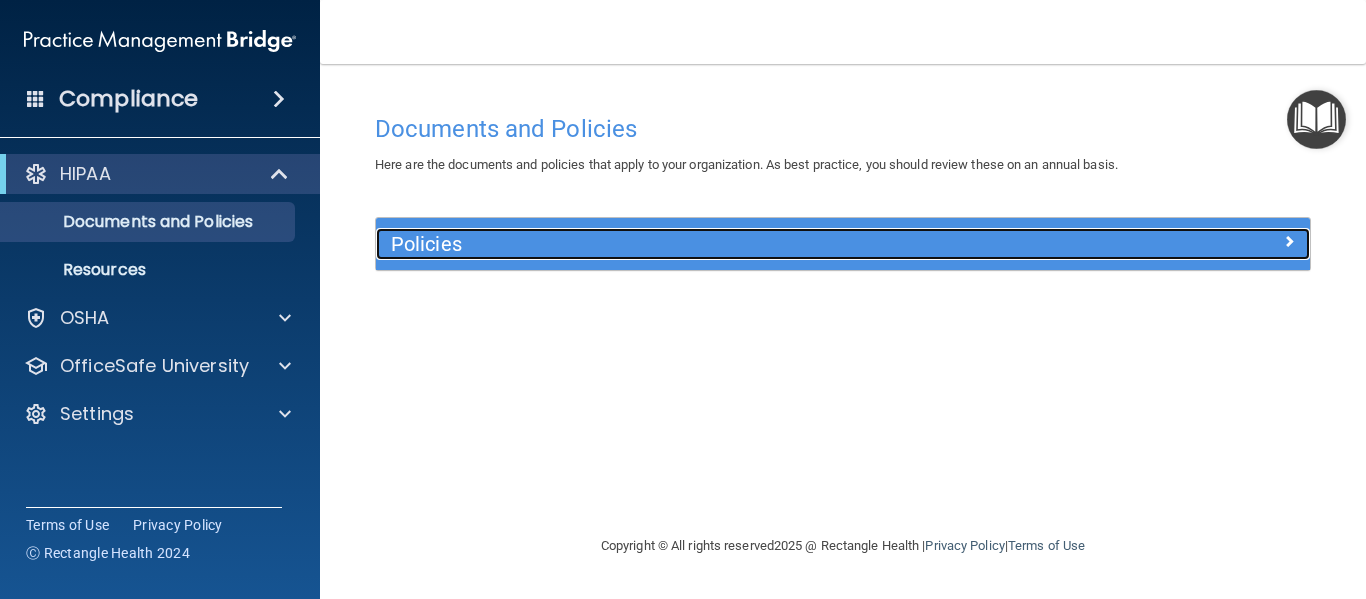 click on "Policies" at bounding box center (726, 244) 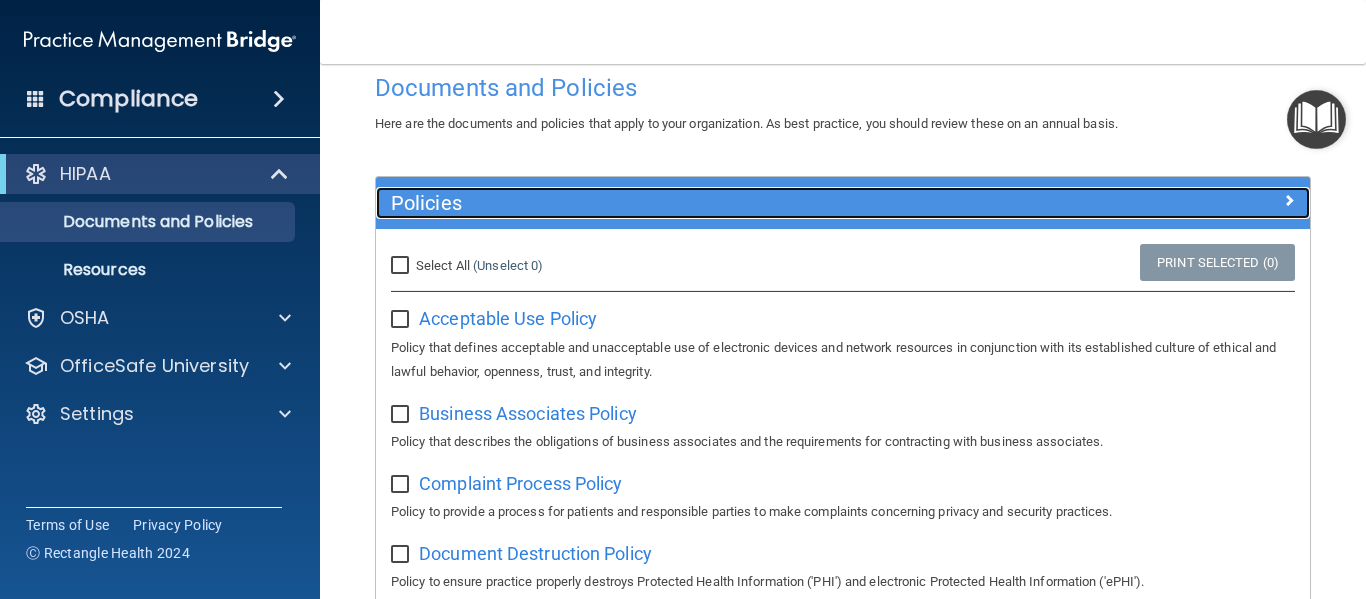 scroll, scrollTop: 40, scrollLeft: 0, axis: vertical 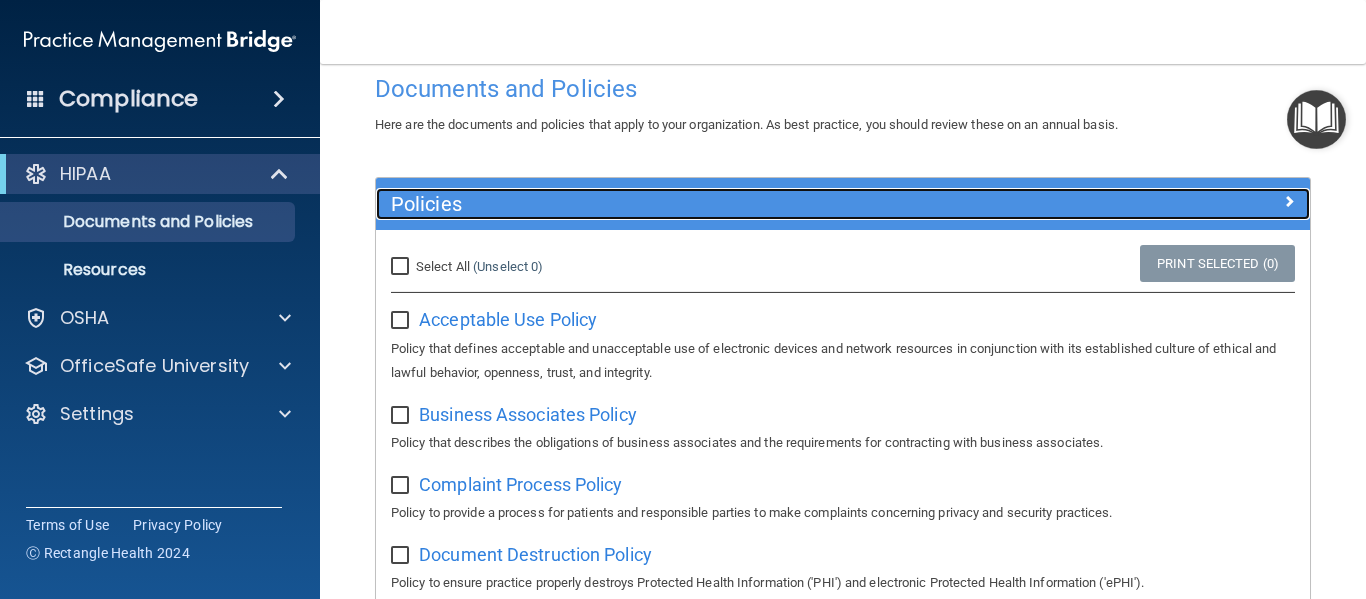 click on "Policies" at bounding box center (726, 204) 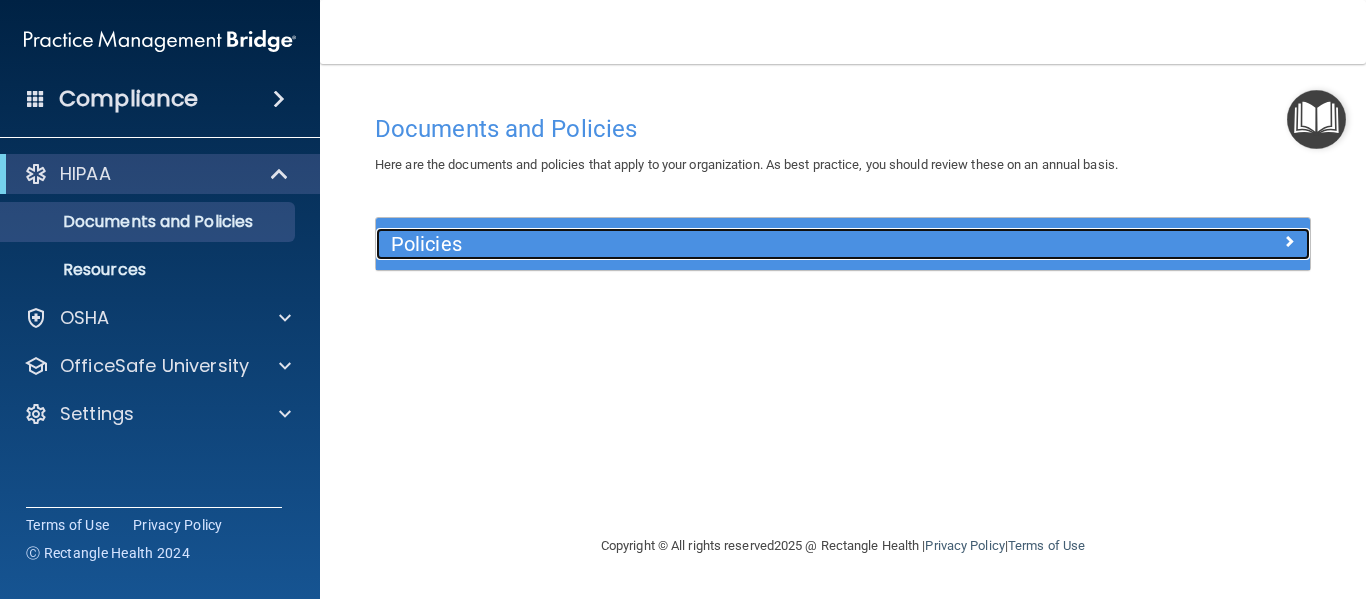 scroll, scrollTop: 0, scrollLeft: 0, axis: both 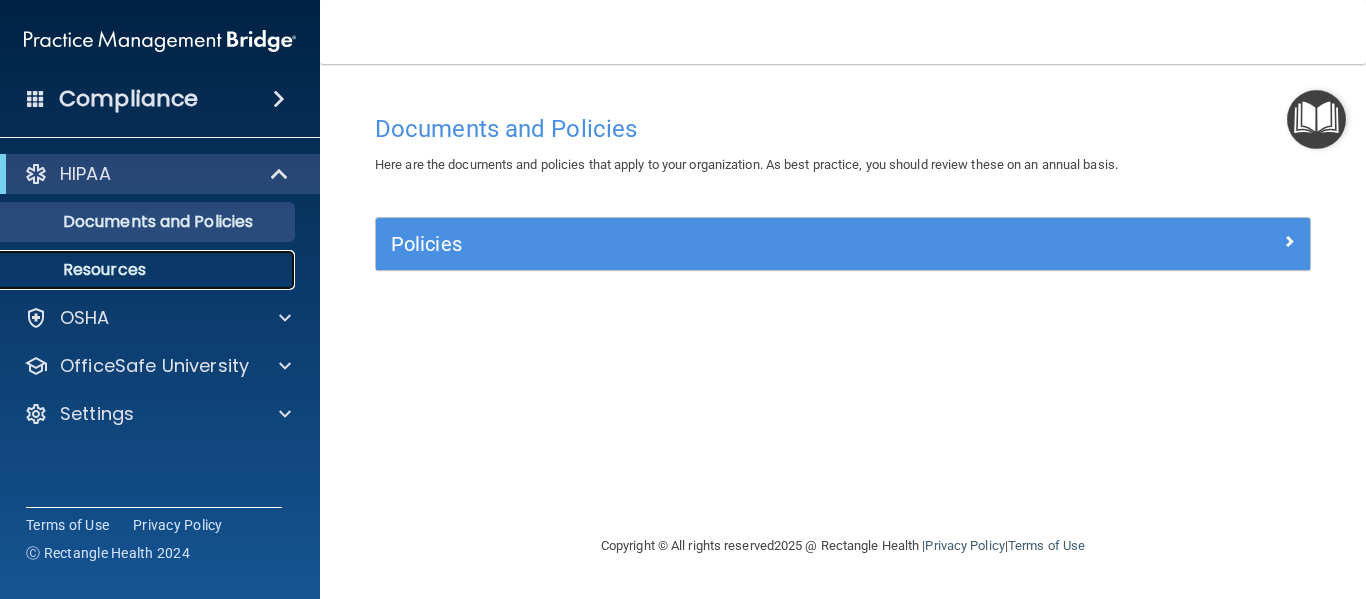 click on "Resources" at bounding box center (137, 270) 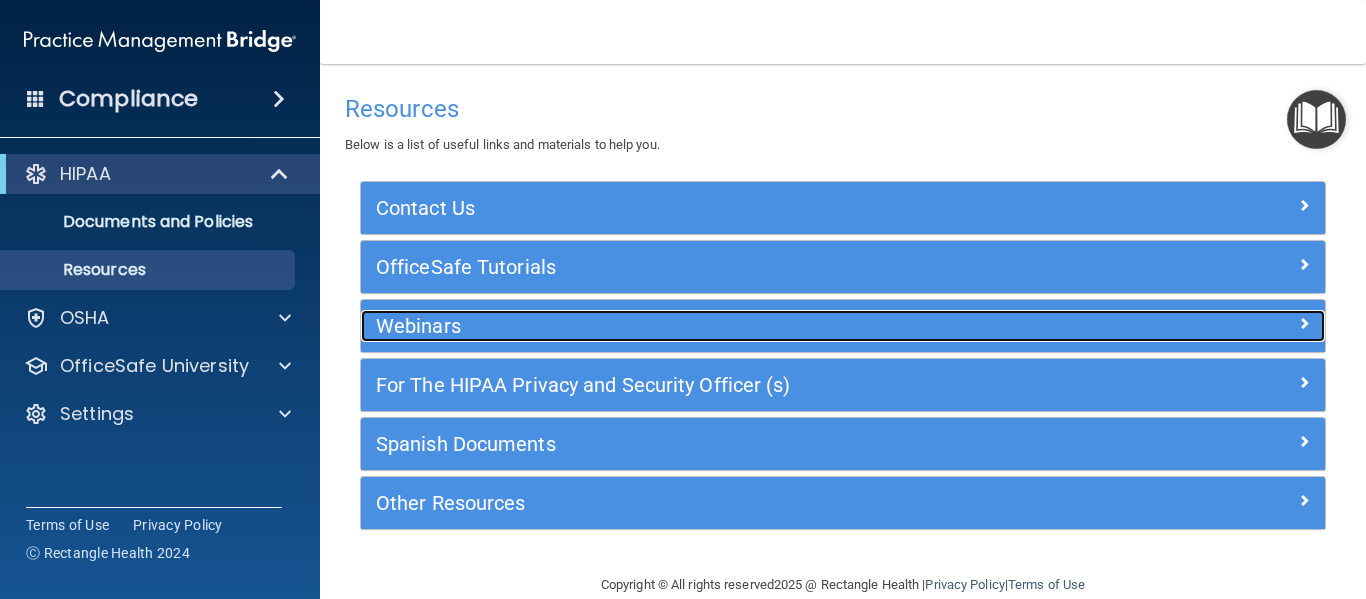 click on "Webinars" at bounding box center [722, 326] 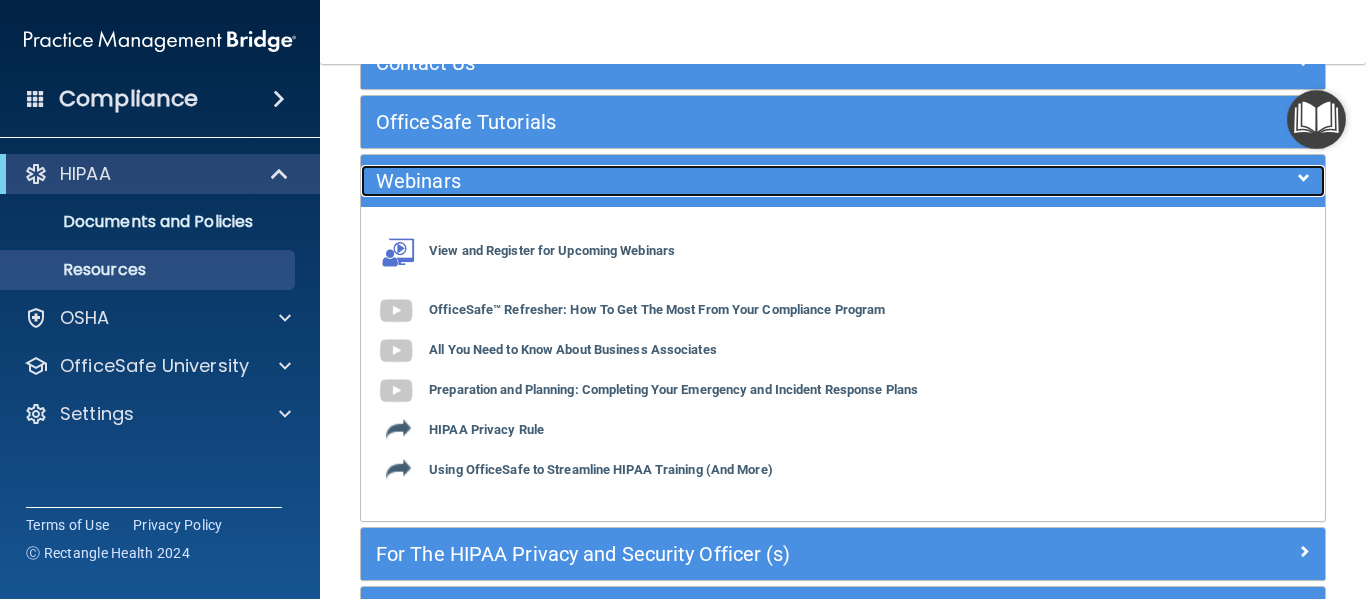 click on "Webinars" at bounding box center (722, 181) 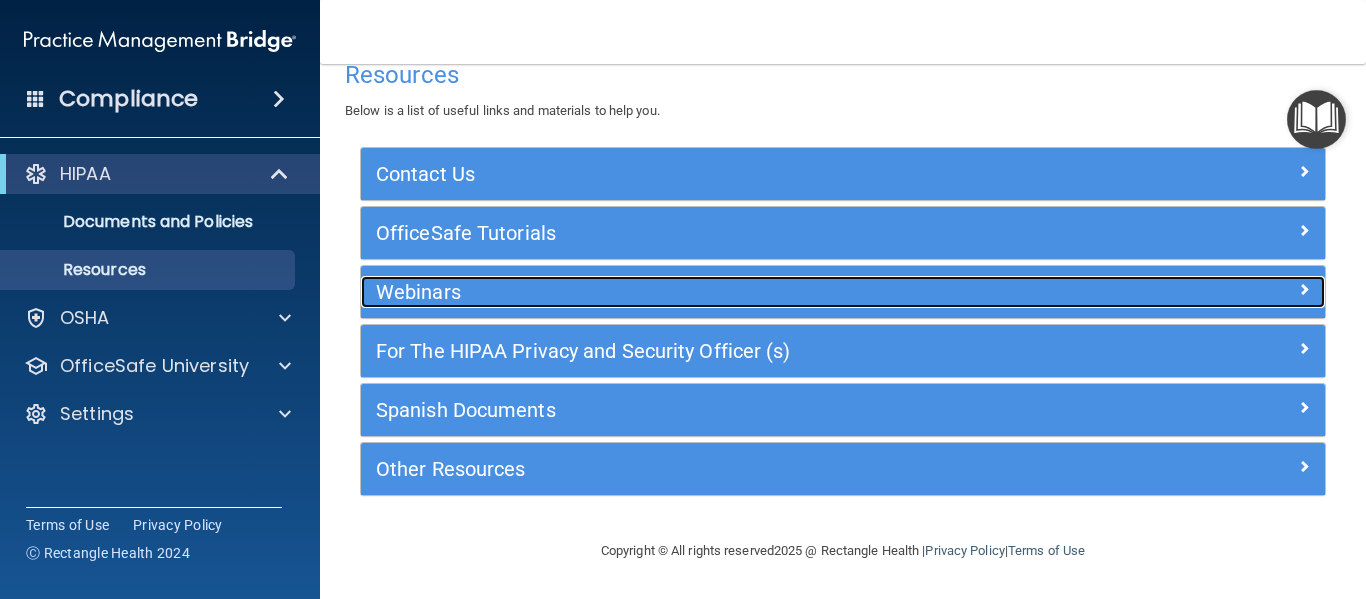 scroll, scrollTop: 34, scrollLeft: 0, axis: vertical 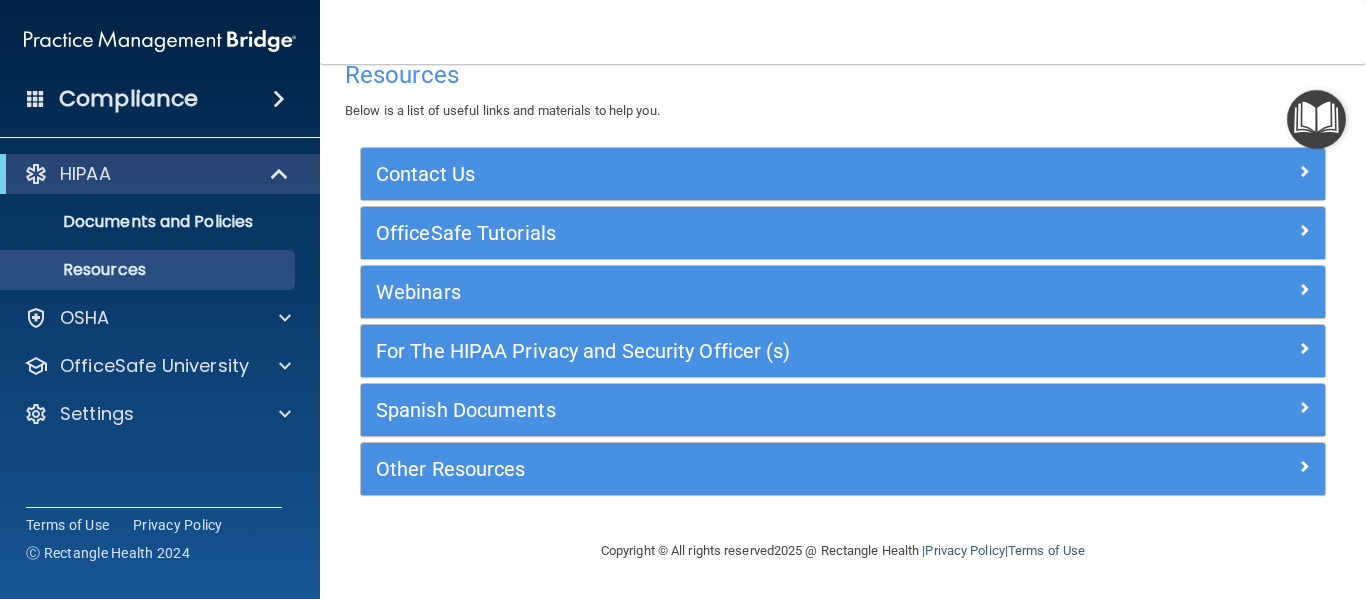 click on "OfficeSafe Tutorials" at bounding box center (843, 233) 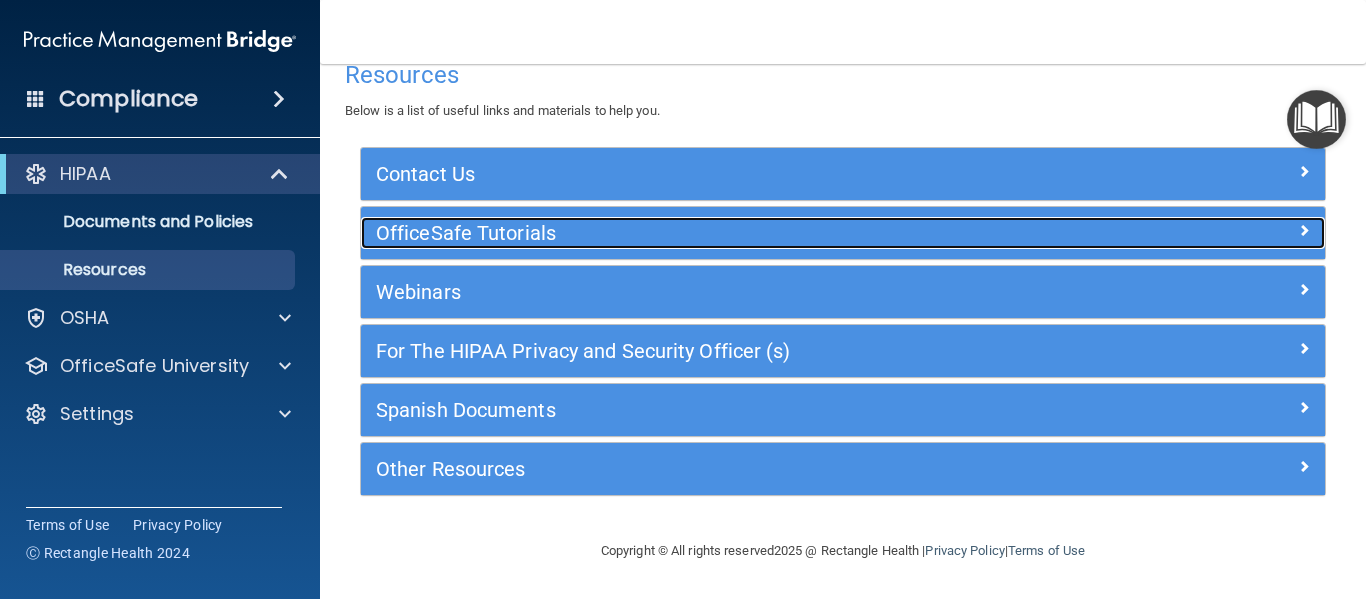 click on "OfficeSafe Tutorials" at bounding box center [722, 233] 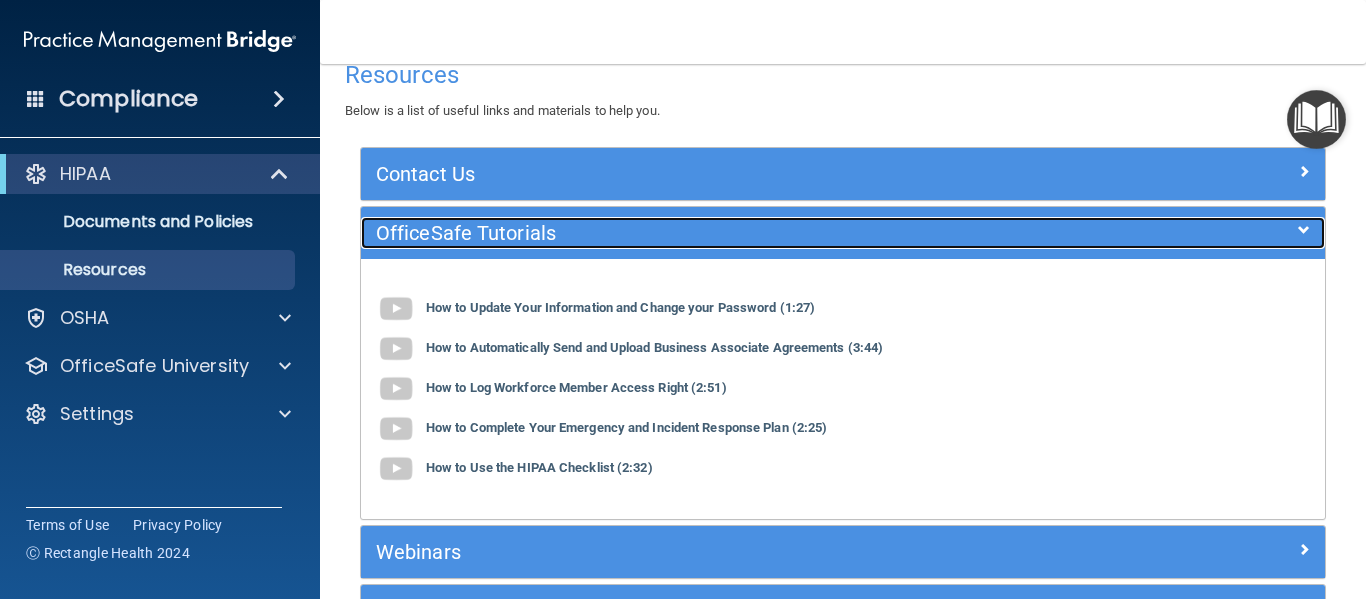 click on "OfficeSafe Tutorials" at bounding box center [722, 233] 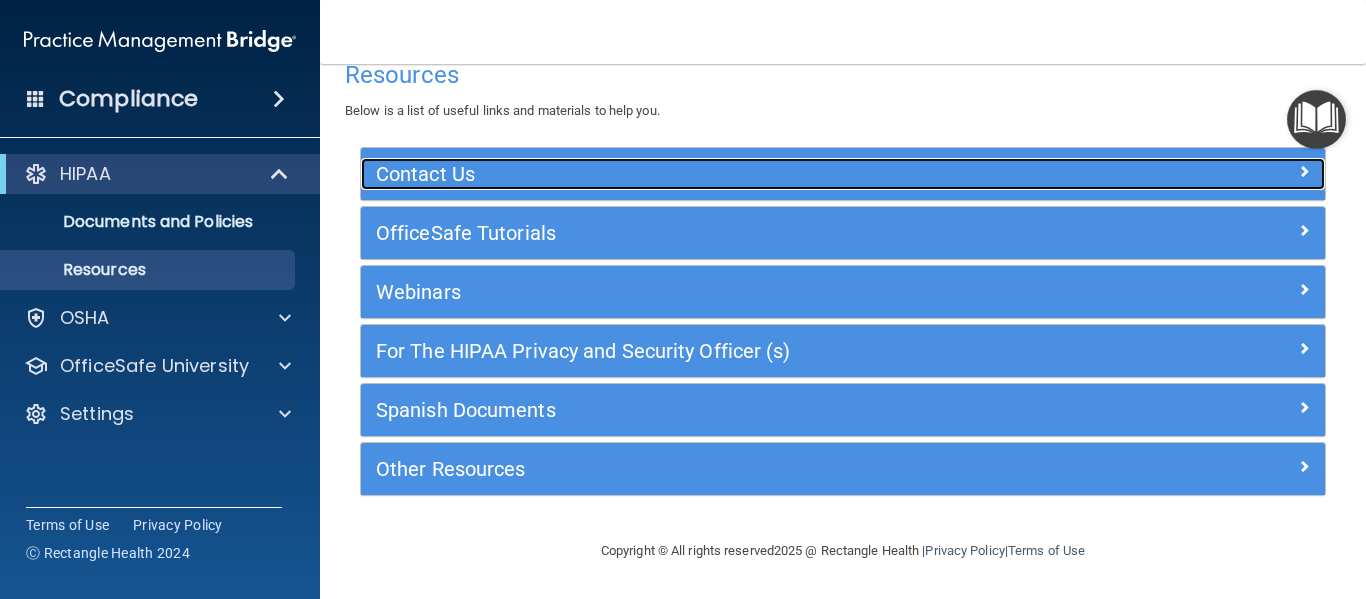 click on "Contact Us" at bounding box center [722, 174] 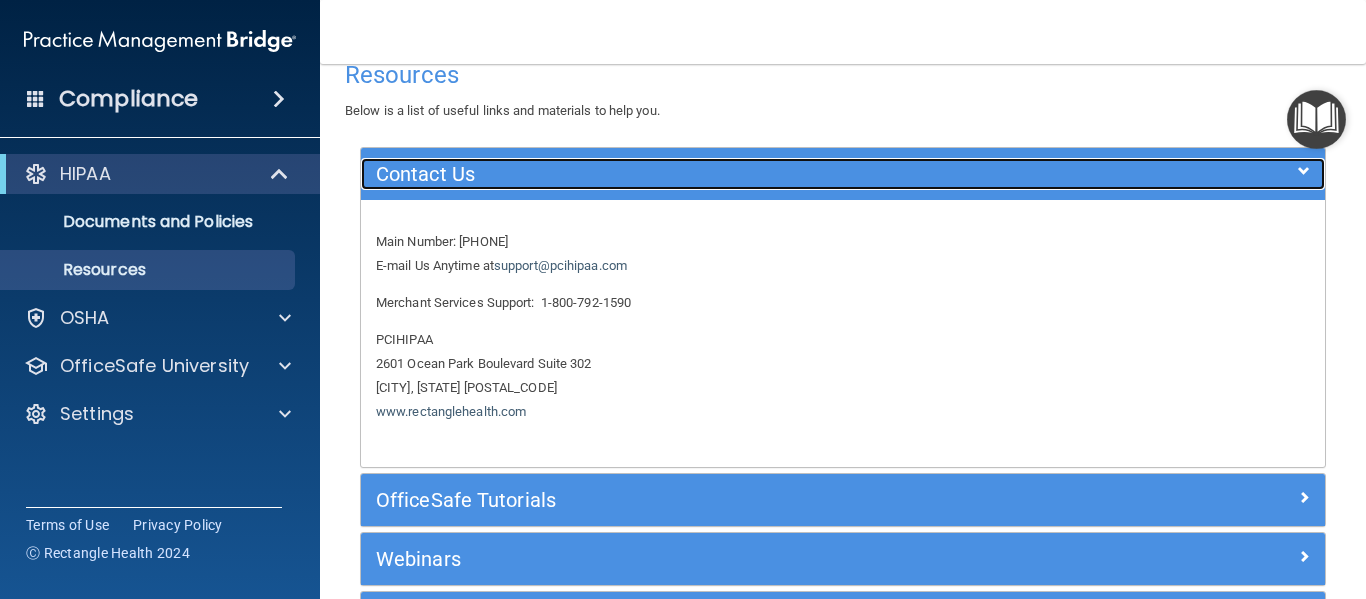 click on "Contact Us" at bounding box center [722, 174] 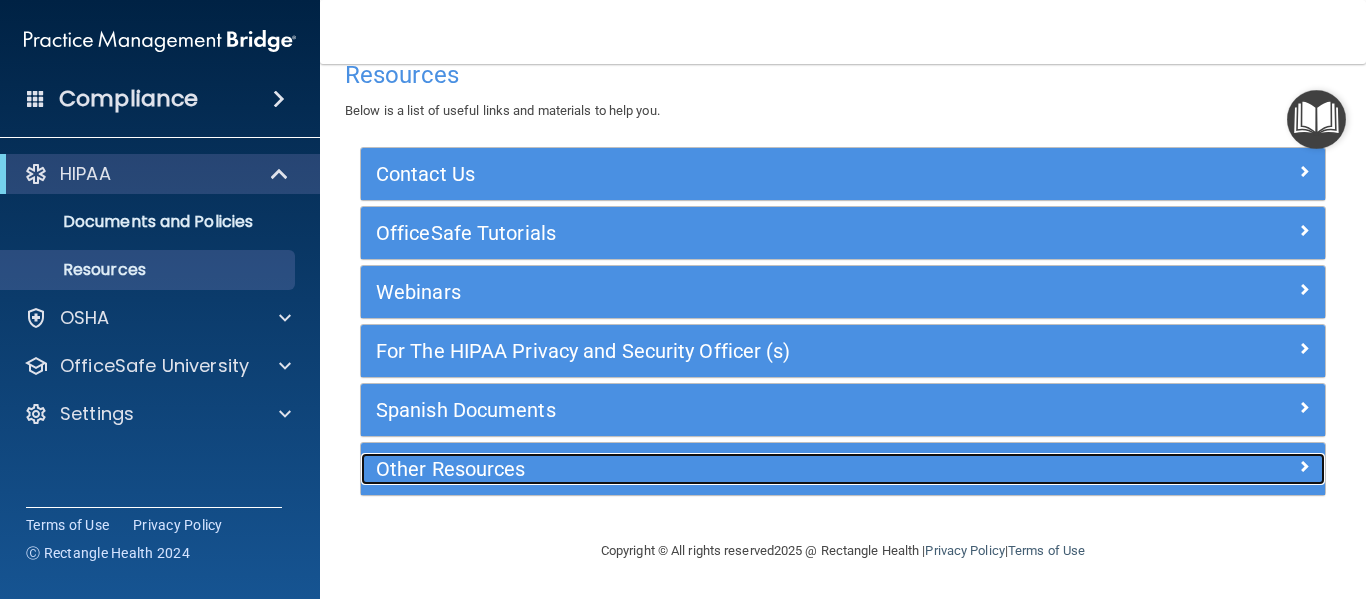 click on "Other Resources" at bounding box center [722, 469] 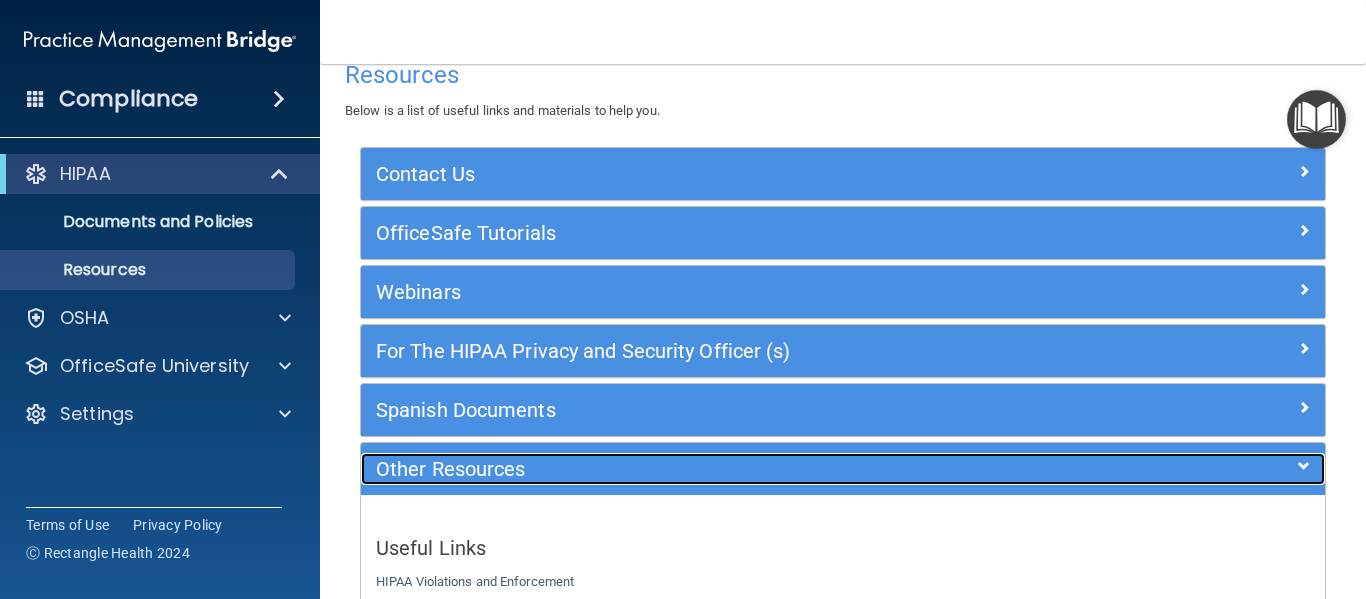 click on "Other Resources" at bounding box center [722, 469] 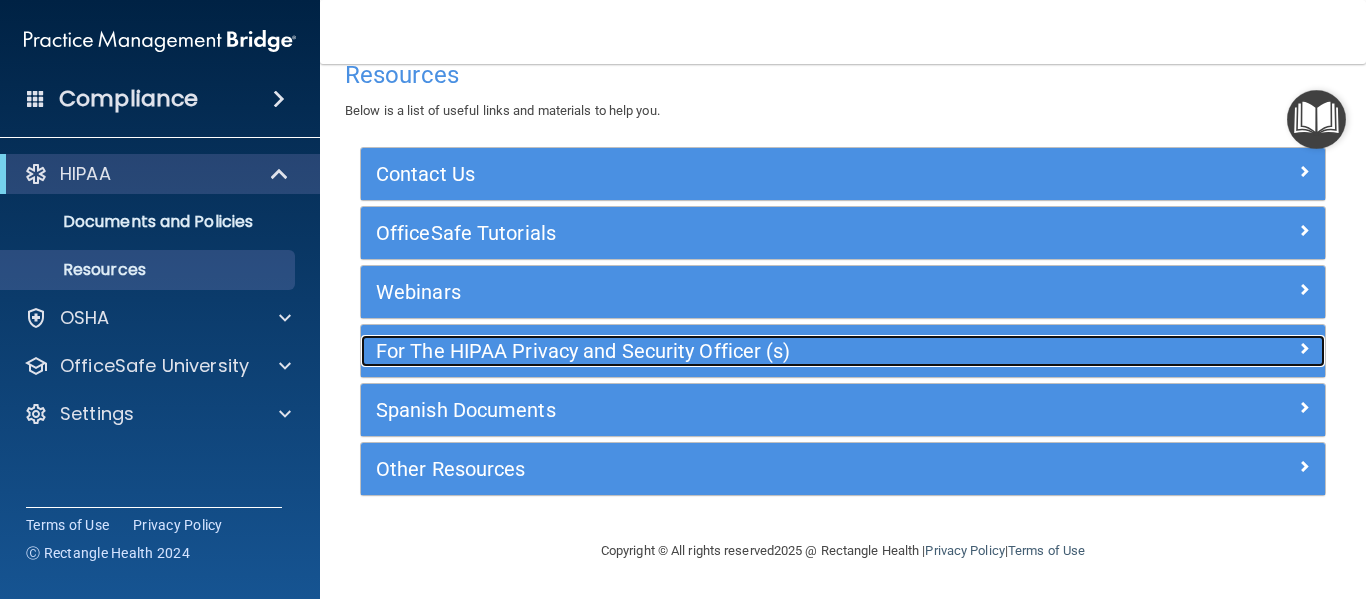 click on "For The HIPAA Privacy and Security Officer (s)" at bounding box center (722, 351) 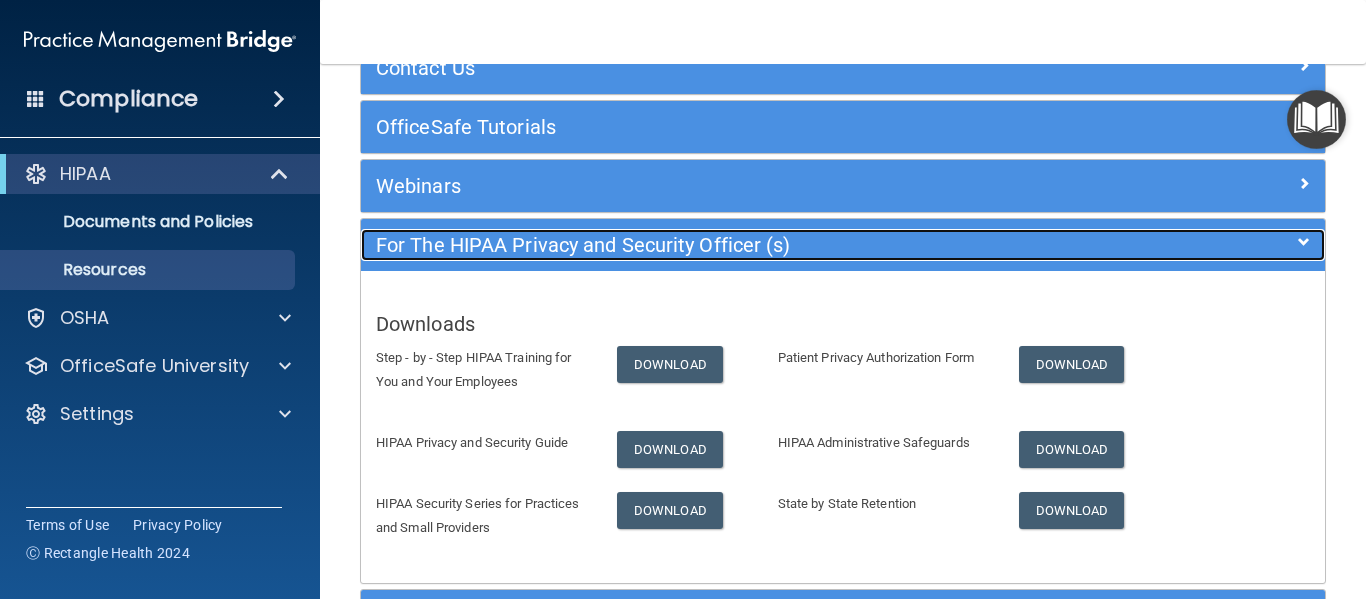 scroll, scrollTop: 157, scrollLeft: 0, axis: vertical 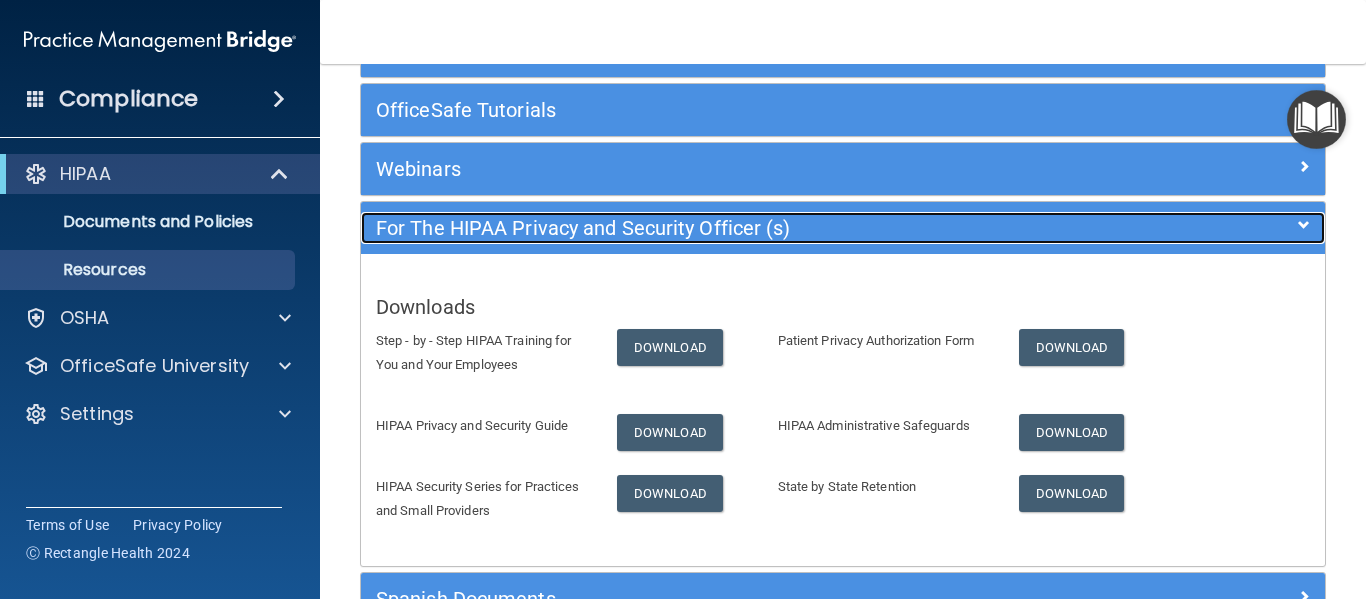 click on "For The HIPAA Privacy and Security Officer (s)" at bounding box center [722, 228] 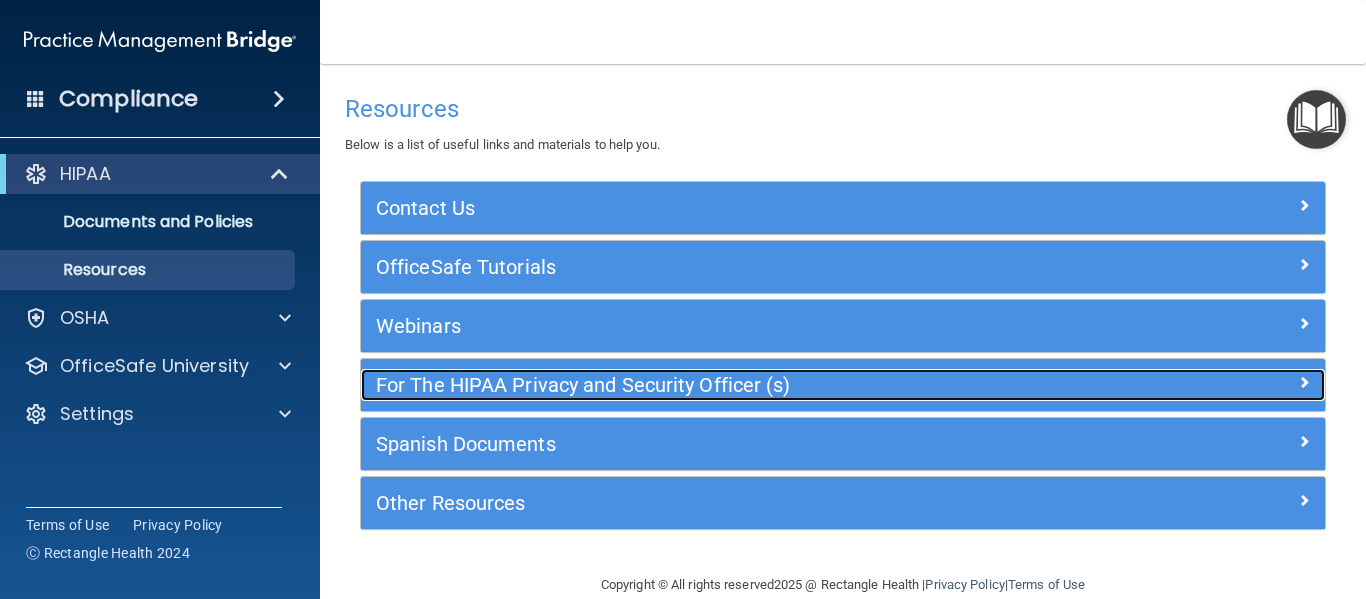 scroll, scrollTop: 34, scrollLeft: 0, axis: vertical 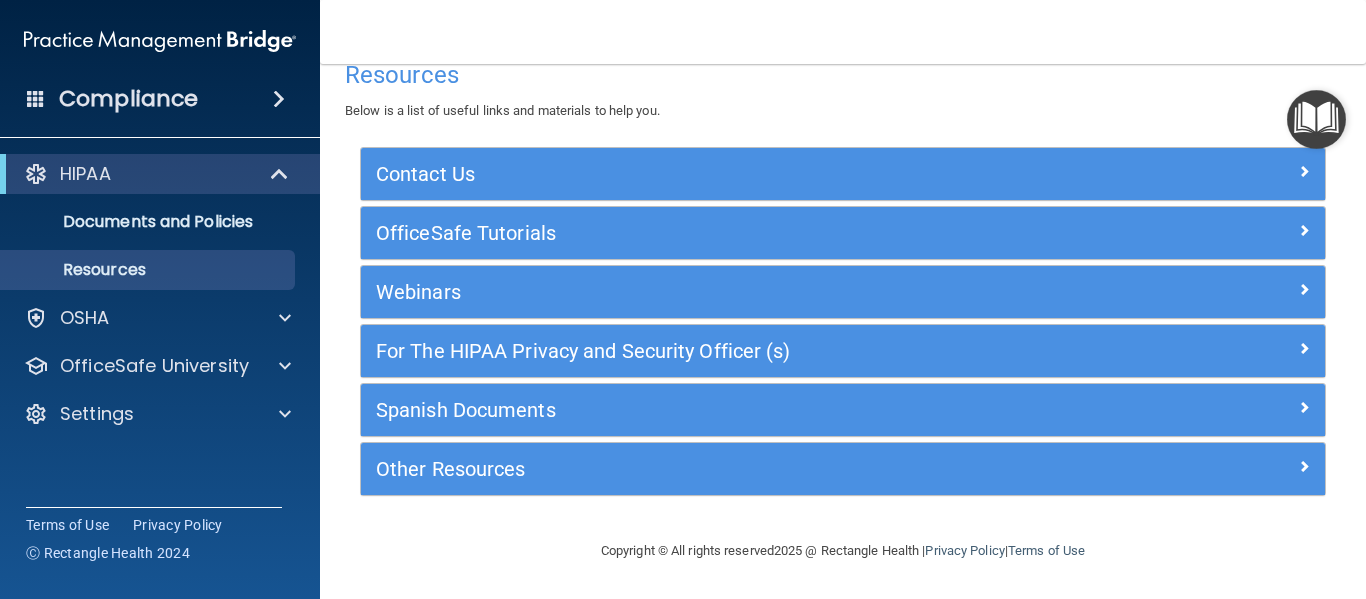 click on "Compliance" at bounding box center [160, 99] 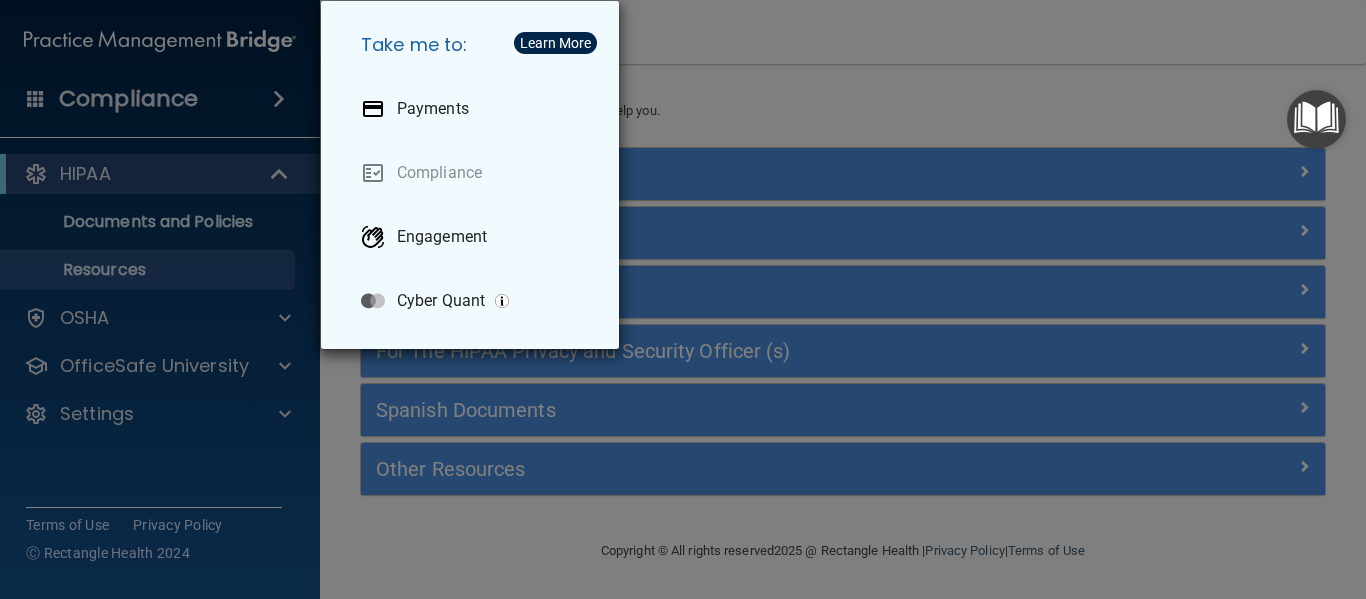 click on "Take me to:             Payments                   Compliance                     Engagement                     Cyber Quant" at bounding box center [683, 299] 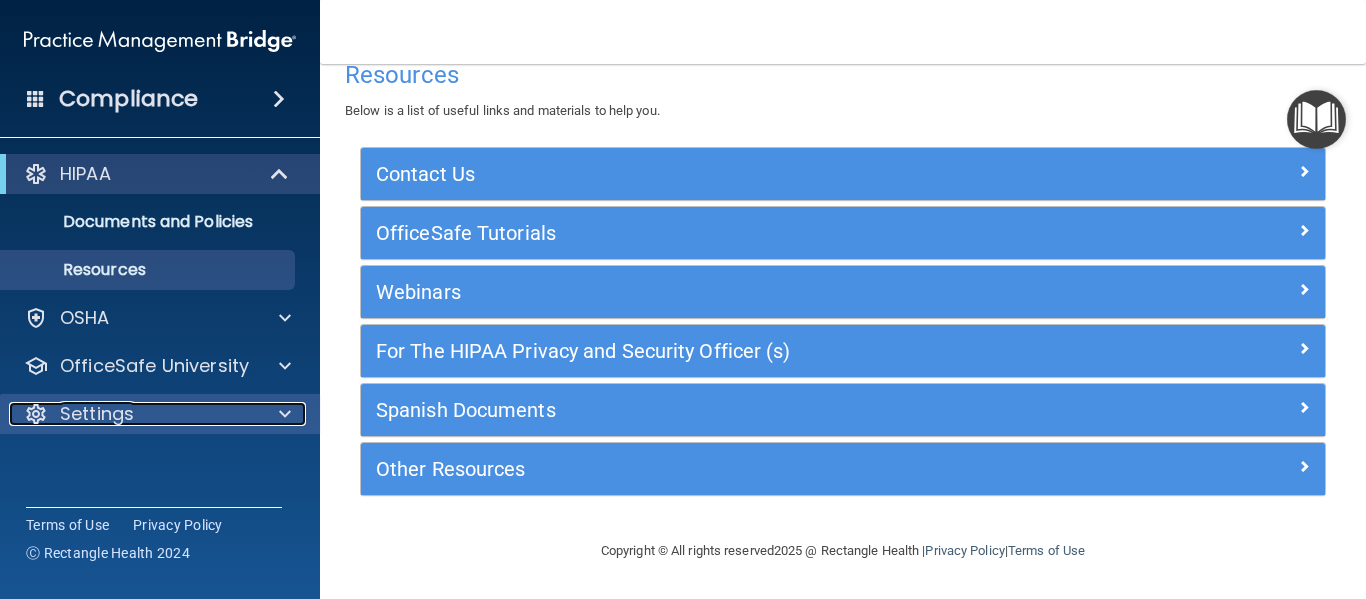 click on "Settings" at bounding box center (97, 414) 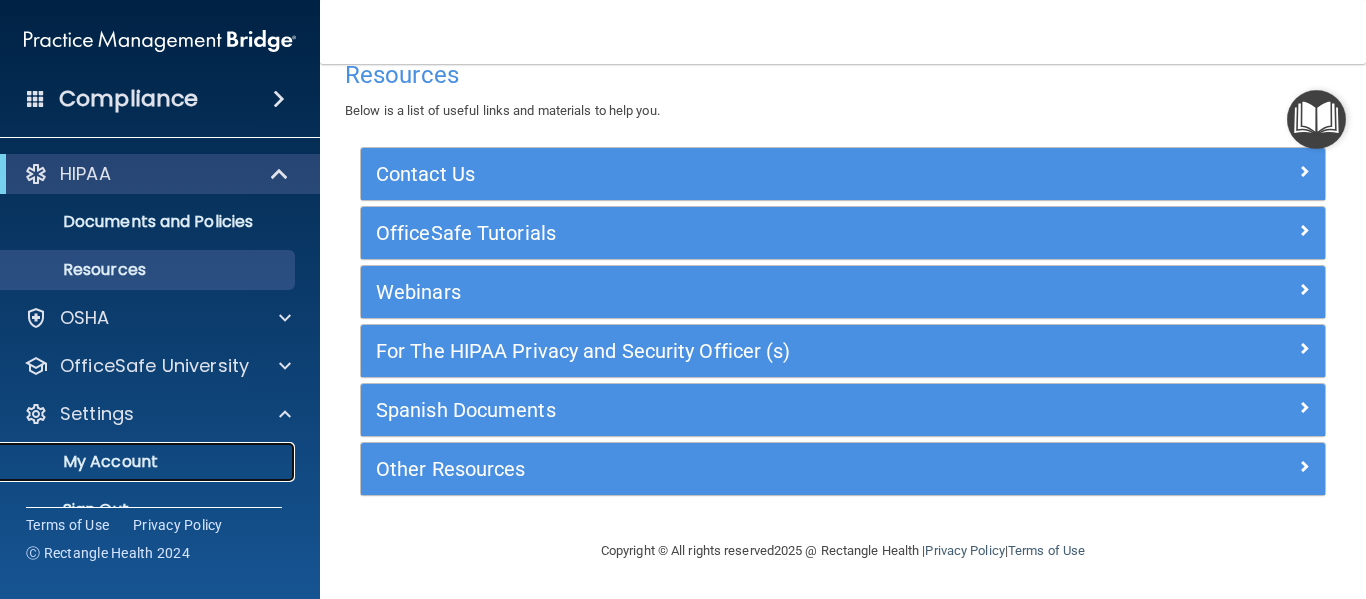 click on "My Account" at bounding box center (149, 462) 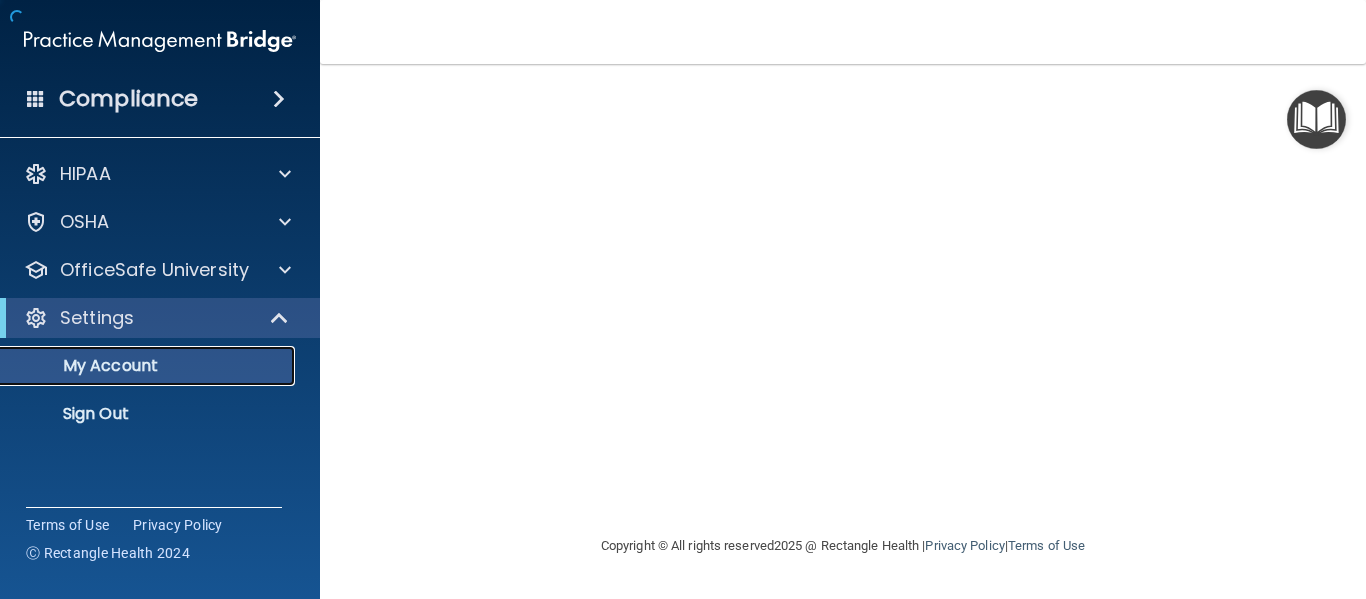 scroll, scrollTop: 0, scrollLeft: 0, axis: both 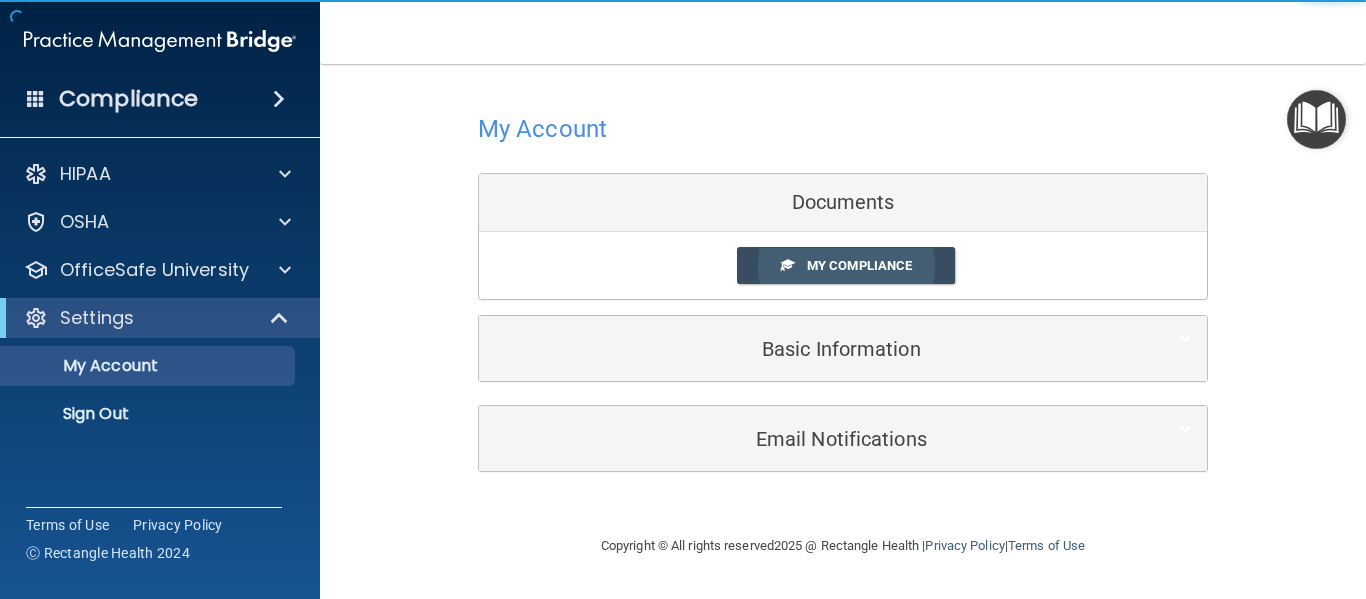 click on "My Compliance" at bounding box center (846, 265) 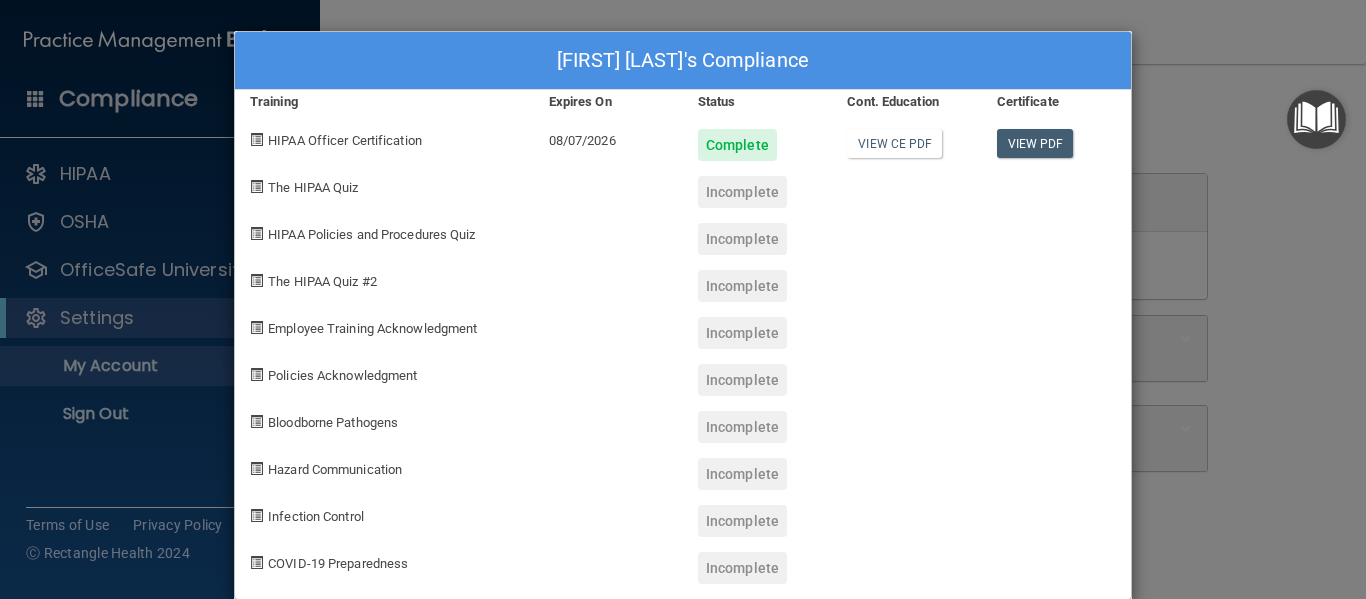 click on "Hannah Paullin's Compliance      Training   Expires On   Status   Cont. Education   Certificate         HIPAA Officer Certification      08/07/2026       Complete        View CE PDF       View PDF         The HIPAA Quiz             Incomplete                      HIPAA Policies and Procedures Quiz             Incomplete                      The HIPAA Quiz #2             Incomplete                      Employee Training Acknowledgment             Incomplete                      Policies Acknowledgment             Incomplete                      Bloodborne Pathogens             Incomplete                      Hazard Communication             Incomplete                      Infection Control             Incomplete                      COVID-19 Preparedness             Incomplete" at bounding box center [683, 299] 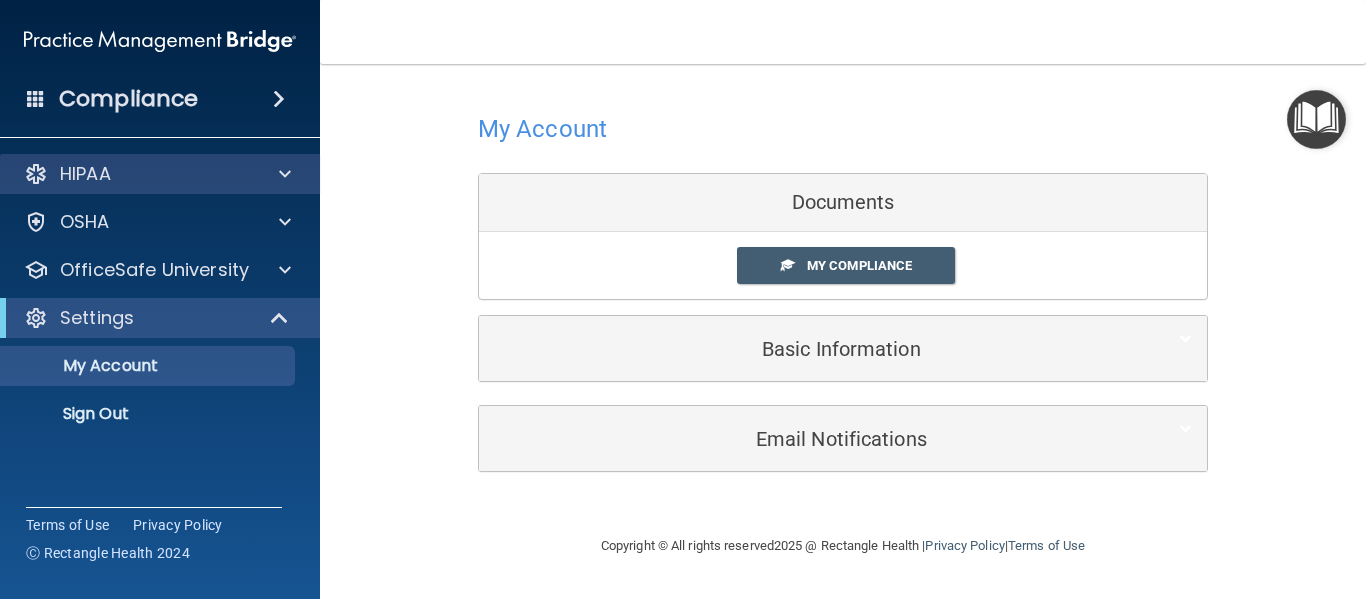 click on "HIPAA" at bounding box center (160, 174) 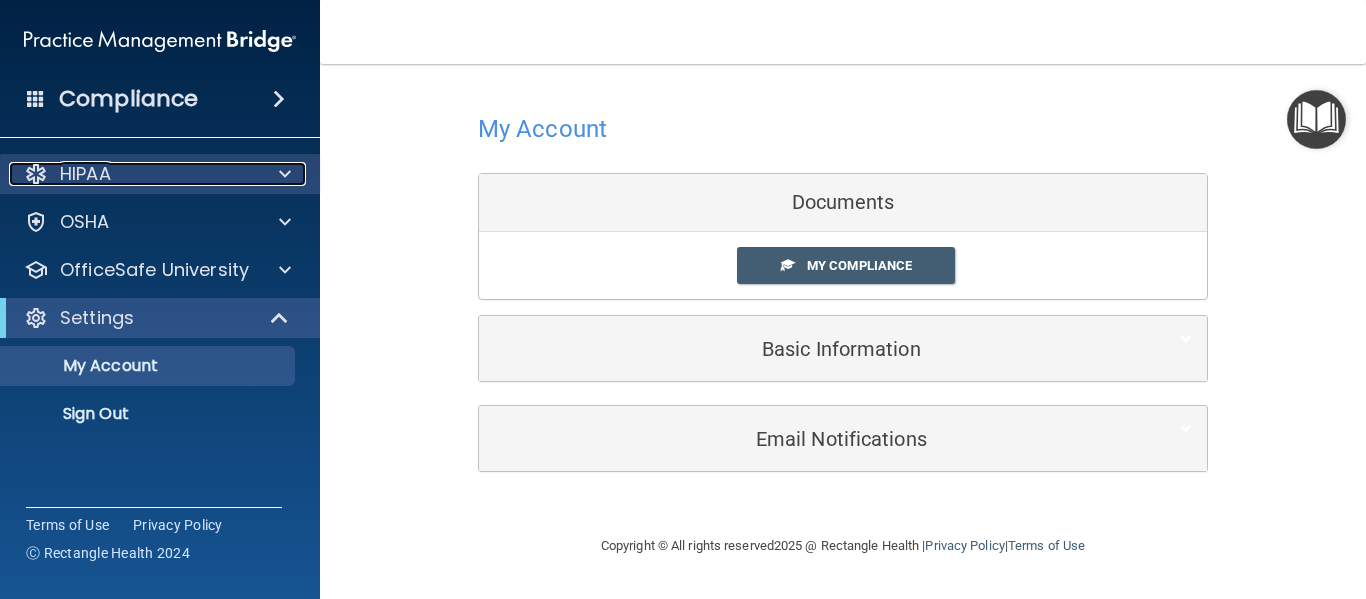 click at bounding box center [285, 174] 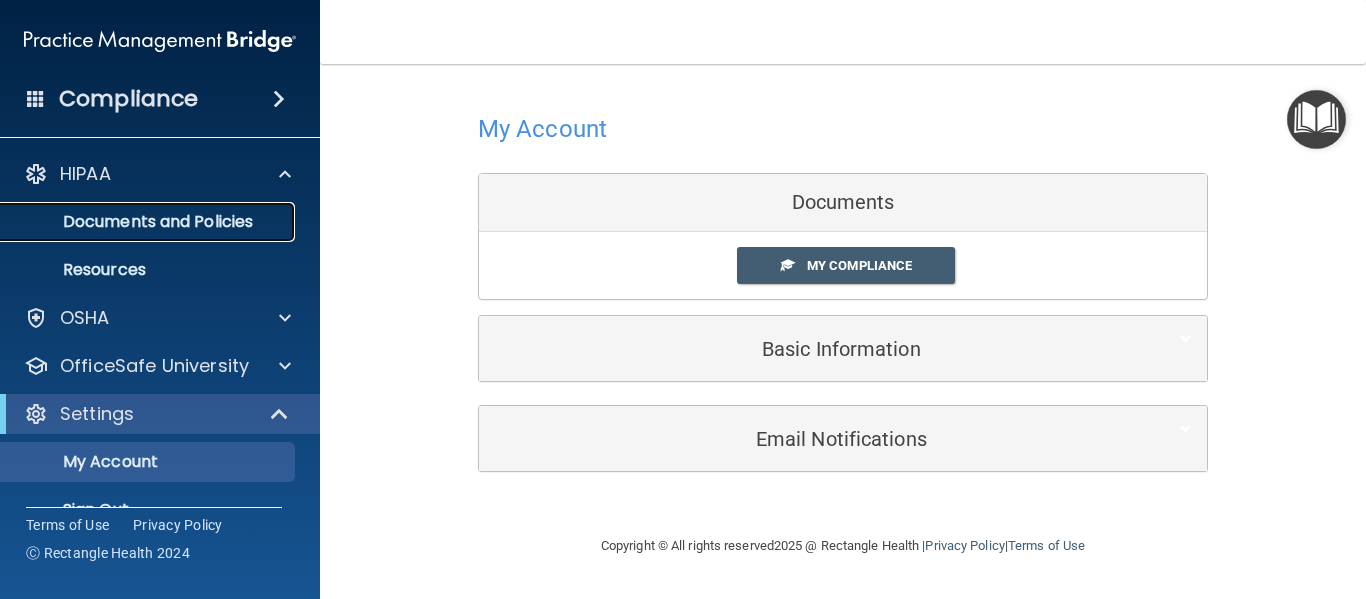 click on "Documents and Policies" at bounding box center (149, 222) 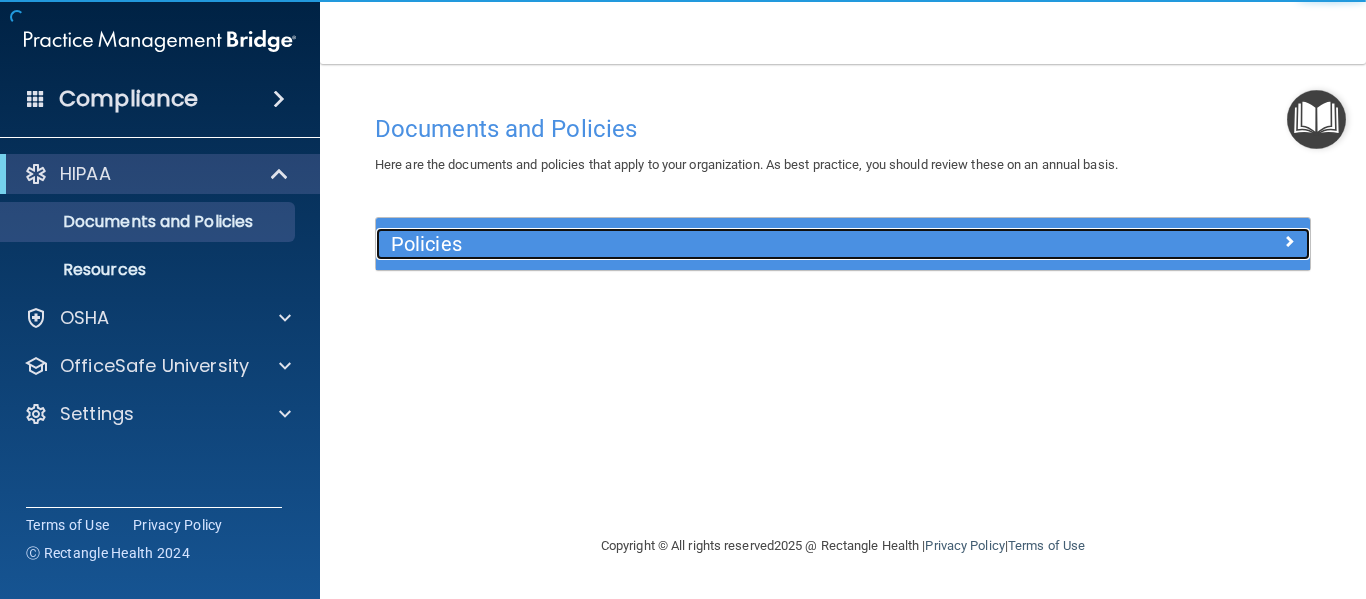 click on "Policies" at bounding box center (726, 244) 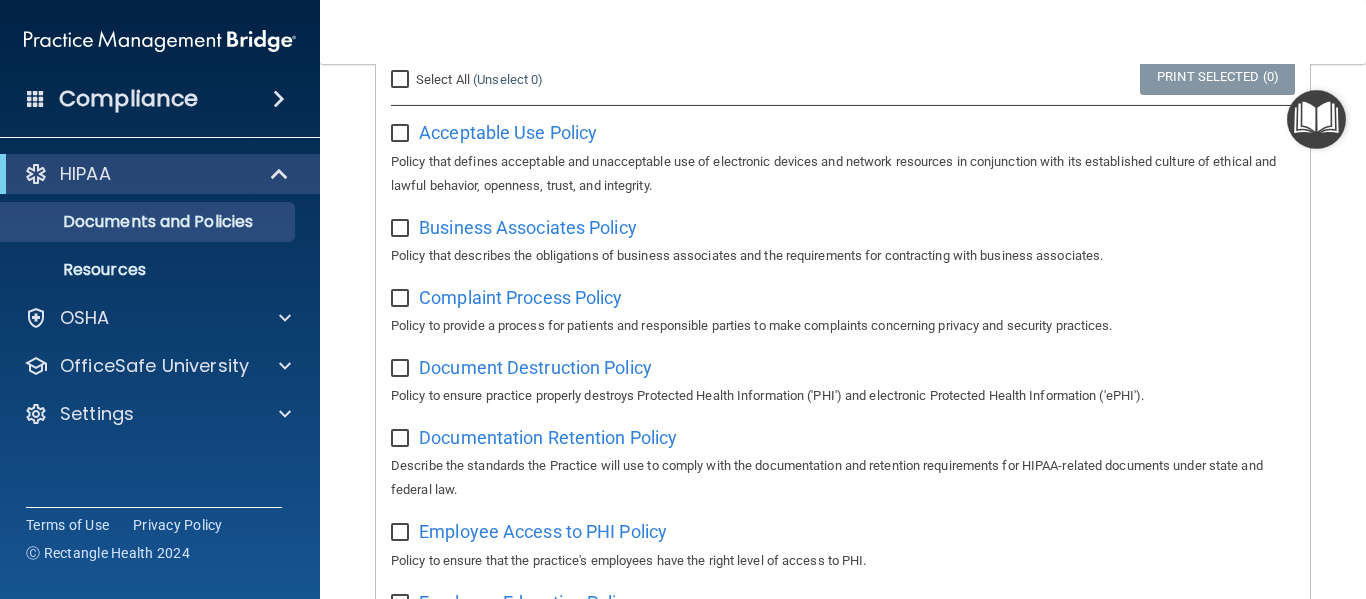 scroll, scrollTop: 0, scrollLeft: 0, axis: both 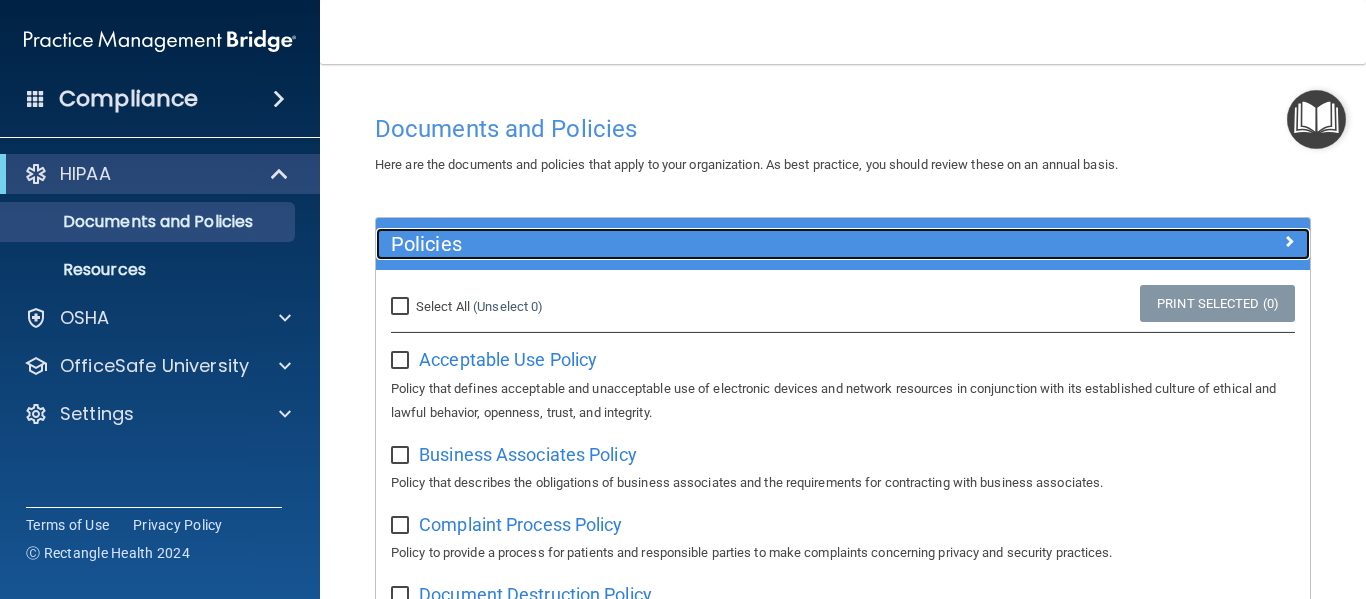 click on "Policies" at bounding box center [726, 244] 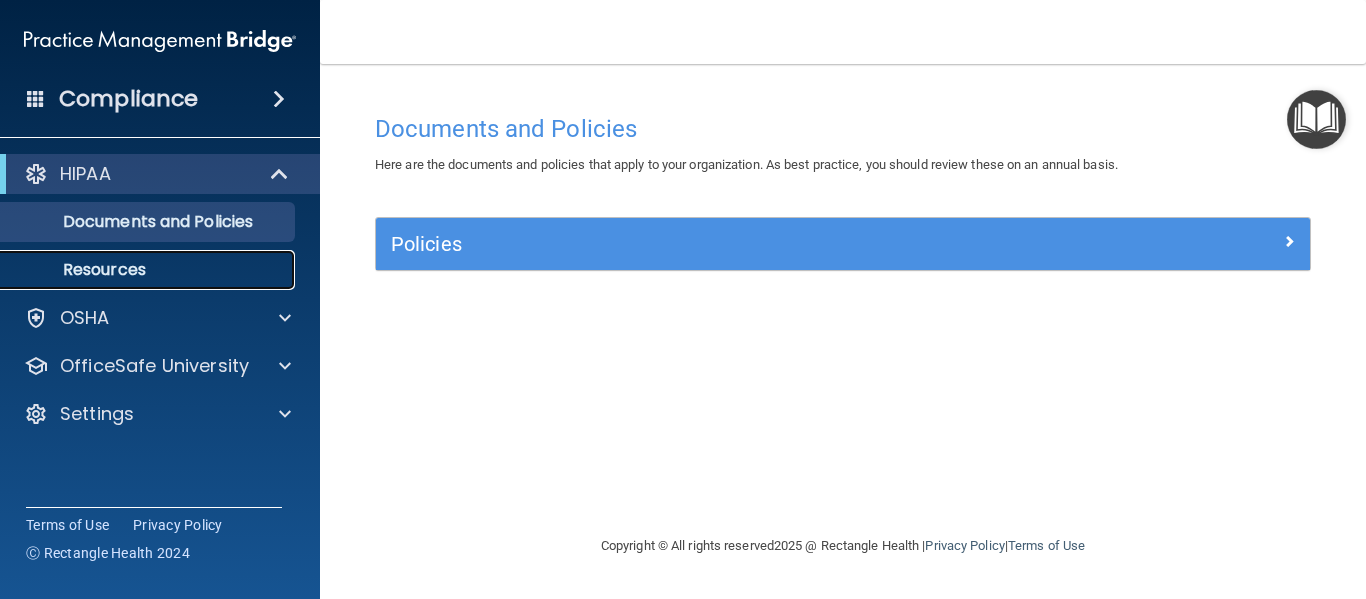 click on "Resources" at bounding box center (137, 270) 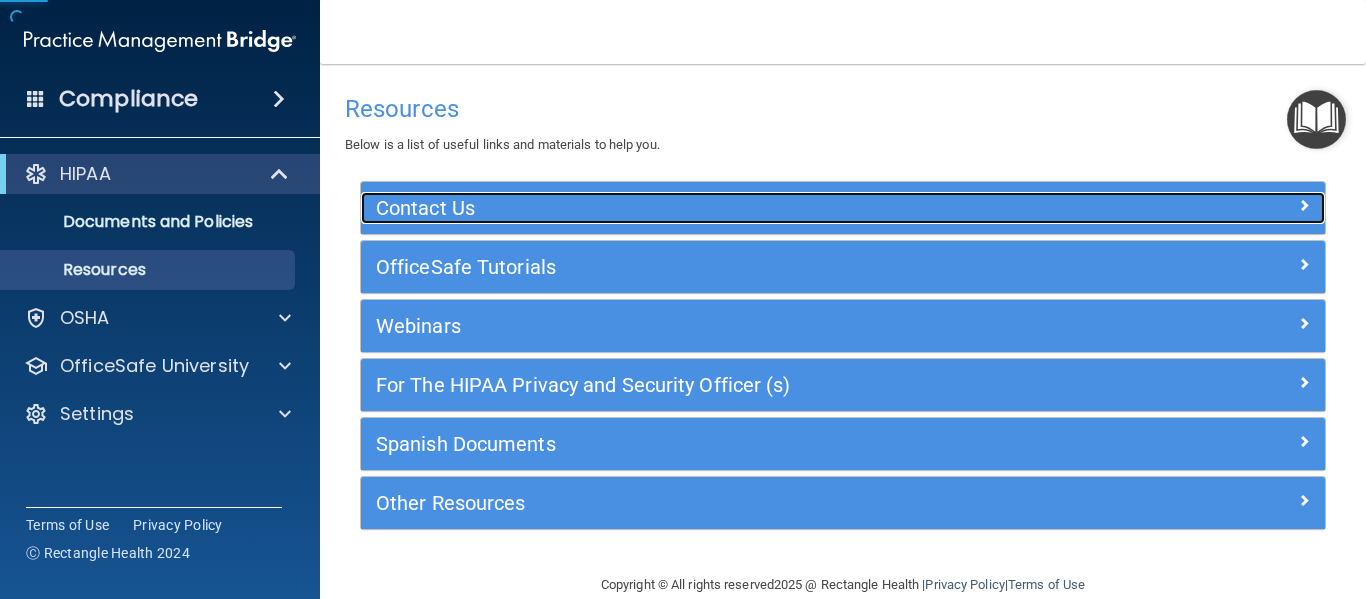 click on "Contact Us" at bounding box center [722, 208] 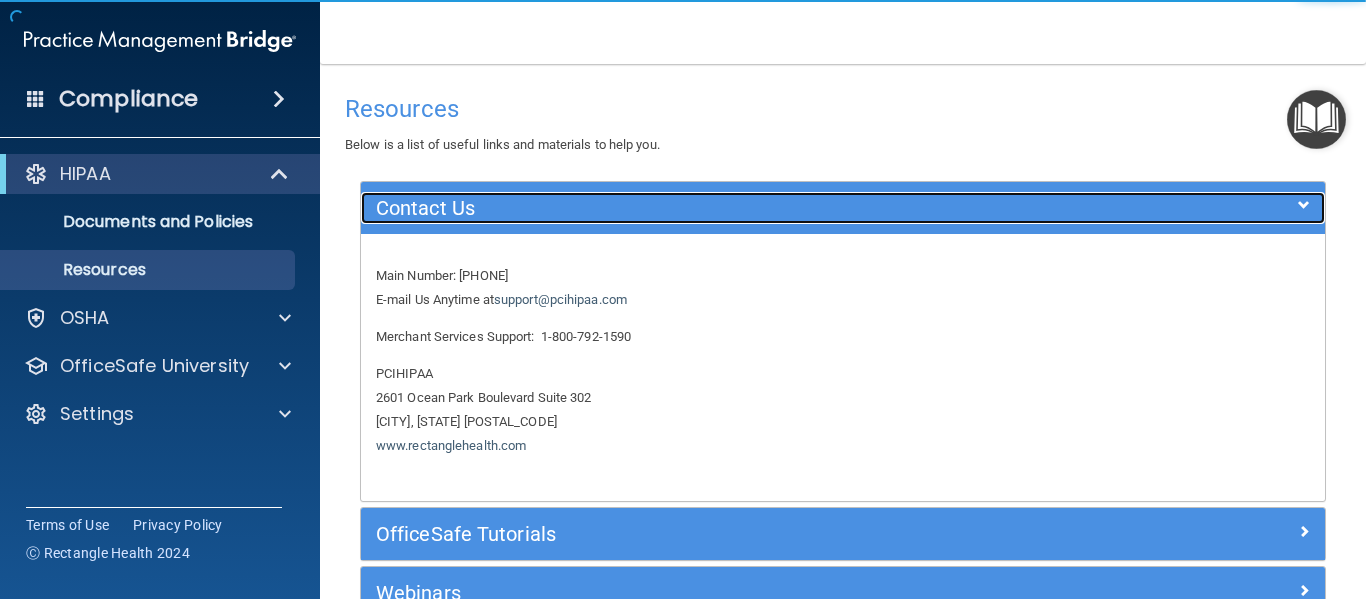click on "Contact Us" at bounding box center (722, 208) 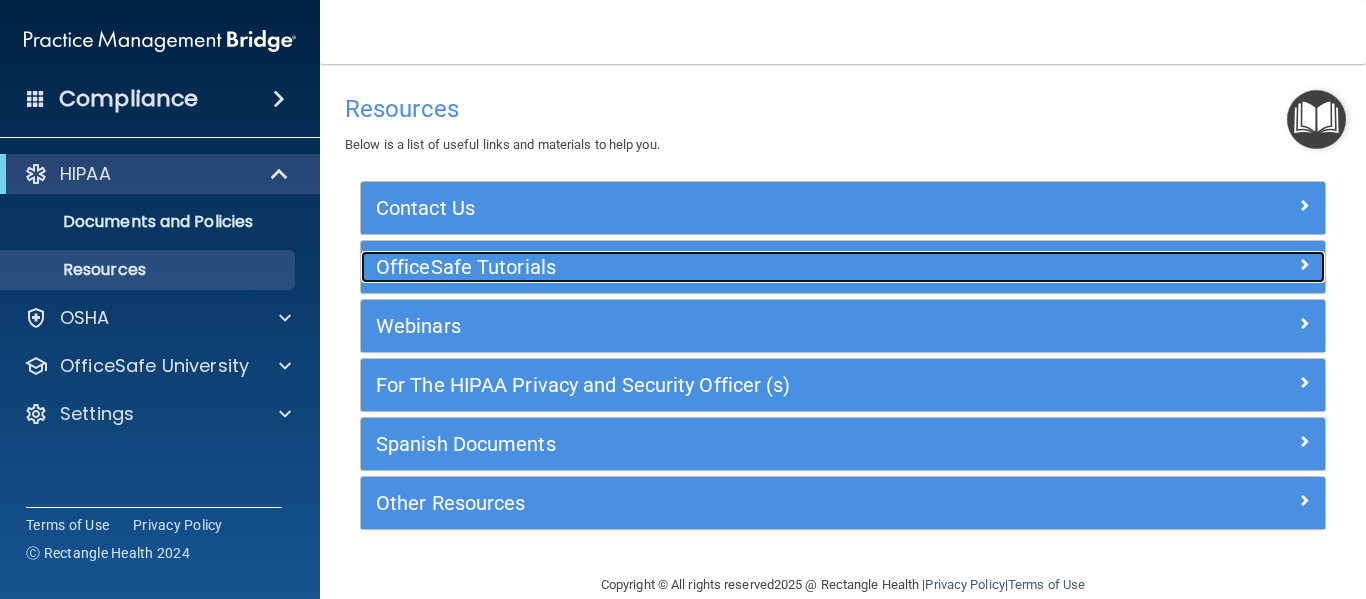 click on "OfficeSafe Tutorials" at bounding box center [722, 267] 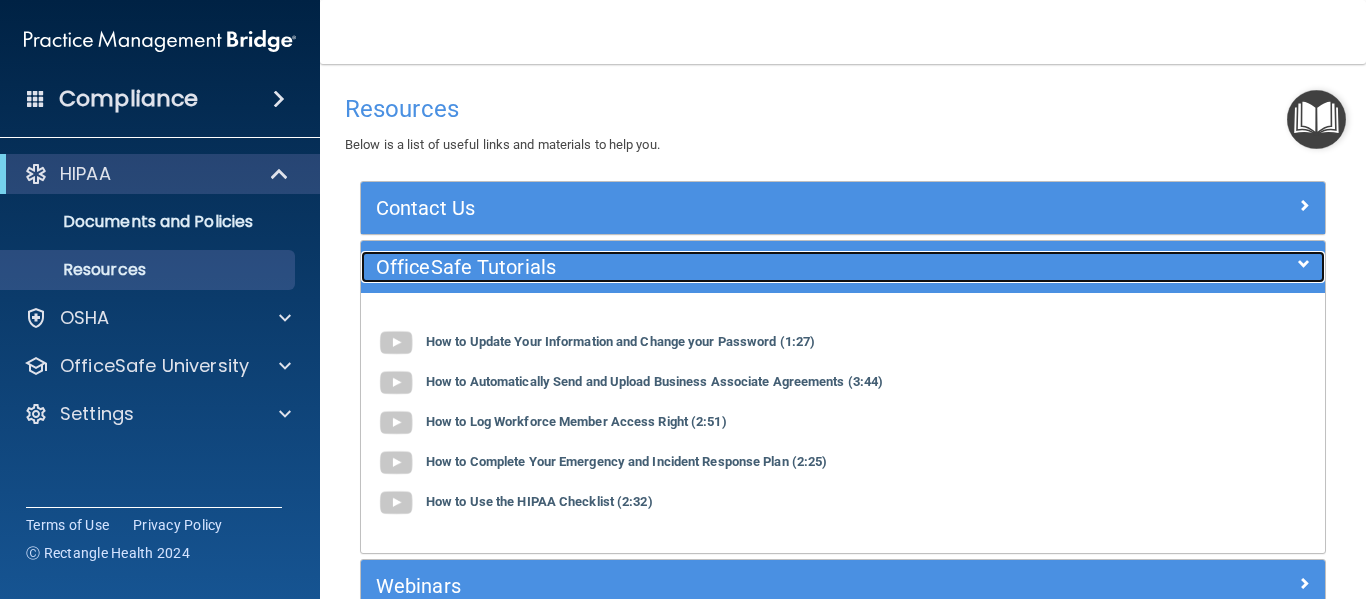 click on "OfficeSafe Tutorials" at bounding box center [722, 267] 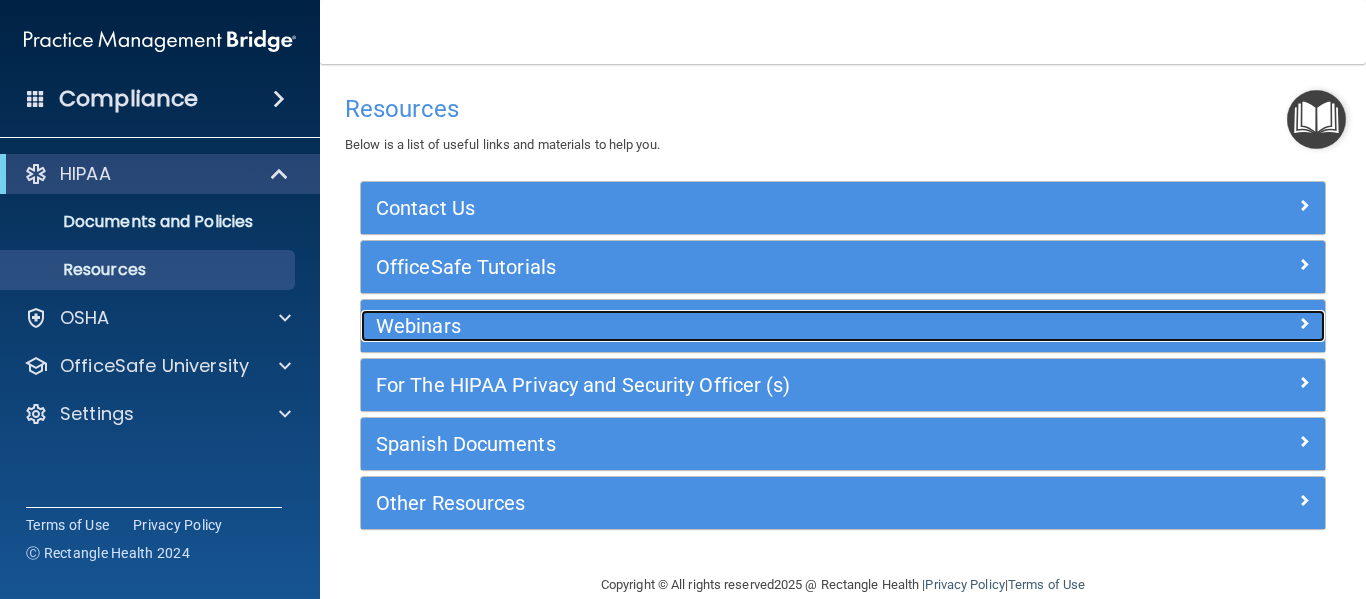 click on "Webinars" at bounding box center [722, 326] 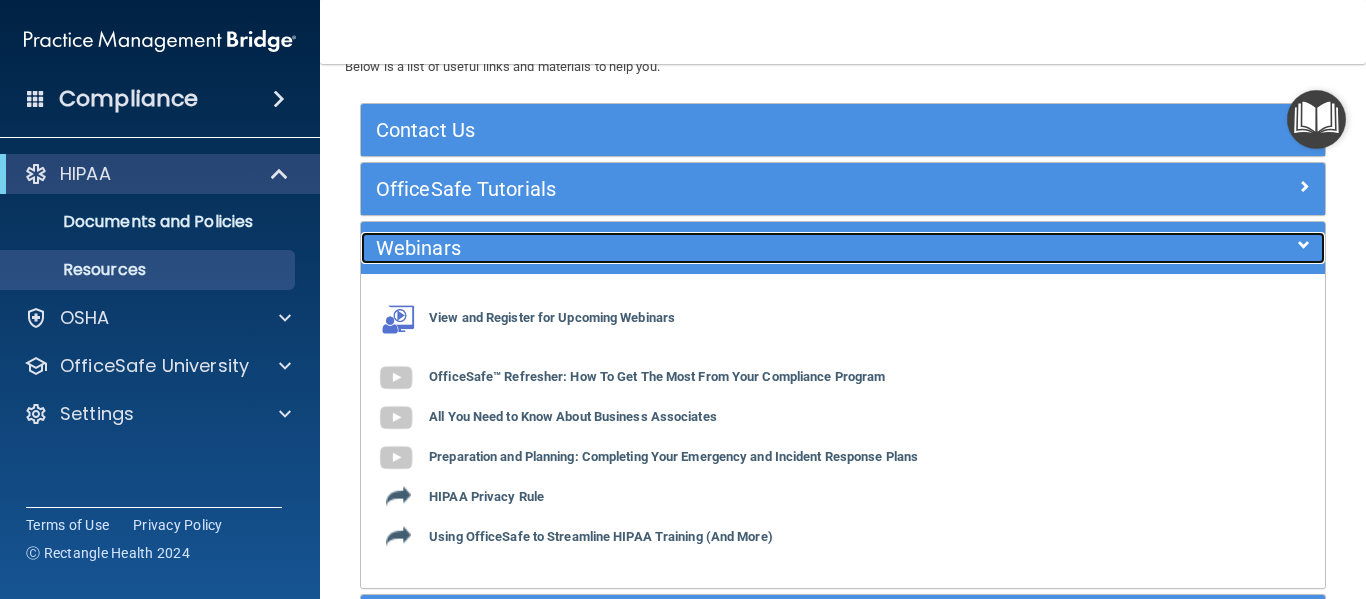 click on "Webinars" at bounding box center (722, 248) 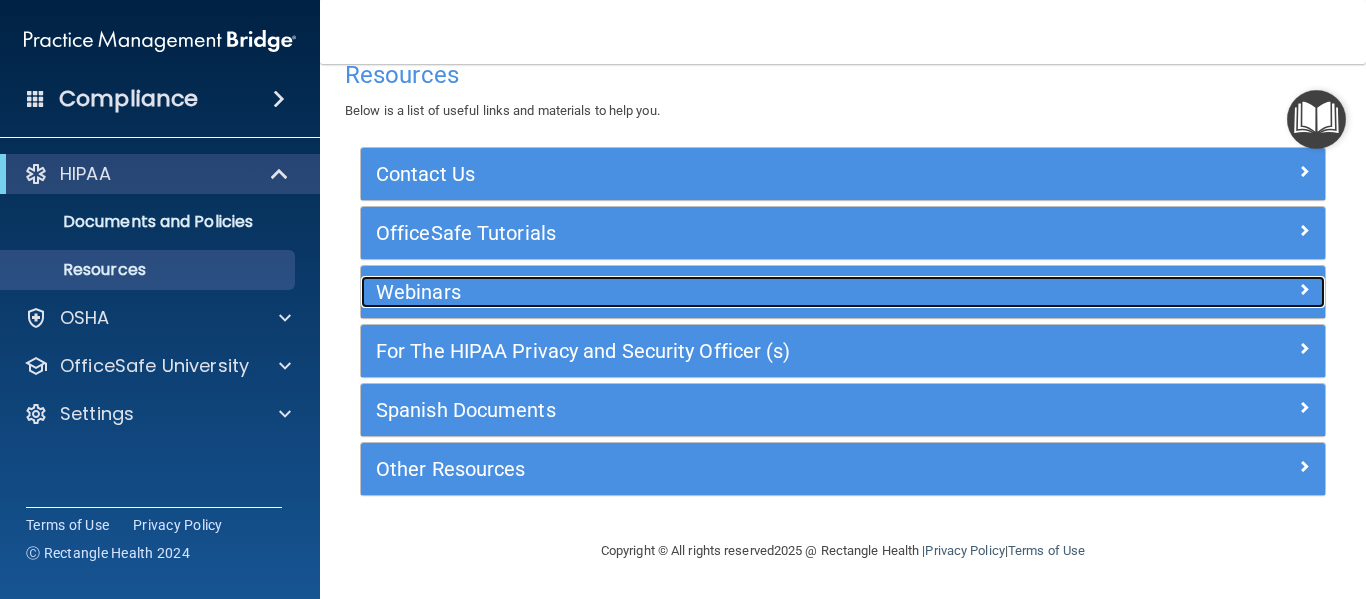 scroll, scrollTop: 34, scrollLeft: 0, axis: vertical 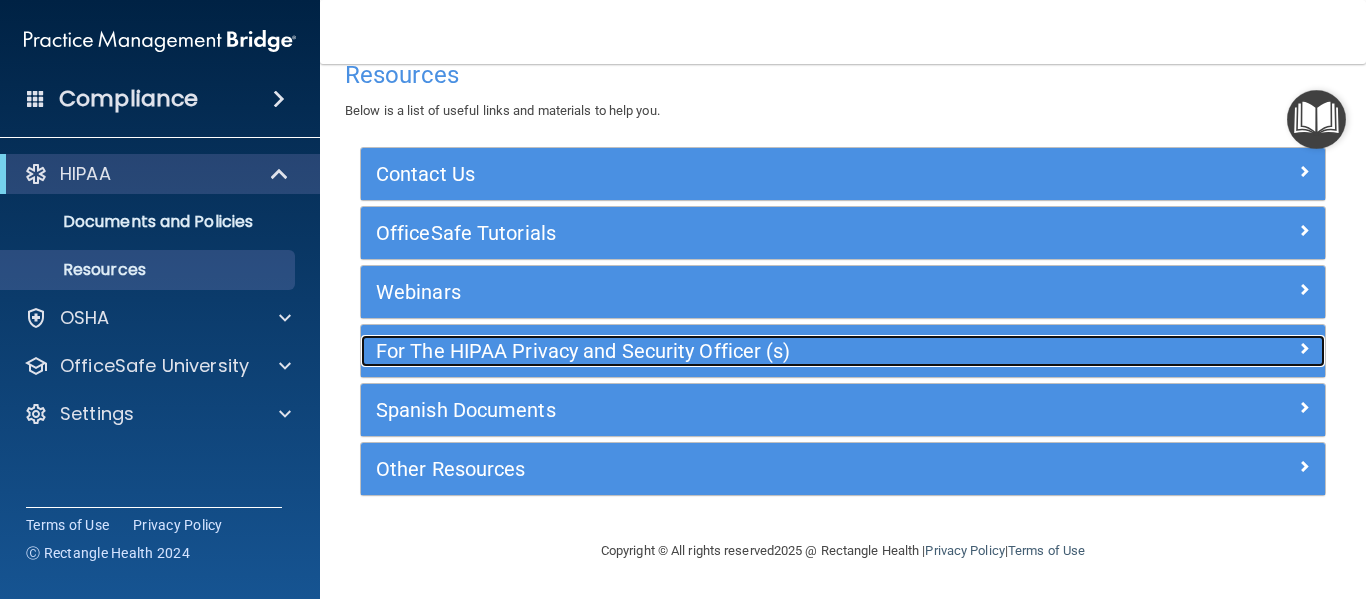 click on "For The HIPAA Privacy and Security Officer (s)" at bounding box center (722, 351) 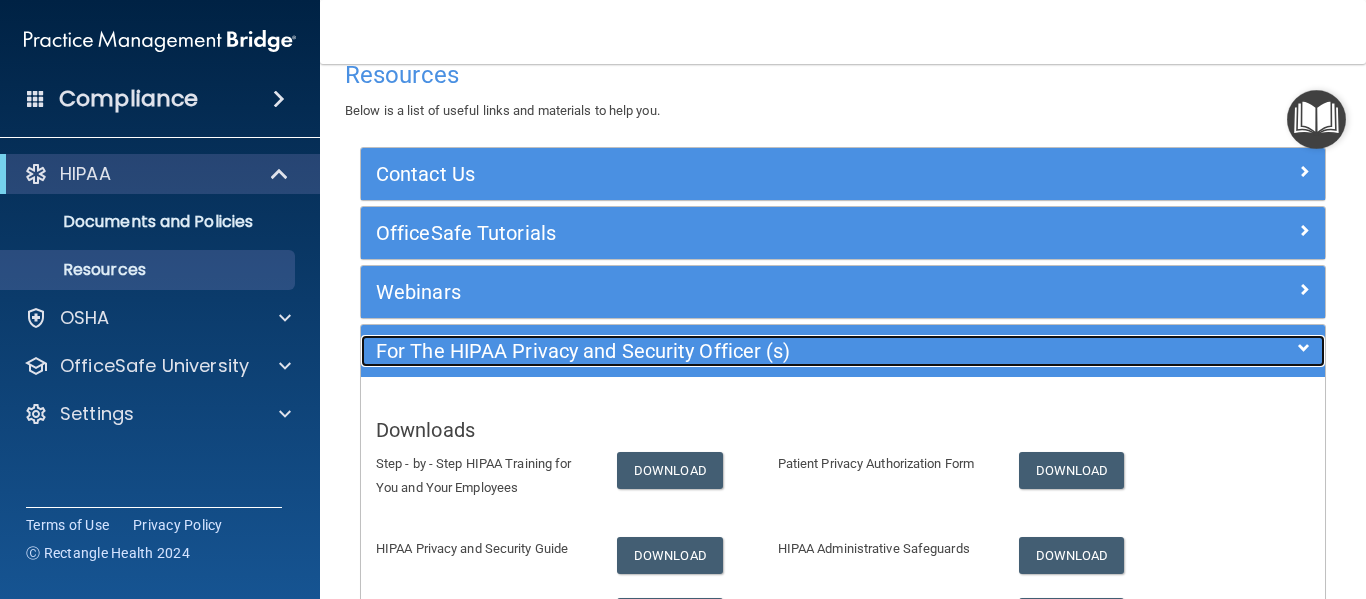 click on "For The HIPAA Privacy and Security Officer (s)" at bounding box center [722, 351] 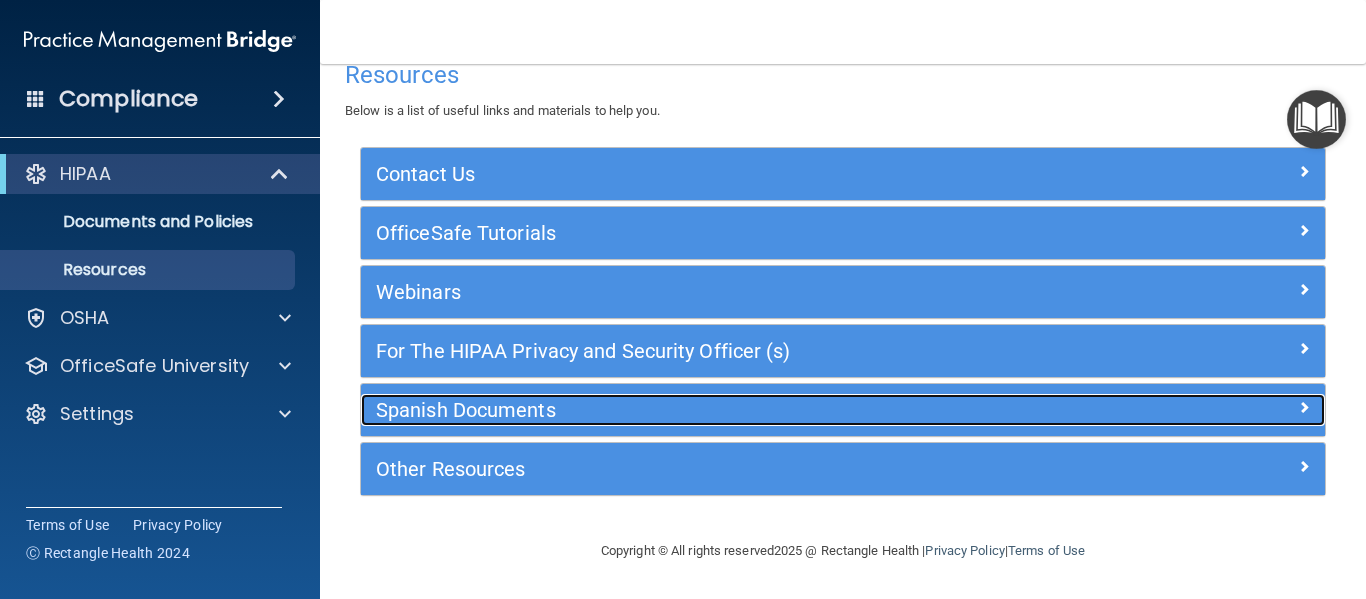 click on "Spanish Documents" at bounding box center (722, 410) 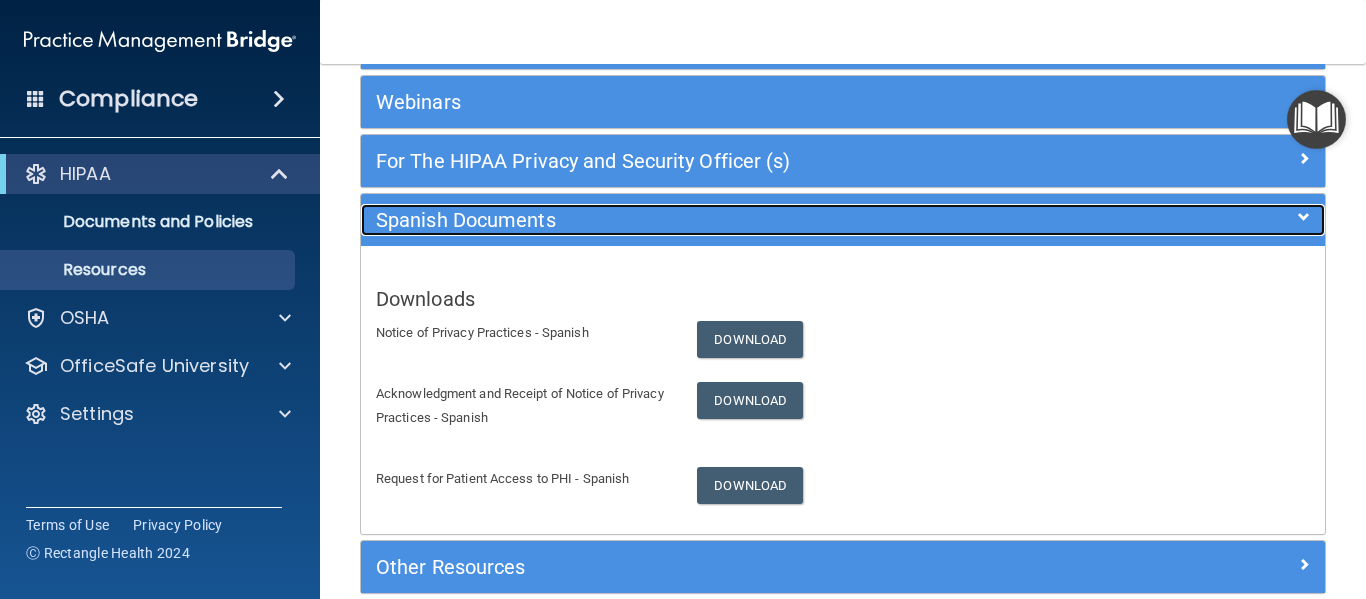 click on "Spanish Documents" at bounding box center (722, 220) 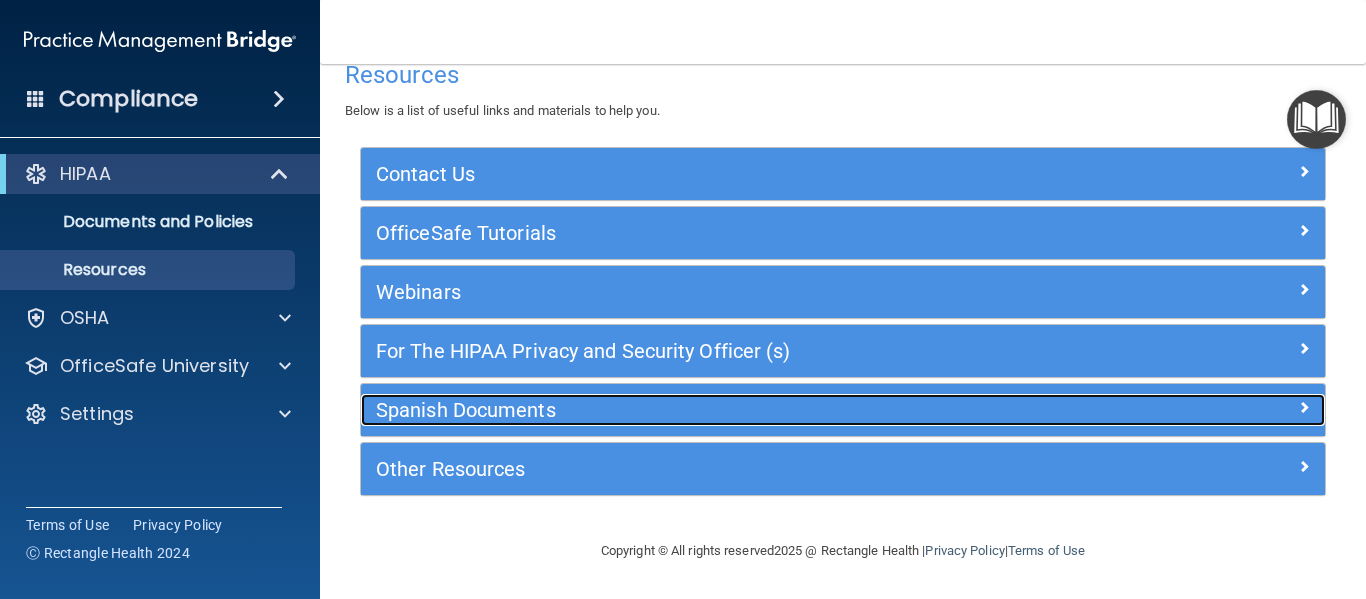 scroll, scrollTop: 34, scrollLeft: 0, axis: vertical 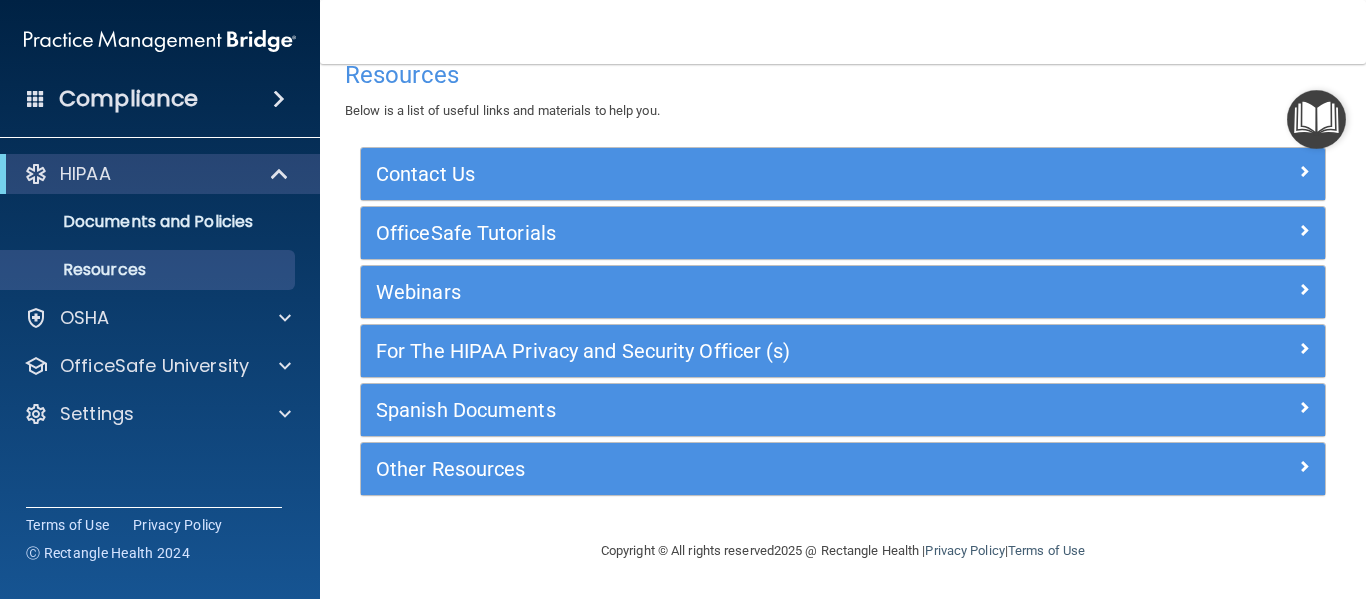 click on "Contact Us
Main Number: 800-588-0254   E-mail Us Anytime at  support@pcihipaa.com   Merchant Services Support:  1-800-792-1590   PCIHIPAA   2601 Ocean Park Boulevard Suite 302   Santa Monica, California 90405    www.rectanglehealth.com
OfficeSafe Tutorials
How to Update Your Information and Change your Password  (1:27)              How to Automatically Send and Upload Business Associate Agreements  (3:44)              How to Log Workforce Member Access Right  (2:51)              How to Complete Your Emergency and Incident Response Plan  (2:25)              How to Use the HIPAA Checklist   (2:32)
Webinars
View and Register for Upcoming Webinars           OfficeSafe™ Refresher: How To Get The Most From Your Compliance Program" at bounding box center [843, 333] 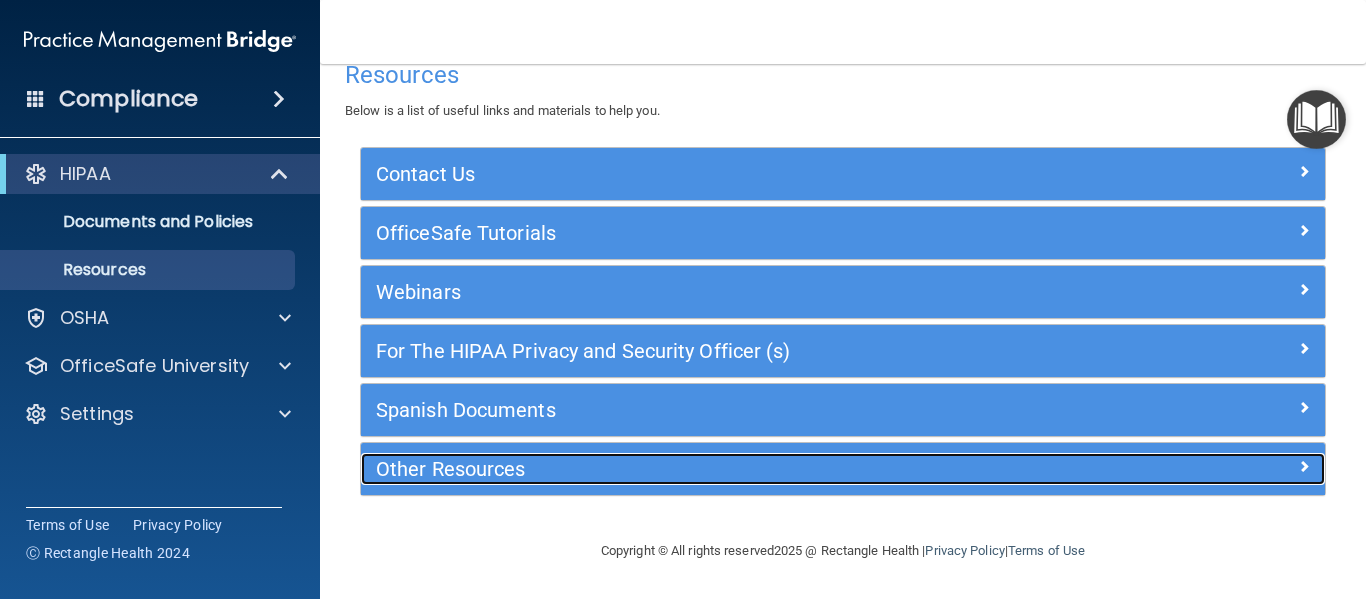 drag, startPoint x: 570, startPoint y: 483, endPoint x: 542, endPoint y: 475, distance: 29.12044 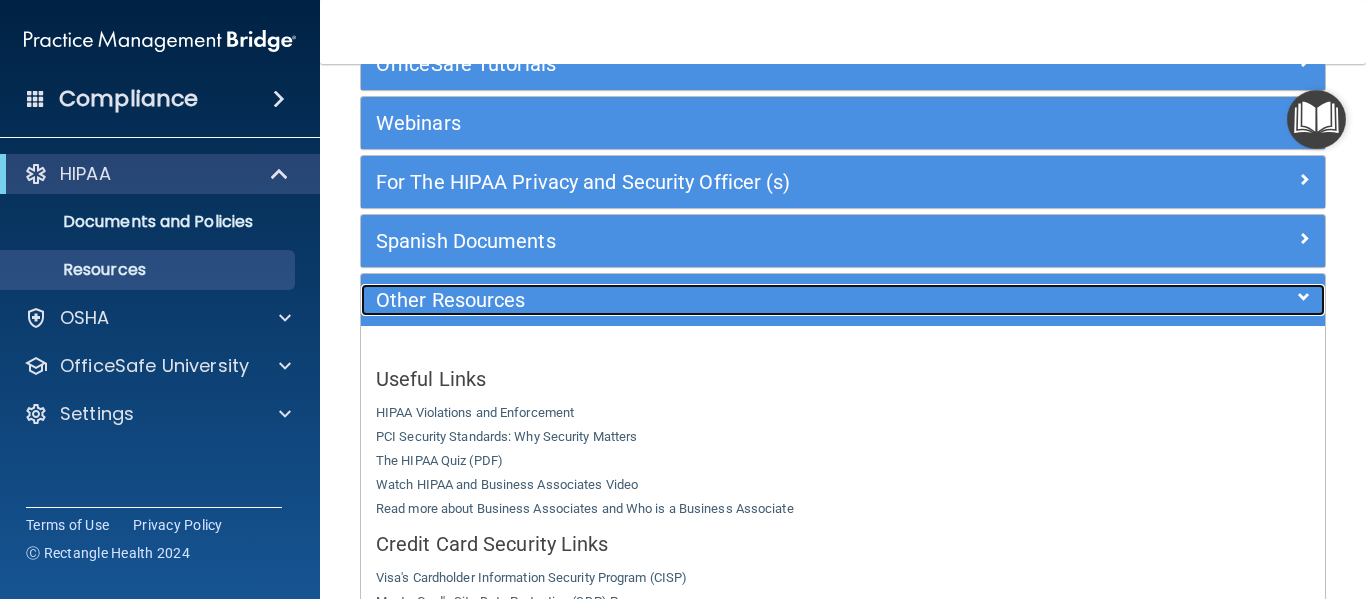 click on "Other Resources" at bounding box center [722, 300] 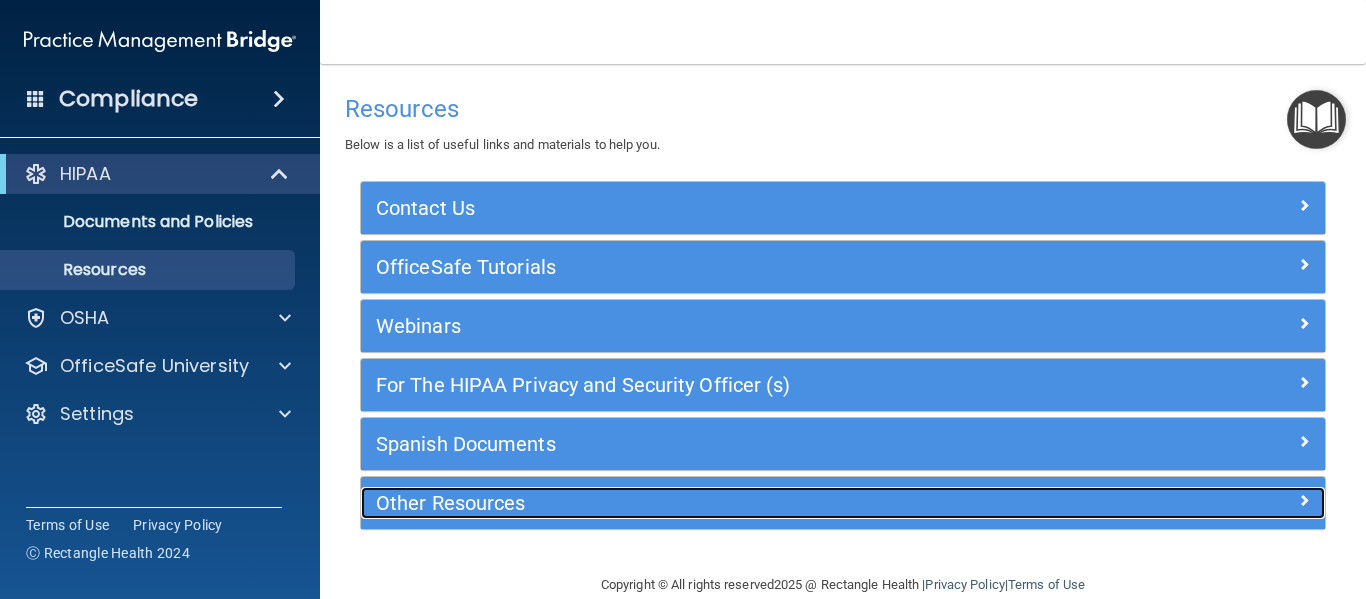 scroll, scrollTop: 34, scrollLeft: 0, axis: vertical 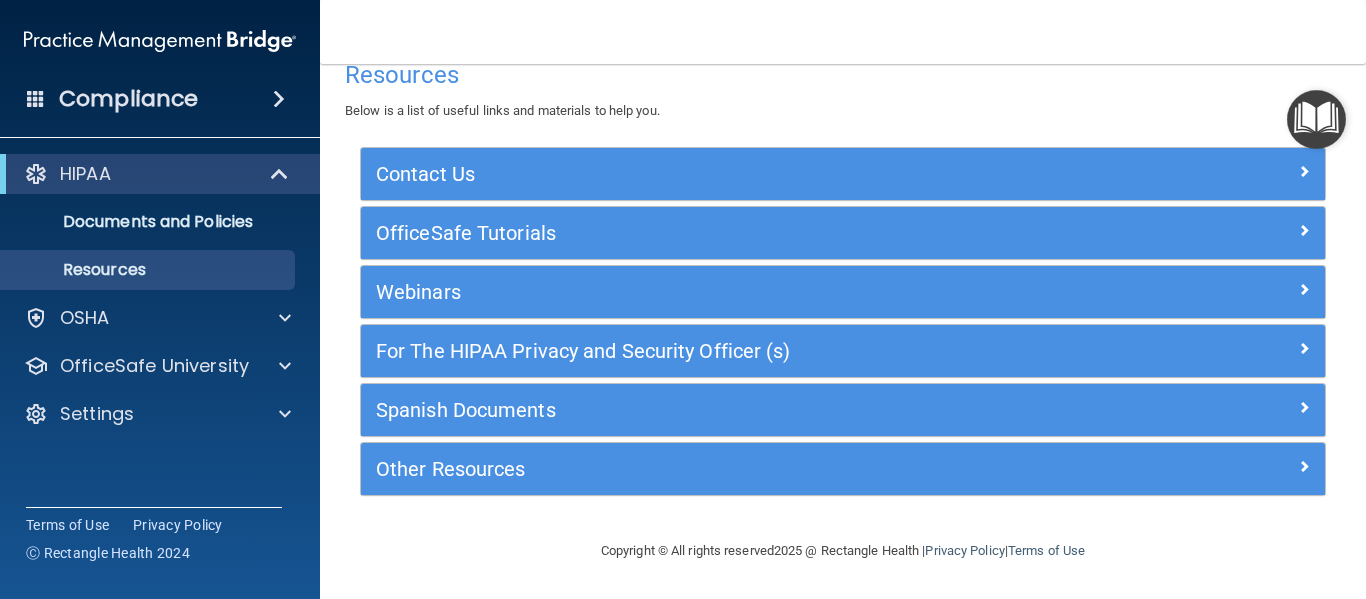 click at bounding box center (1316, 119) 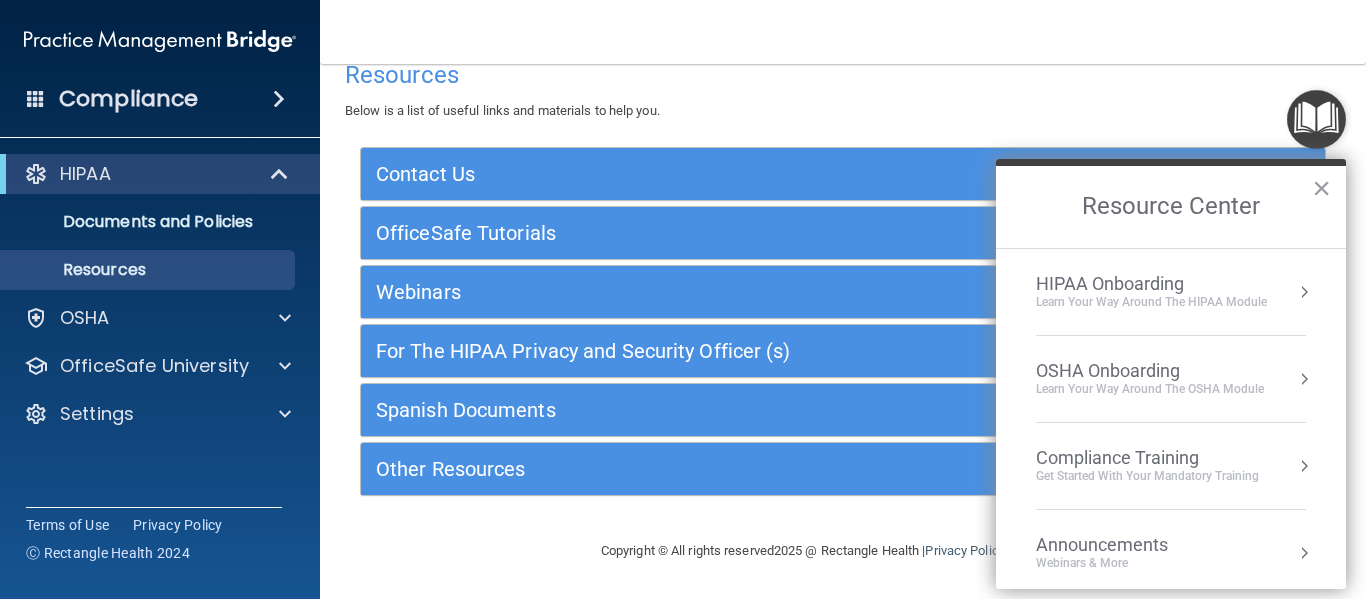 click on "Learn Your Way around the HIPAA module" at bounding box center [1151, 302] 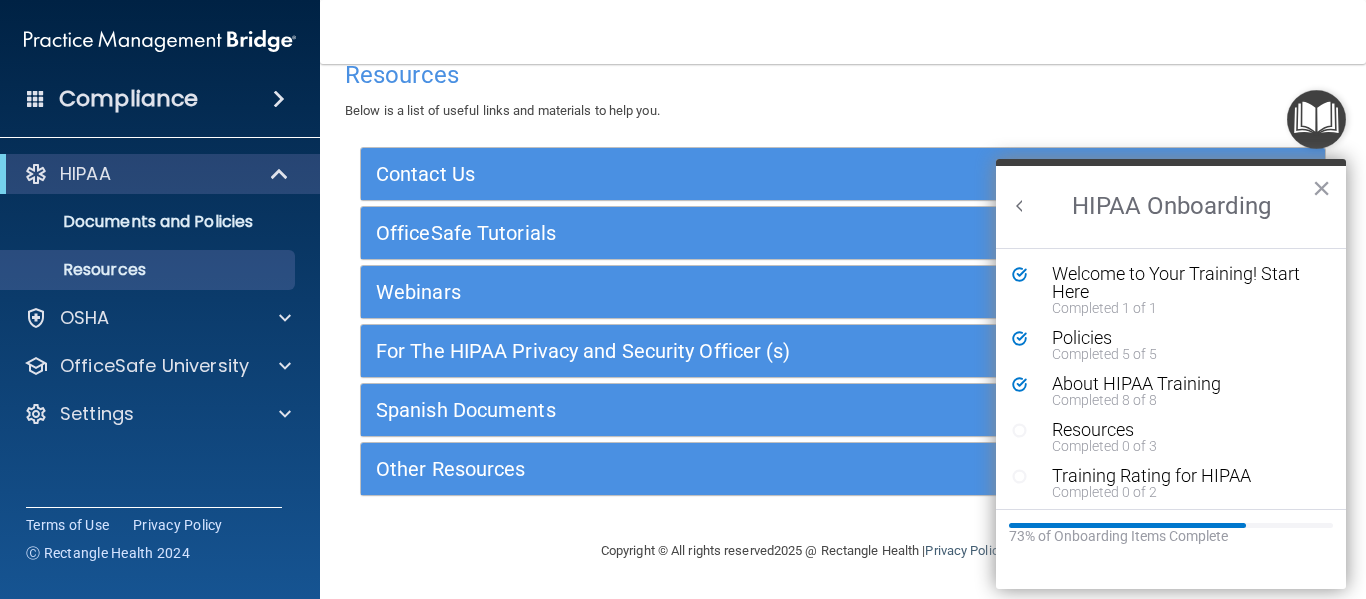 scroll, scrollTop: 0, scrollLeft: 0, axis: both 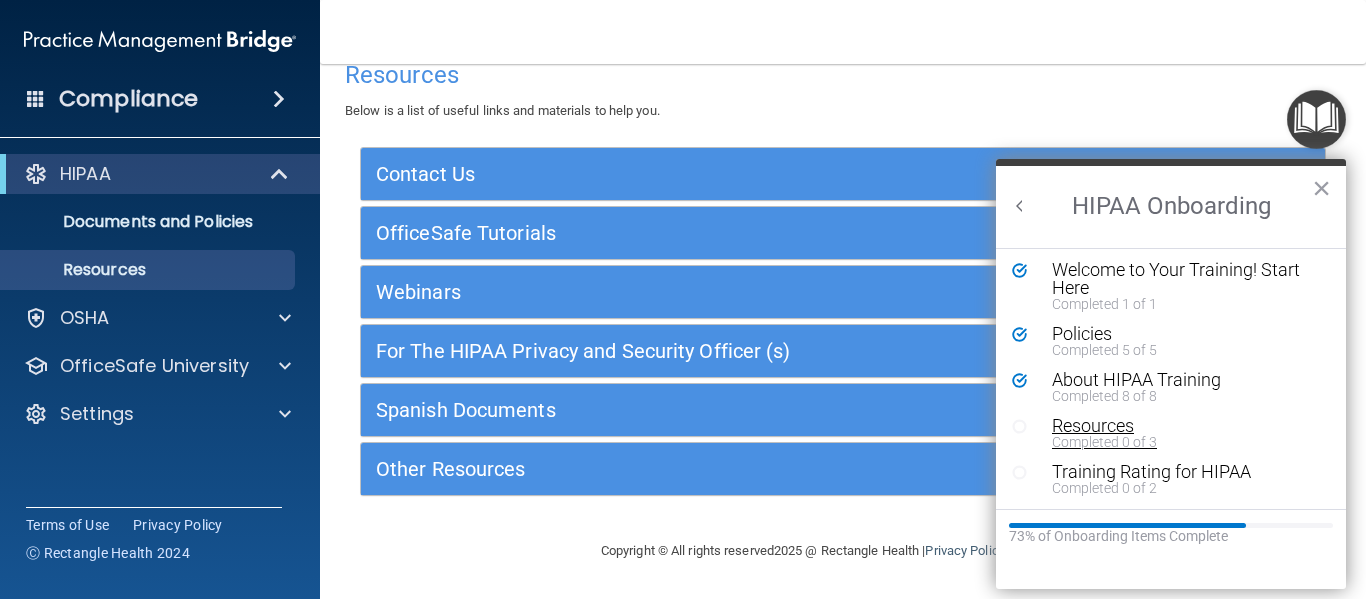 click on "Resources" at bounding box center [1178, 426] 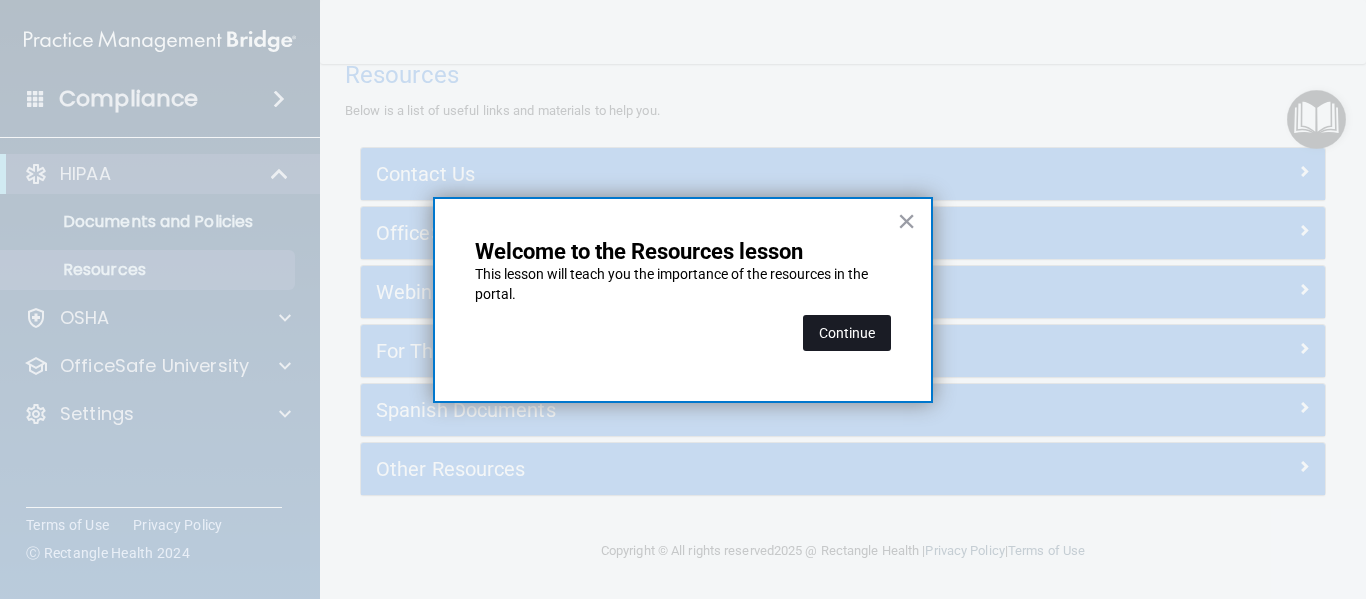 click on "Continue" at bounding box center (847, 333) 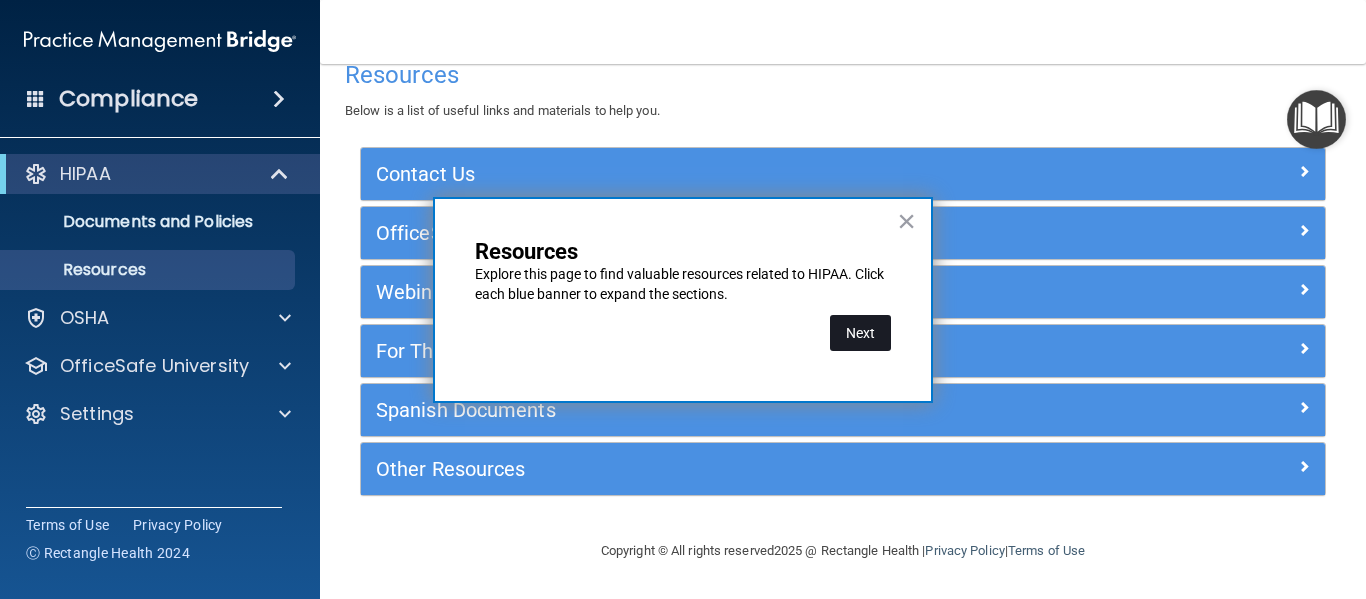 drag, startPoint x: 878, startPoint y: 320, endPoint x: 856, endPoint y: 330, distance: 24.166092 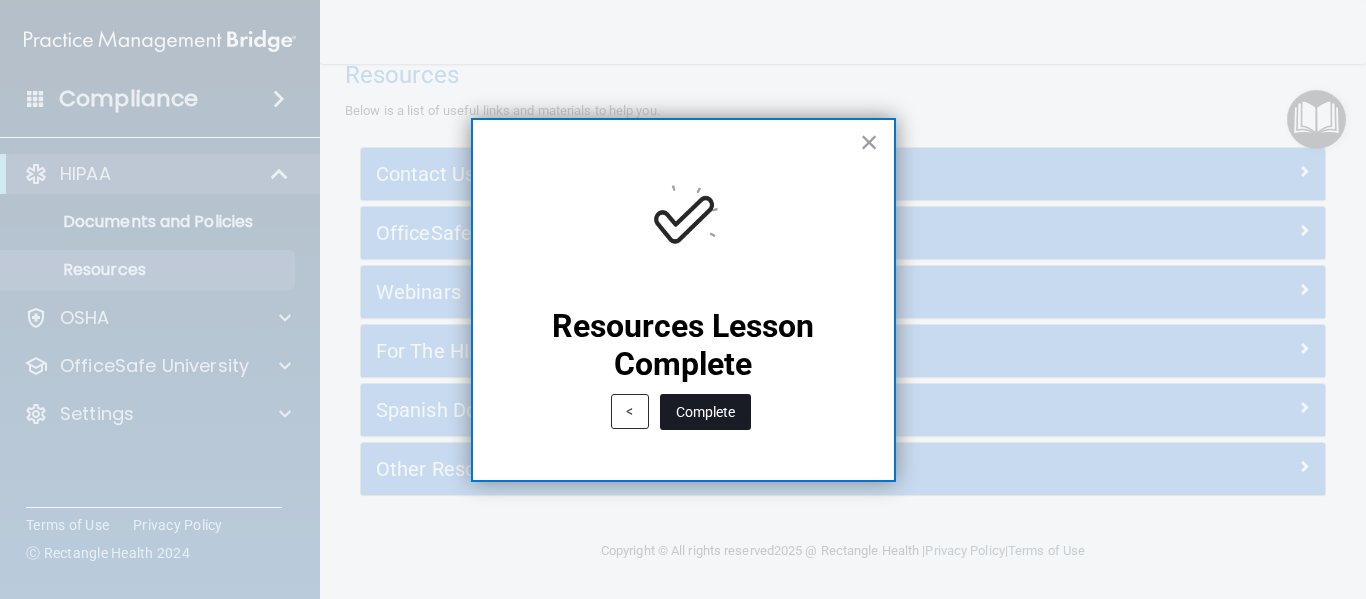 click on "Complete" at bounding box center (705, 412) 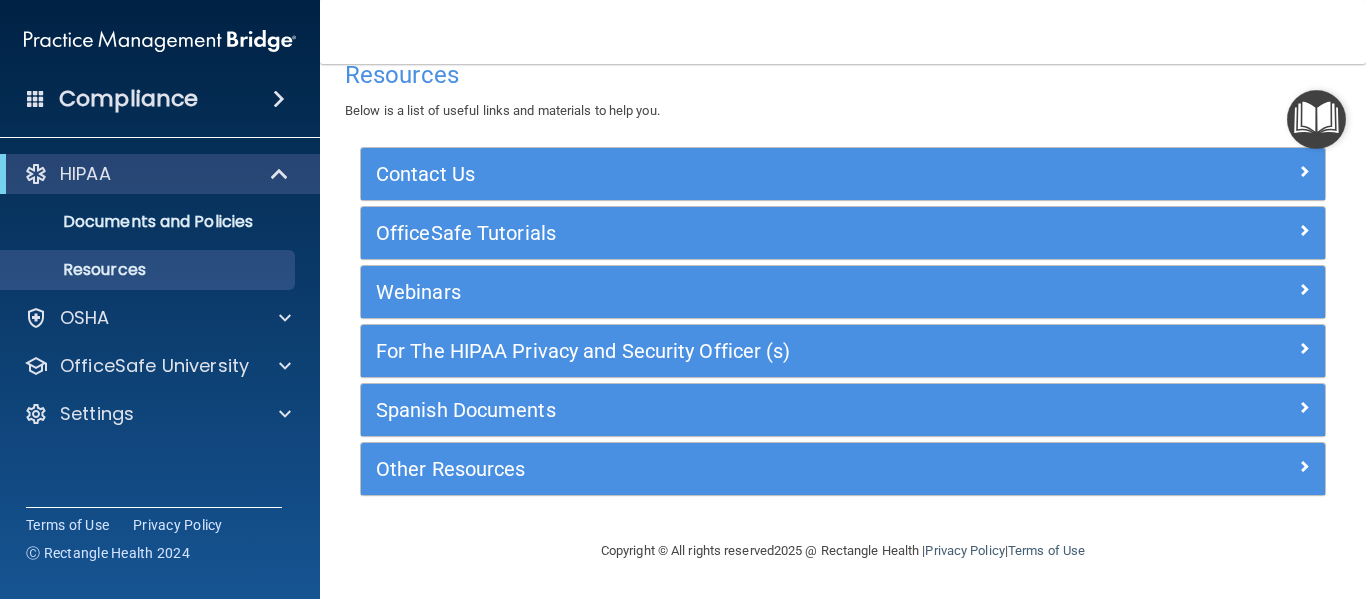 click at bounding box center [1316, 119] 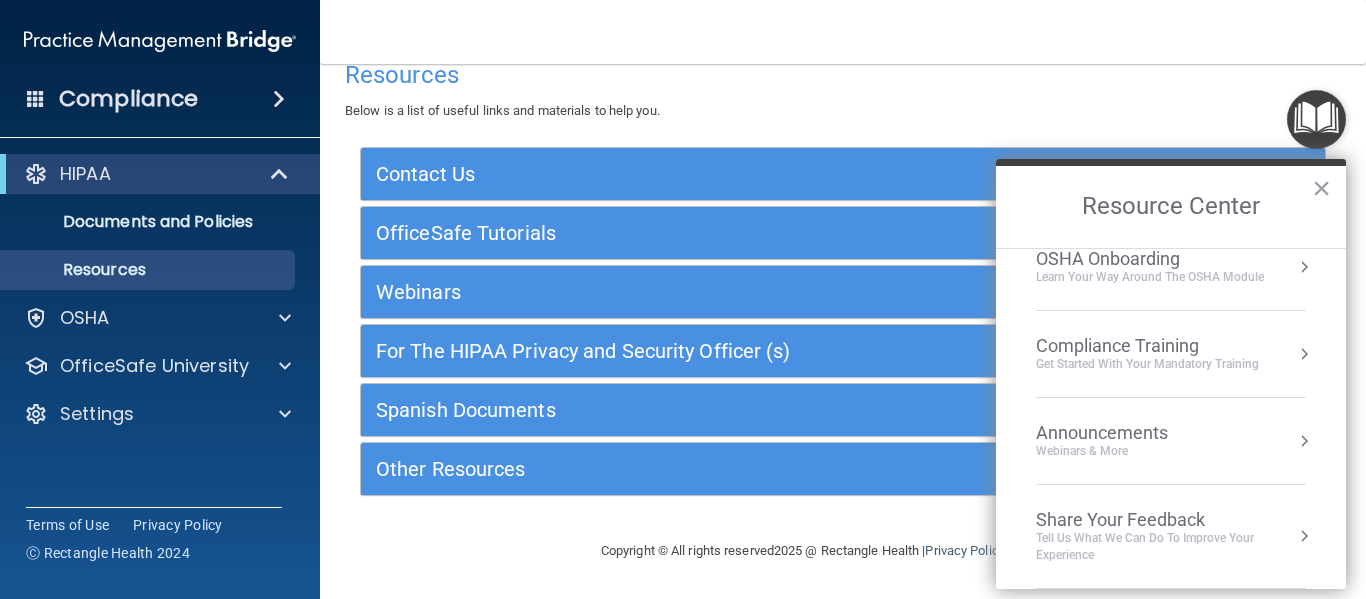 scroll, scrollTop: 0, scrollLeft: 0, axis: both 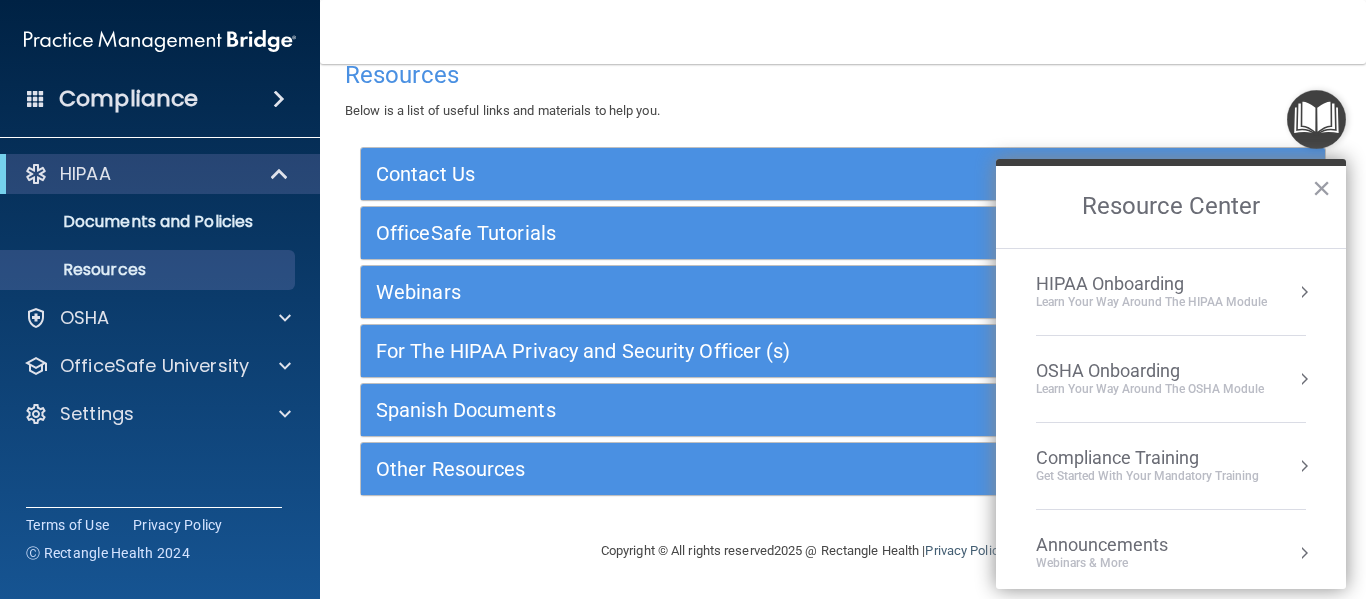 click on "HIPAA Onboarding" at bounding box center (1151, 284) 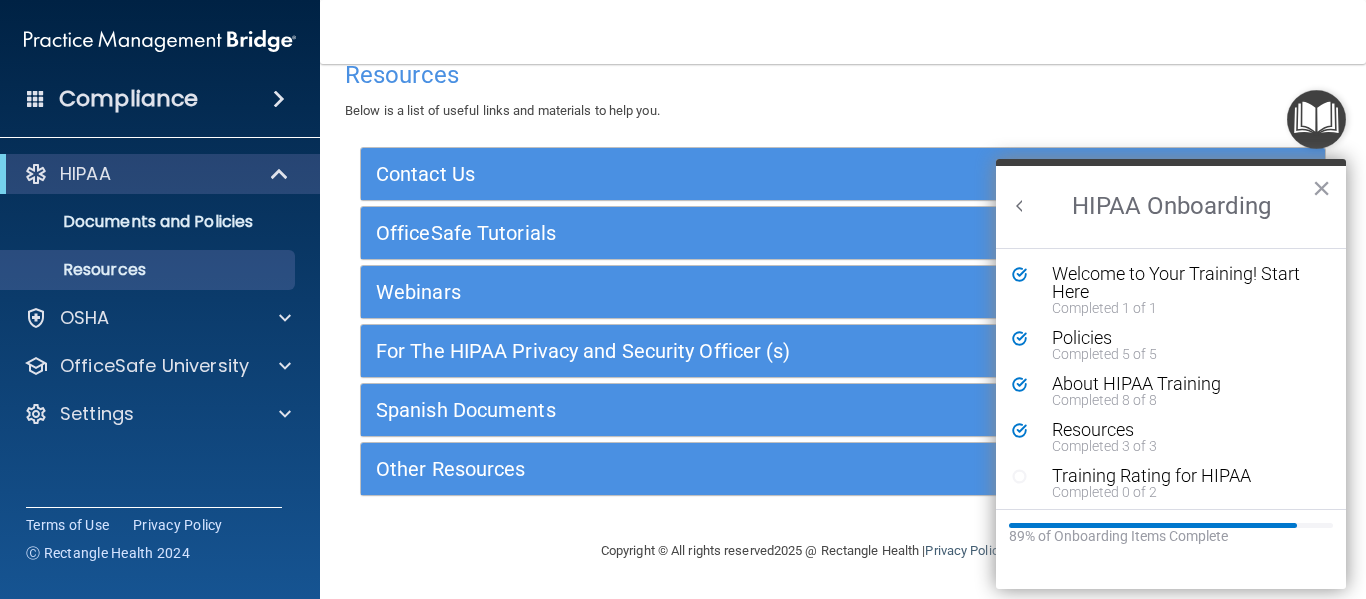 scroll, scrollTop: 0, scrollLeft: 0, axis: both 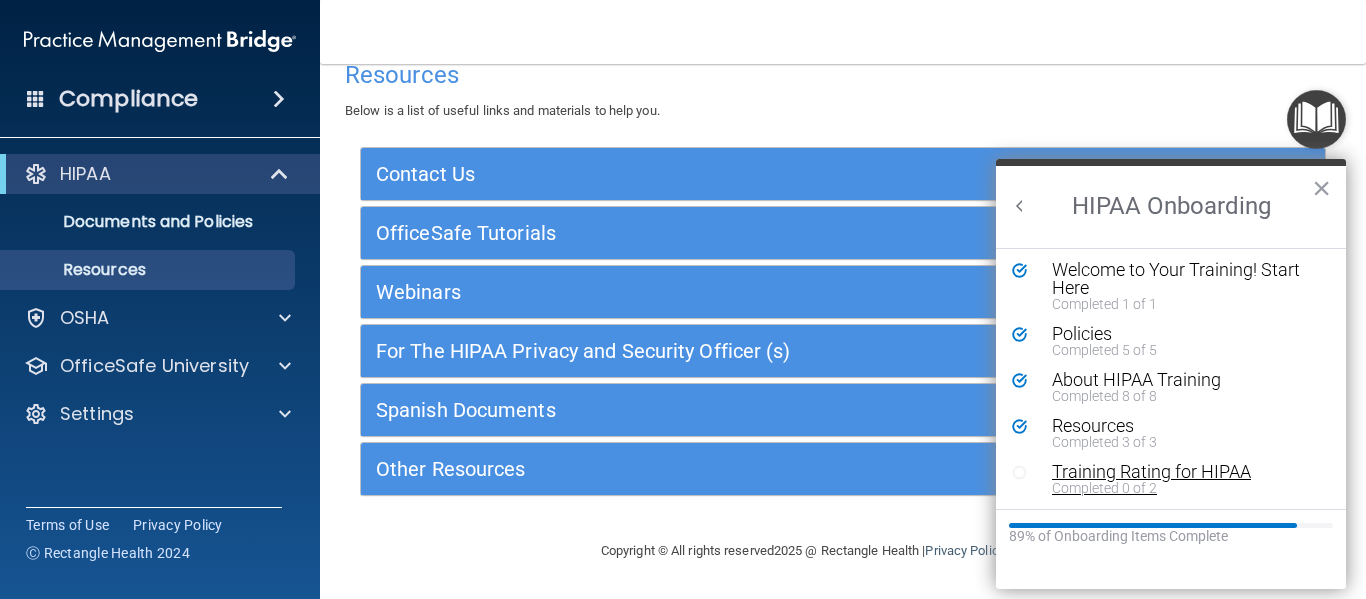 click on "Training Rating for HIPAA" at bounding box center (1178, 472) 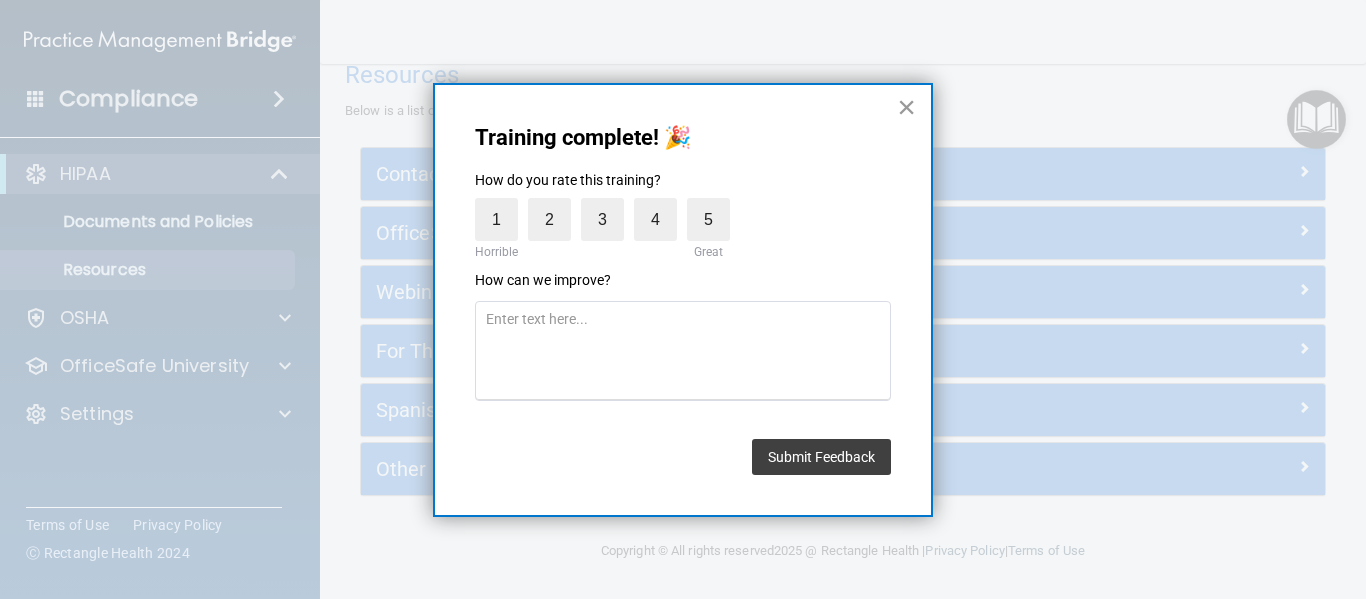 click on "×" at bounding box center (906, 107) 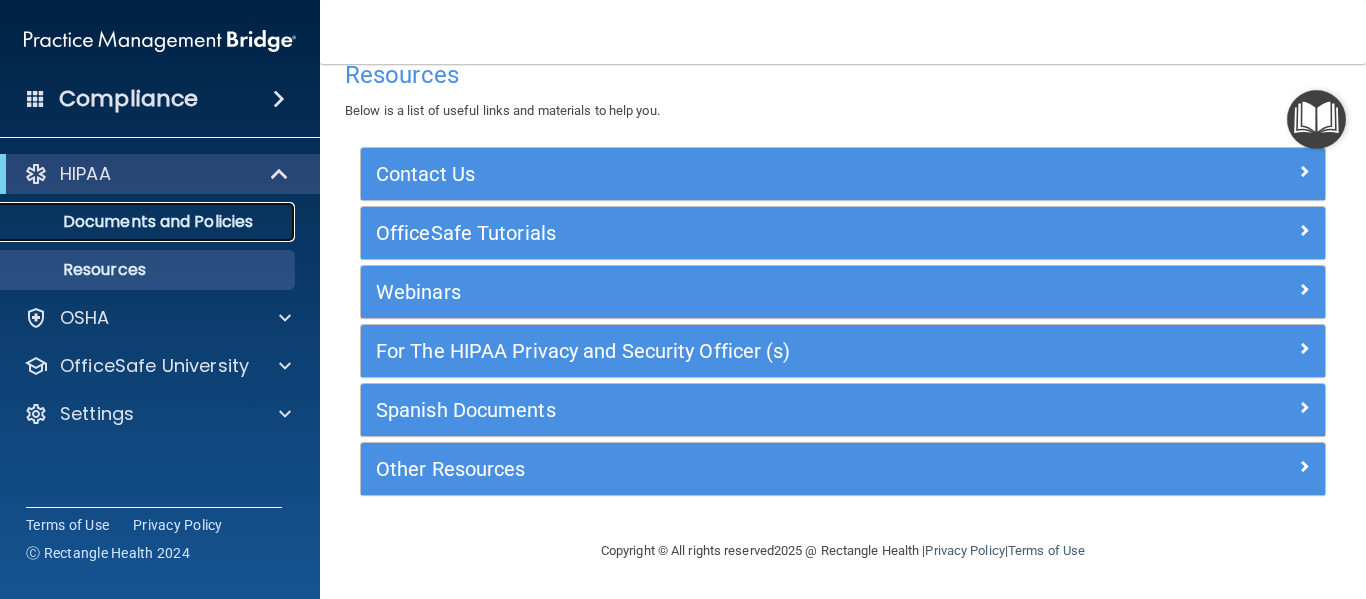 click on "Documents and Policies" at bounding box center (149, 222) 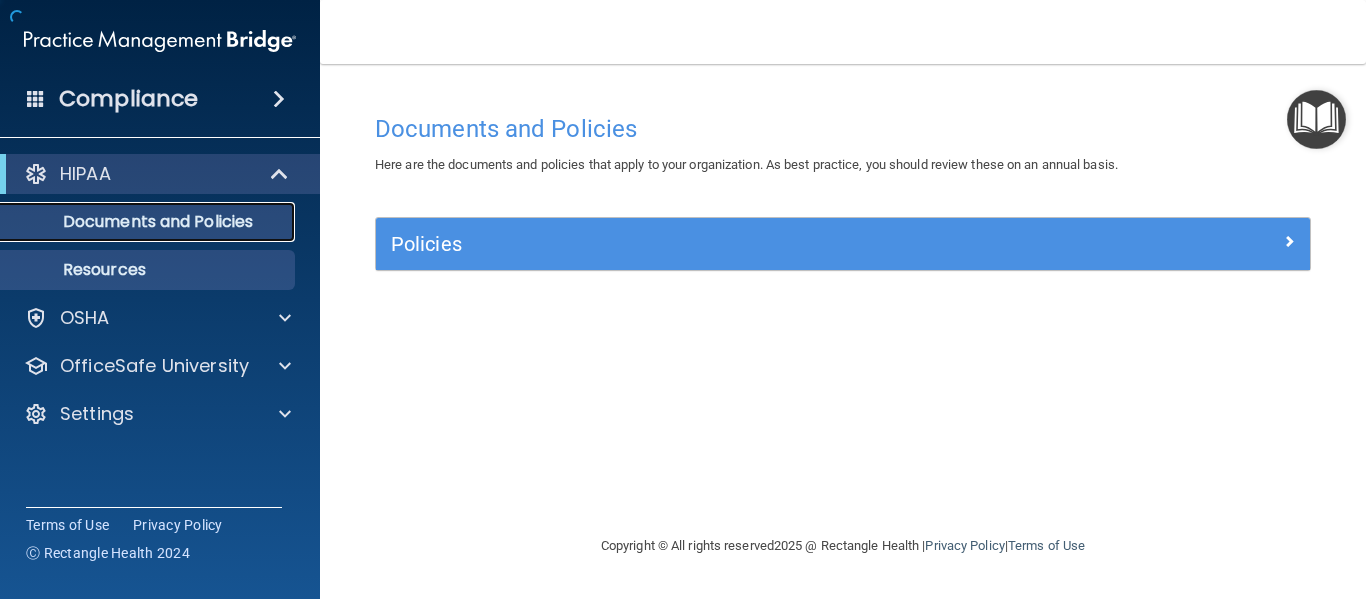 scroll, scrollTop: 0, scrollLeft: 0, axis: both 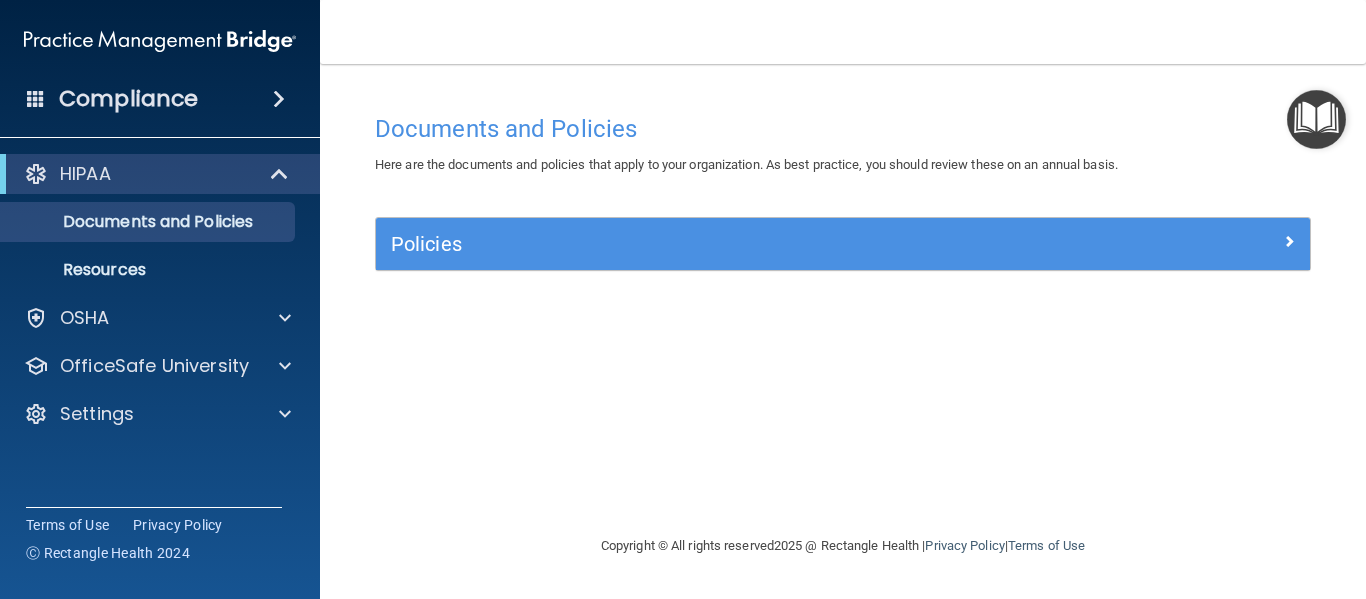 click on "Compliance" at bounding box center (160, 99) 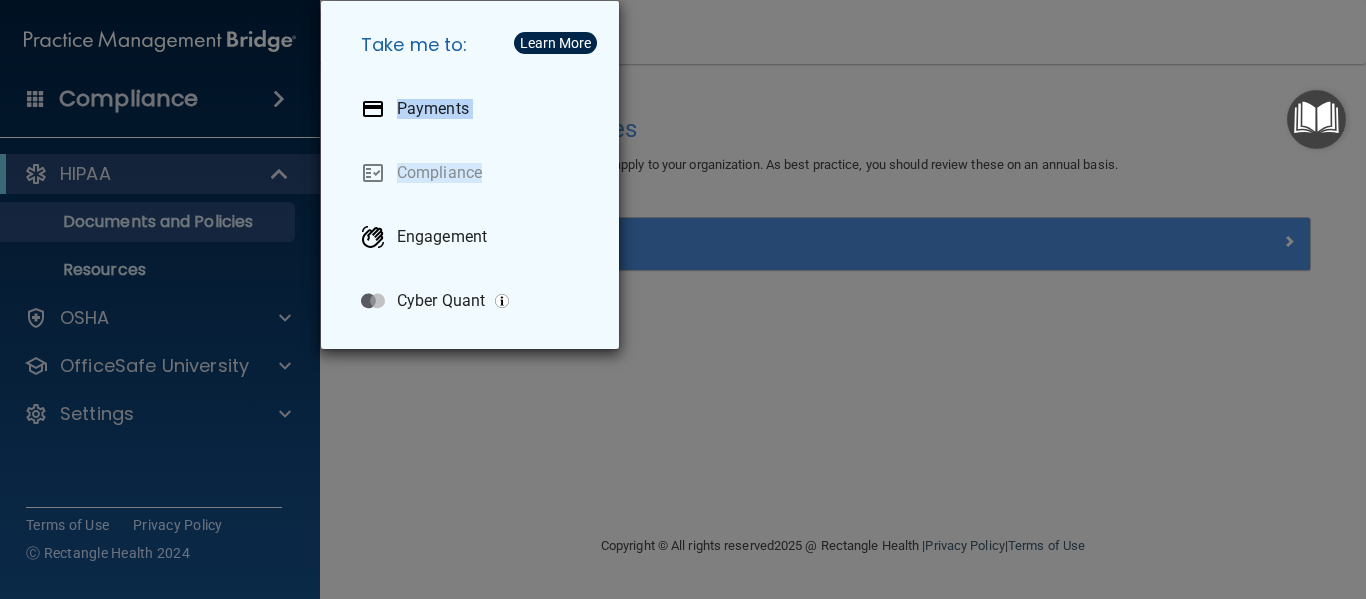 drag, startPoint x: 208, startPoint y: 116, endPoint x: 488, endPoint y: 187, distance: 288.86157 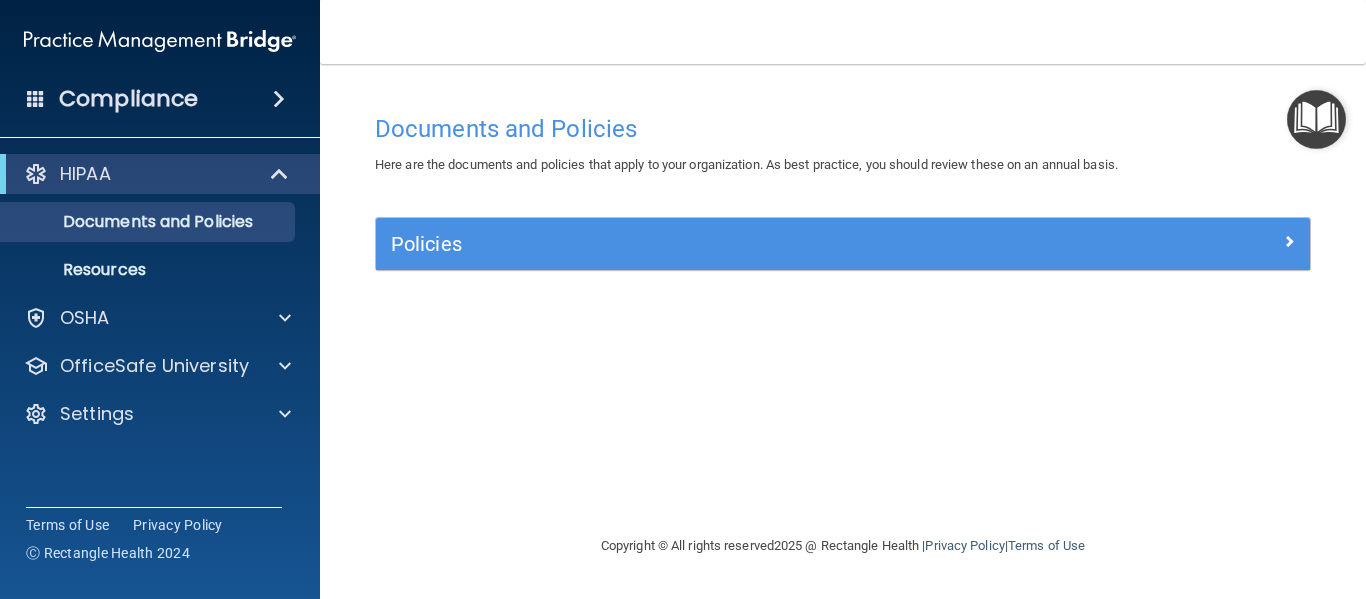 click on "Compliance" at bounding box center (160, 99) 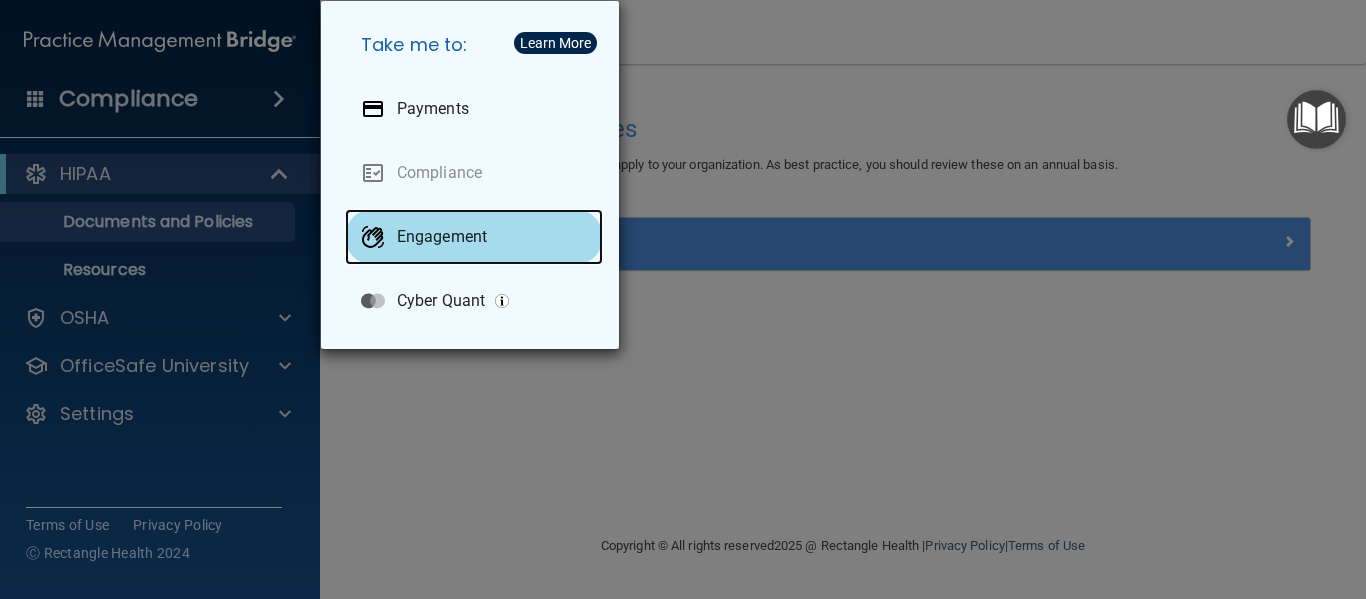 click on "Engagement" at bounding box center [442, 237] 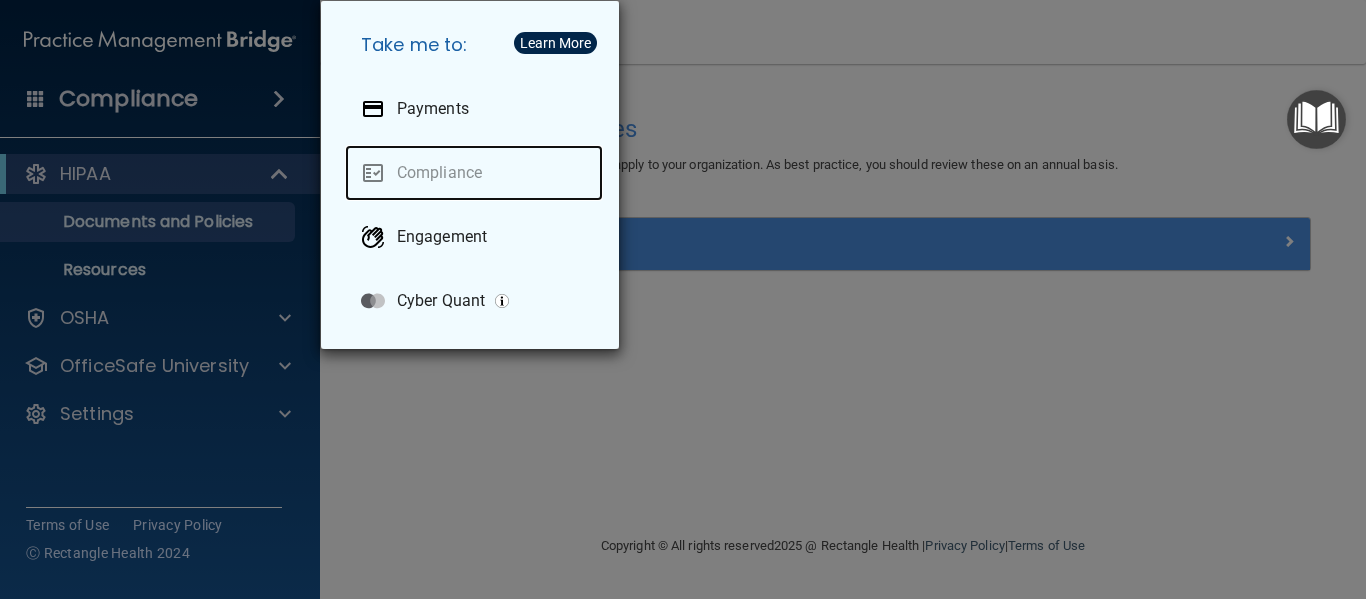 click on "Compliance" at bounding box center (474, 173) 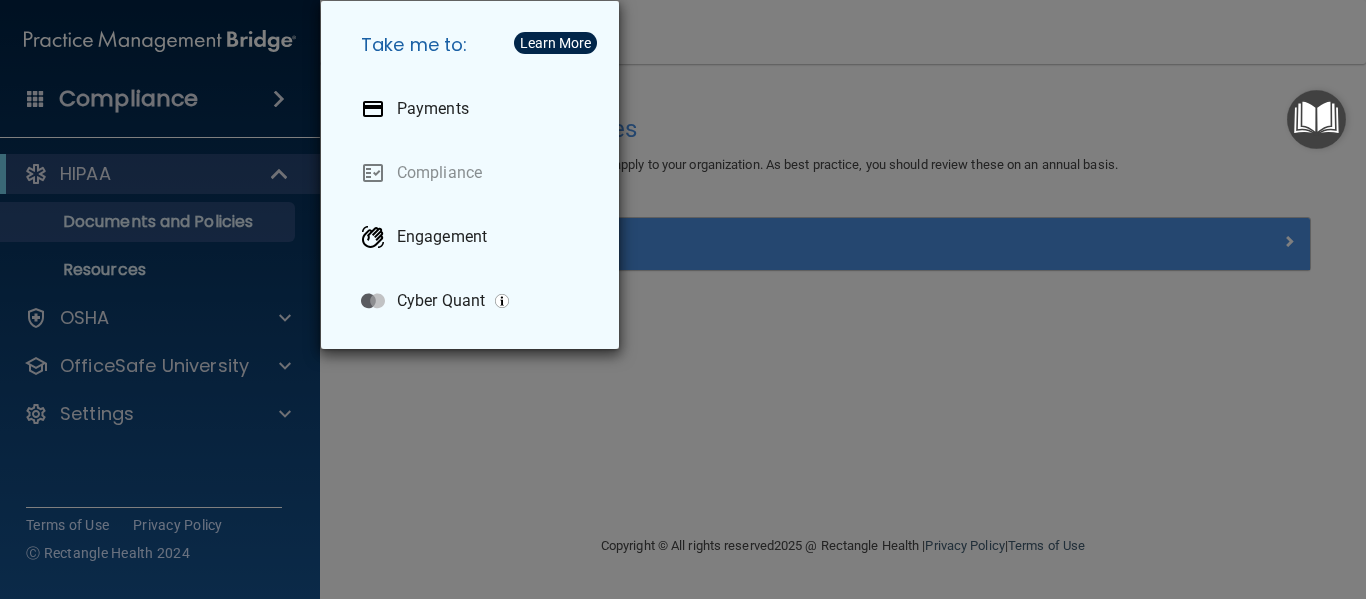 click on "Take me to:             Payments                   Compliance                     Engagement                     Cyber Quant" at bounding box center (683, 299) 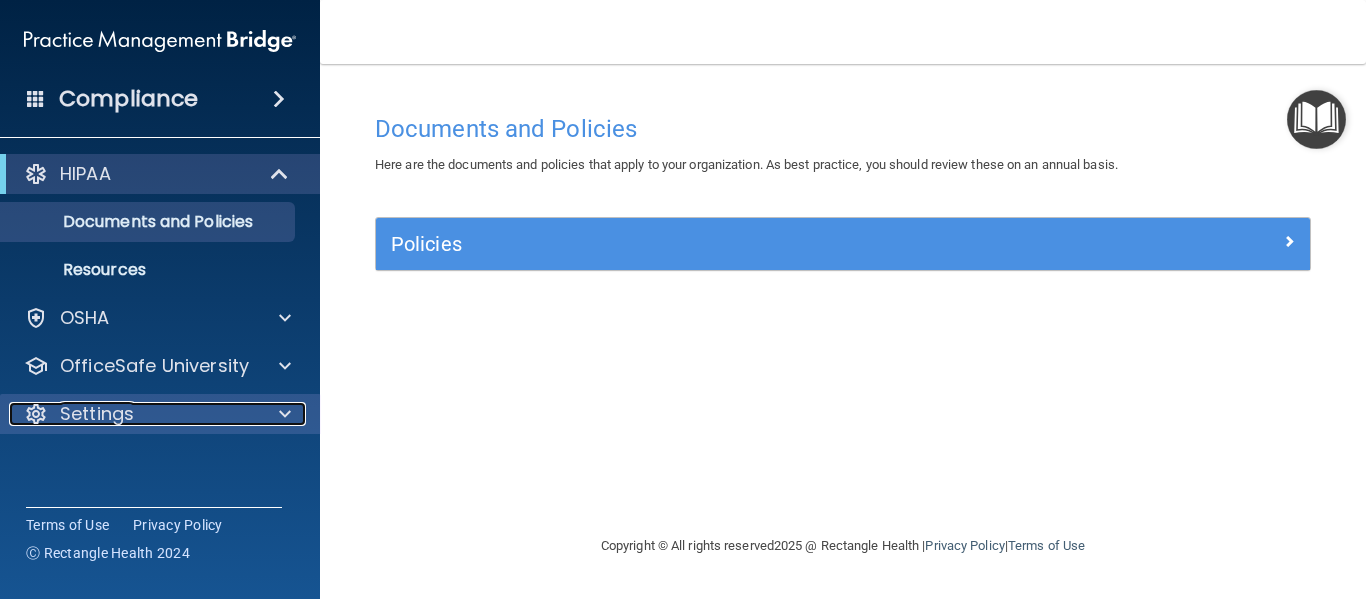 click at bounding box center (282, 414) 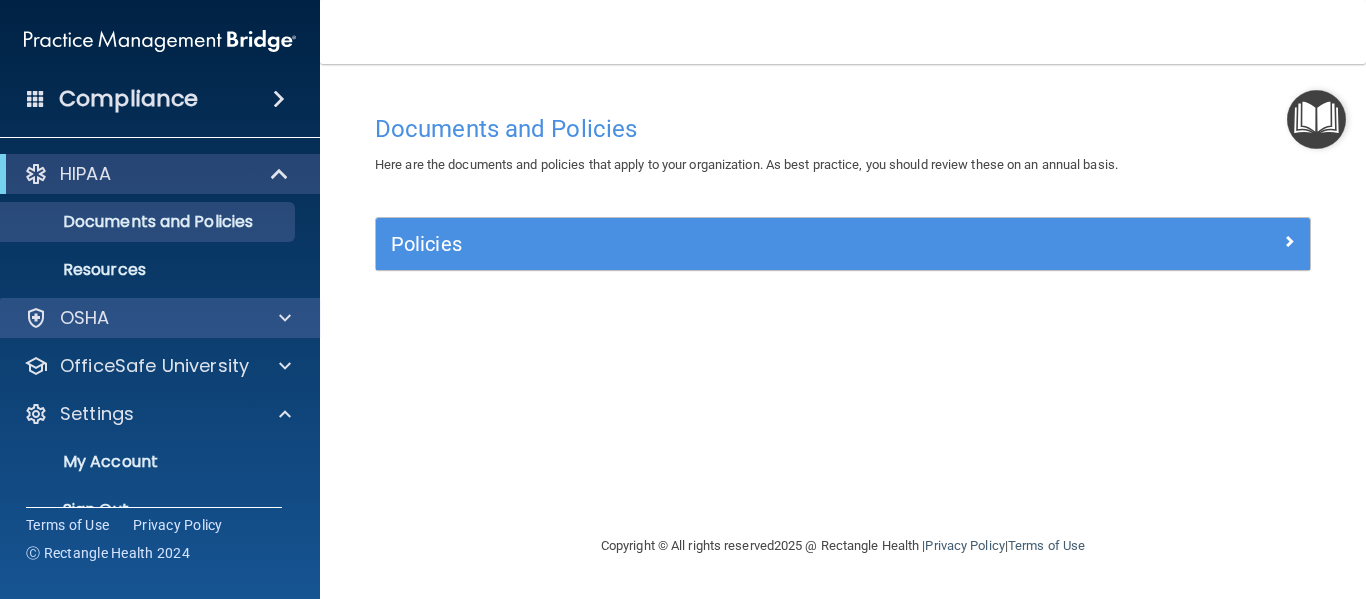 click on "OSHA" at bounding box center [160, 318] 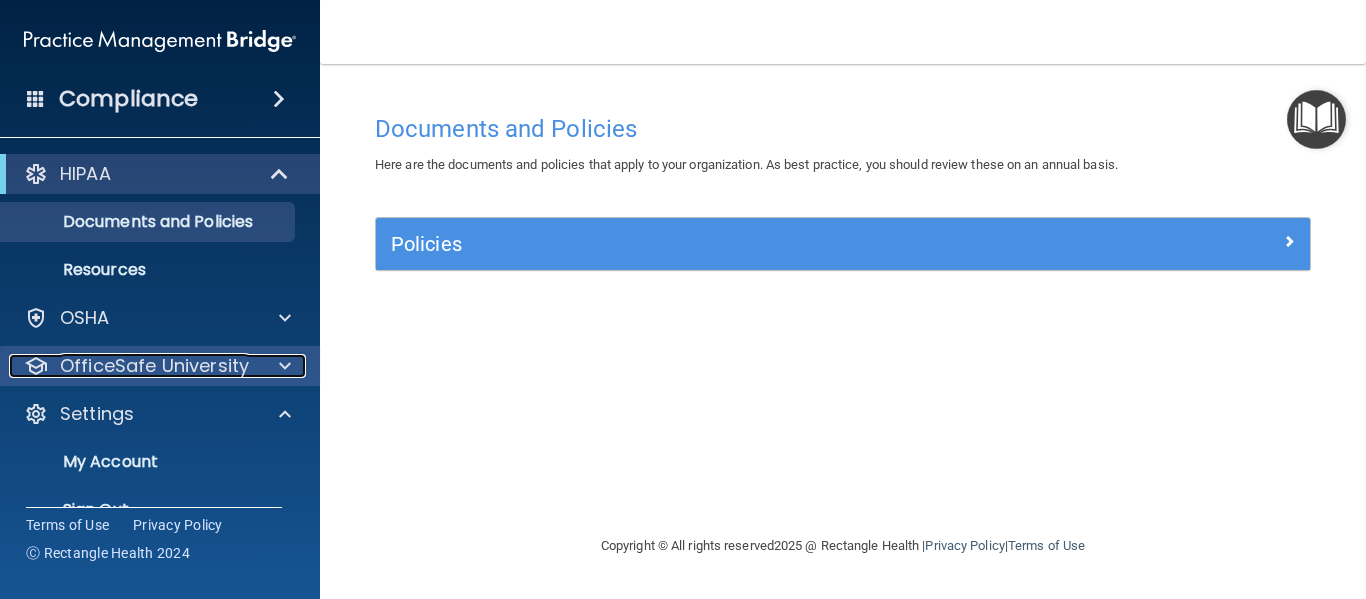 click on "OfficeSafe University" at bounding box center [154, 366] 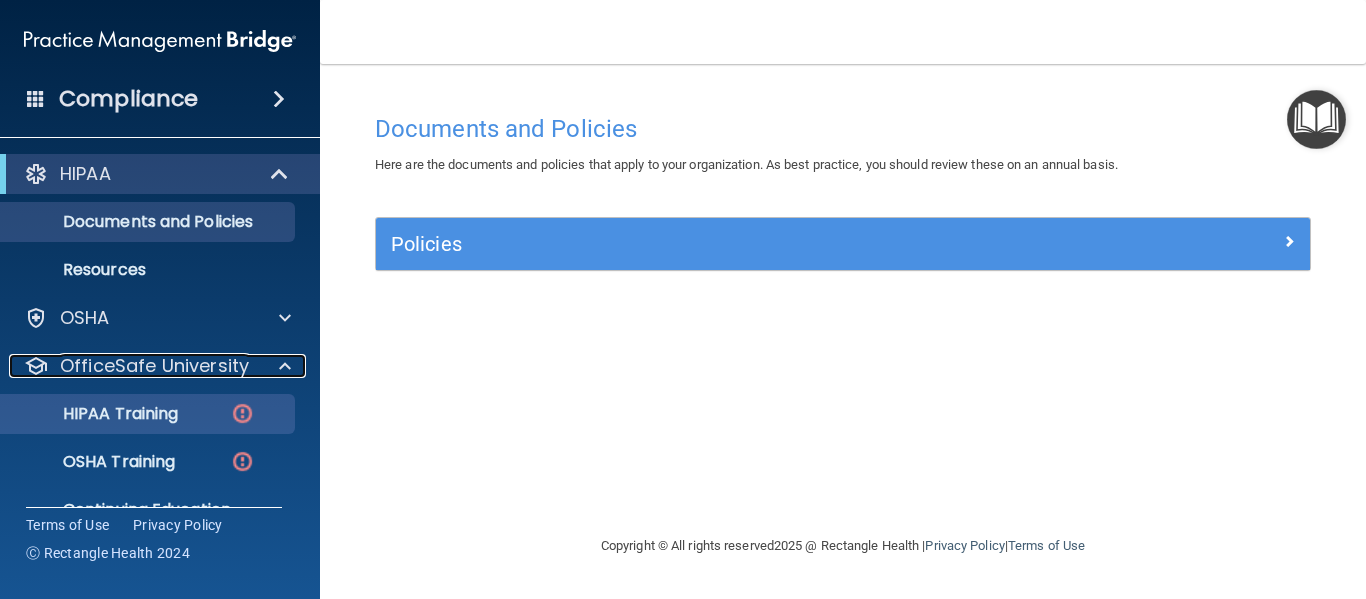 scroll, scrollTop: 67, scrollLeft: 0, axis: vertical 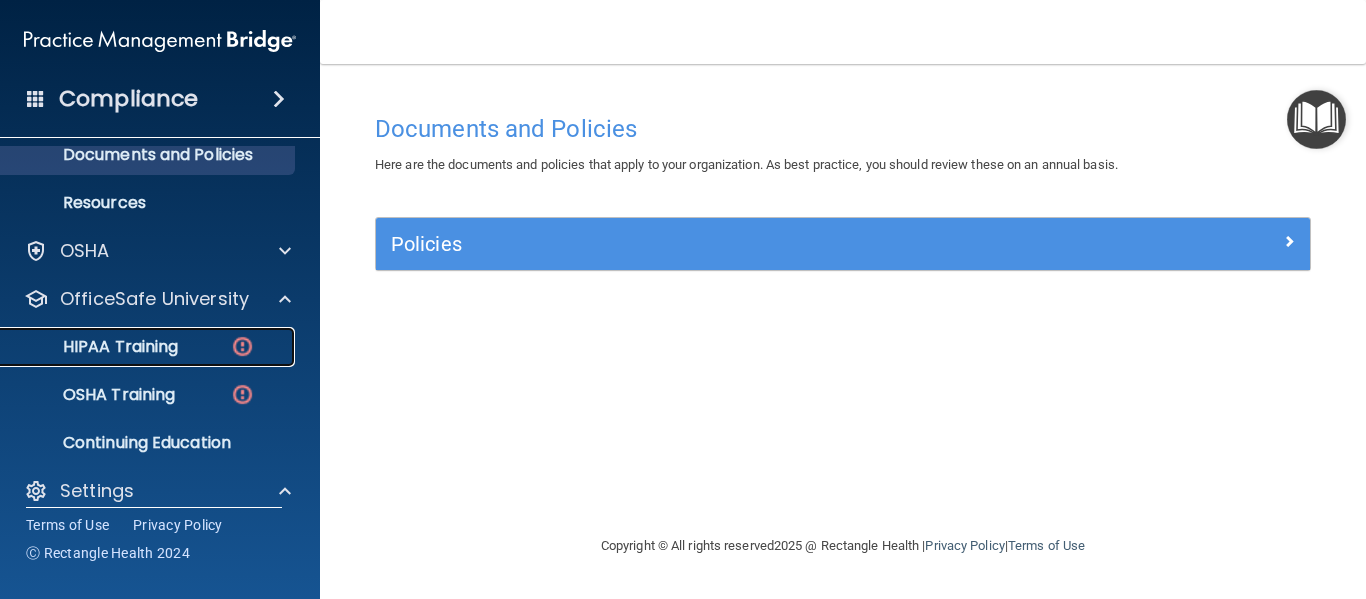 click on "HIPAA Training" at bounding box center (137, 347) 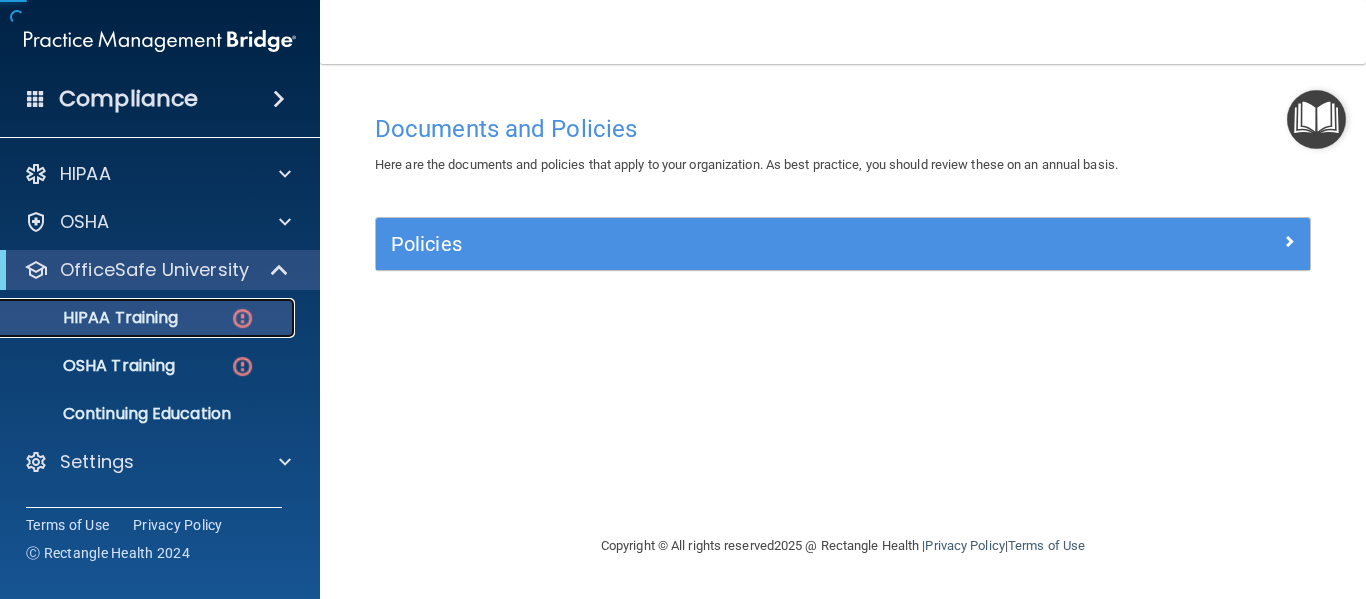scroll, scrollTop: 0, scrollLeft: 0, axis: both 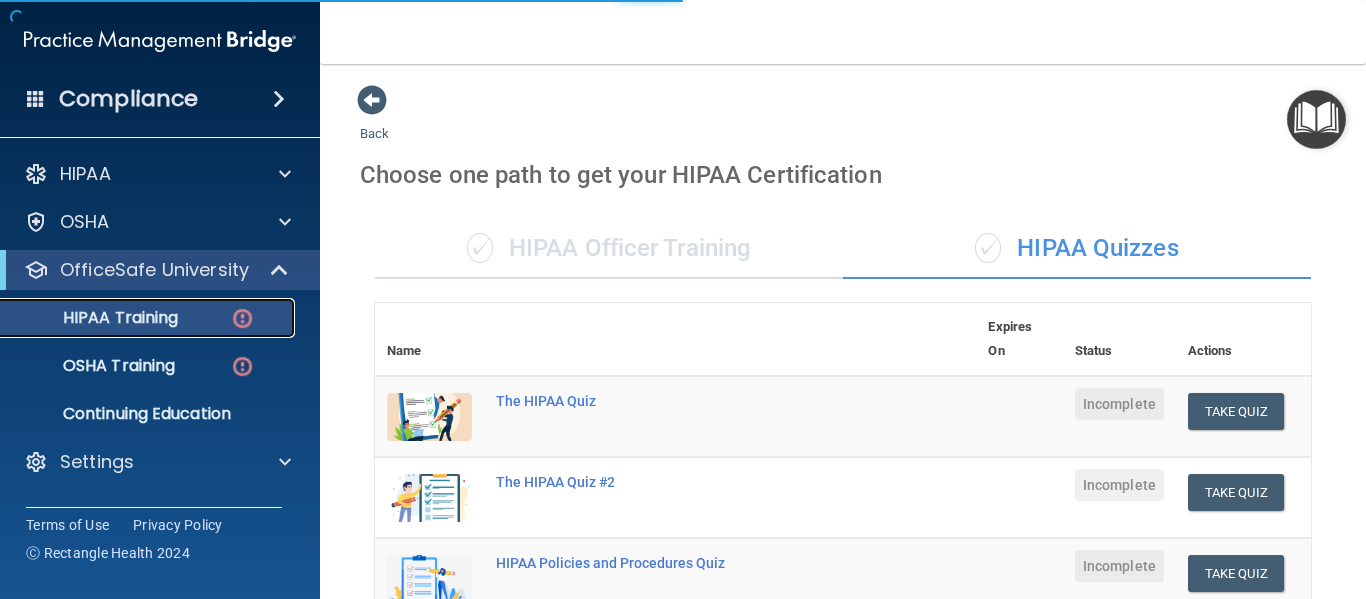 click on "HIPAA Training" at bounding box center [95, 318] 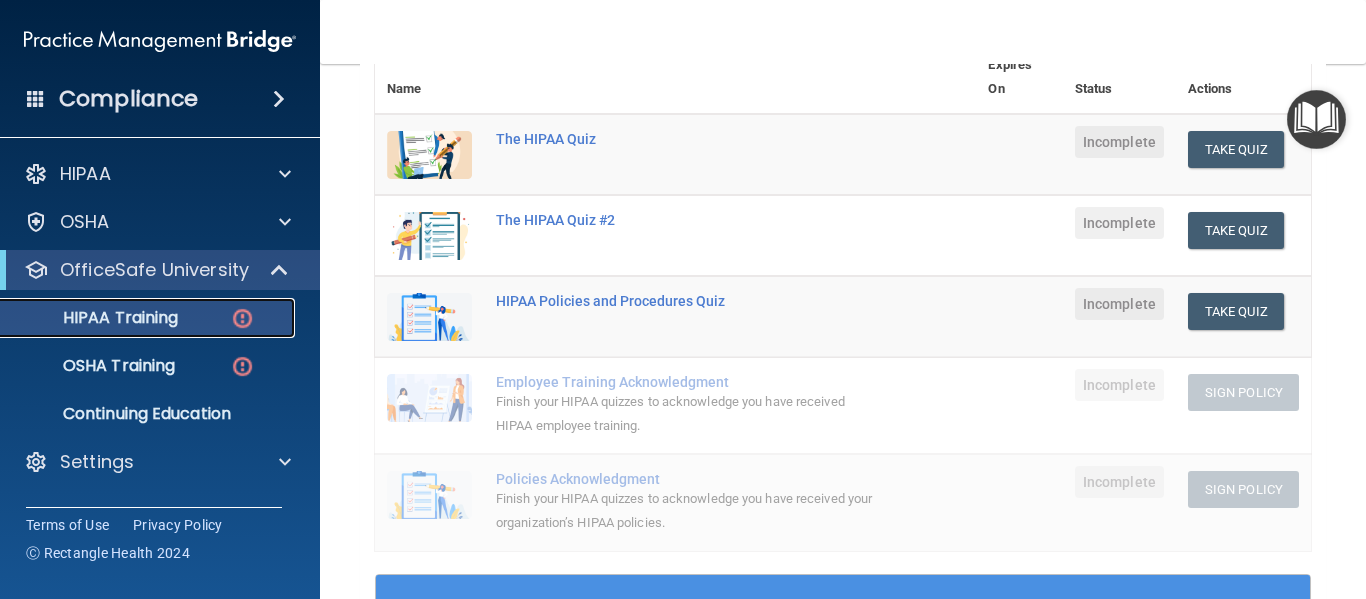 scroll, scrollTop: 183, scrollLeft: 0, axis: vertical 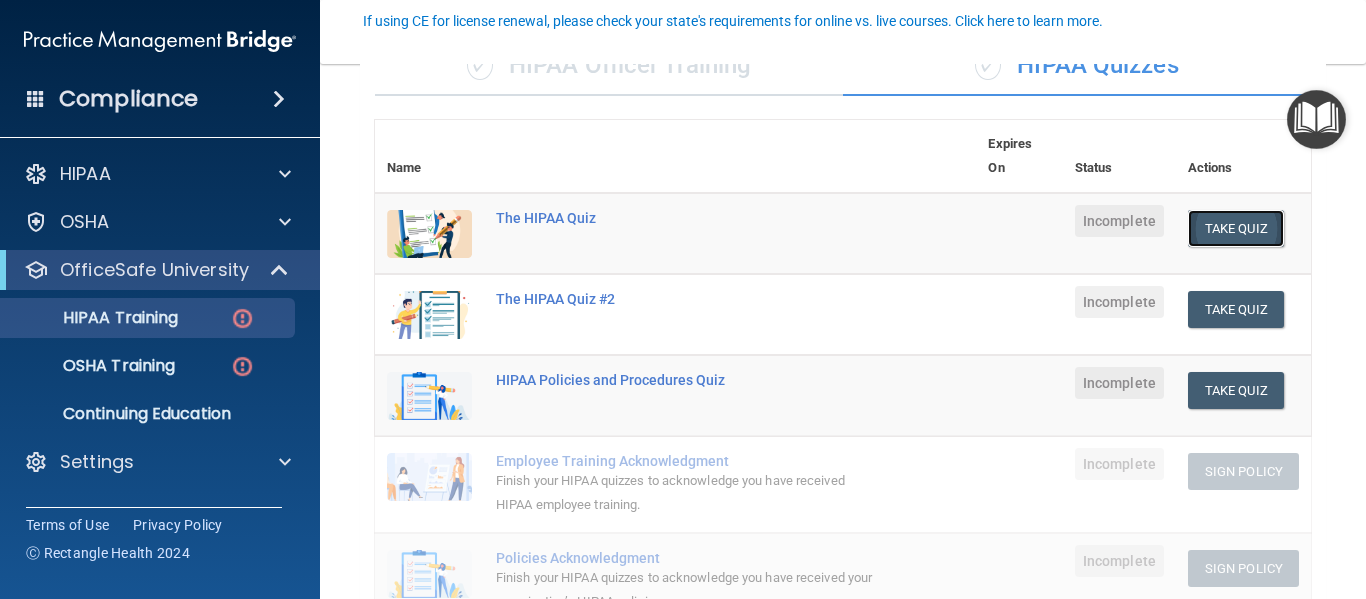 click on "Take Quiz" at bounding box center [1236, 228] 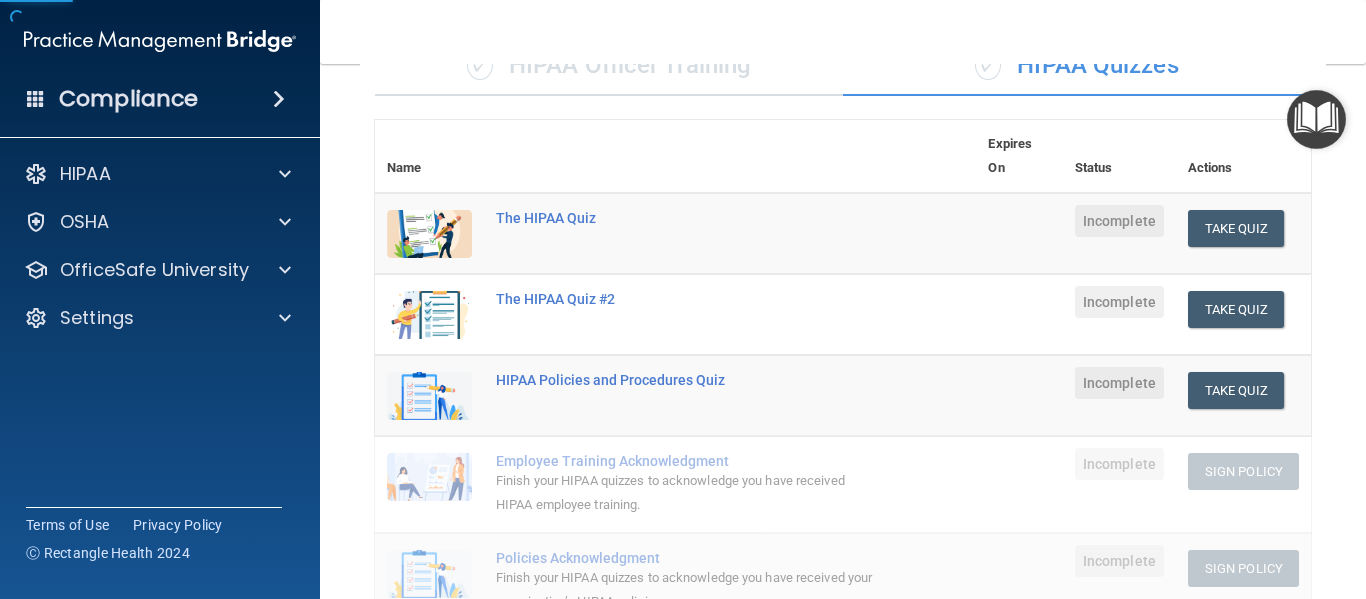 scroll, scrollTop: 0, scrollLeft: 0, axis: both 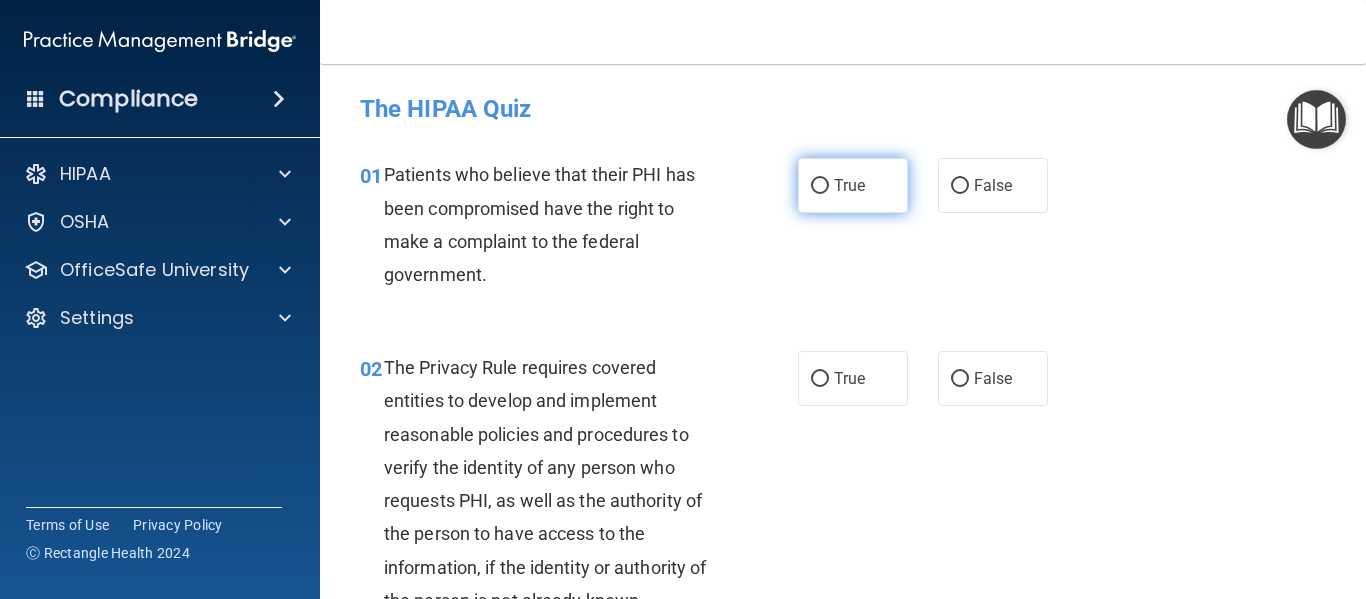 click on "True" at bounding box center [820, 186] 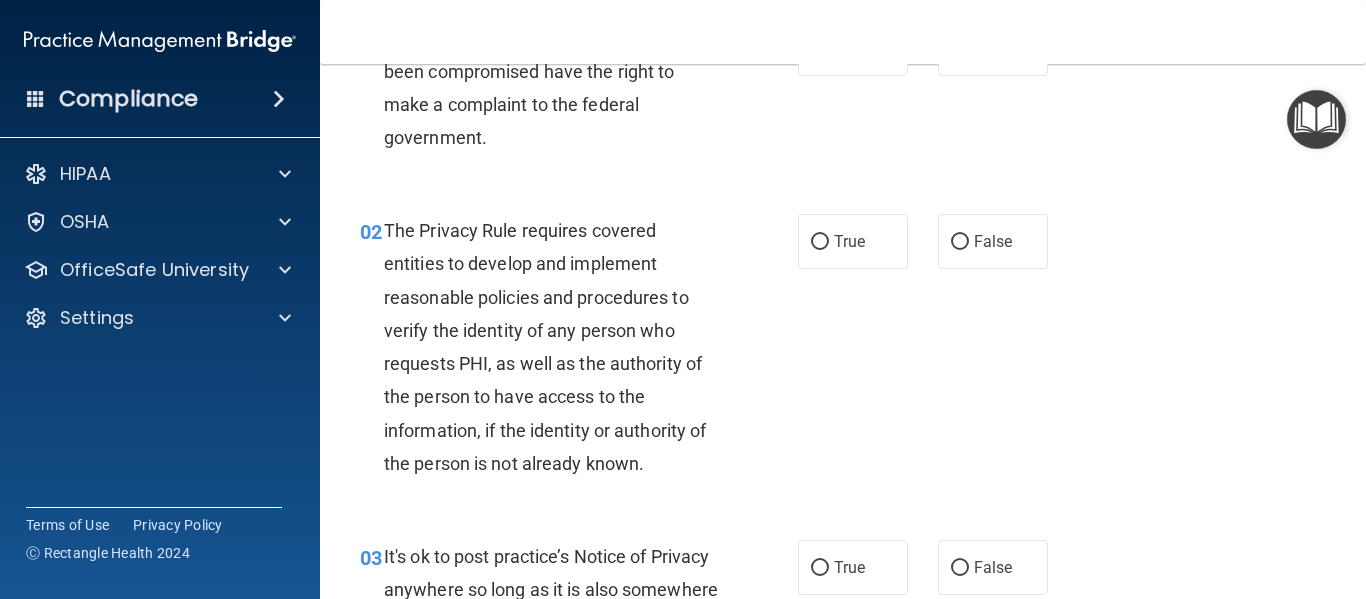 scroll, scrollTop: 170, scrollLeft: 0, axis: vertical 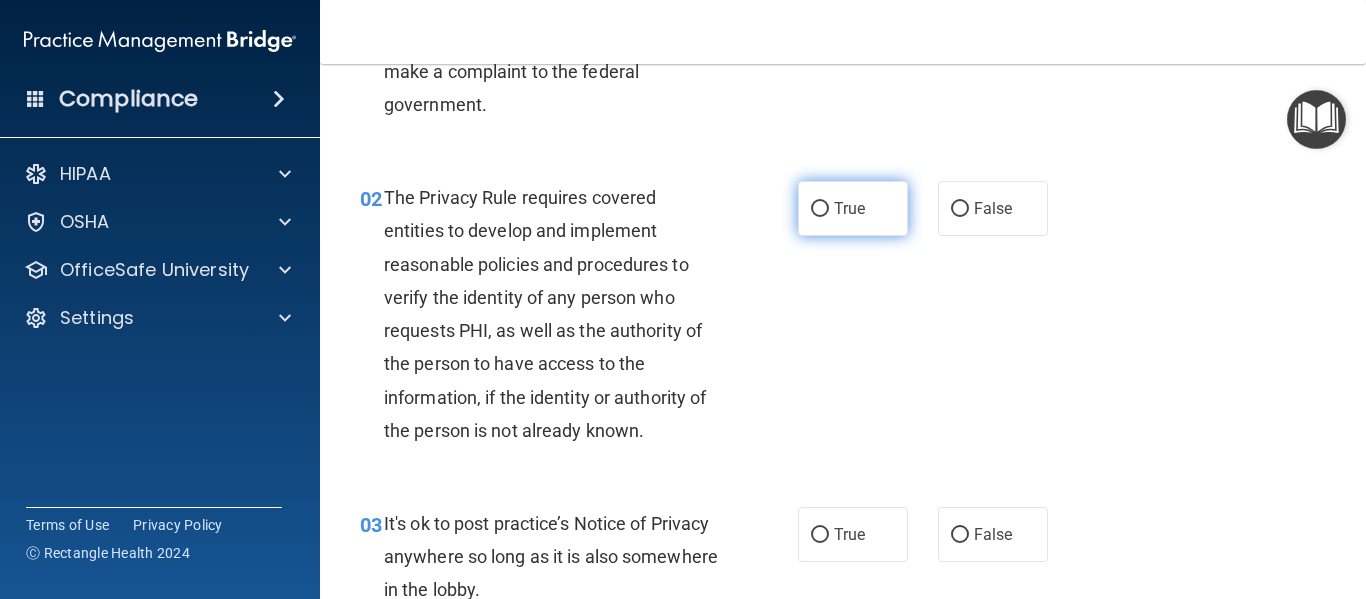 click on "True" at bounding box center (853, 208) 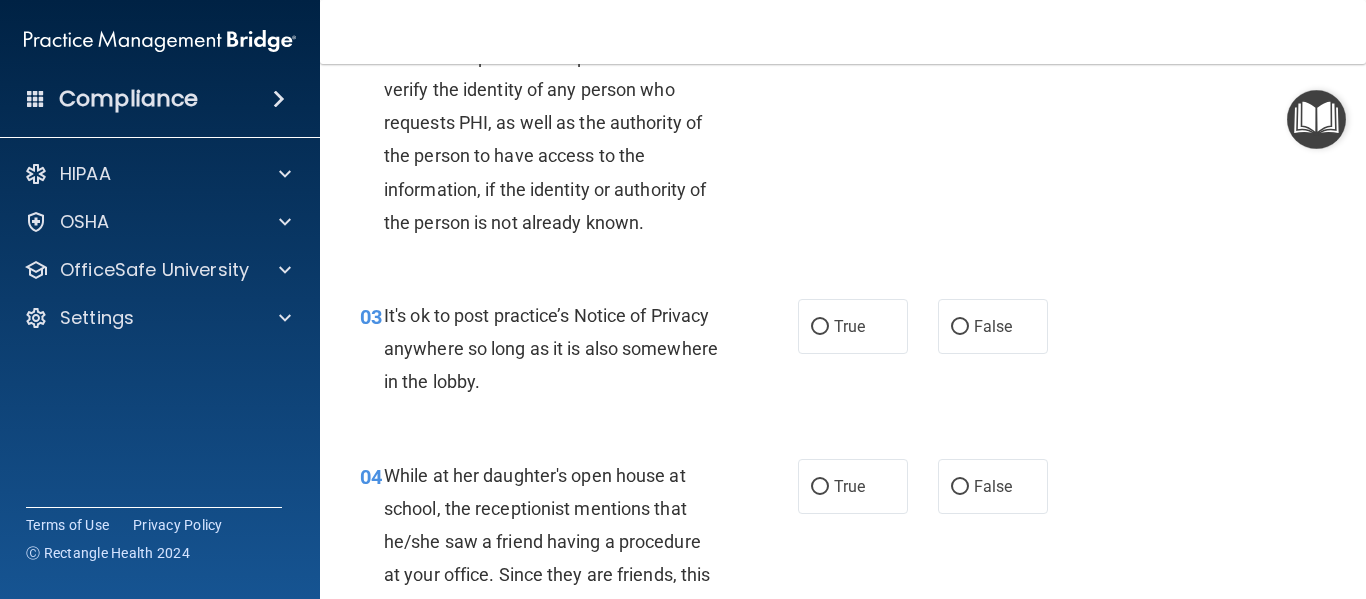 scroll, scrollTop: 423, scrollLeft: 0, axis: vertical 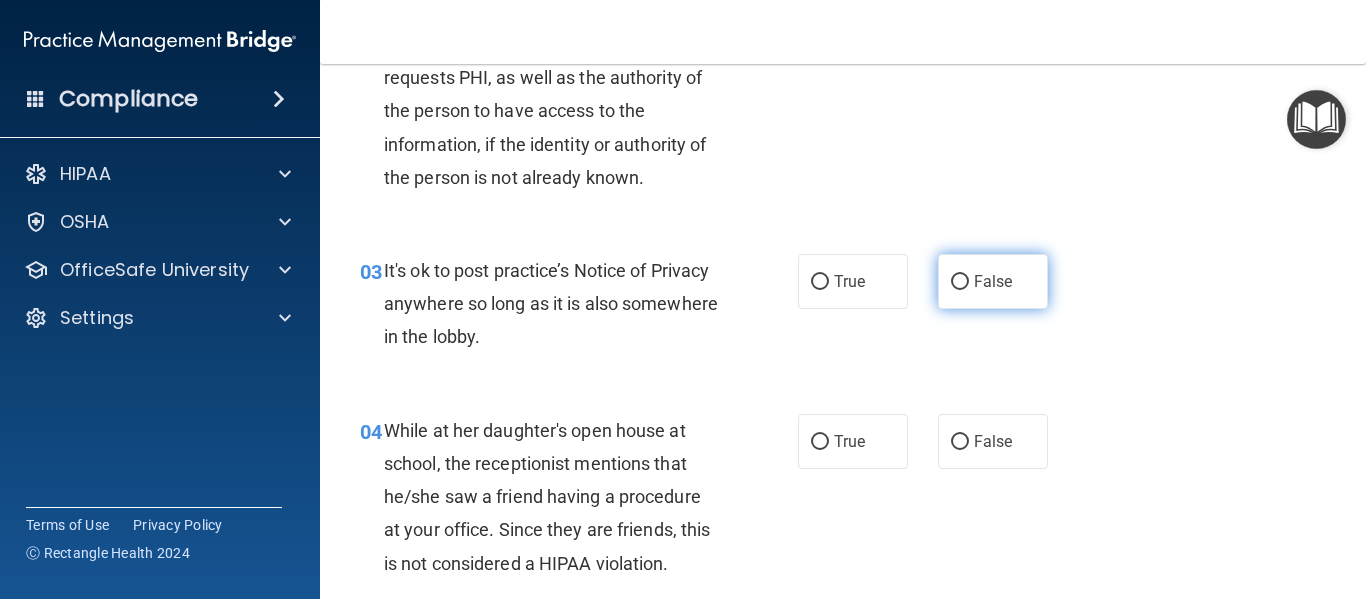 click on "False" at bounding box center (993, 281) 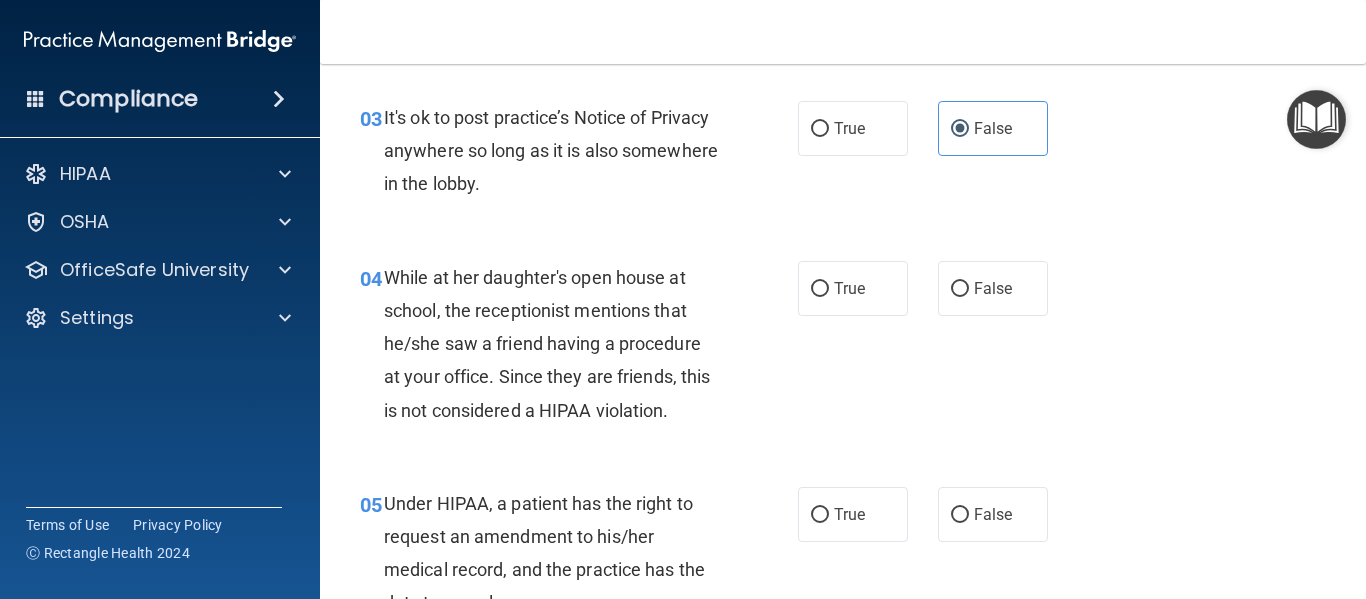 scroll, scrollTop: 584, scrollLeft: 0, axis: vertical 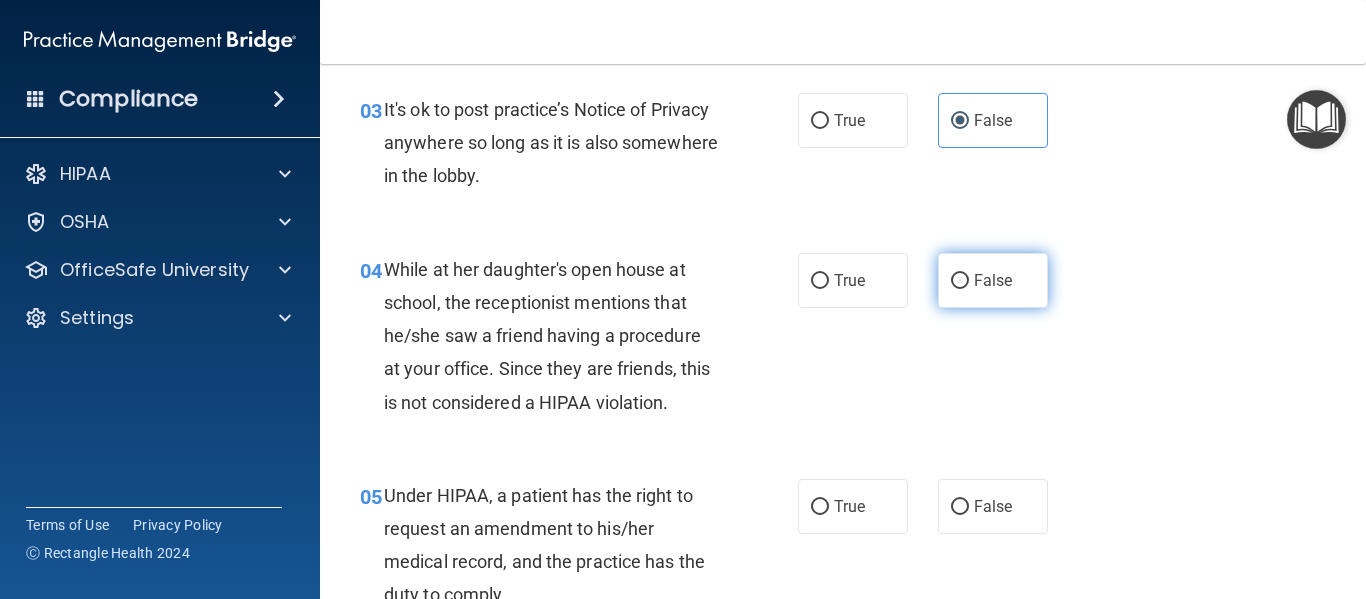 click on "False" at bounding box center (993, 280) 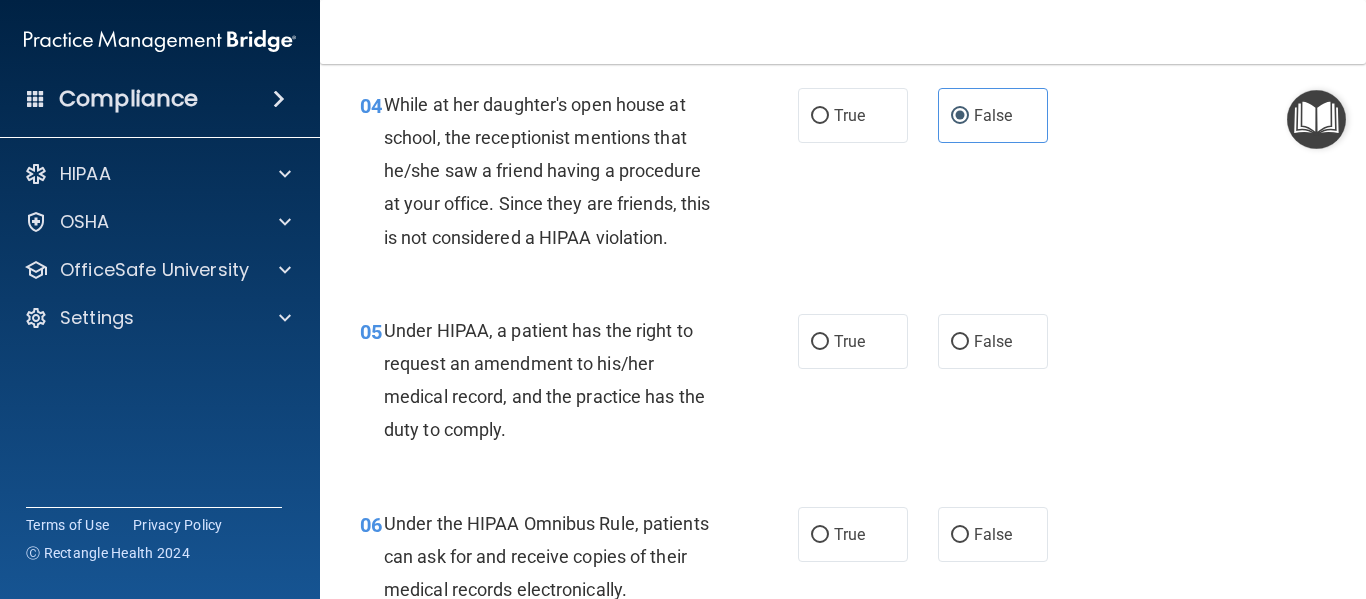 scroll, scrollTop: 789, scrollLeft: 0, axis: vertical 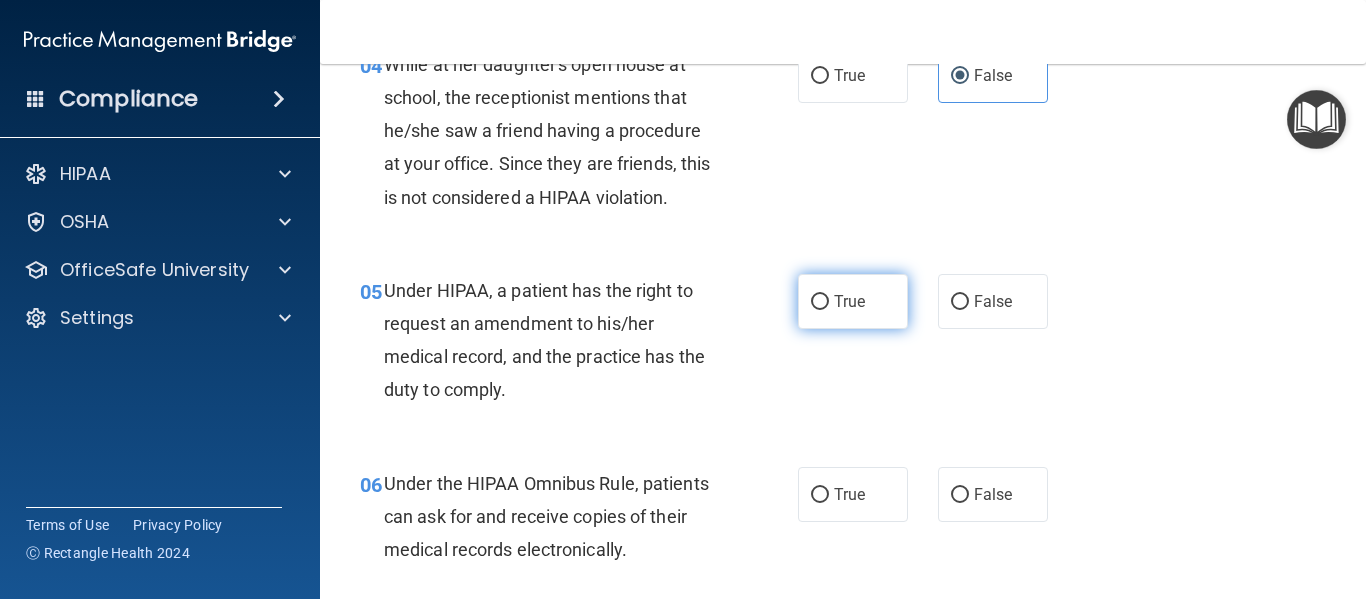 click on "True" at bounding box center (849, 301) 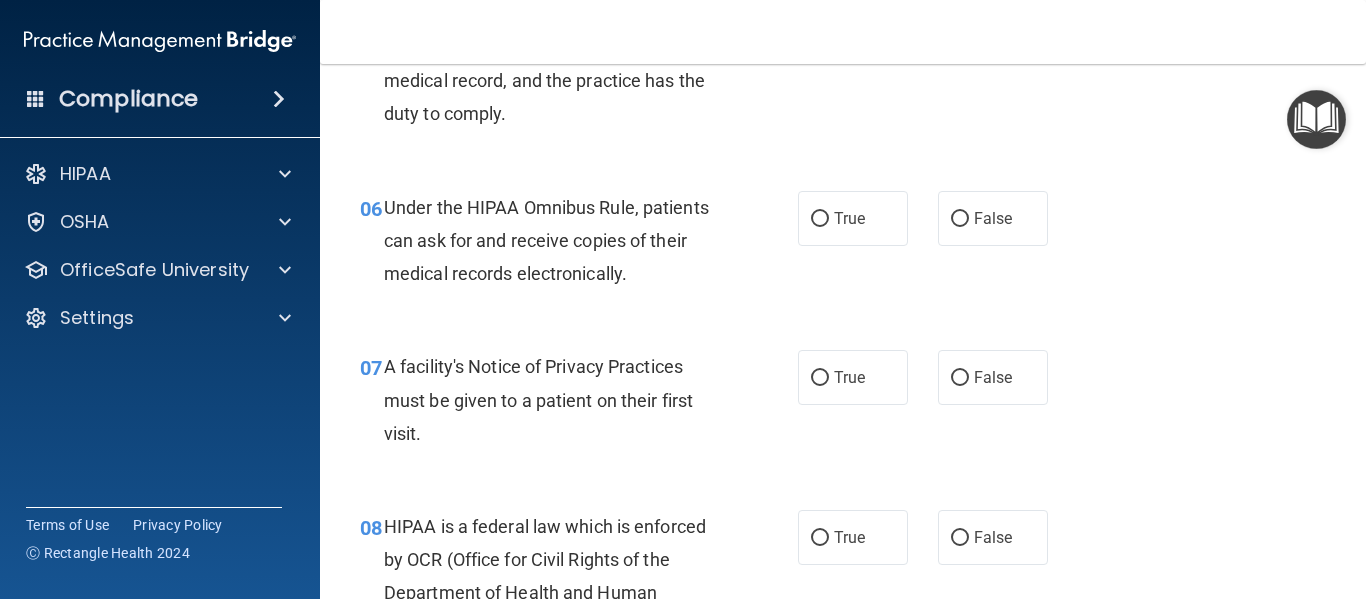 scroll, scrollTop: 1066, scrollLeft: 0, axis: vertical 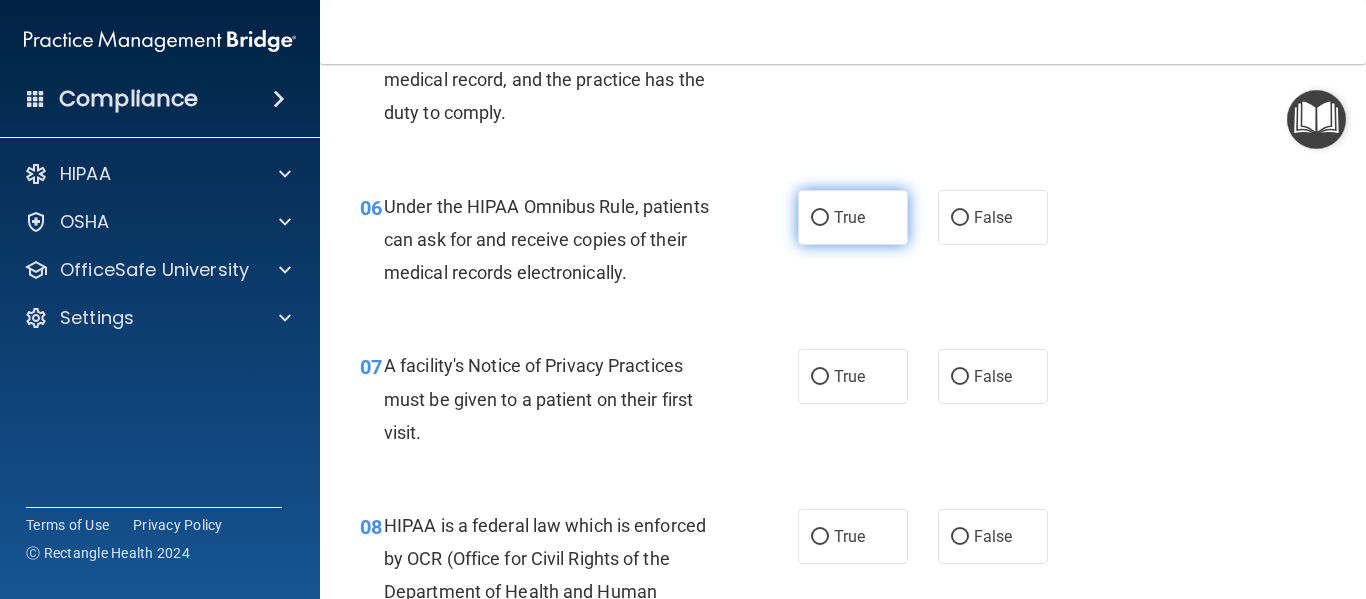 click on "True" at bounding box center [849, 217] 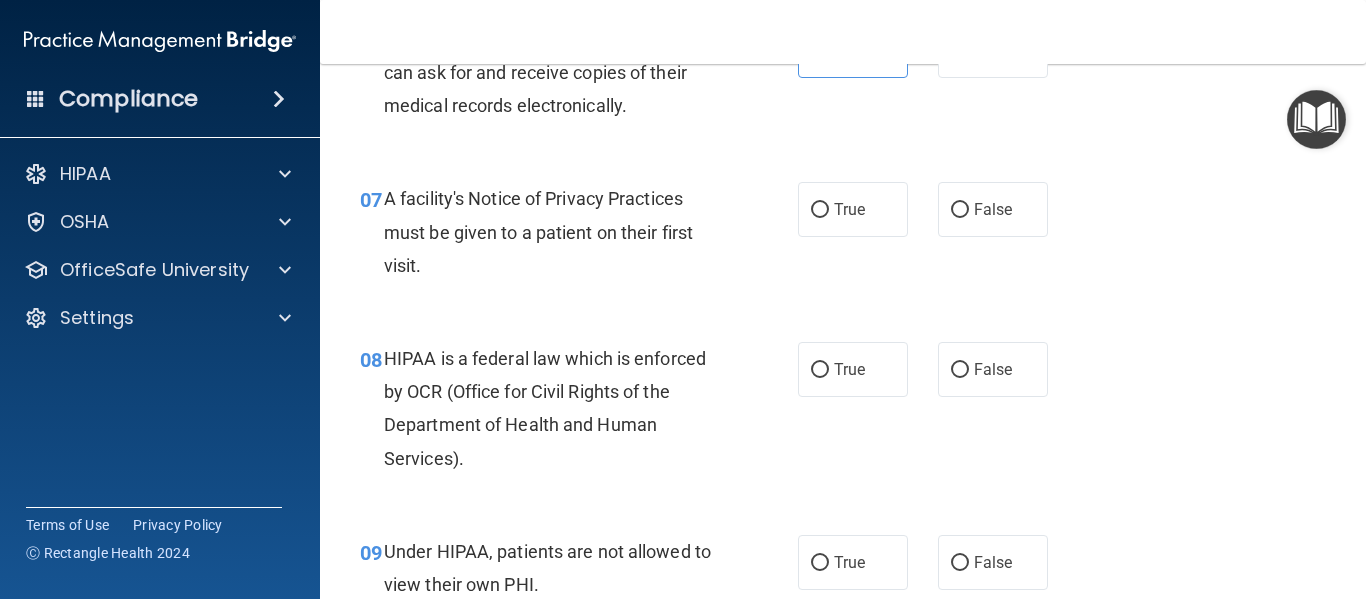 scroll, scrollTop: 1234, scrollLeft: 0, axis: vertical 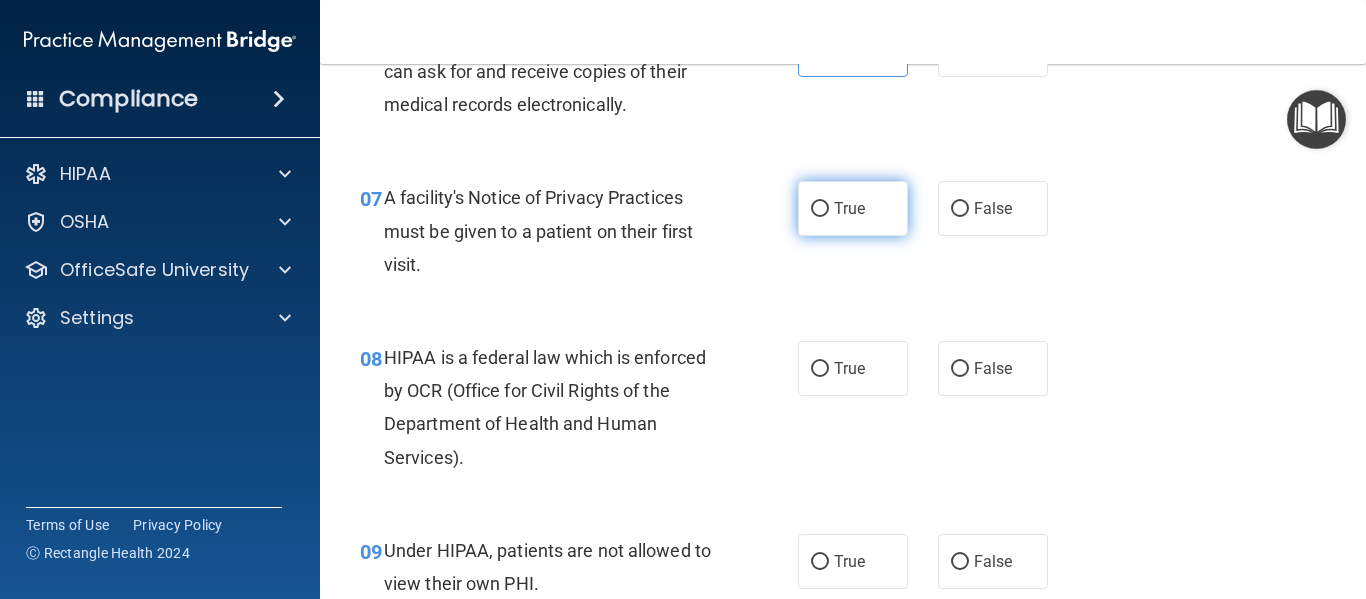 click on "True" at bounding box center (849, 208) 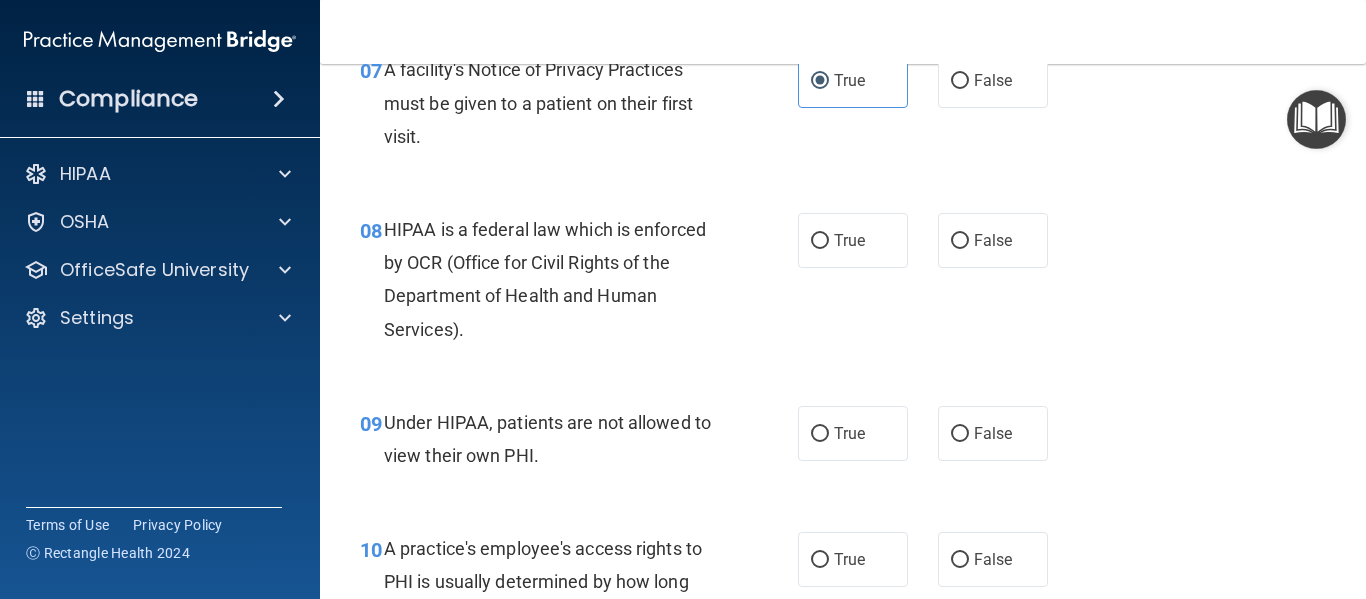 scroll, scrollTop: 1363, scrollLeft: 0, axis: vertical 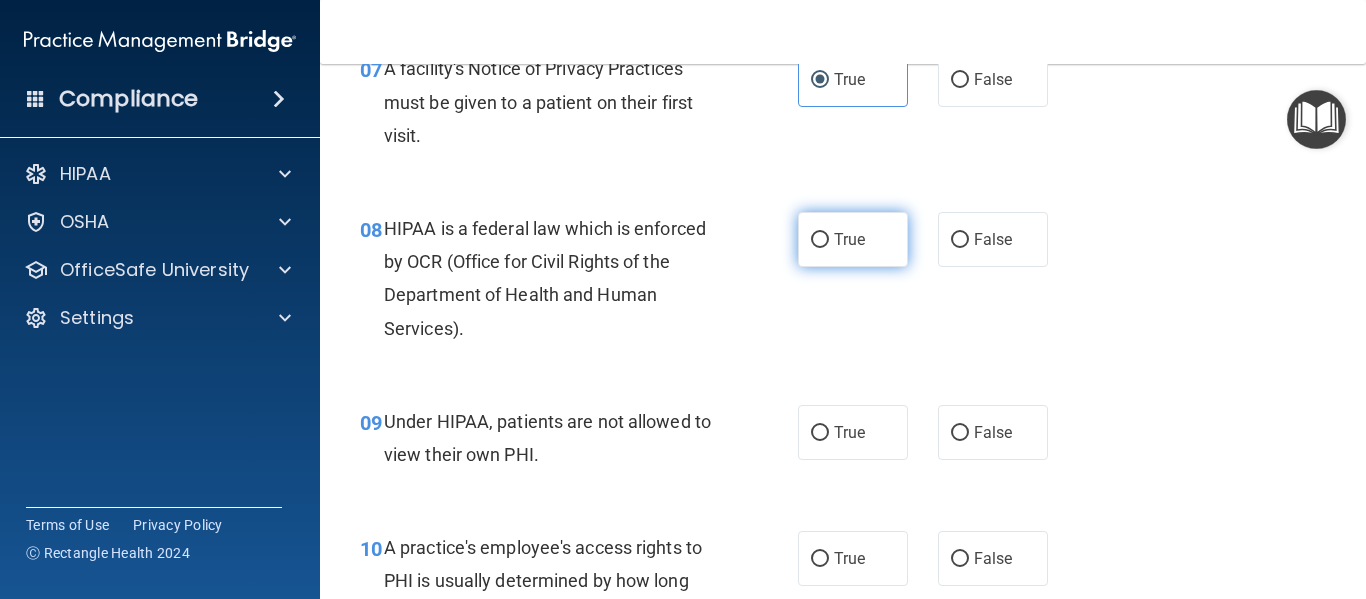 click on "True" at bounding box center [849, 239] 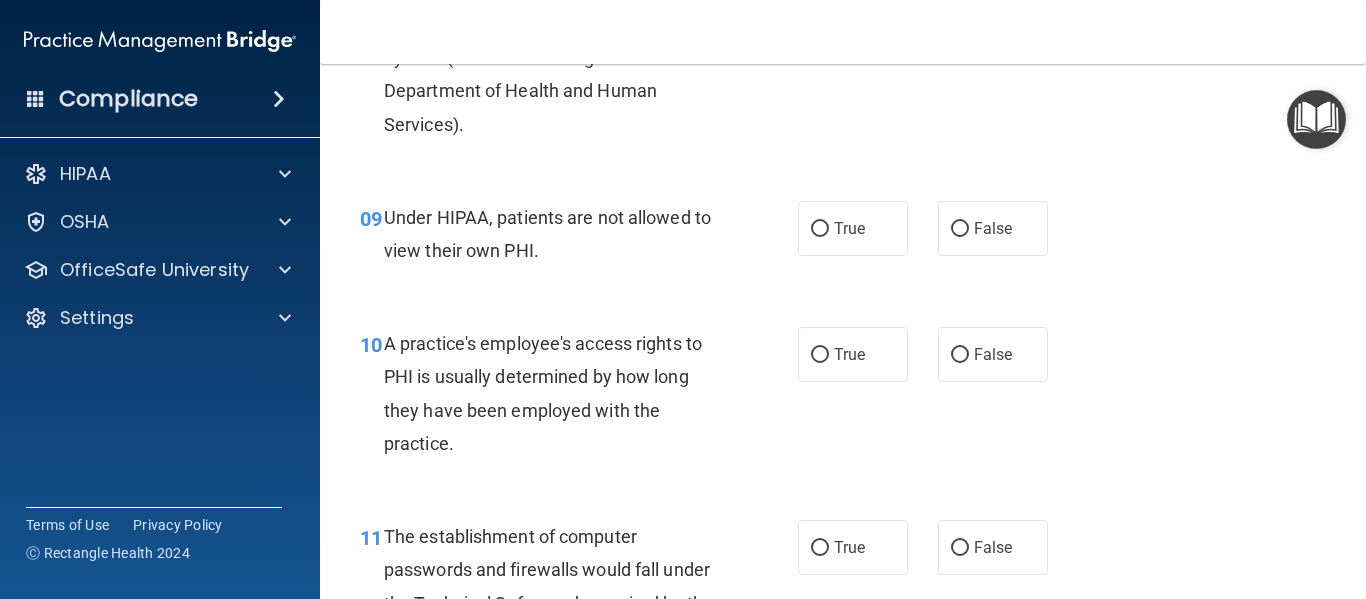 scroll, scrollTop: 1579, scrollLeft: 0, axis: vertical 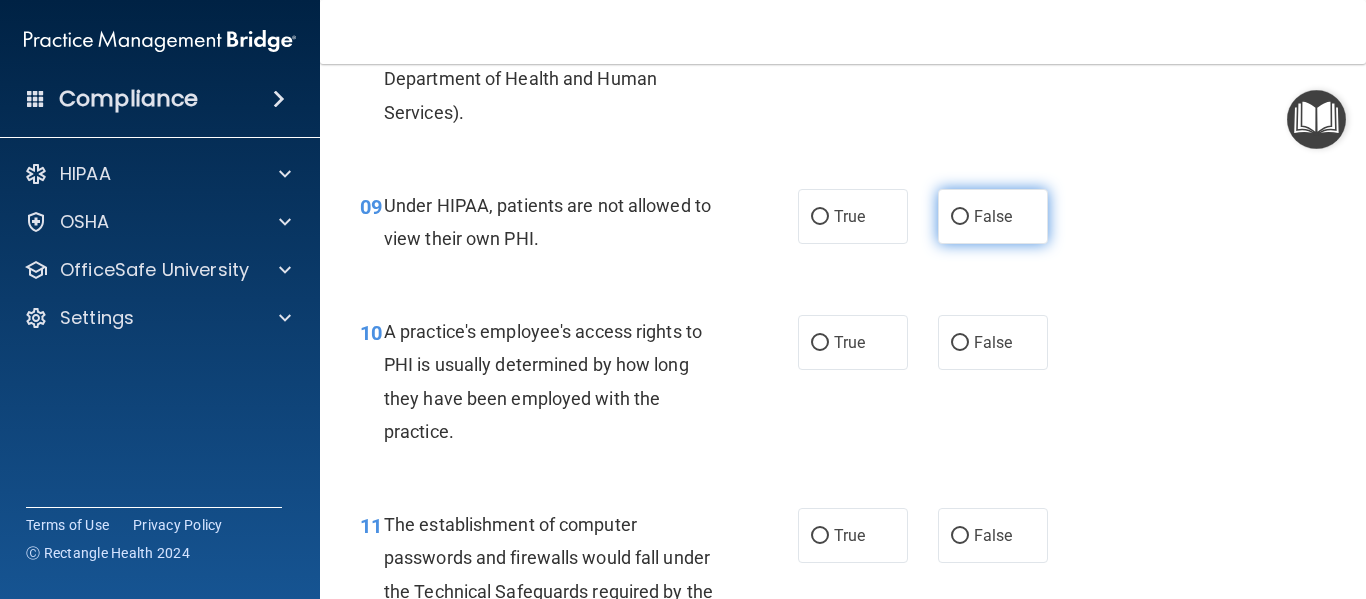 click on "False" at bounding box center (960, 217) 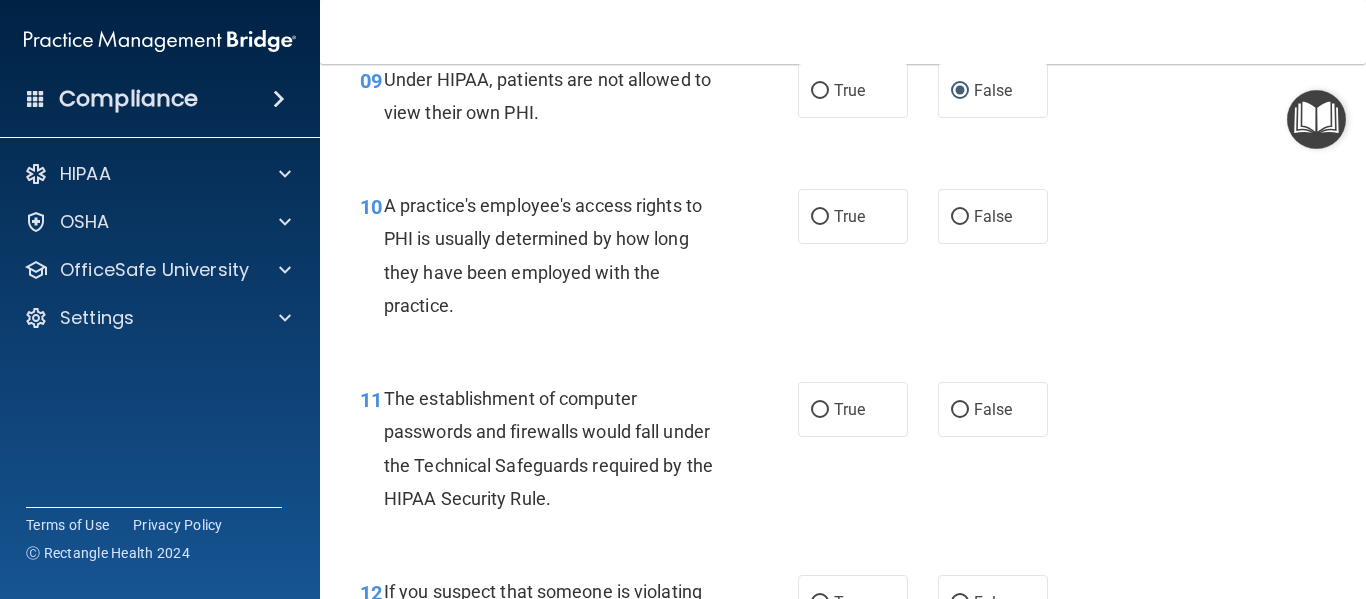 scroll, scrollTop: 1710, scrollLeft: 0, axis: vertical 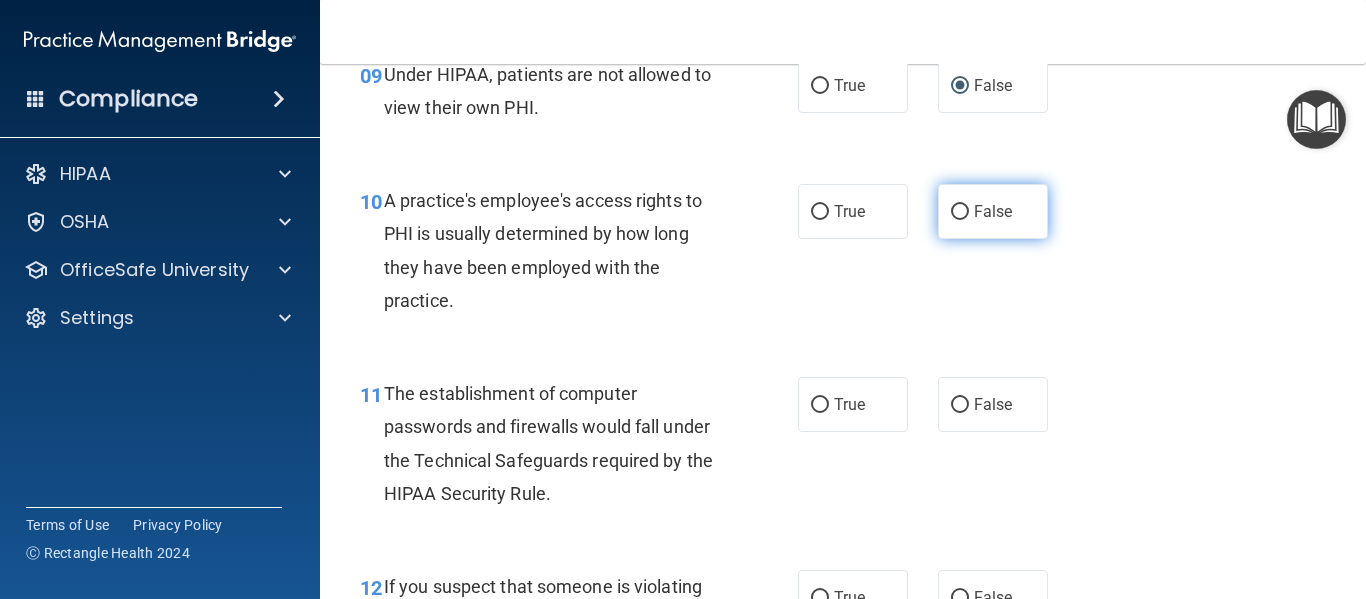 click on "False" at bounding box center (993, 211) 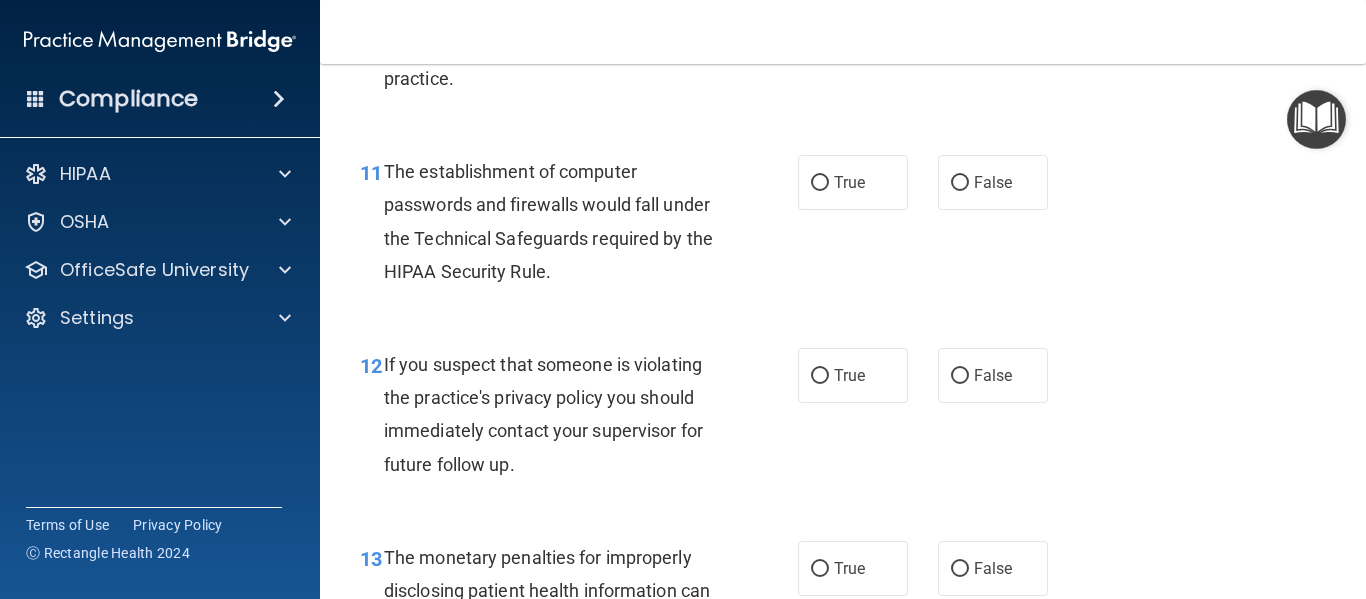scroll, scrollTop: 1933, scrollLeft: 0, axis: vertical 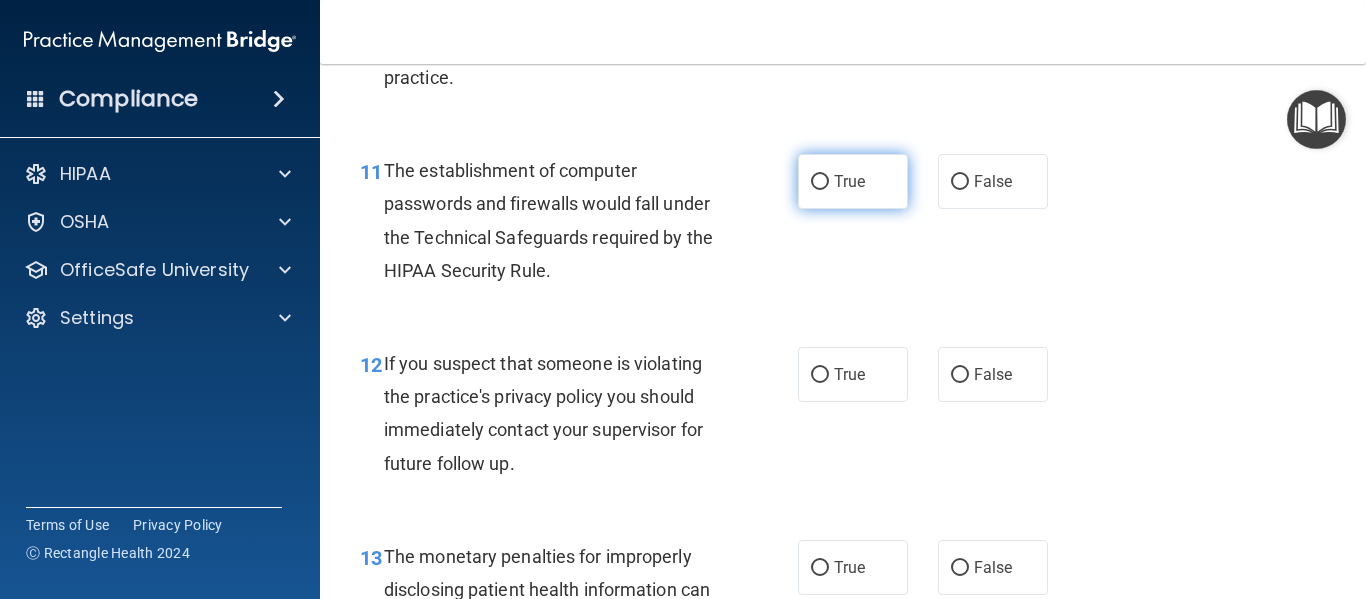 click on "True" at bounding box center [849, 181] 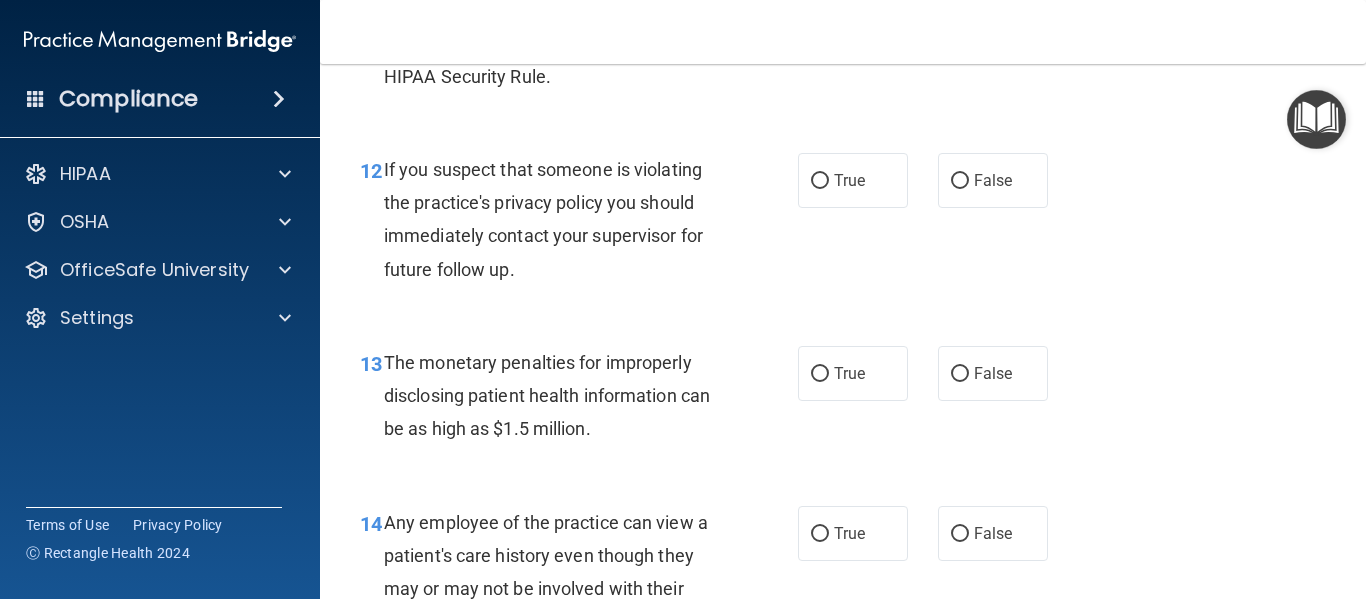 scroll, scrollTop: 2129, scrollLeft: 0, axis: vertical 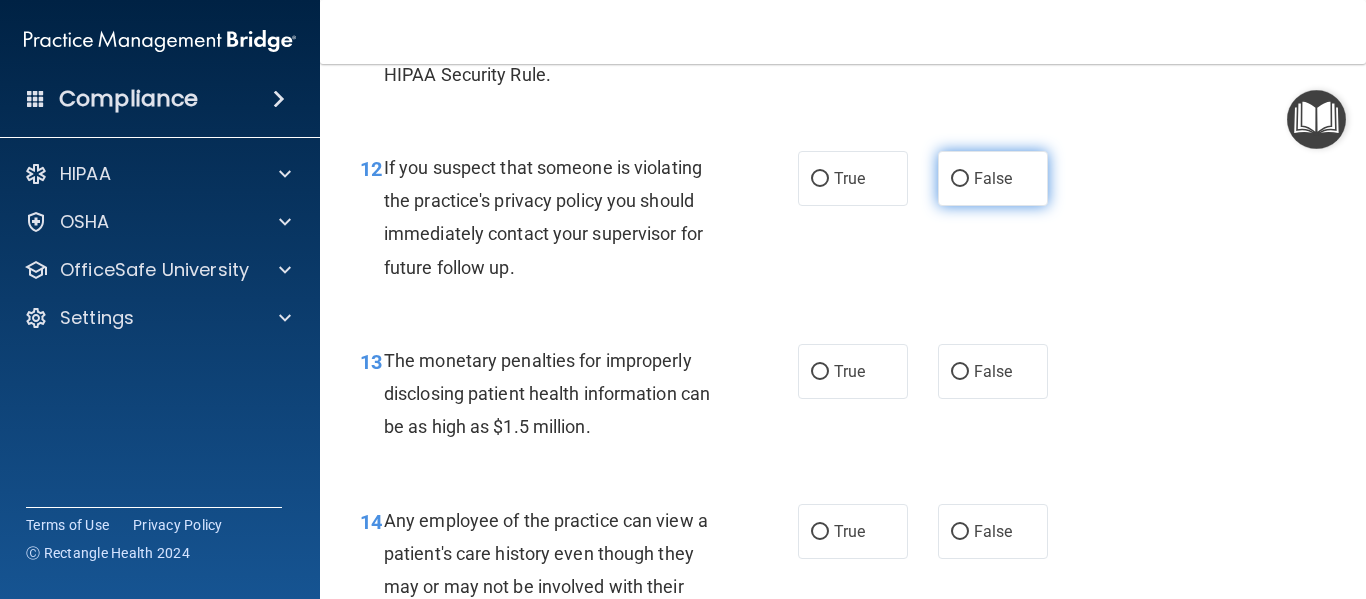 click on "False" at bounding box center (993, 178) 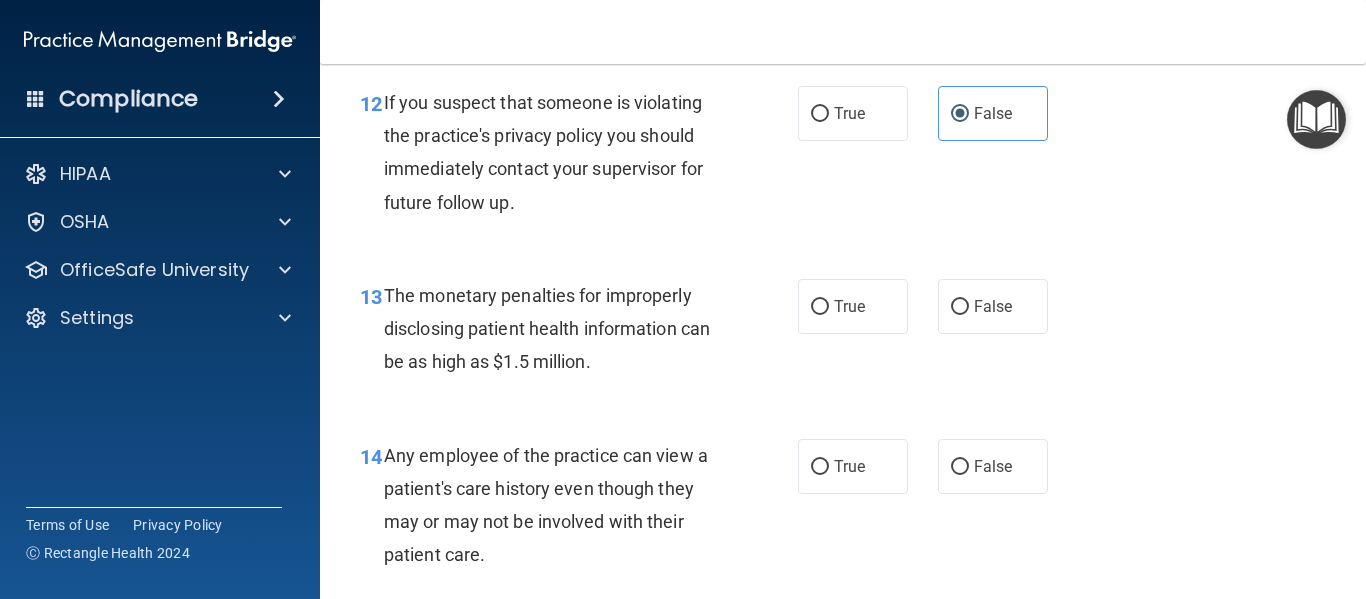 scroll, scrollTop: 2195, scrollLeft: 0, axis: vertical 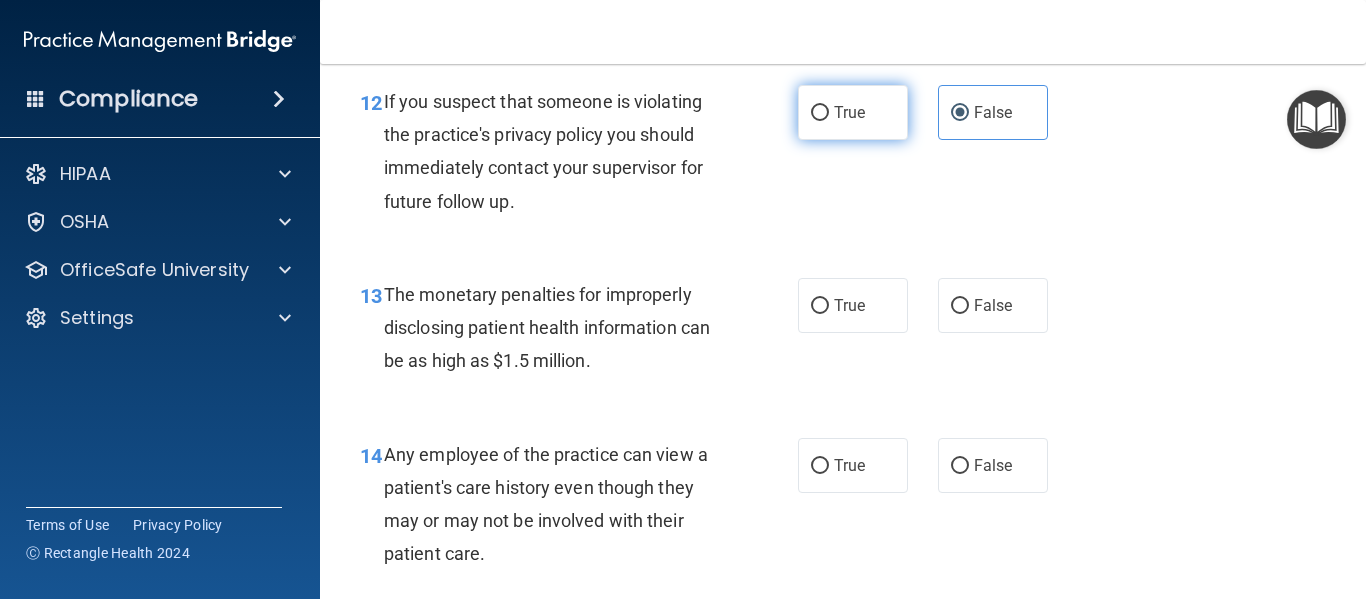 click on "True" at bounding box center (853, 112) 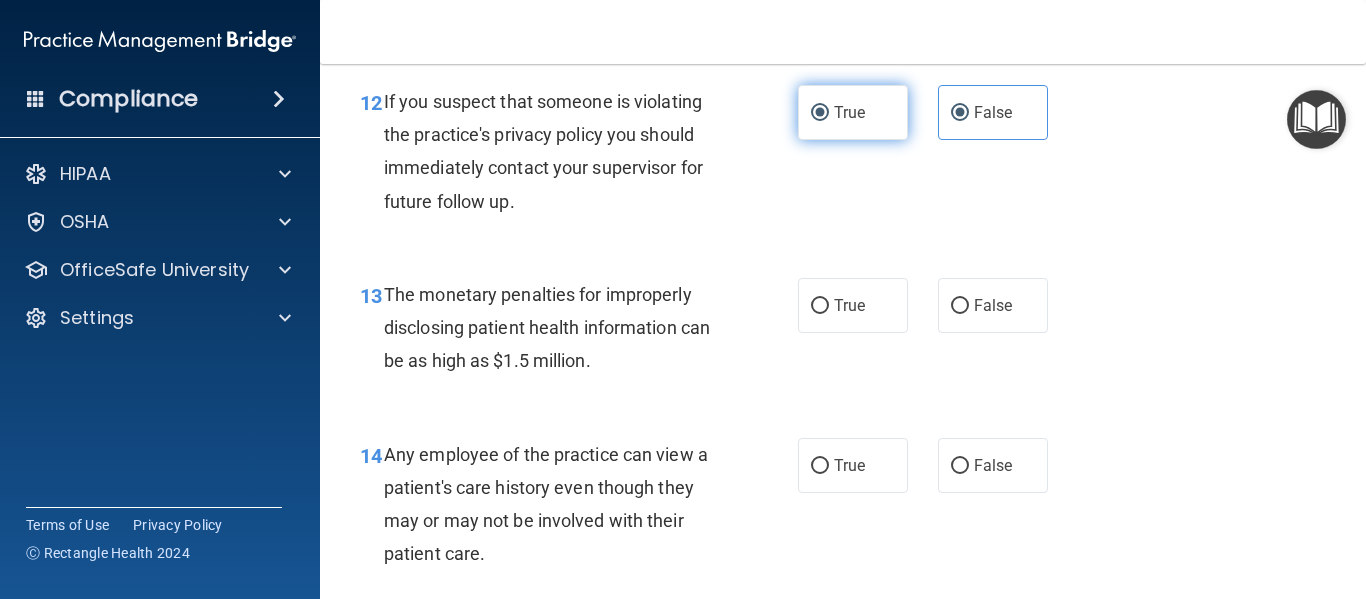 radio on "false" 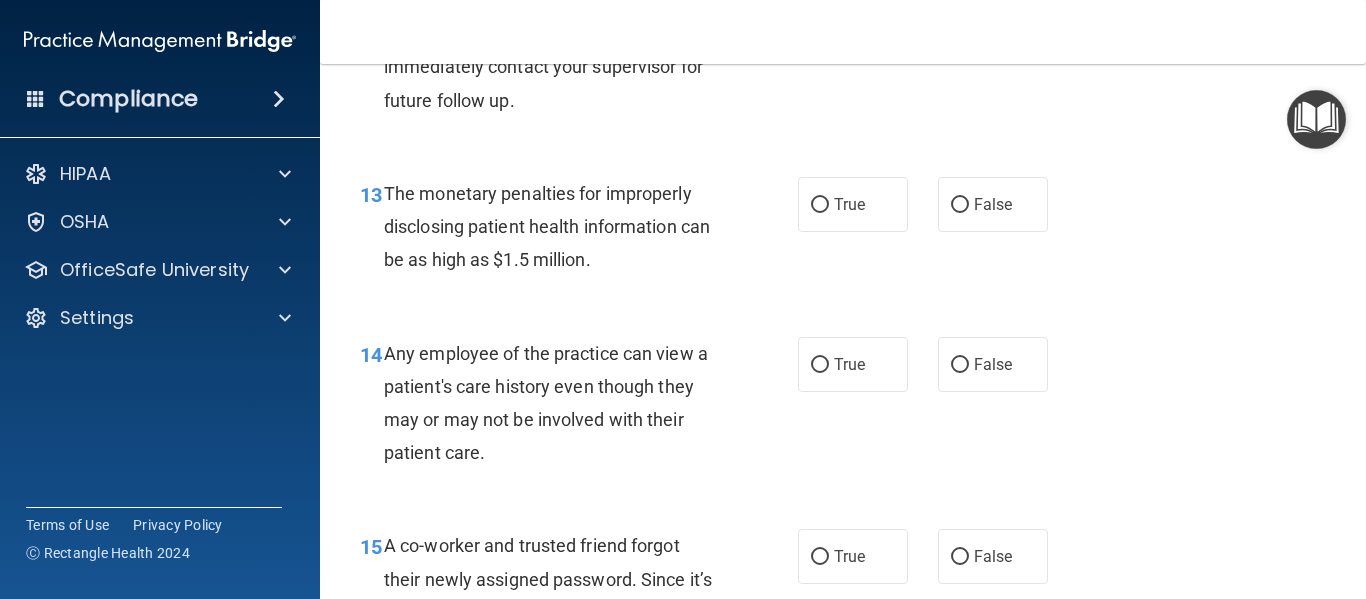 scroll, scrollTop: 2297, scrollLeft: 0, axis: vertical 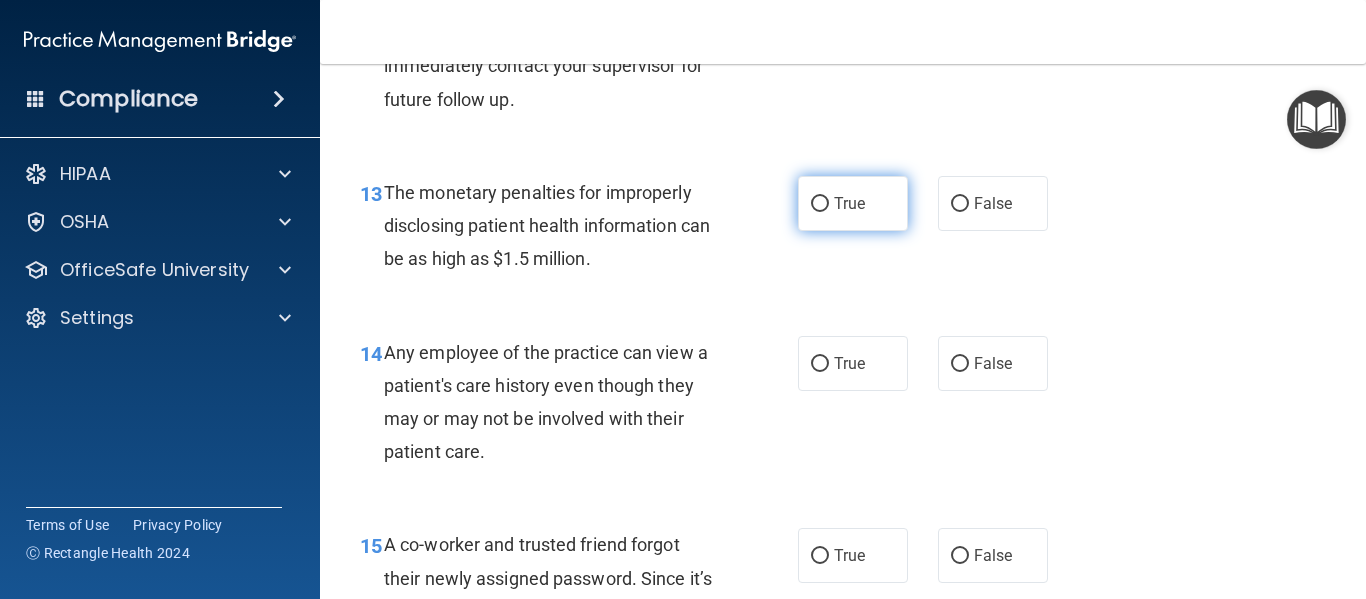 click on "True" at bounding box center (849, 203) 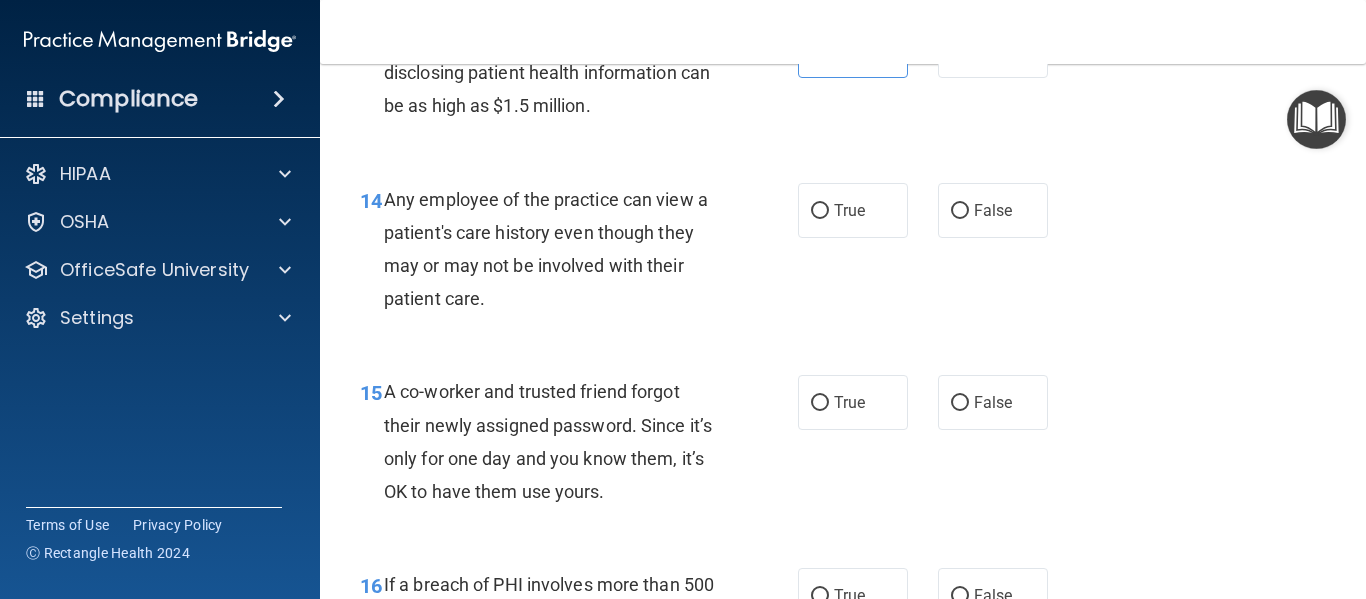 scroll, scrollTop: 2465, scrollLeft: 0, axis: vertical 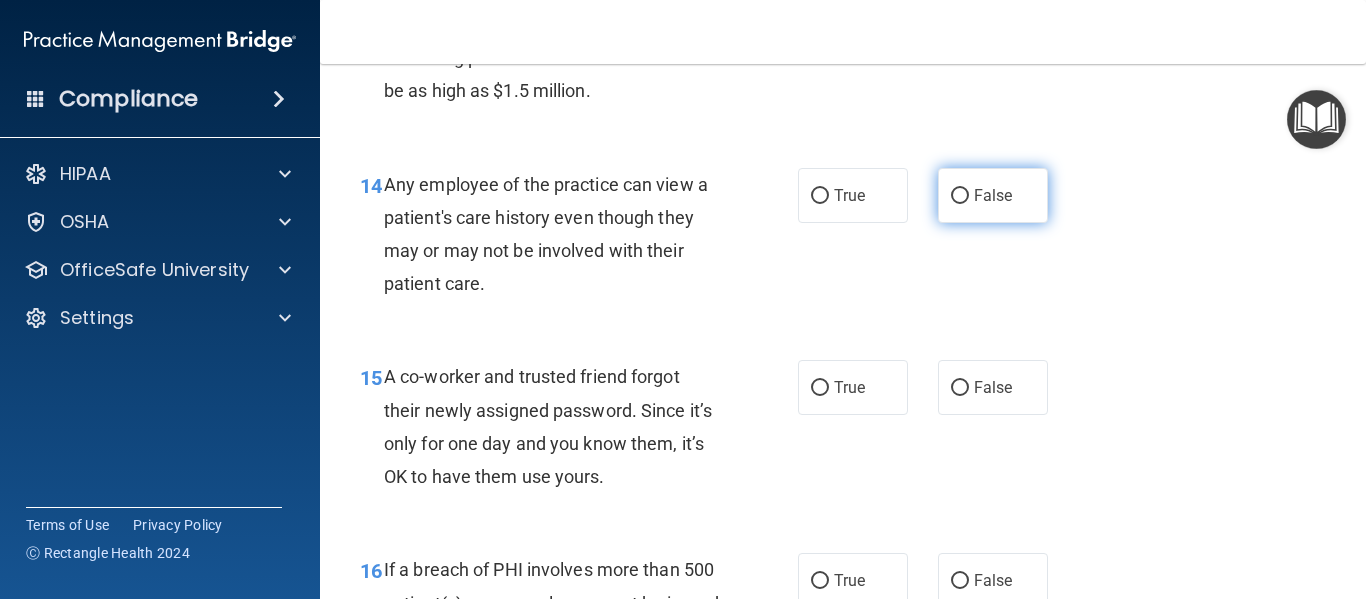 click on "False" at bounding box center [993, 195] 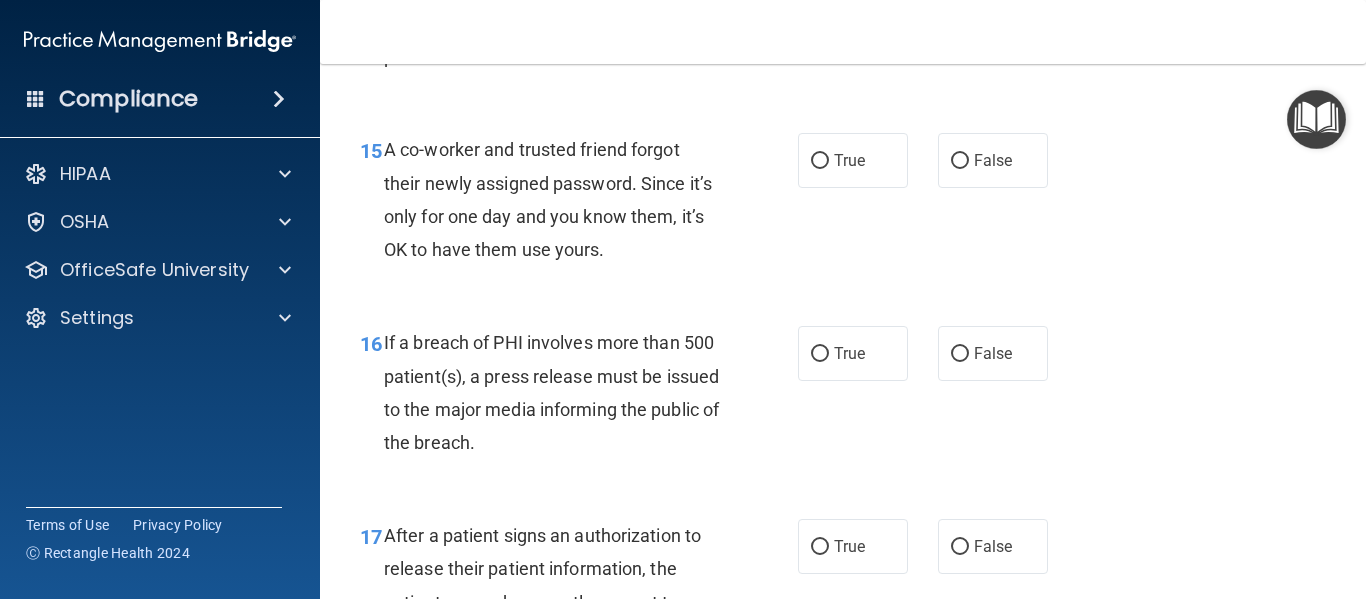scroll, scrollTop: 2693, scrollLeft: 0, axis: vertical 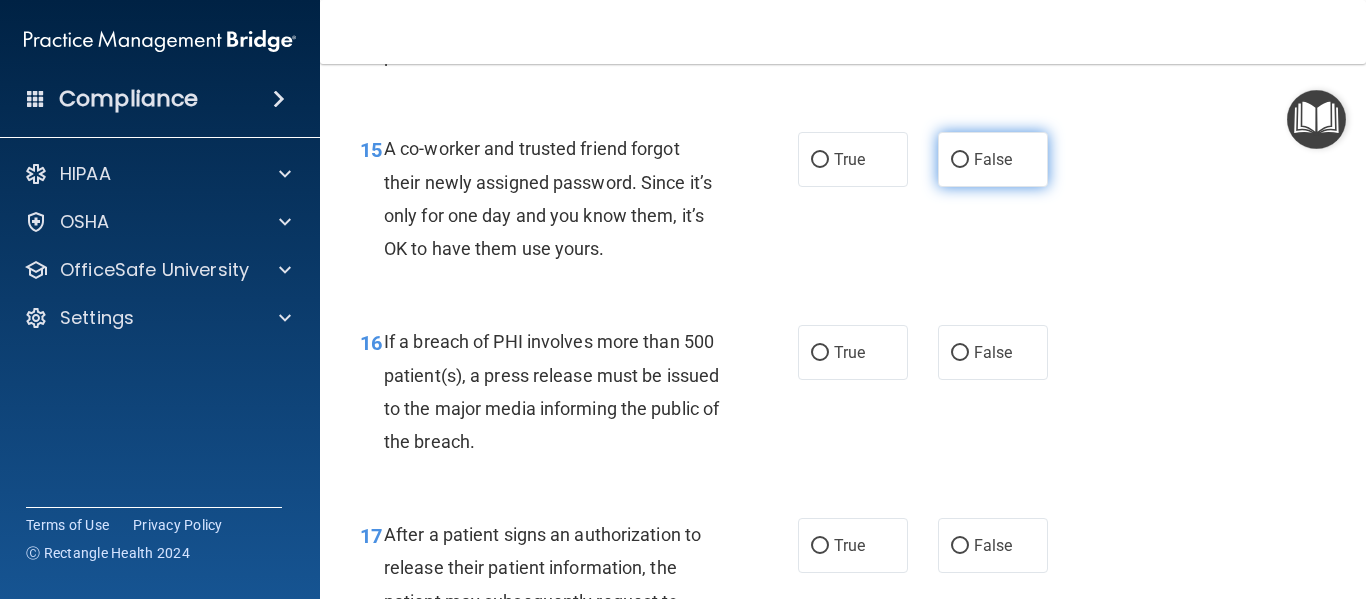 click on "False" at bounding box center [993, 159] 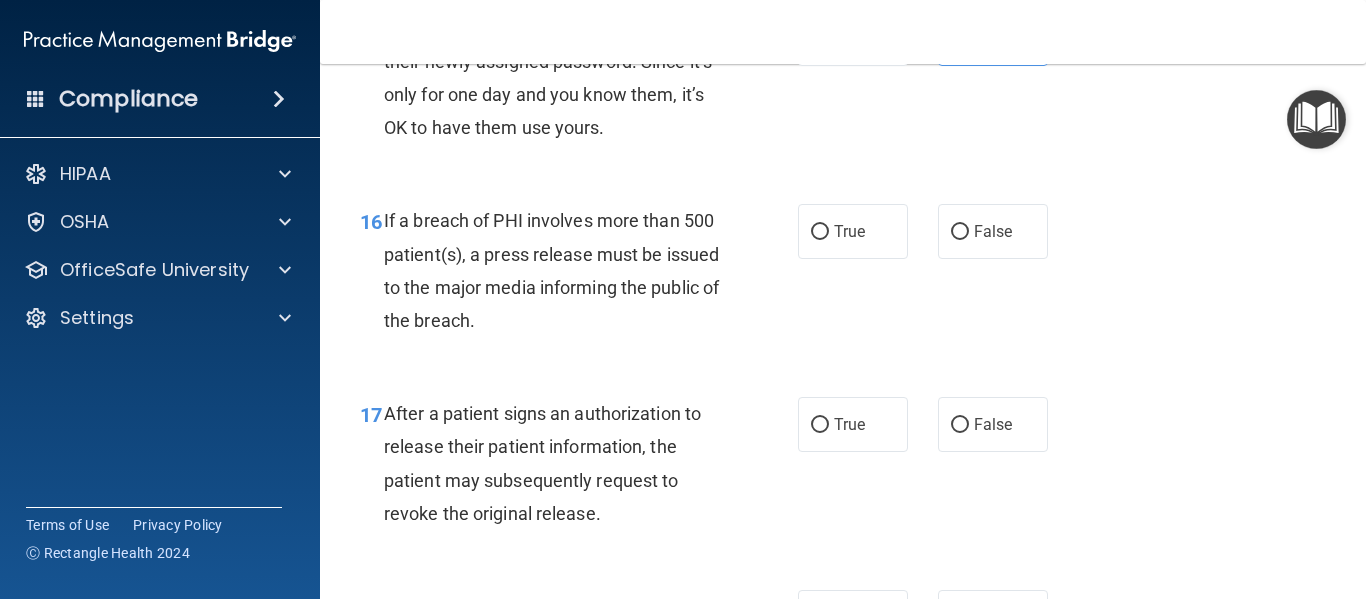 scroll, scrollTop: 2815, scrollLeft: 0, axis: vertical 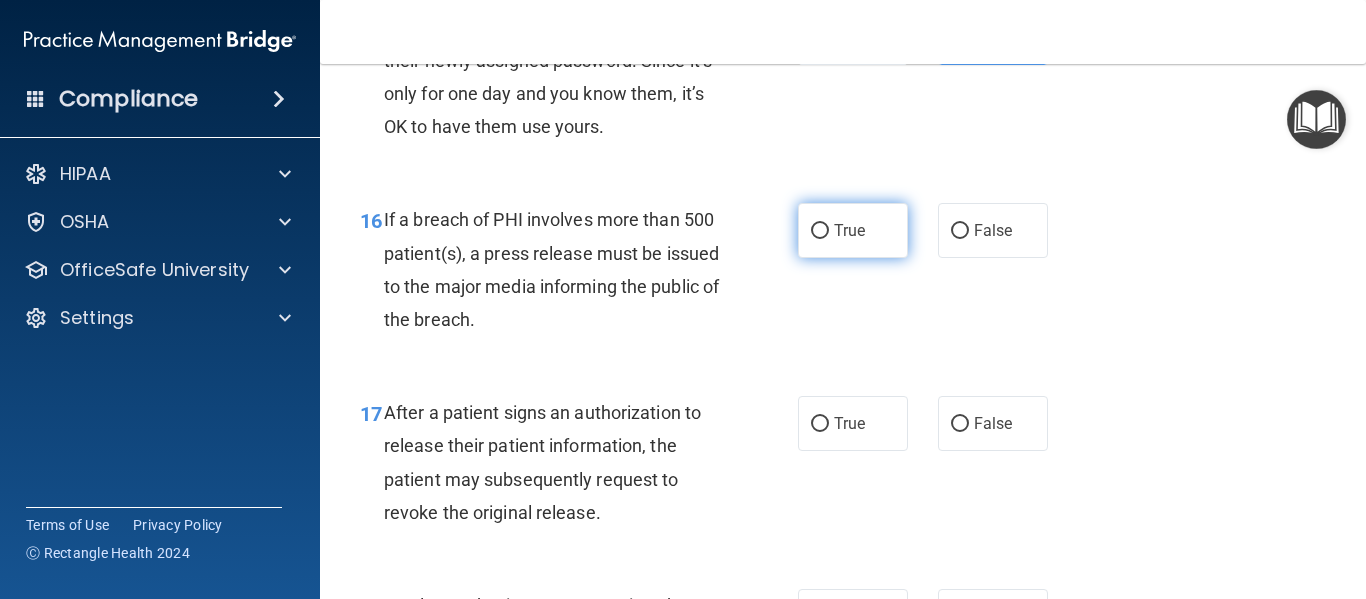 click on "True" at bounding box center [853, 230] 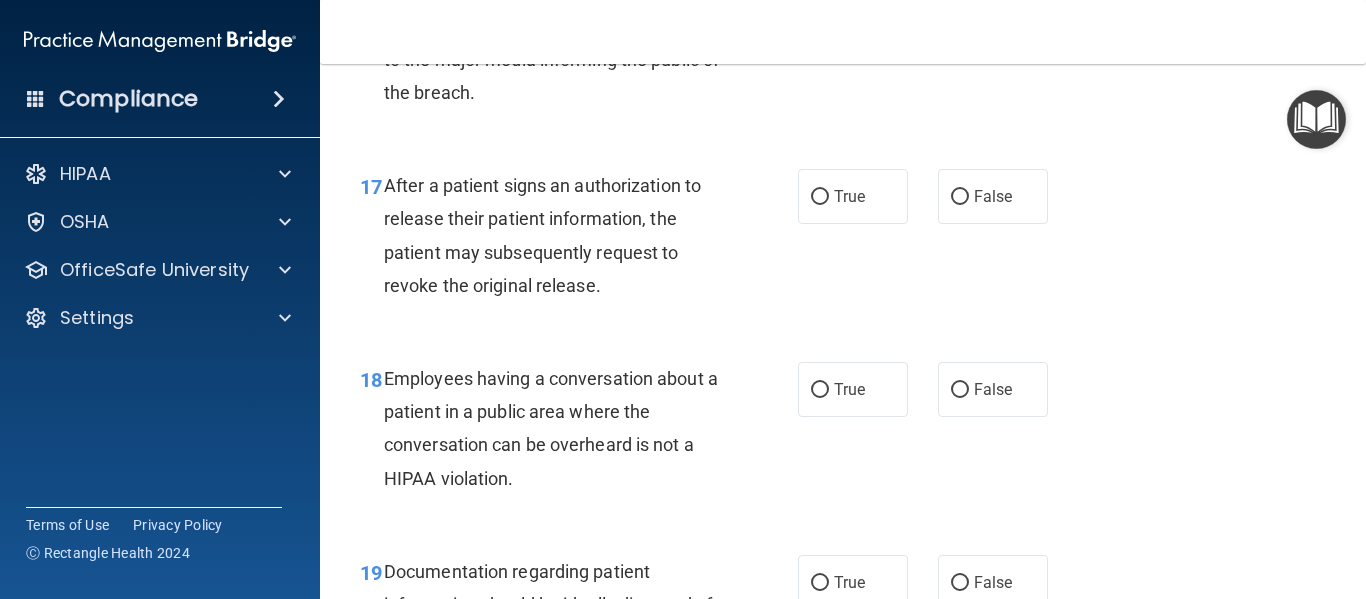 scroll, scrollTop: 3044, scrollLeft: 0, axis: vertical 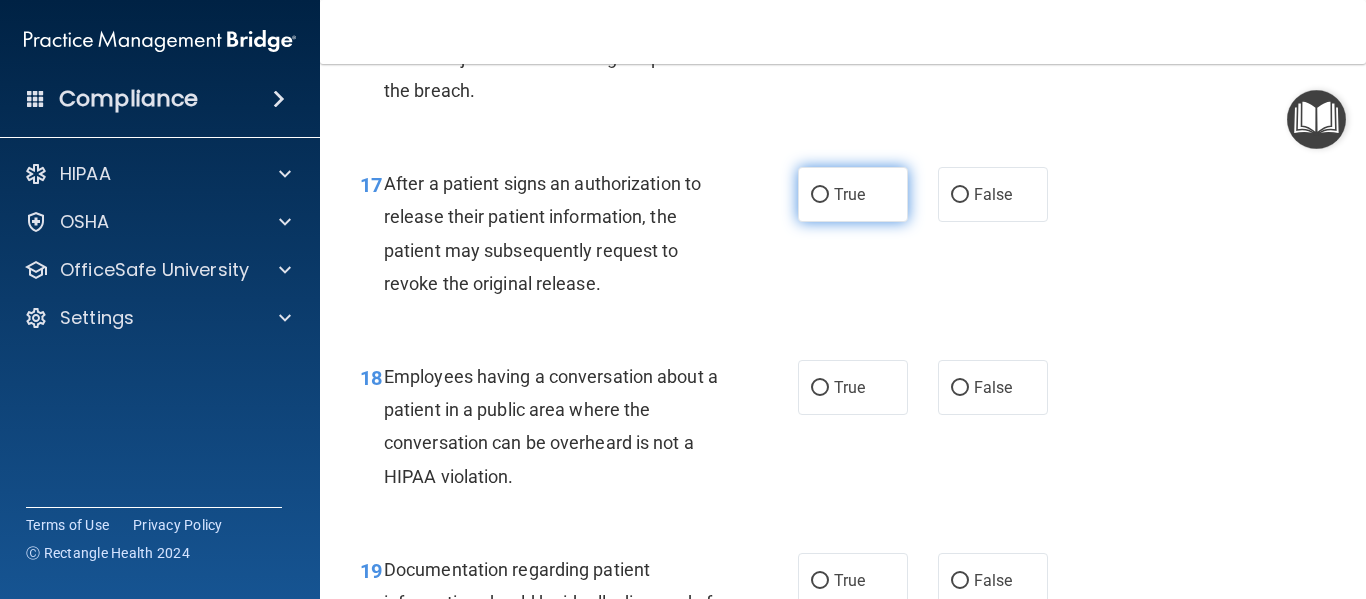 click on "True" at bounding box center [853, 194] 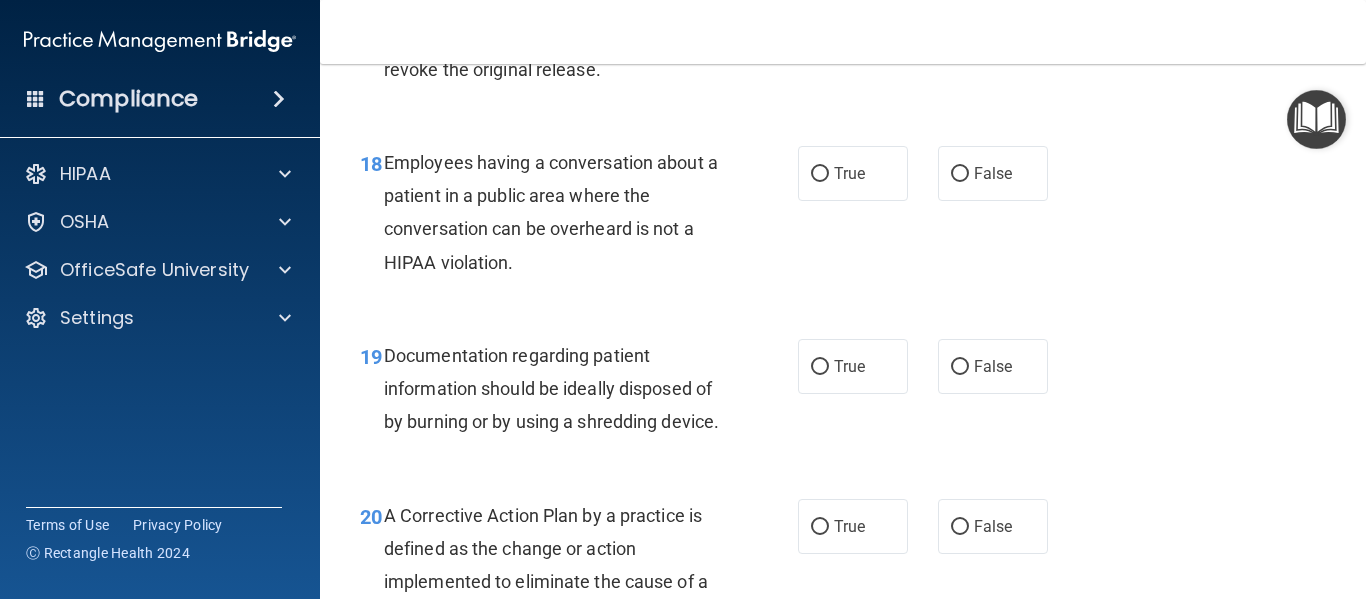 scroll, scrollTop: 3259, scrollLeft: 0, axis: vertical 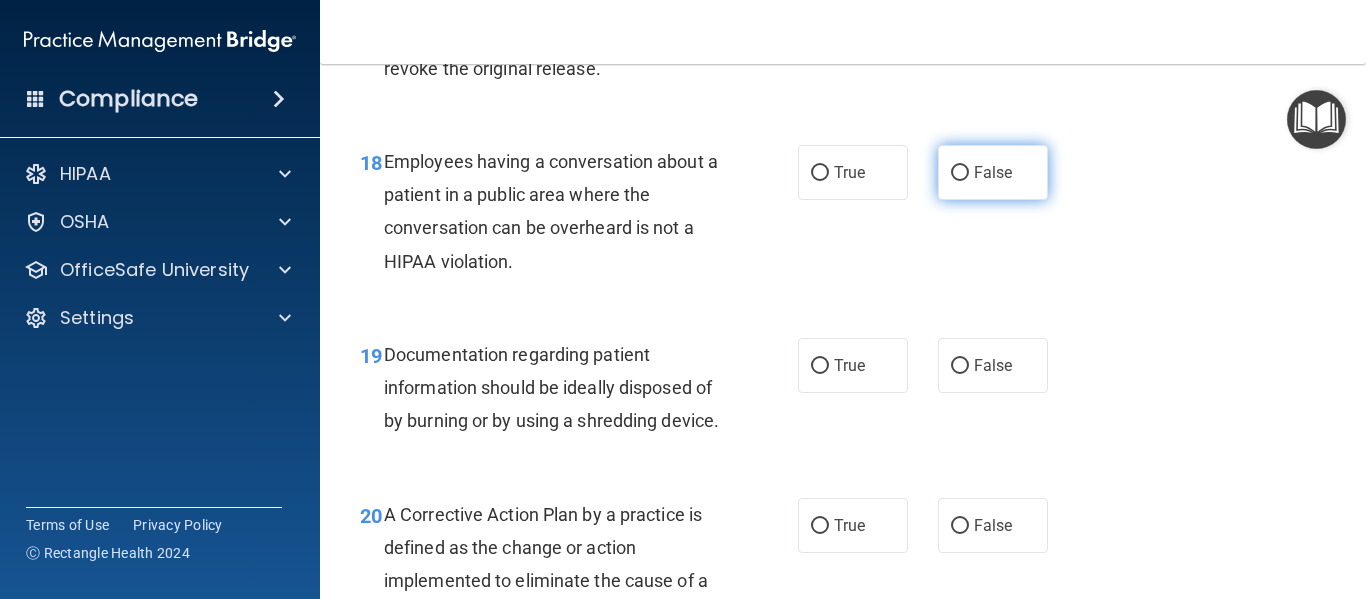 click on "False" at bounding box center [993, 172] 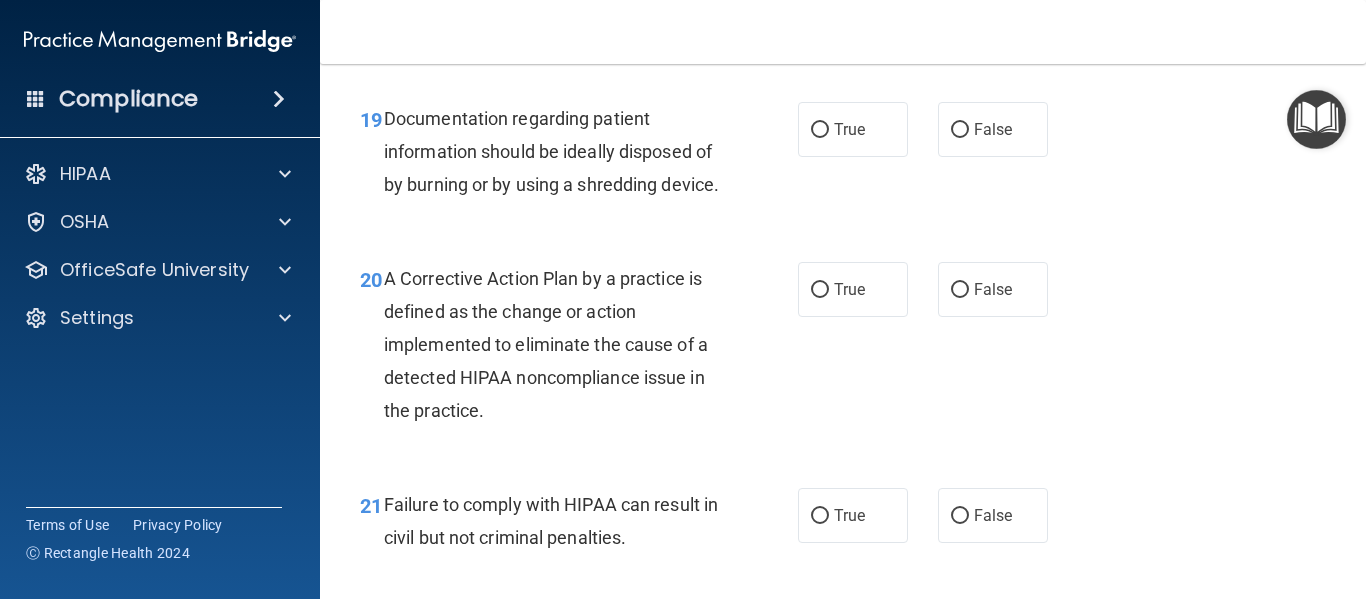 scroll, scrollTop: 3496, scrollLeft: 0, axis: vertical 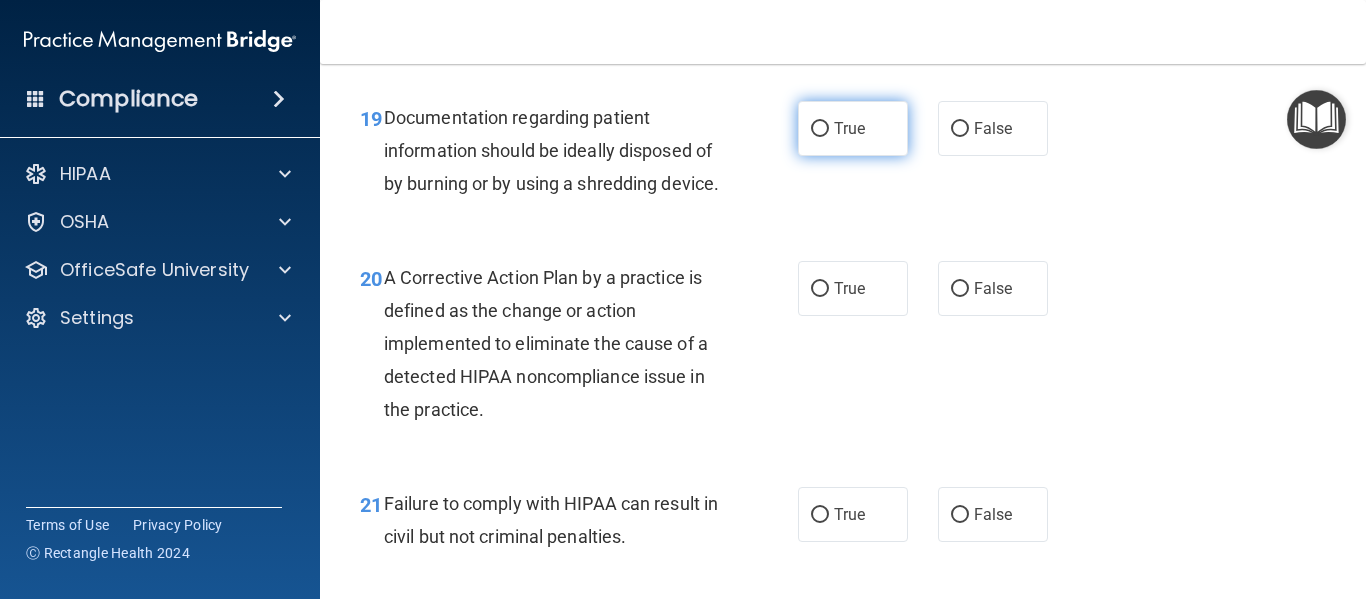 click on "True" at bounding box center (853, 128) 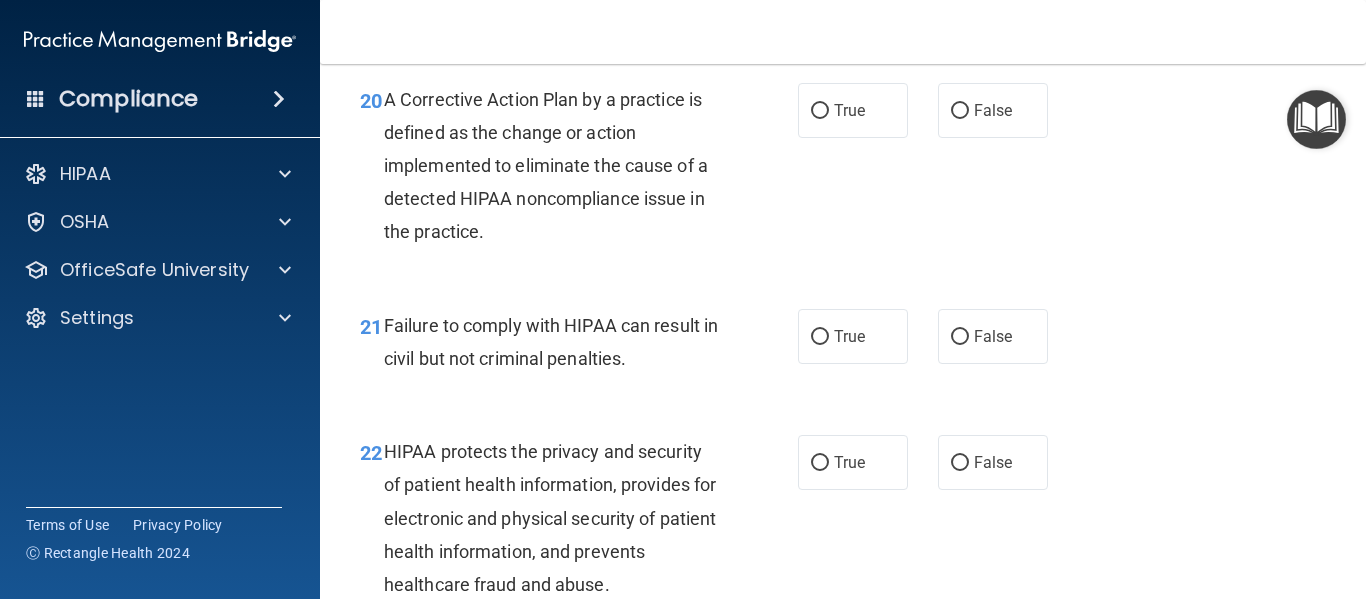 scroll, scrollTop: 3675, scrollLeft: 0, axis: vertical 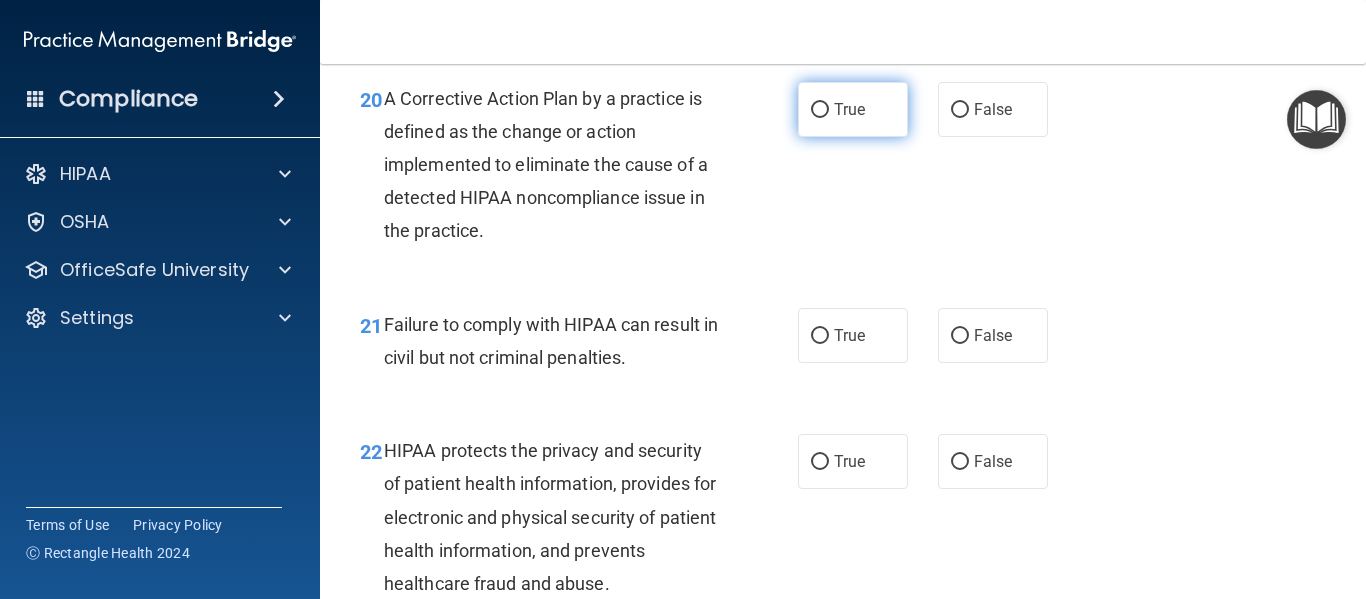click on "True" at bounding box center (849, 109) 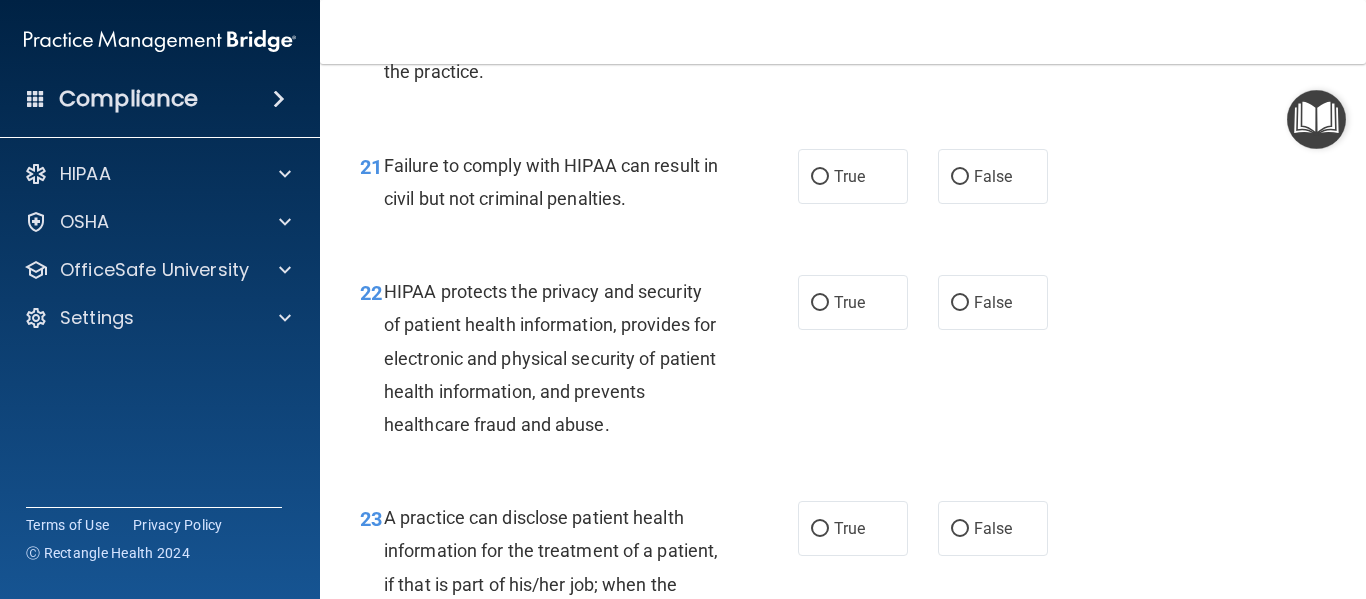 scroll, scrollTop: 3835, scrollLeft: 0, axis: vertical 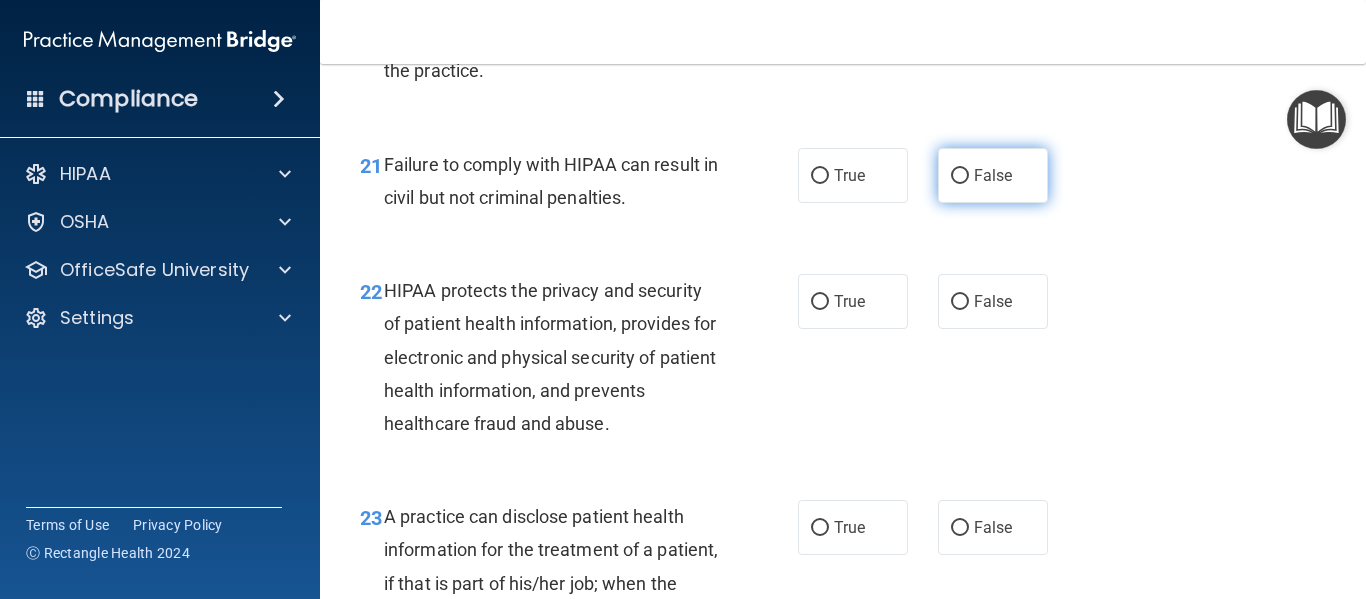 click on "False" at bounding box center (993, 175) 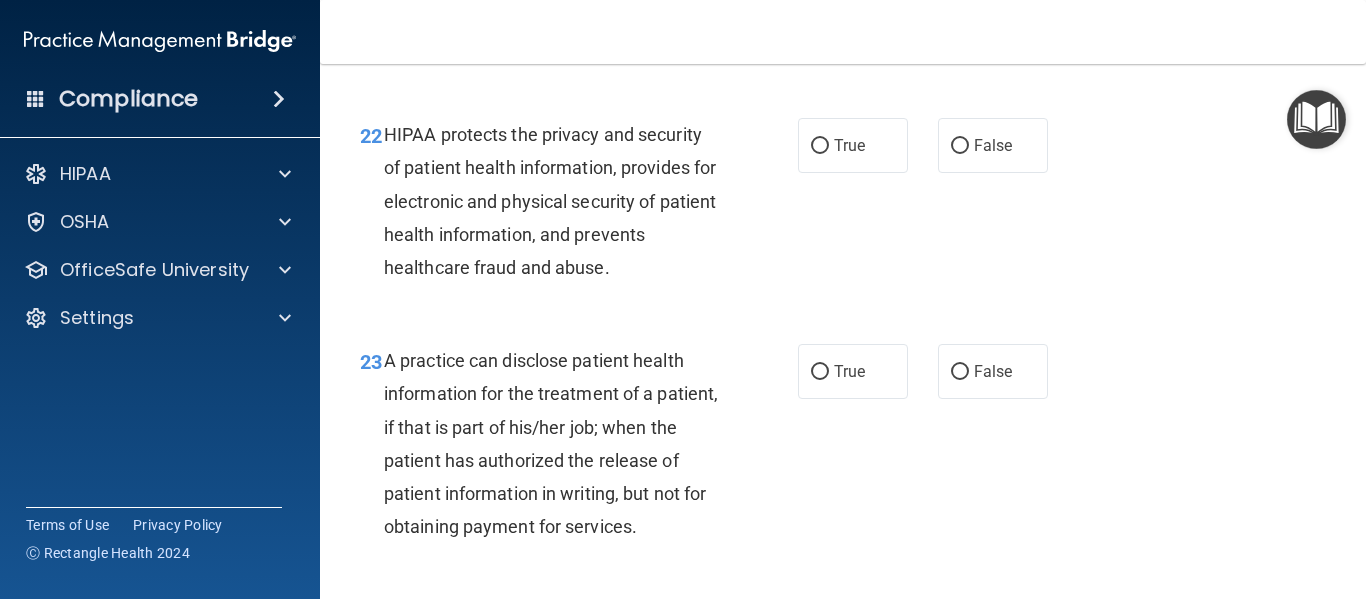 scroll, scrollTop: 4011, scrollLeft: 0, axis: vertical 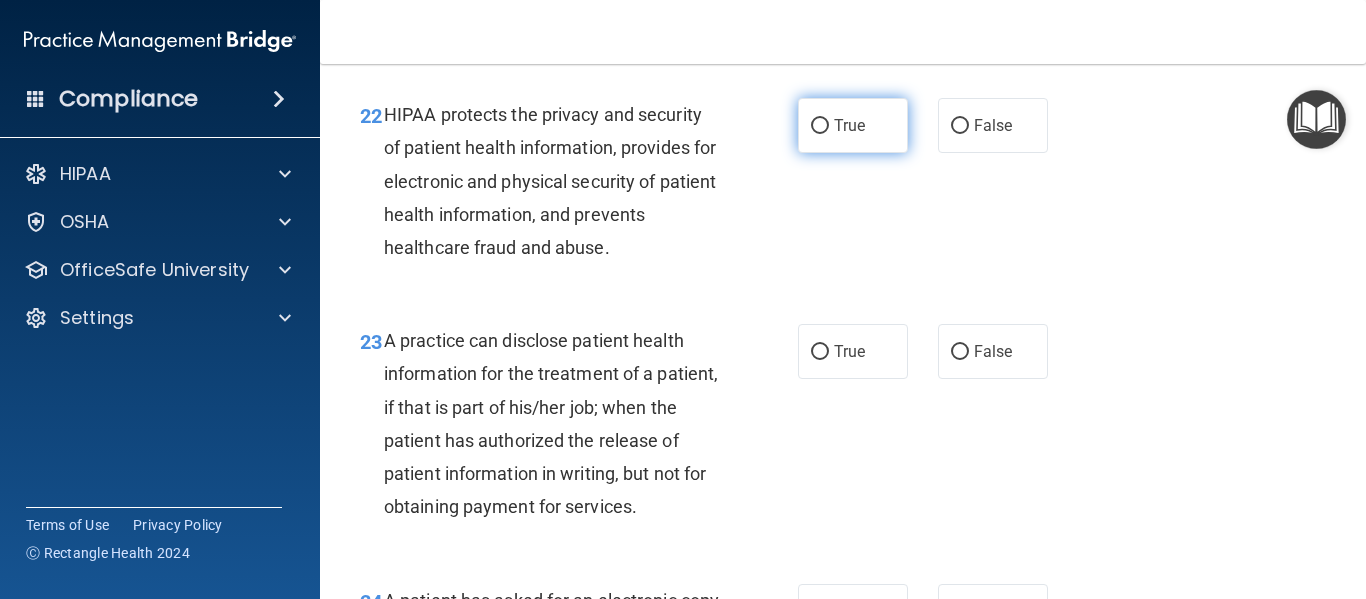 click on "True" at bounding box center (853, 125) 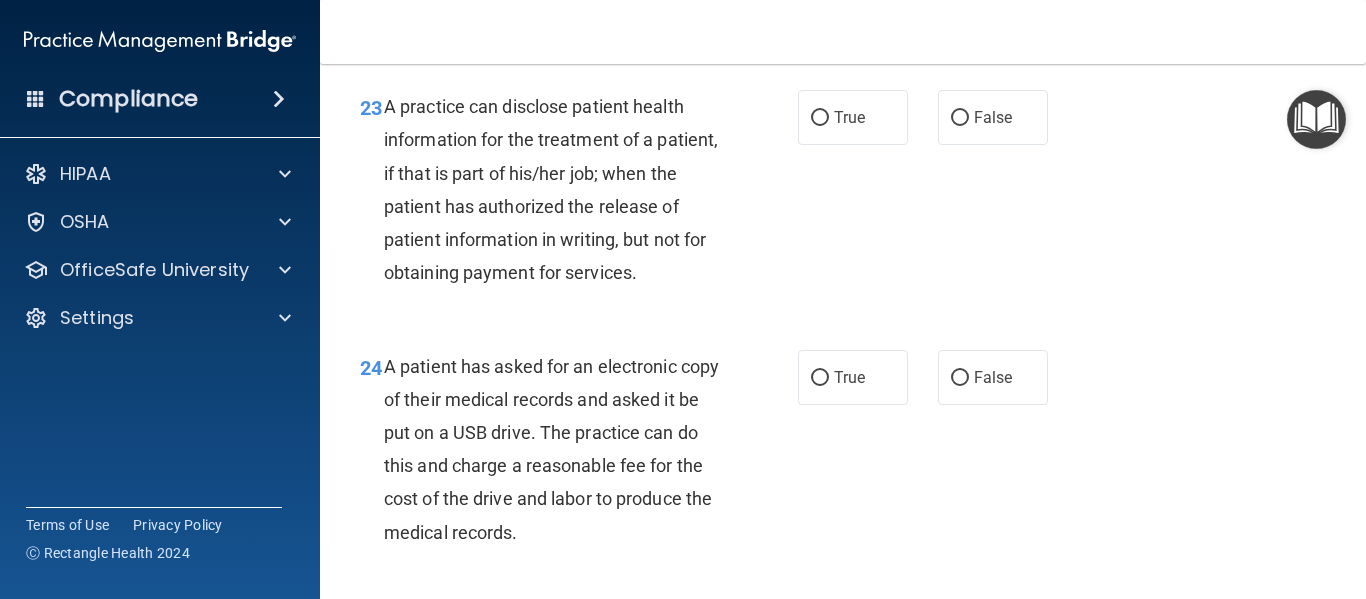 scroll, scrollTop: 4255, scrollLeft: 0, axis: vertical 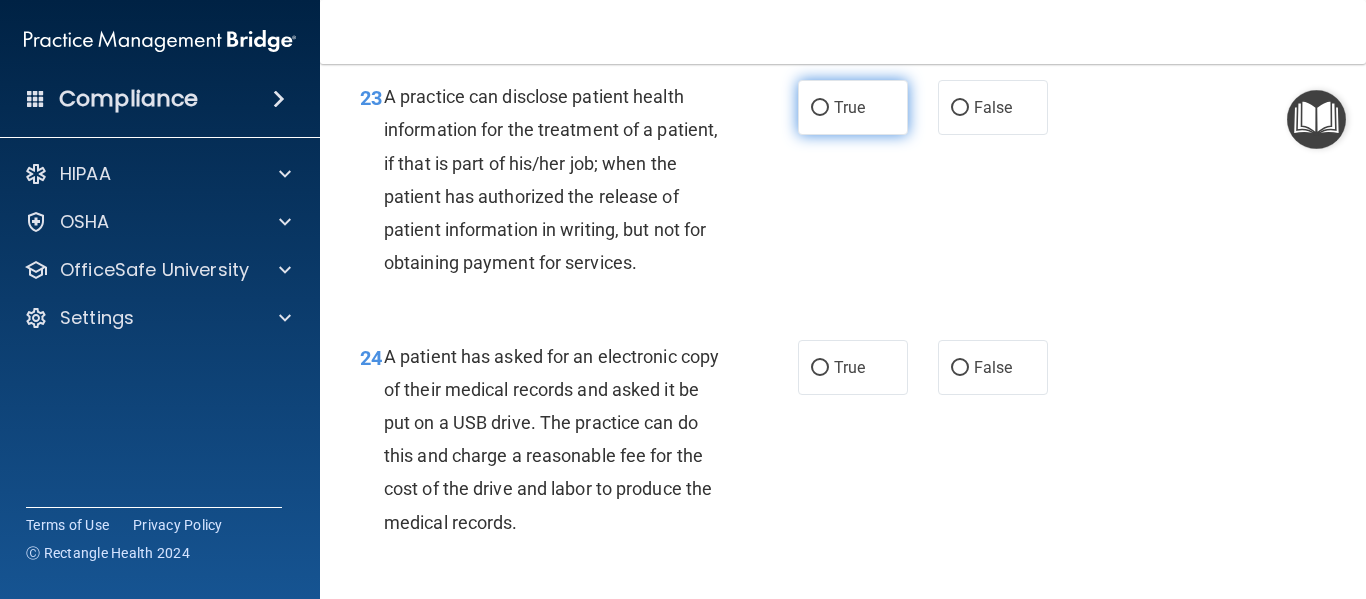 click on "True" at bounding box center (853, 107) 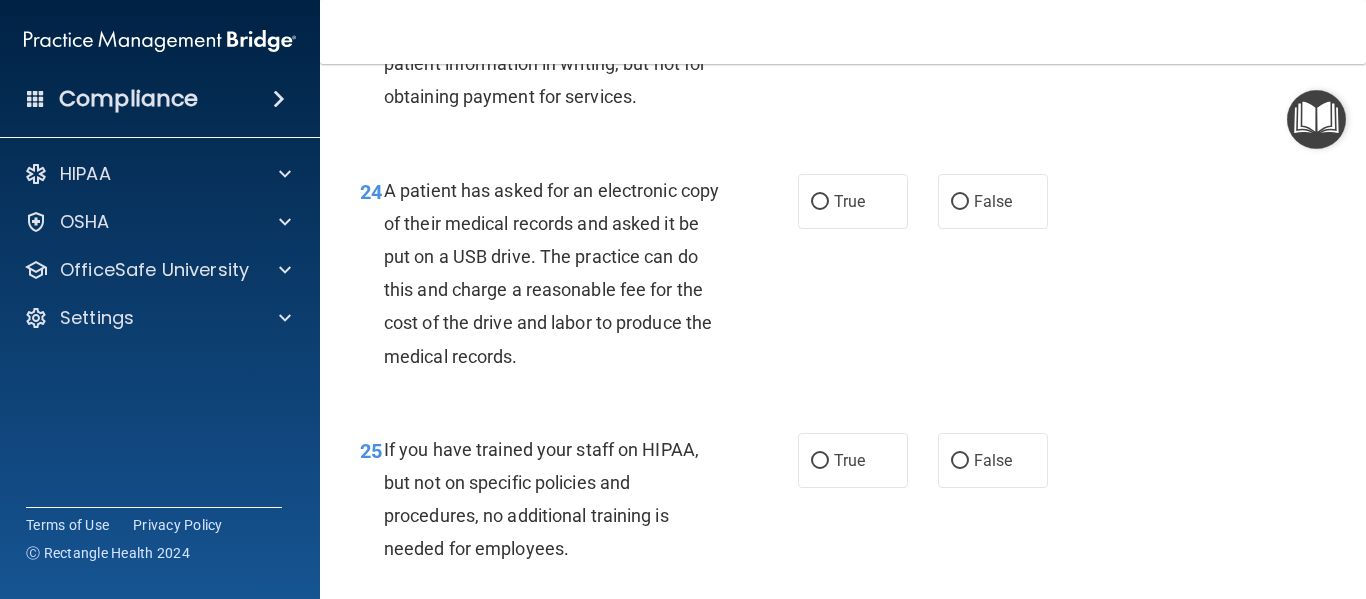 scroll, scrollTop: 4422, scrollLeft: 0, axis: vertical 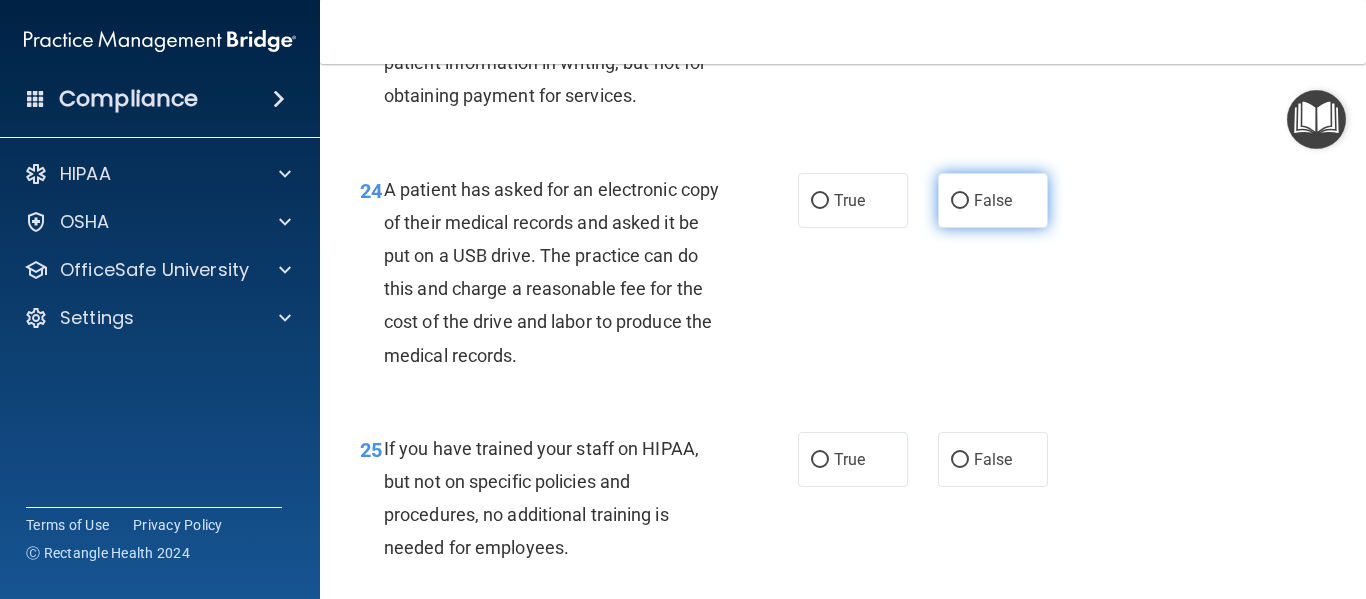 click on "False" at bounding box center (993, 200) 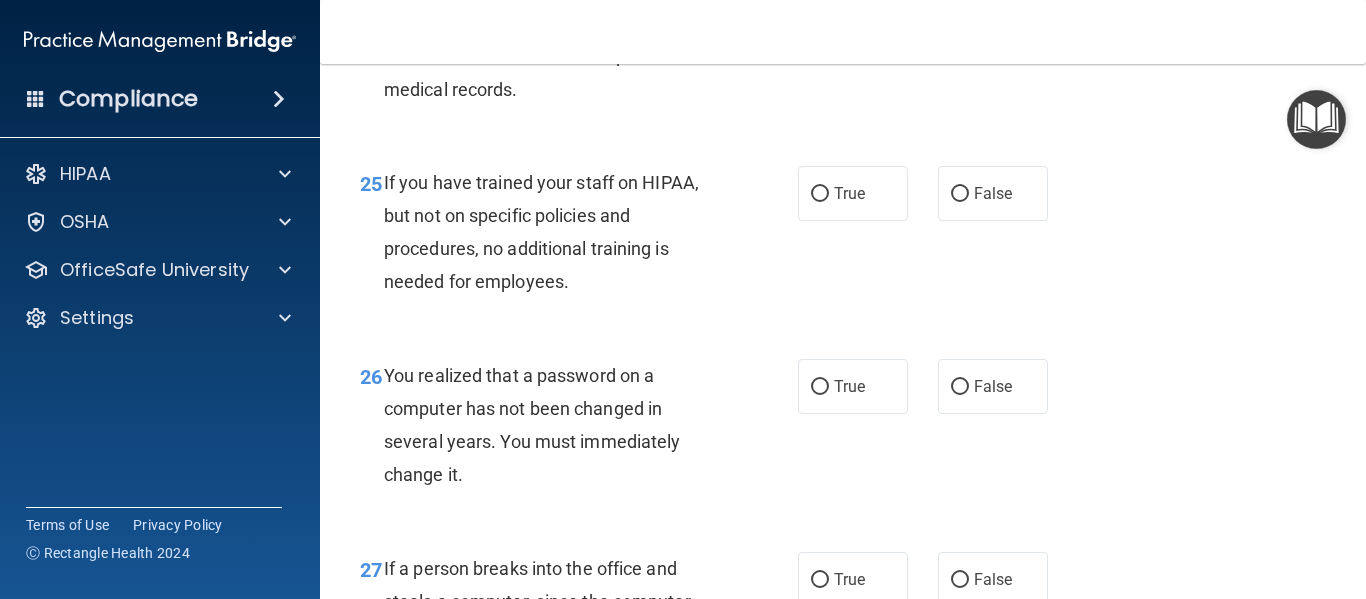 scroll, scrollTop: 4692, scrollLeft: 0, axis: vertical 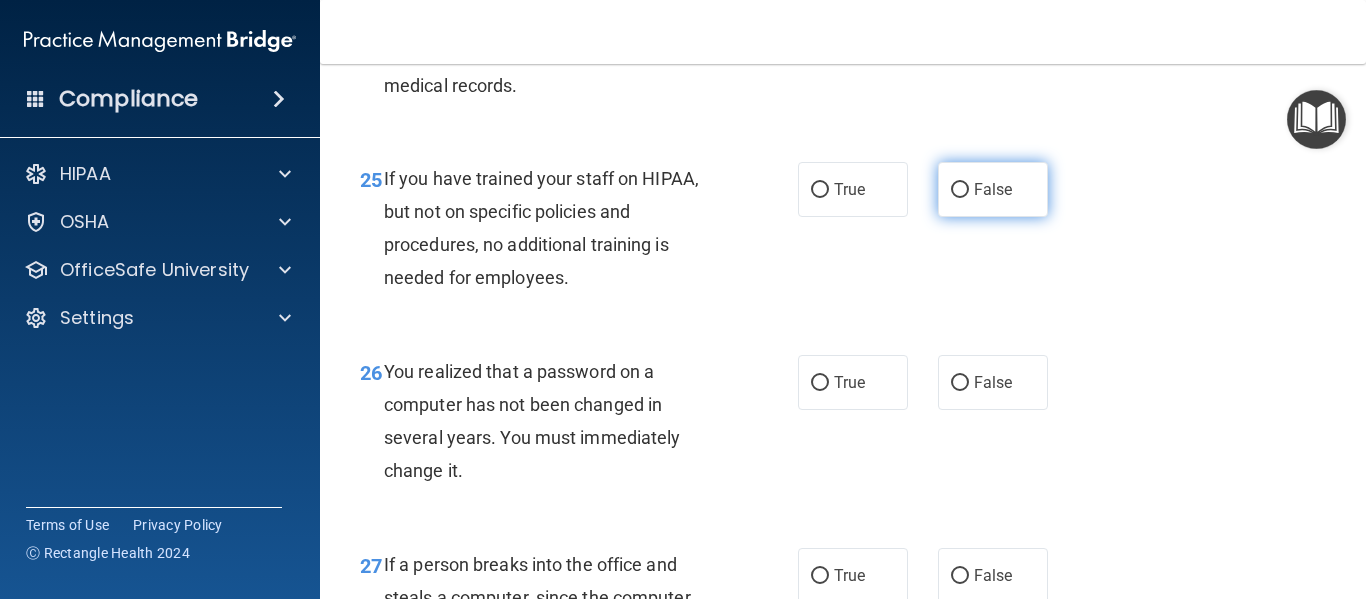 click on "False" at bounding box center [993, 189] 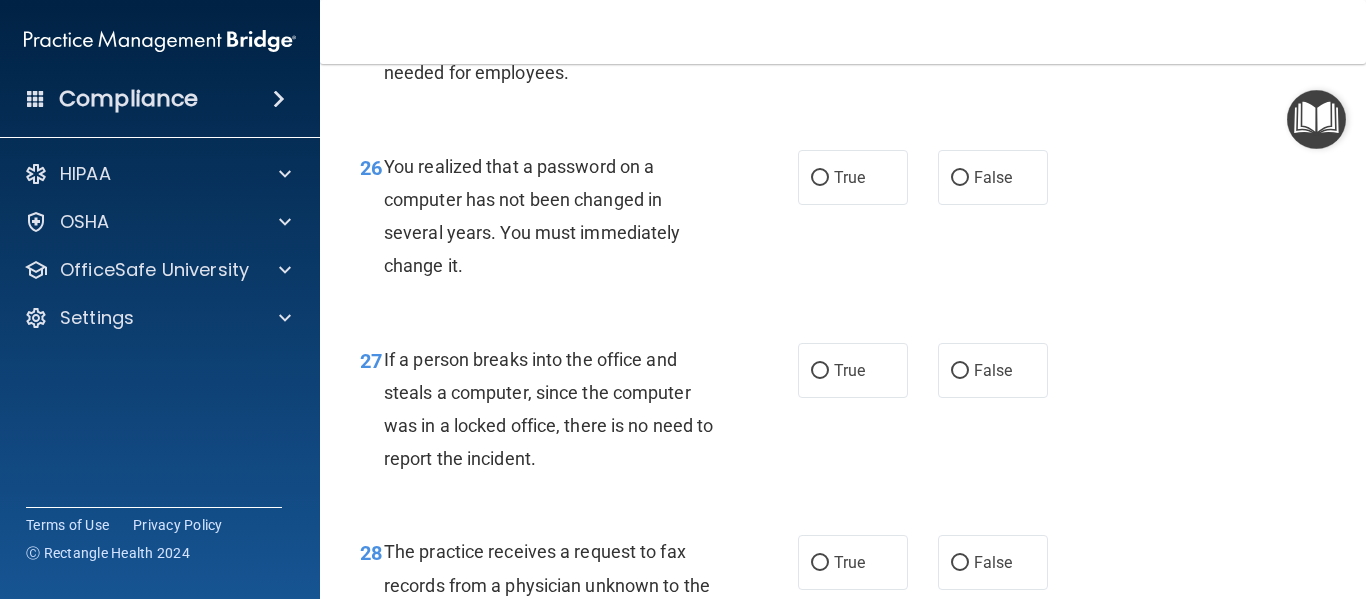 scroll, scrollTop: 4901, scrollLeft: 0, axis: vertical 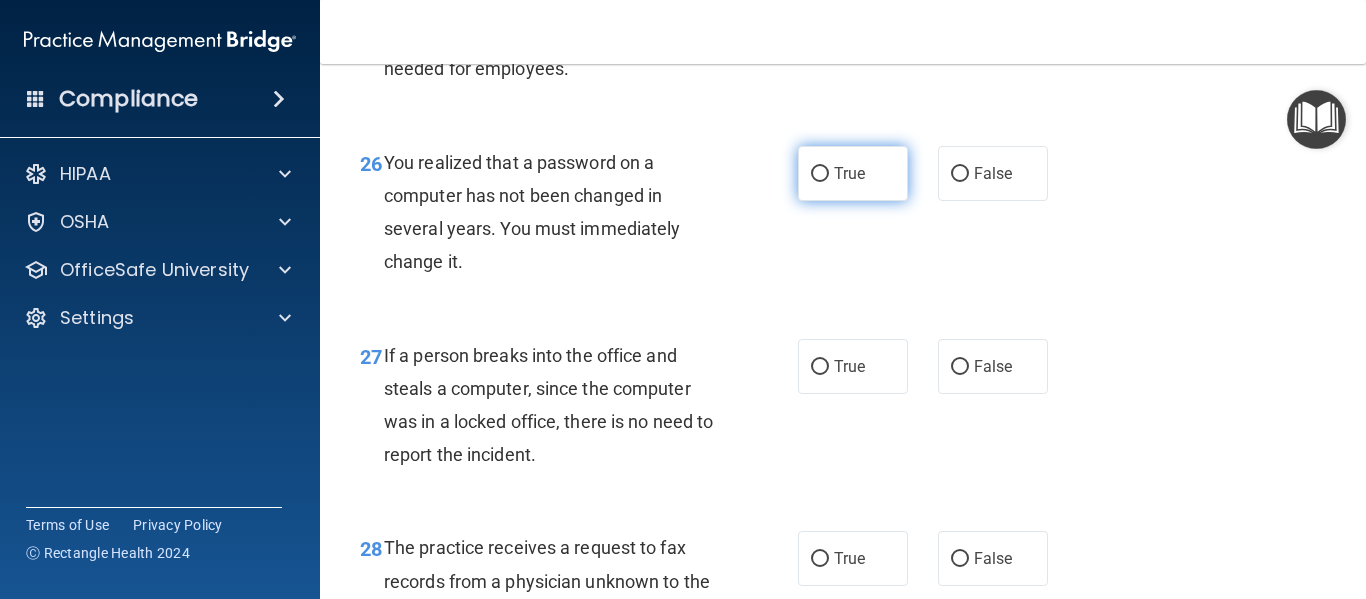 click on "True" at bounding box center [853, 173] 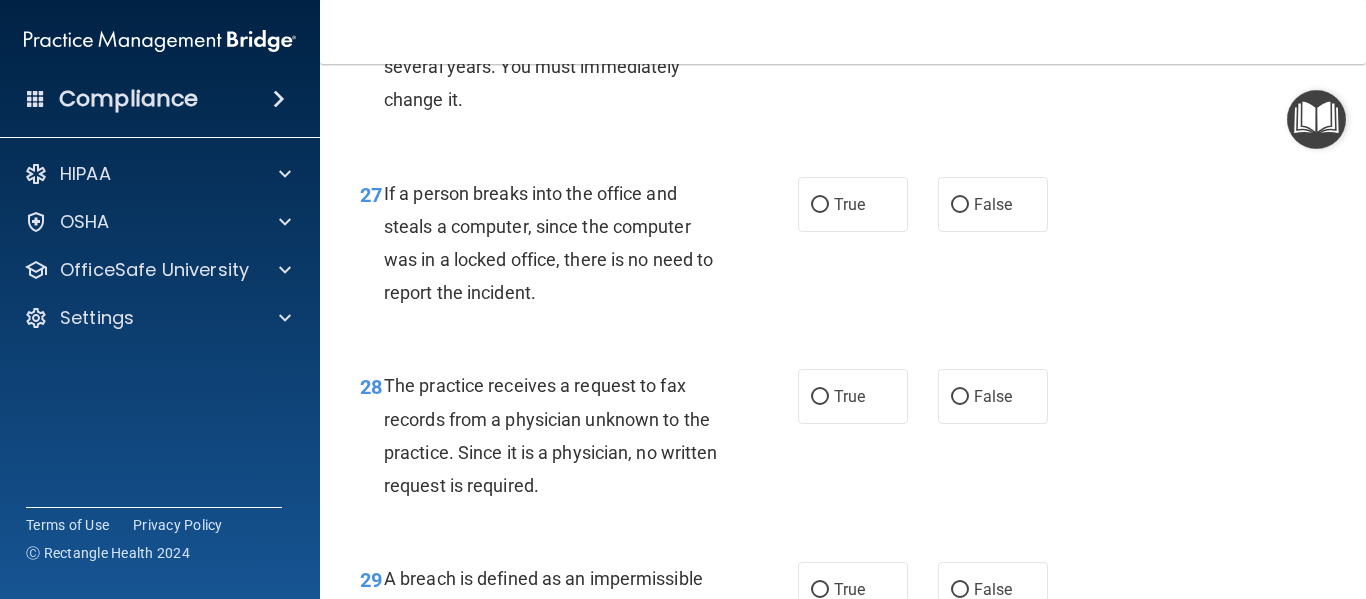 scroll, scrollTop: 5064, scrollLeft: 0, axis: vertical 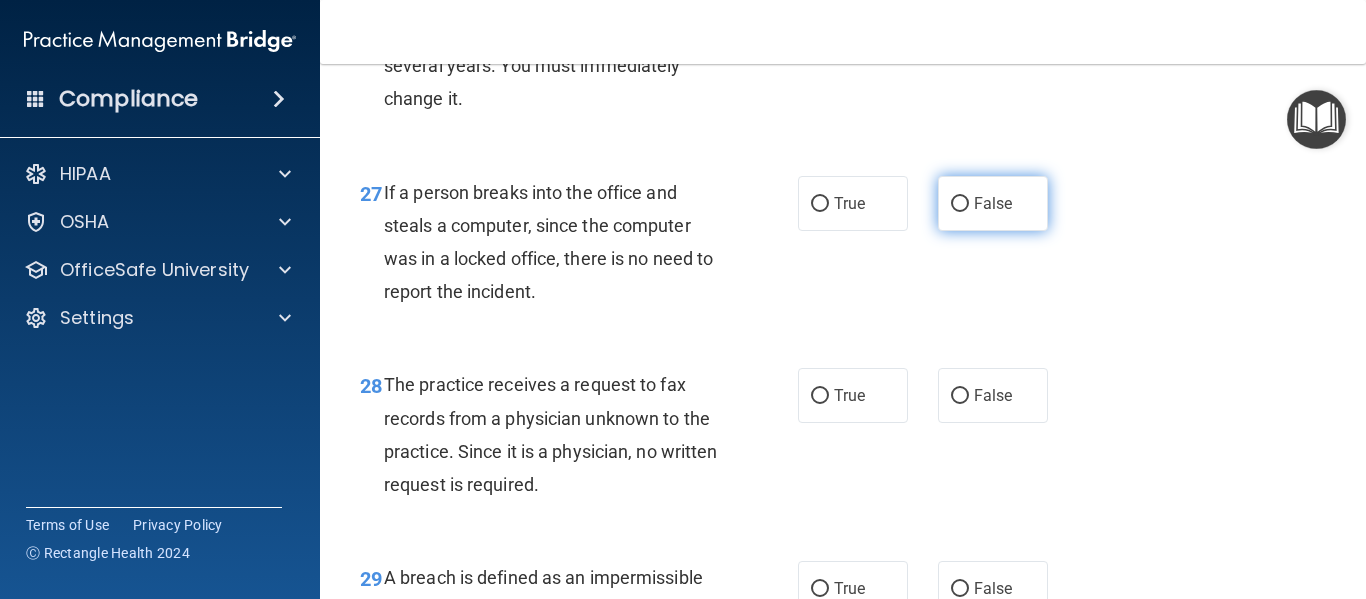 click on "False" at bounding box center (993, 203) 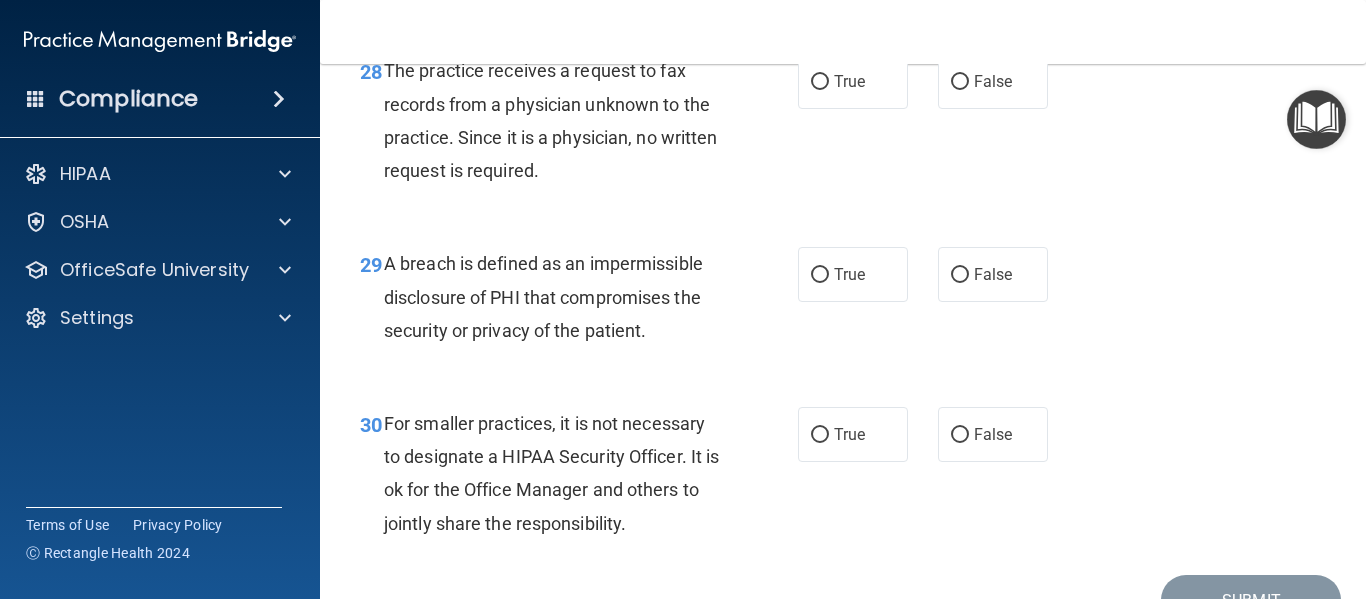 scroll, scrollTop: 5381, scrollLeft: 0, axis: vertical 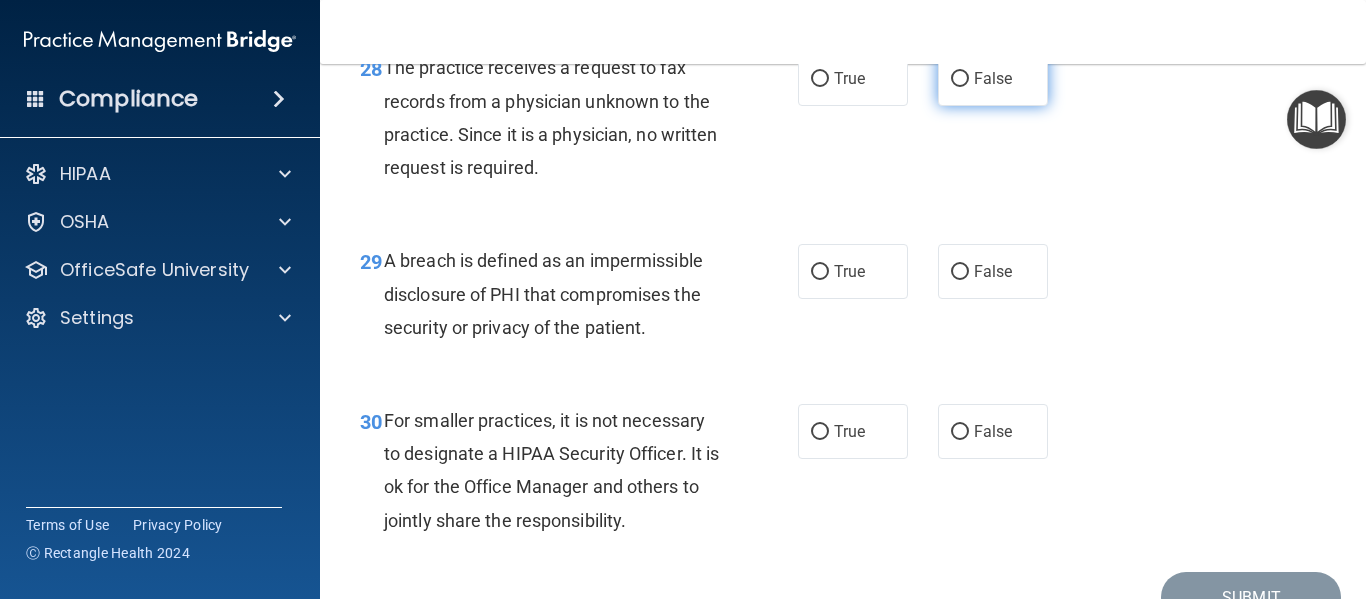 click on "False" at bounding box center (993, 78) 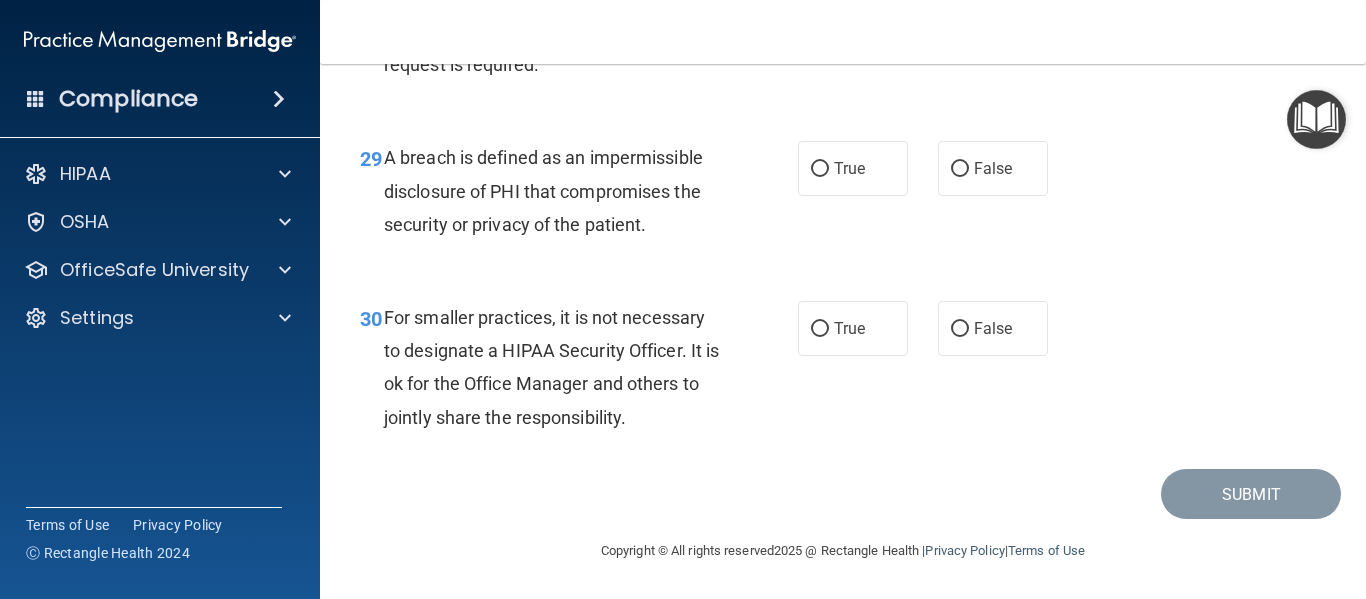 scroll, scrollTop: 5519, scrollLeft: 0, axis: vertical 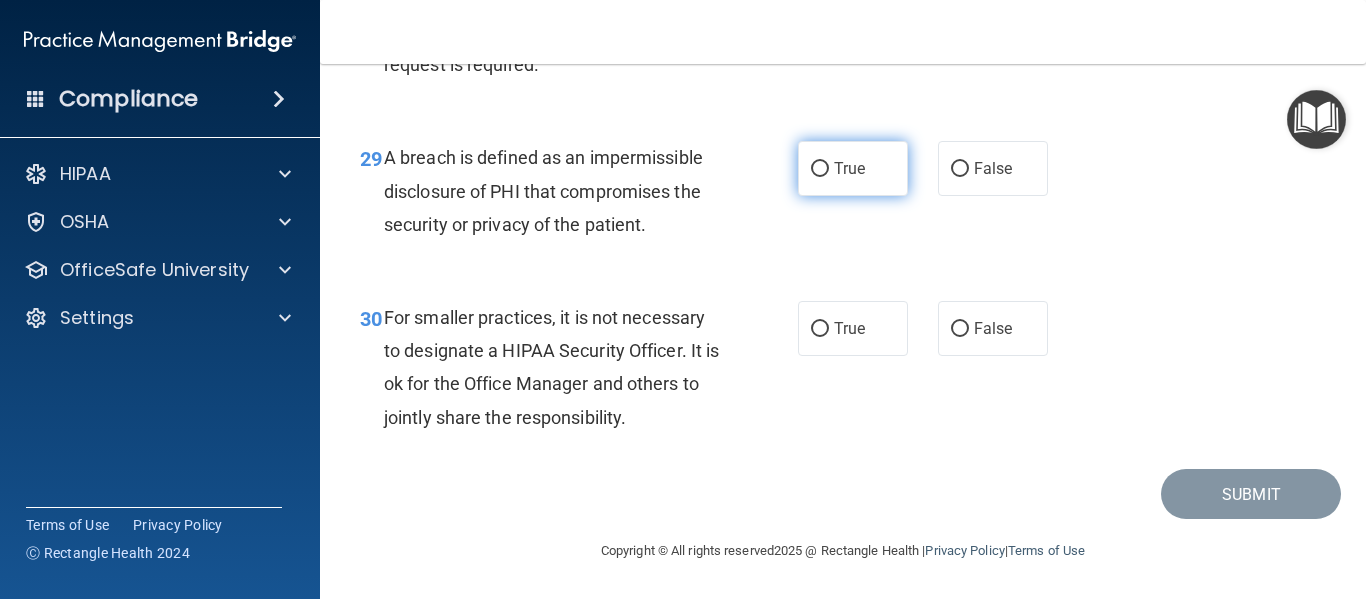 click on "True" at bounding box center [853, 168] 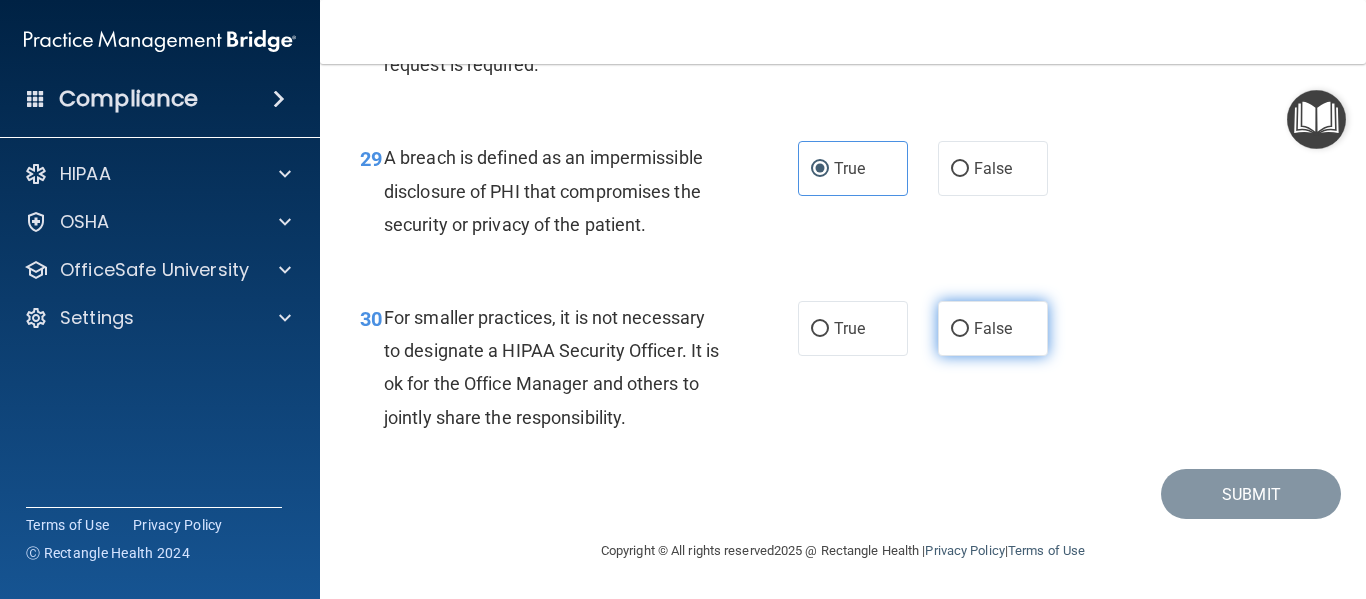 click on "False" at bounding box center (993, 328) 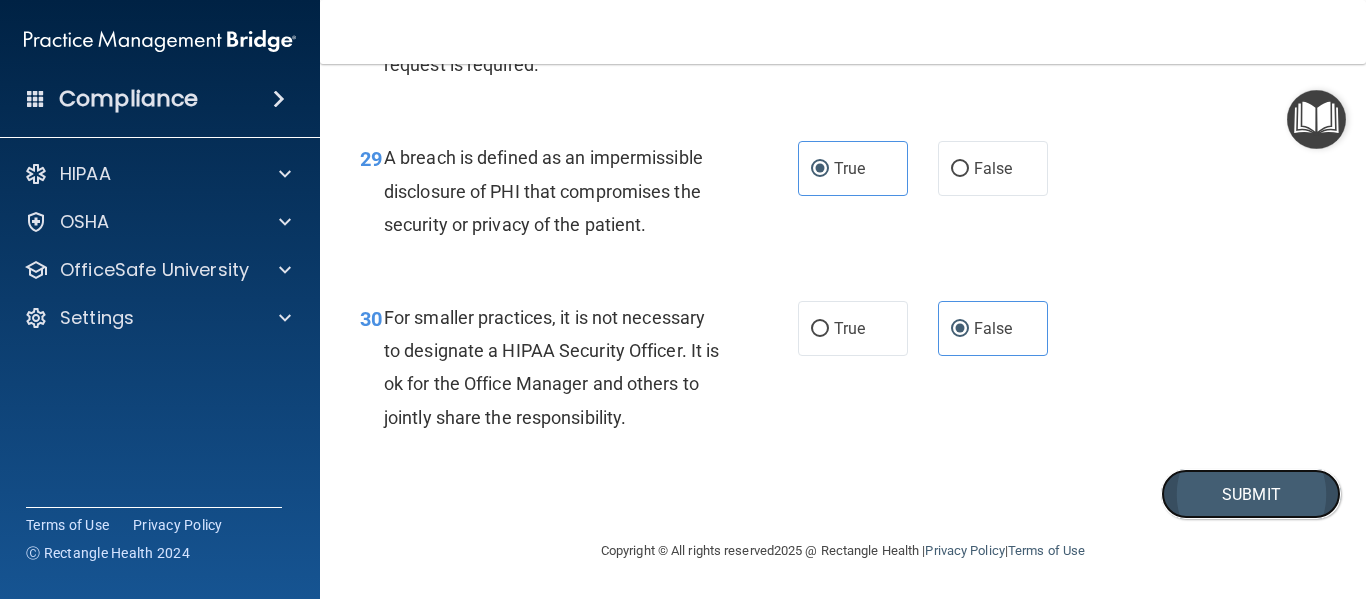 click on "Submit" at bounding box center (1251, 494) 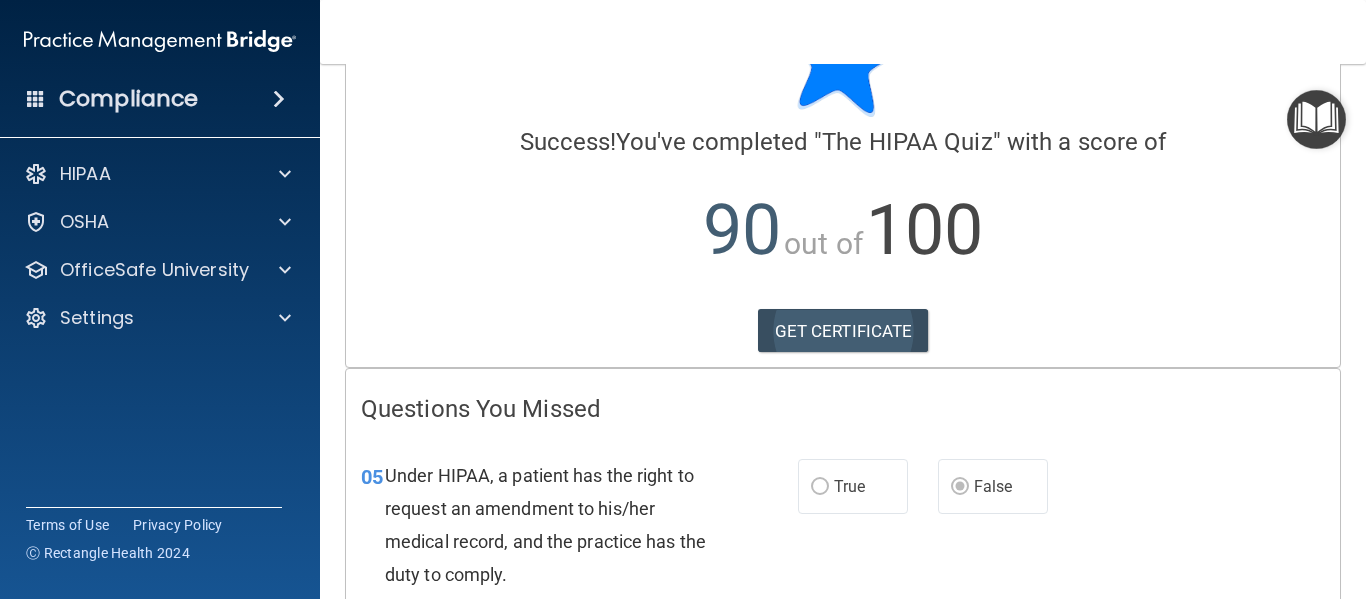 scroll, scrollTop: 141, scrollLeft: 0, axis: vertical 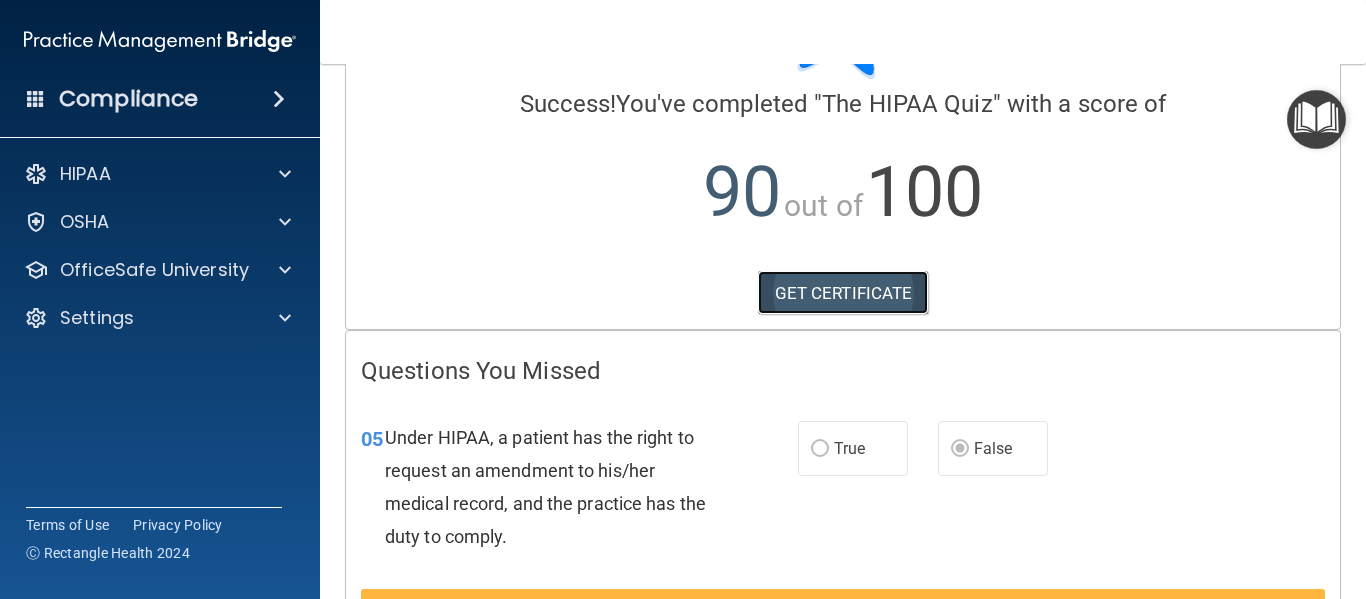click on "GET CERTIFICATE" at bounding box center (843, 293) 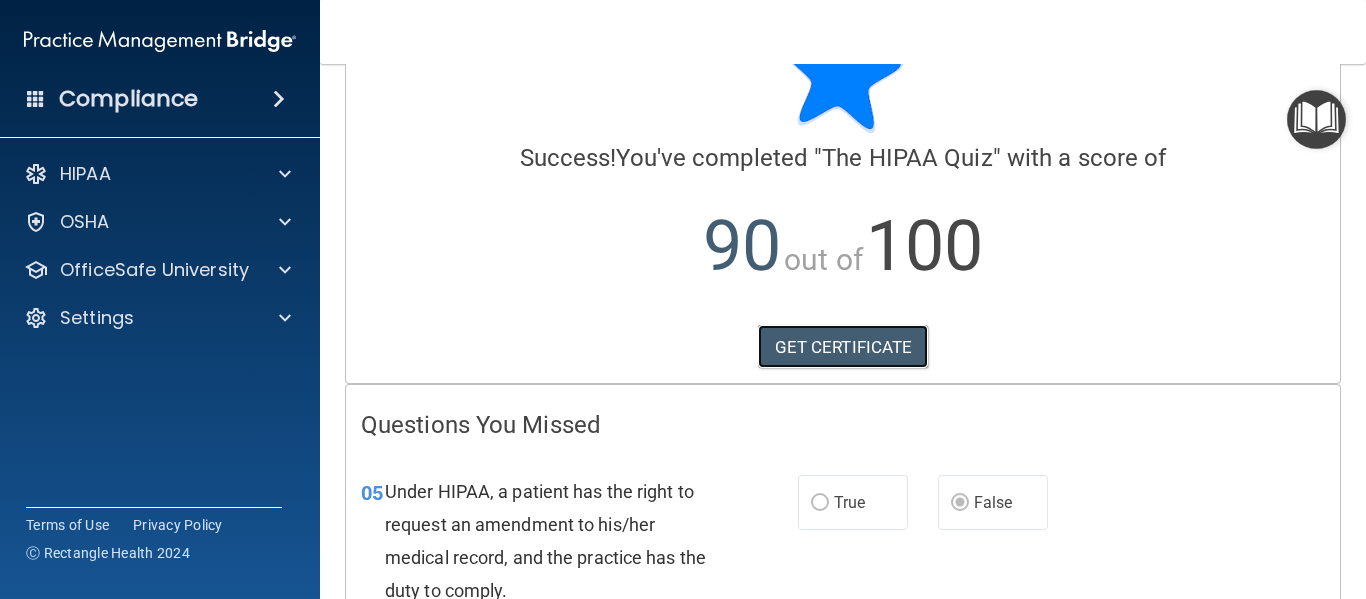 scroll, scrollTop: 0, scrollLeft: 0, axis: both 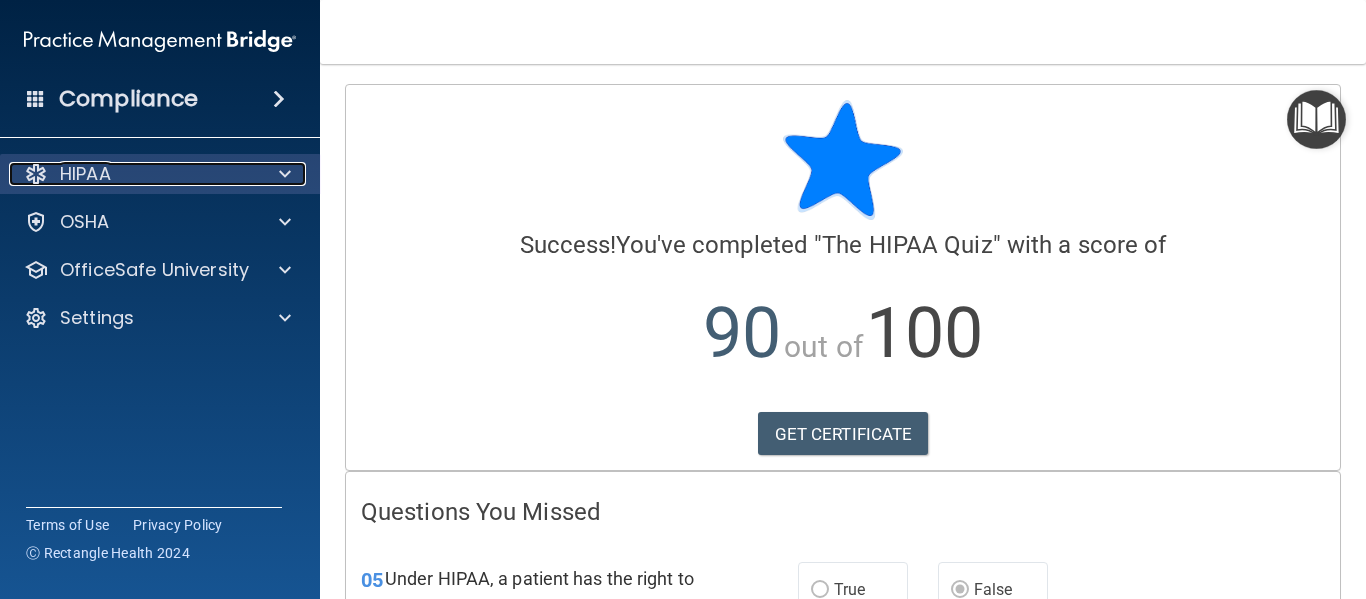 click at bounding box center (285, 174) 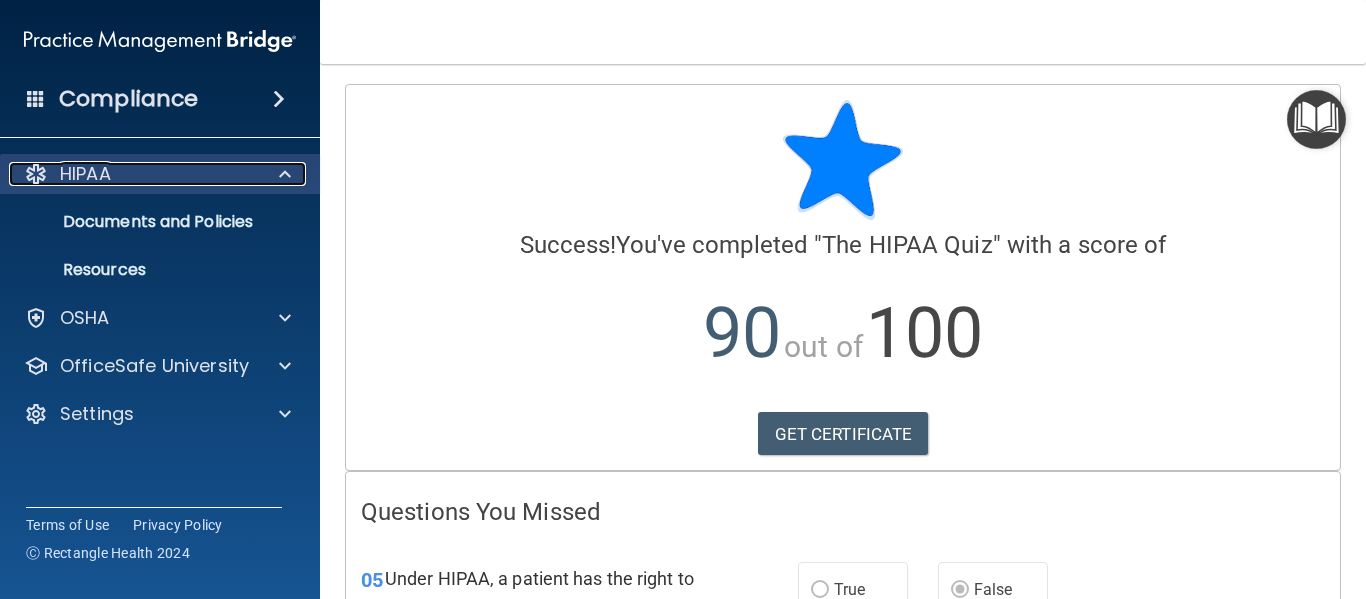 click at bounding box center (285, 174) 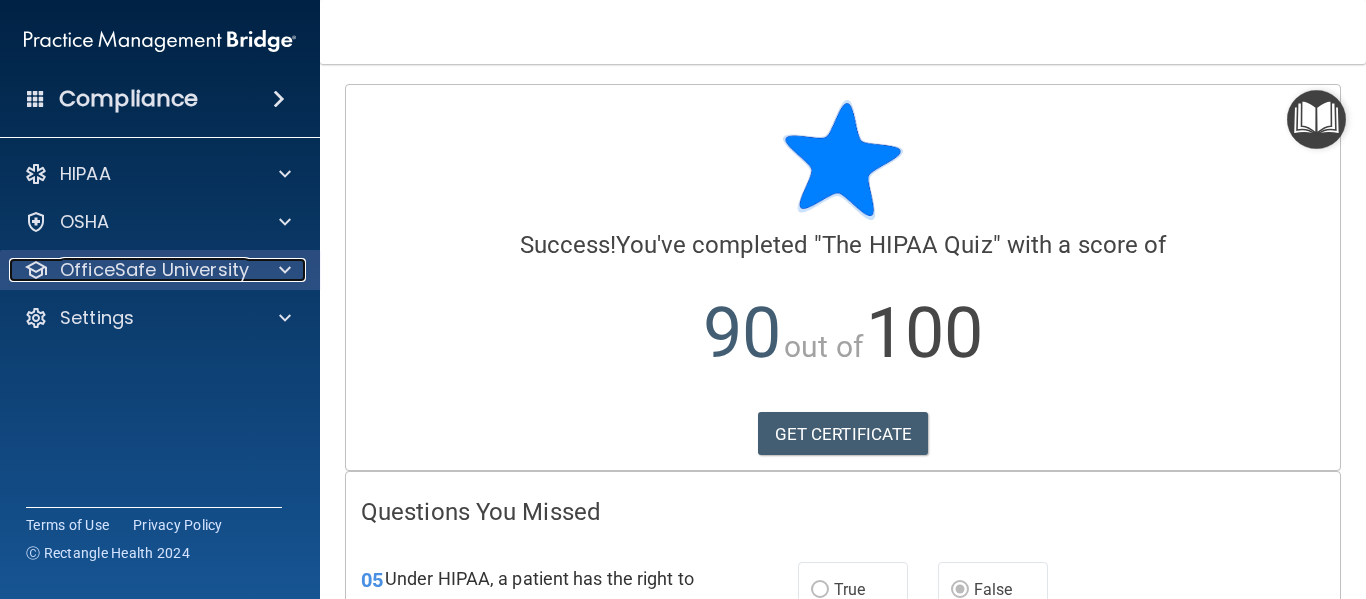 click at bounding box center (285, 270) 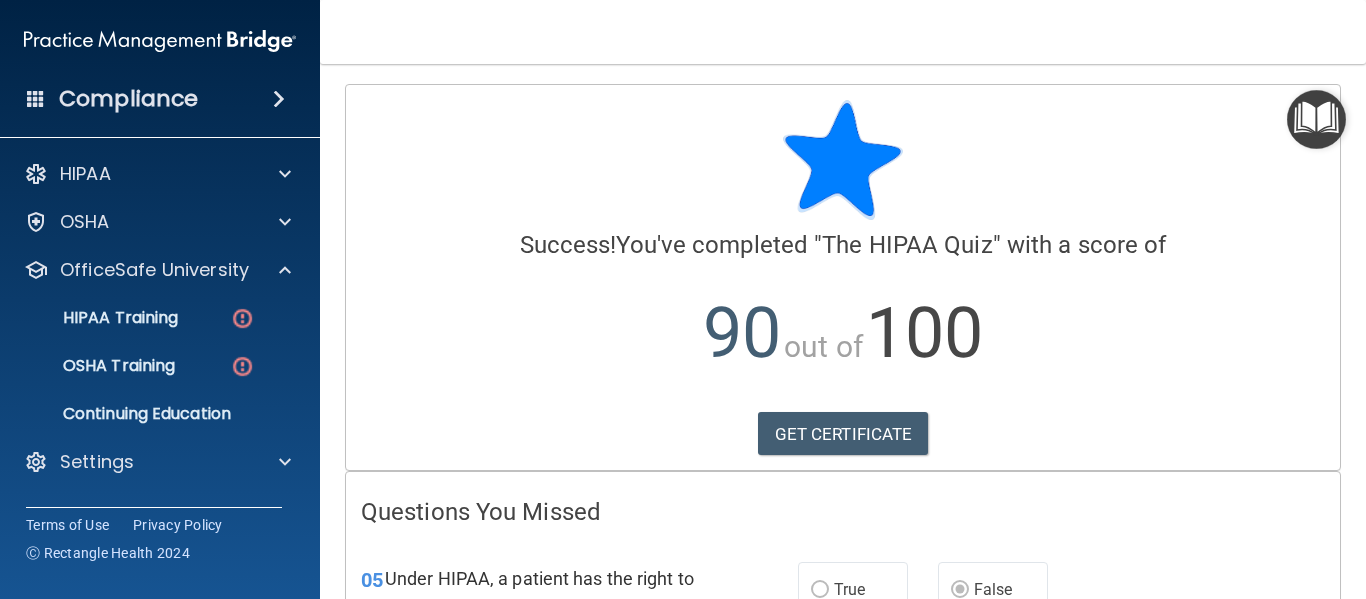 click on "HIPAA Training                   OSHA Training                   Continuing Education" at bounding box center (161, 362) 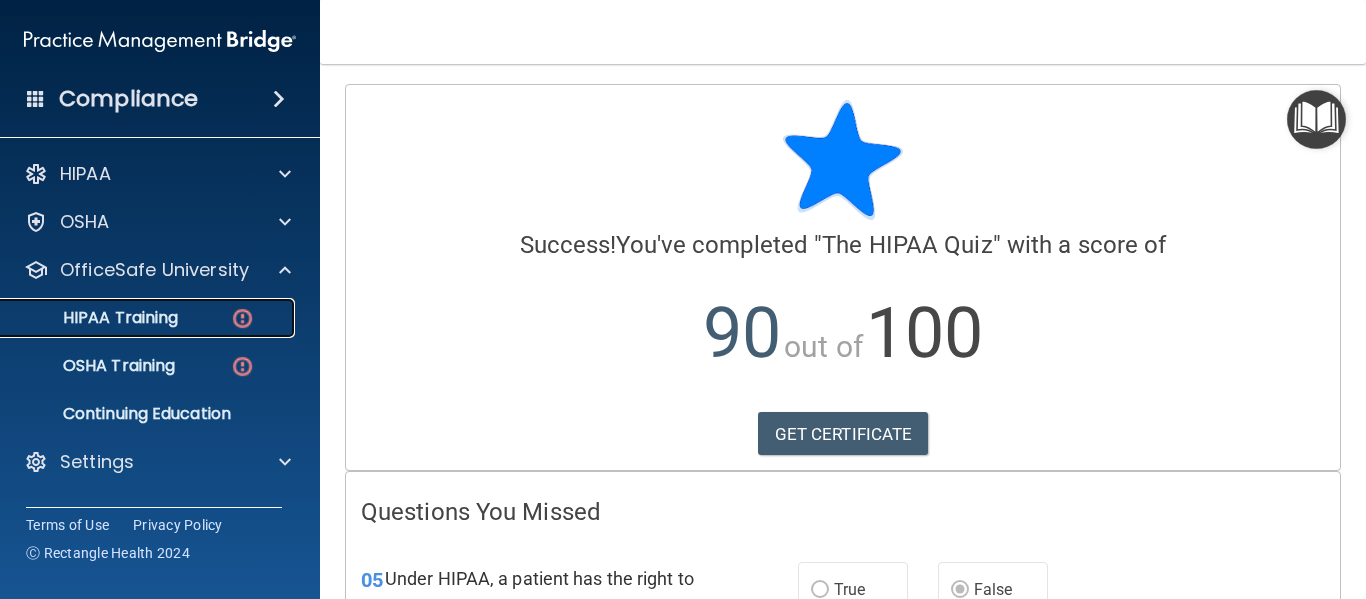 click on "HIPAA Training" at bounding box center (95, 318) 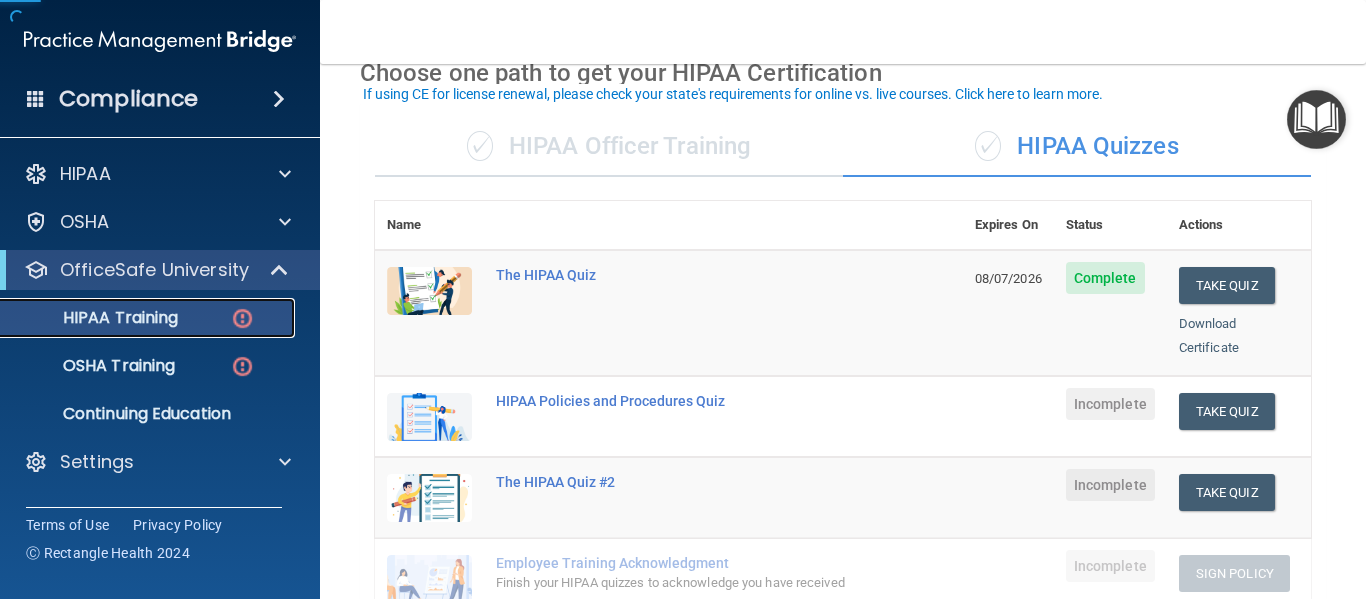 scroll, scrollTop: 112, scrollLeft: 0, axis: vertical 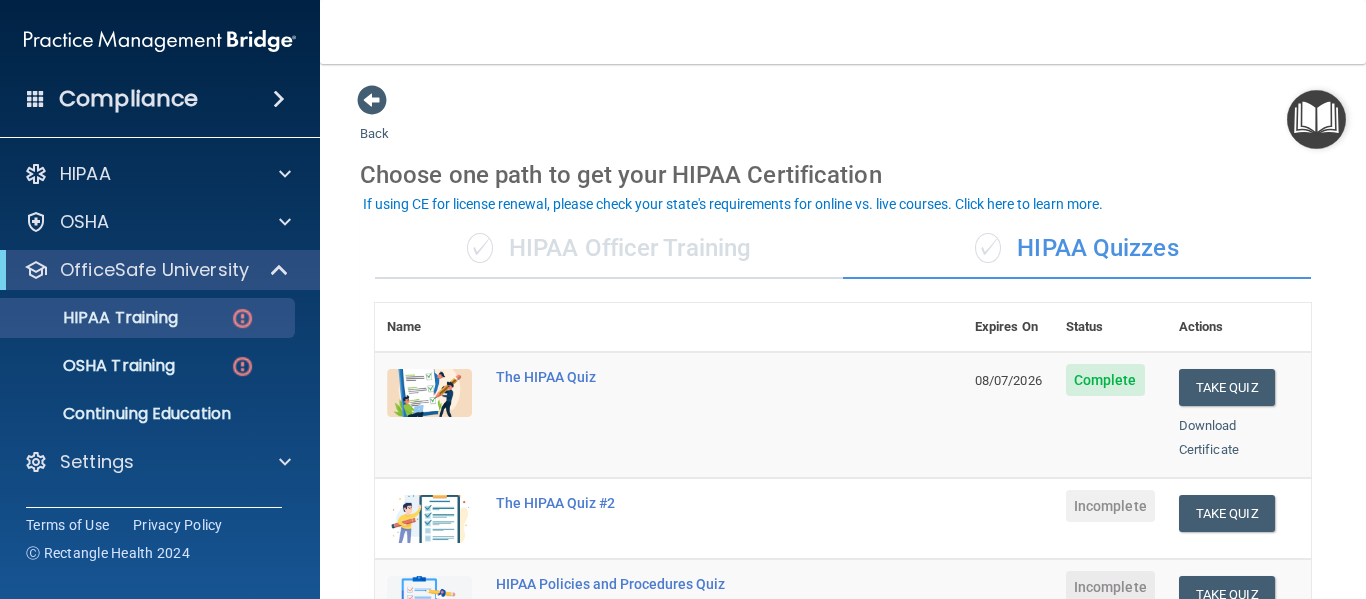 click on "✓   HIPAA Officer Training" at bounding box center (609, 249) 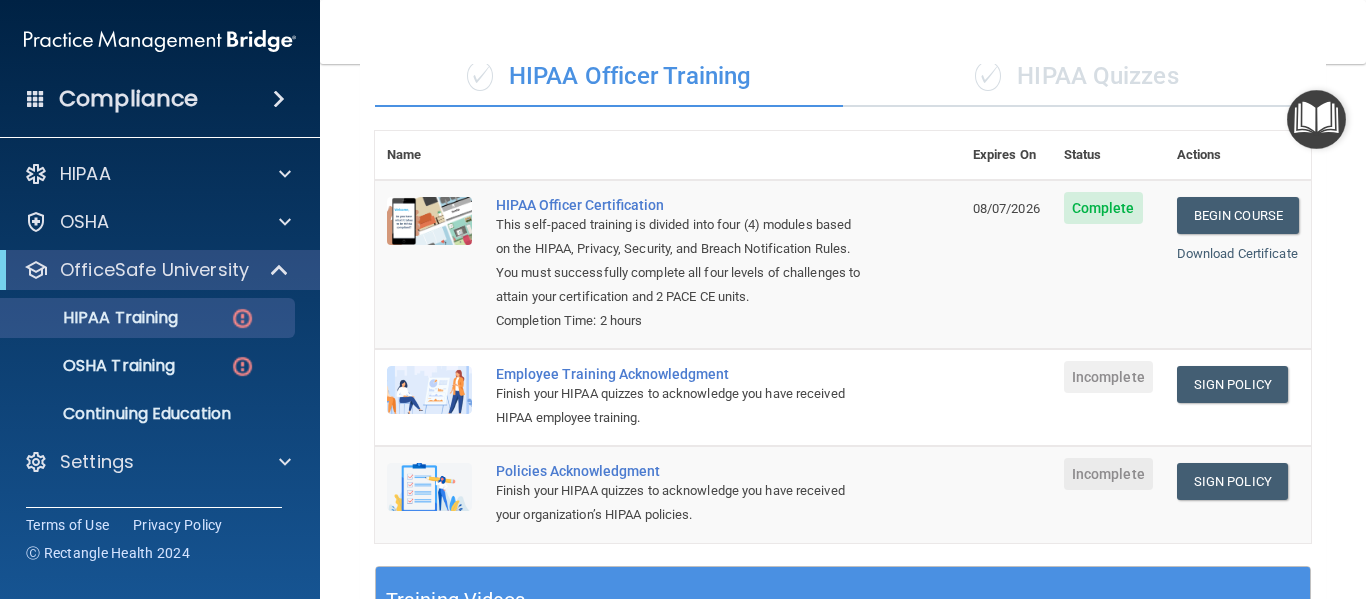 scroll, scrollTop: 168, scrollLeft: 0, axis: vertical 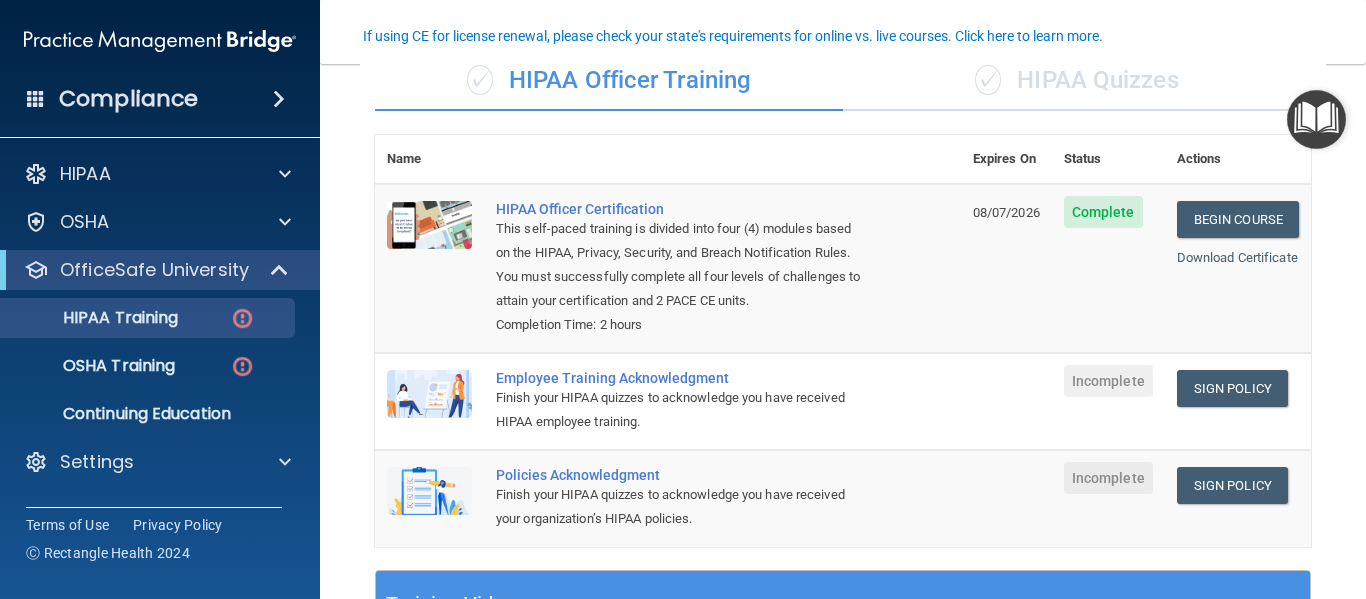click on "✓   HIPAA Quizzes" at bounding box center [1077, 81] 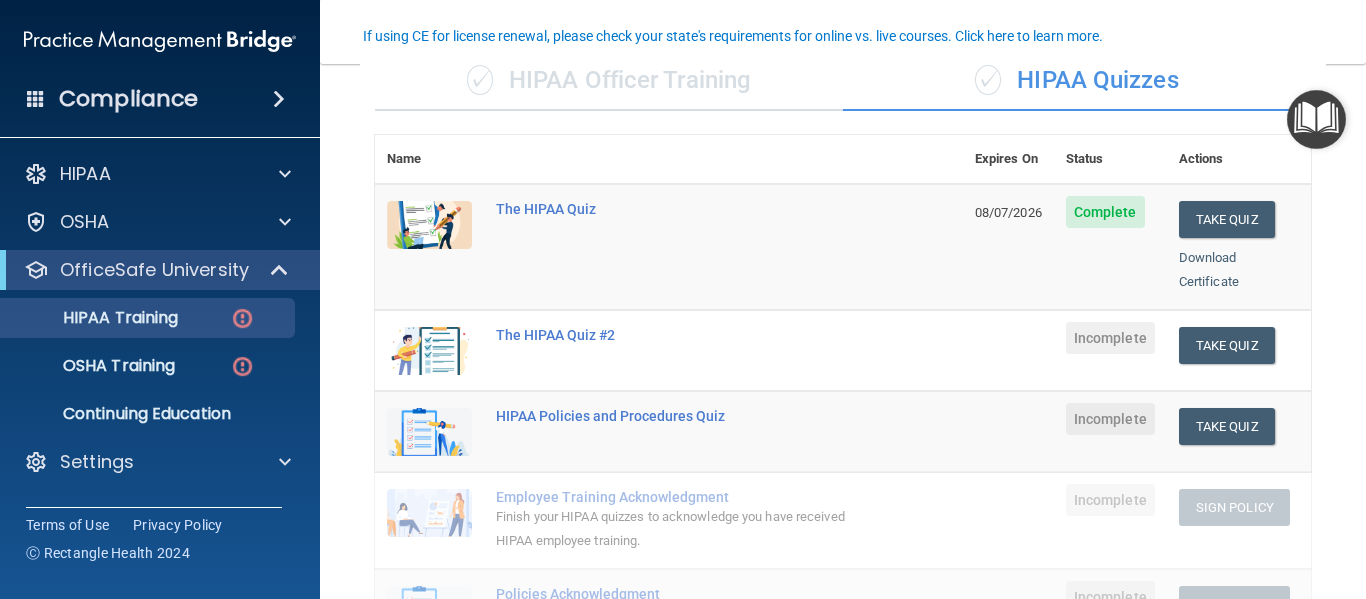 scroll, scrollTop: 226, scrollLeft: 0, axis: vertical 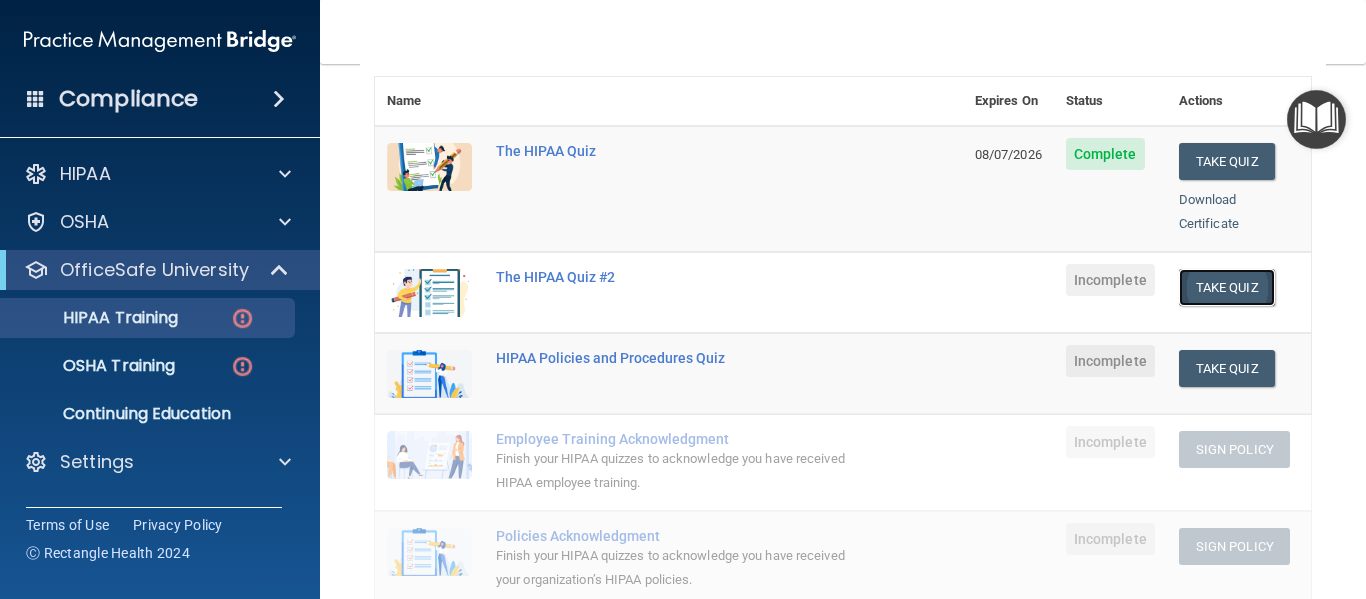 click on "Take Quiz" at bounding box center (1227, 287) 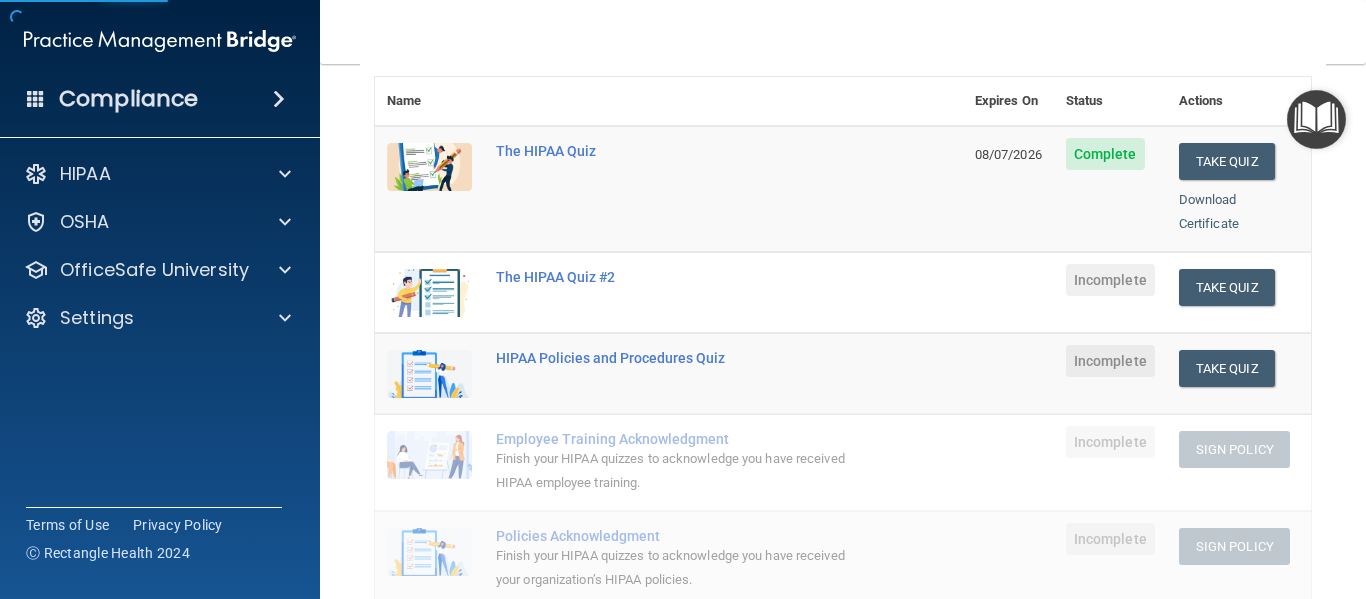 scroll, scrollTop: 0, scrollLeft: 0, axis: both 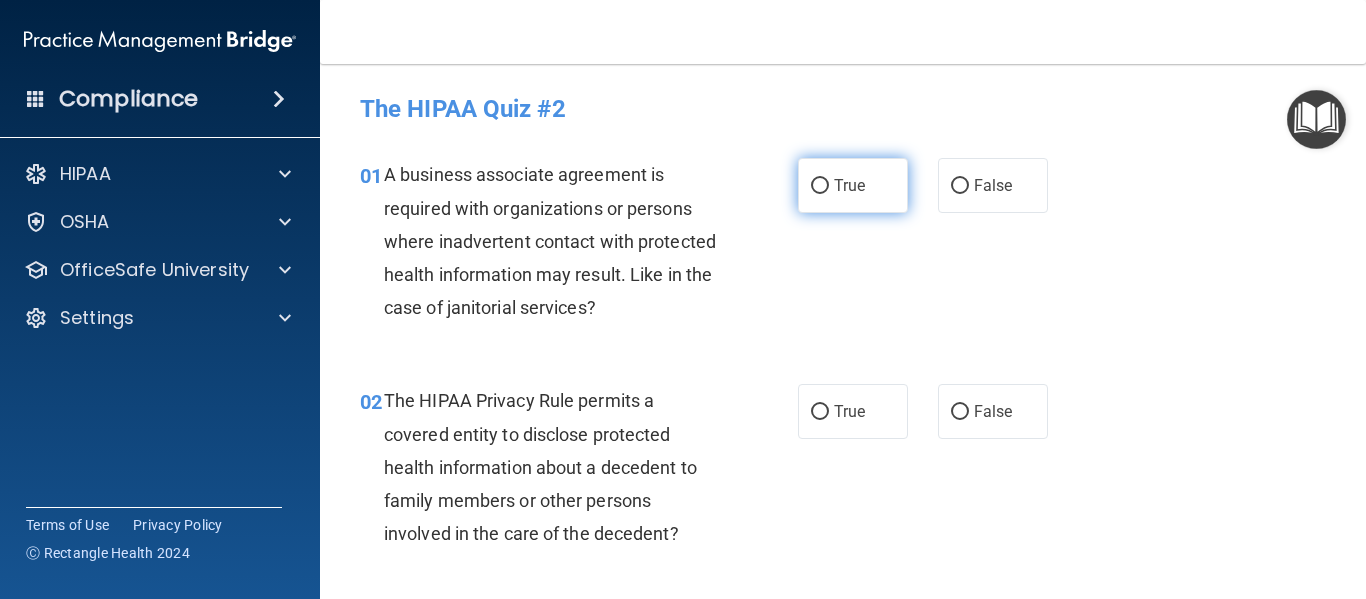 click on "True" at bounding box center [849, 185] 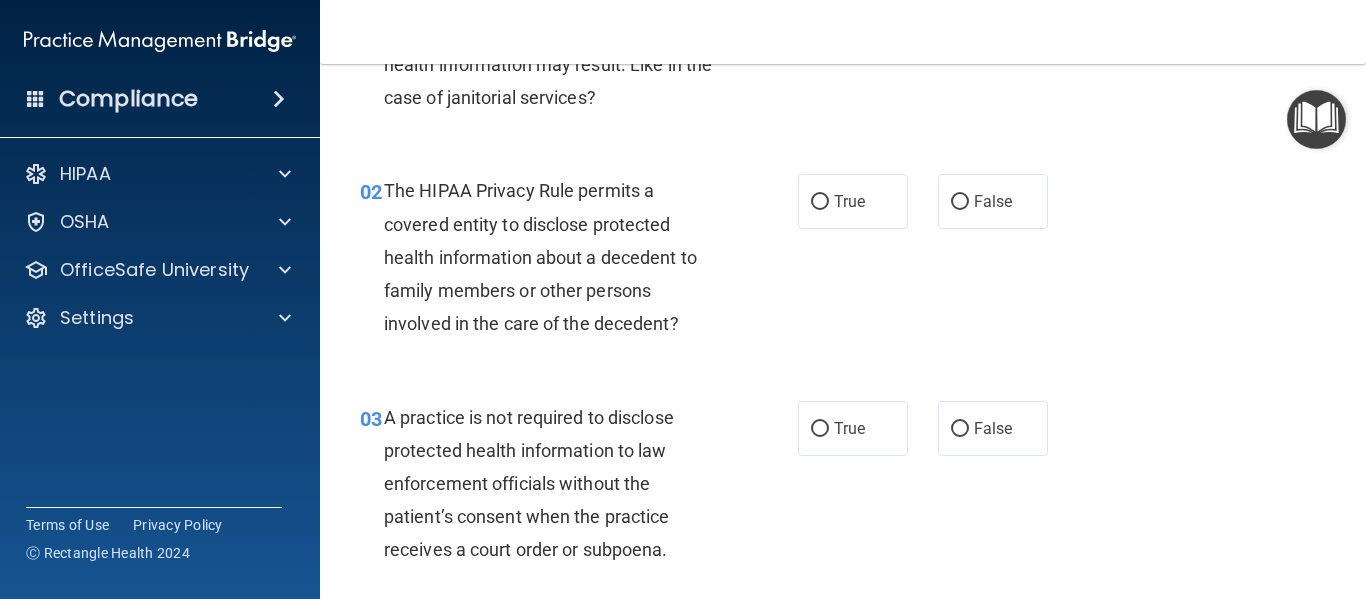 scroll, scrollTop: 211, scrollLeft: 0, axis: vertical 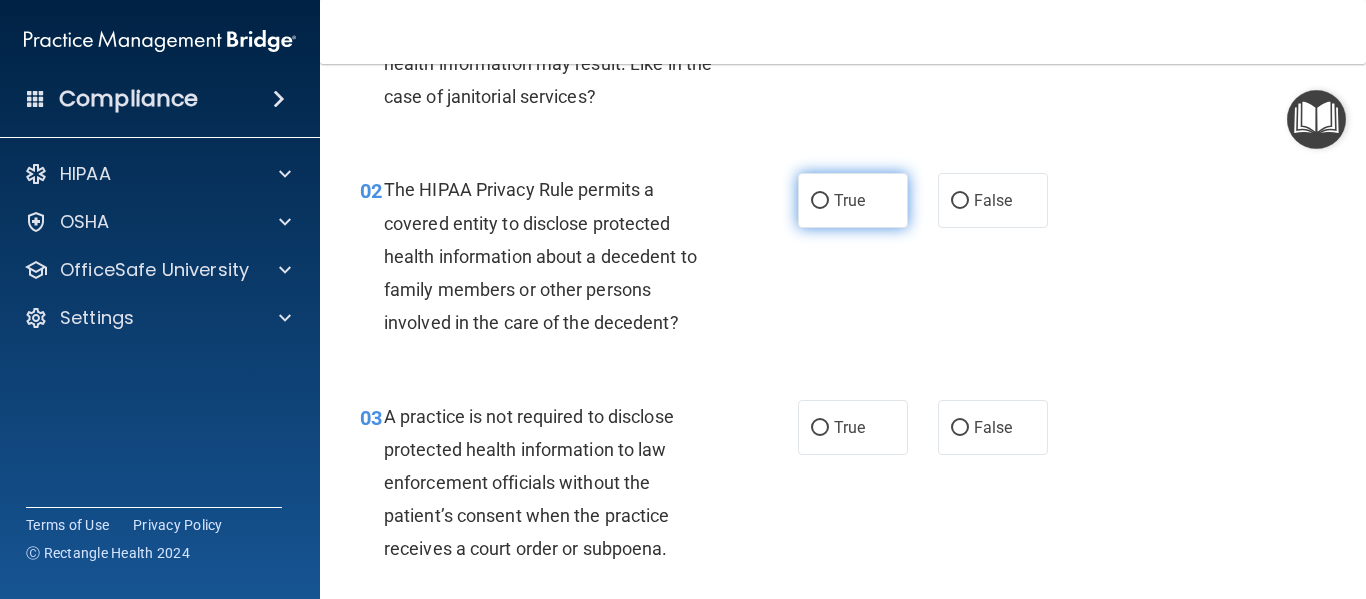 click on "True" at bounding box center [853, 200] 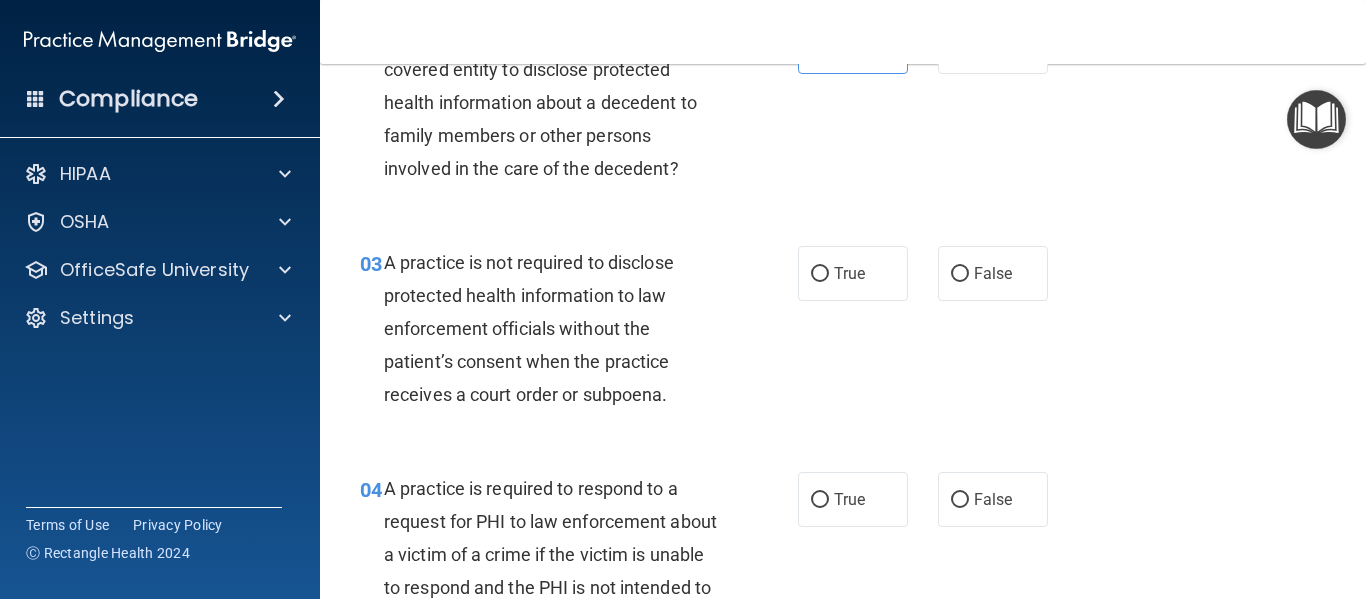 scroll, scrollTop: 367, scrollLeft: 0, axis: vertical 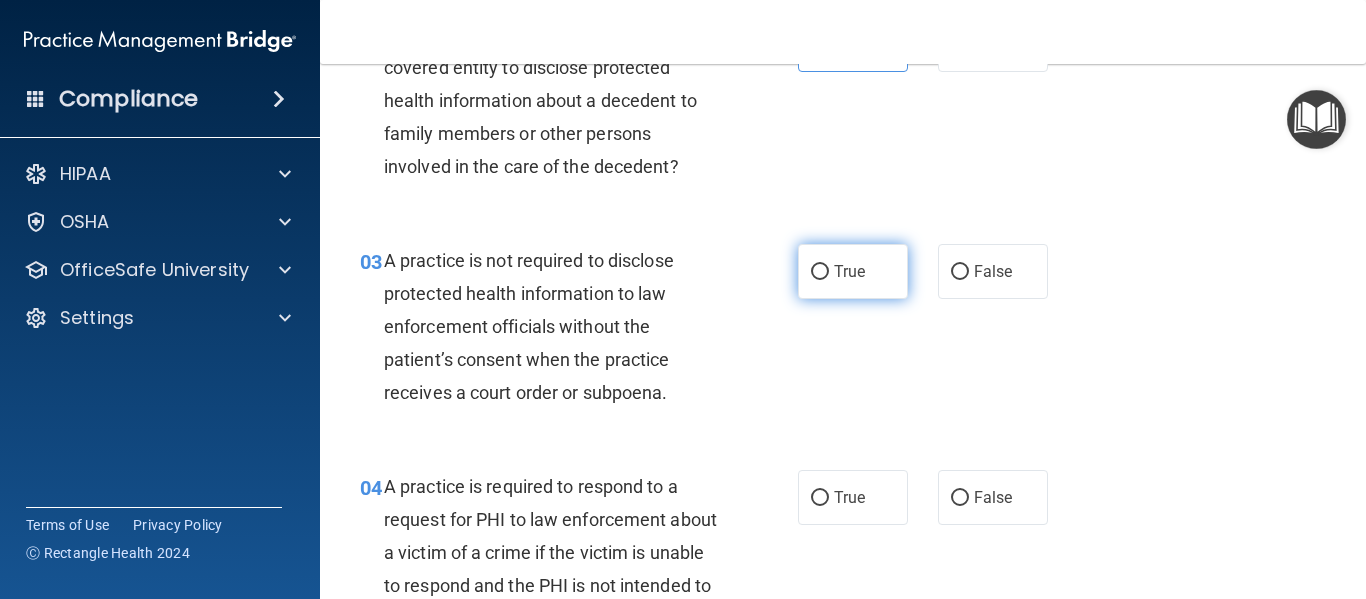 click on "True" at bounding box center (853, 271) 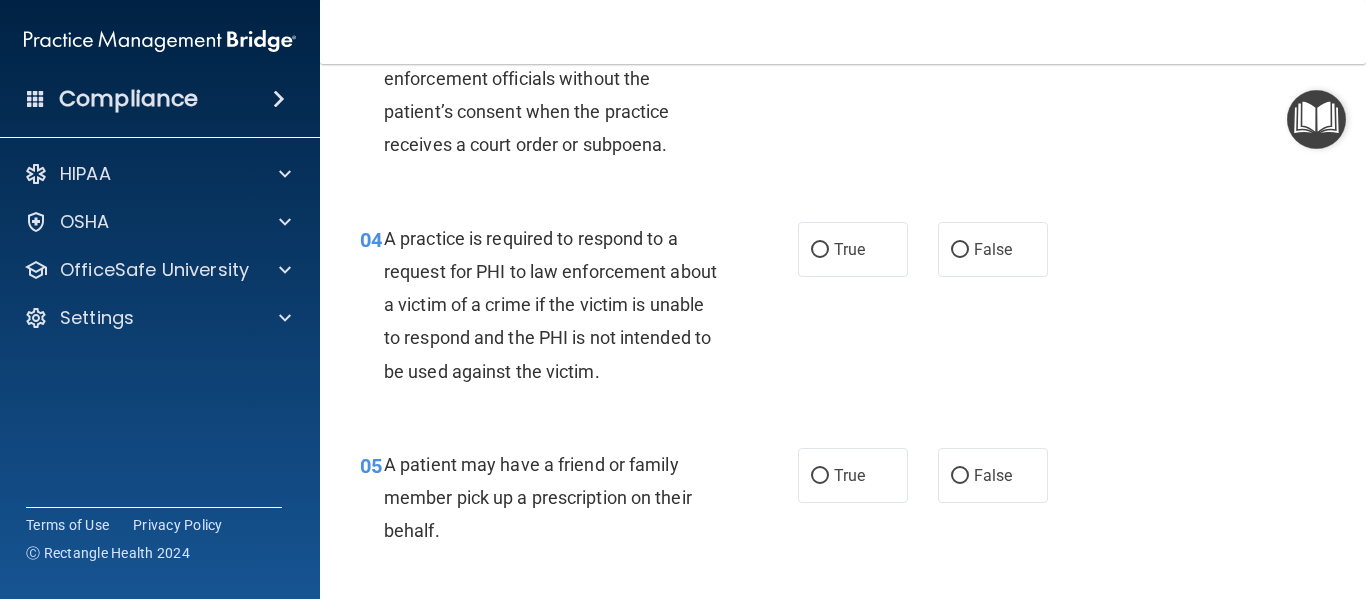 scroll, scrollTop: 640, scrollLeft: 0, axis: vertical 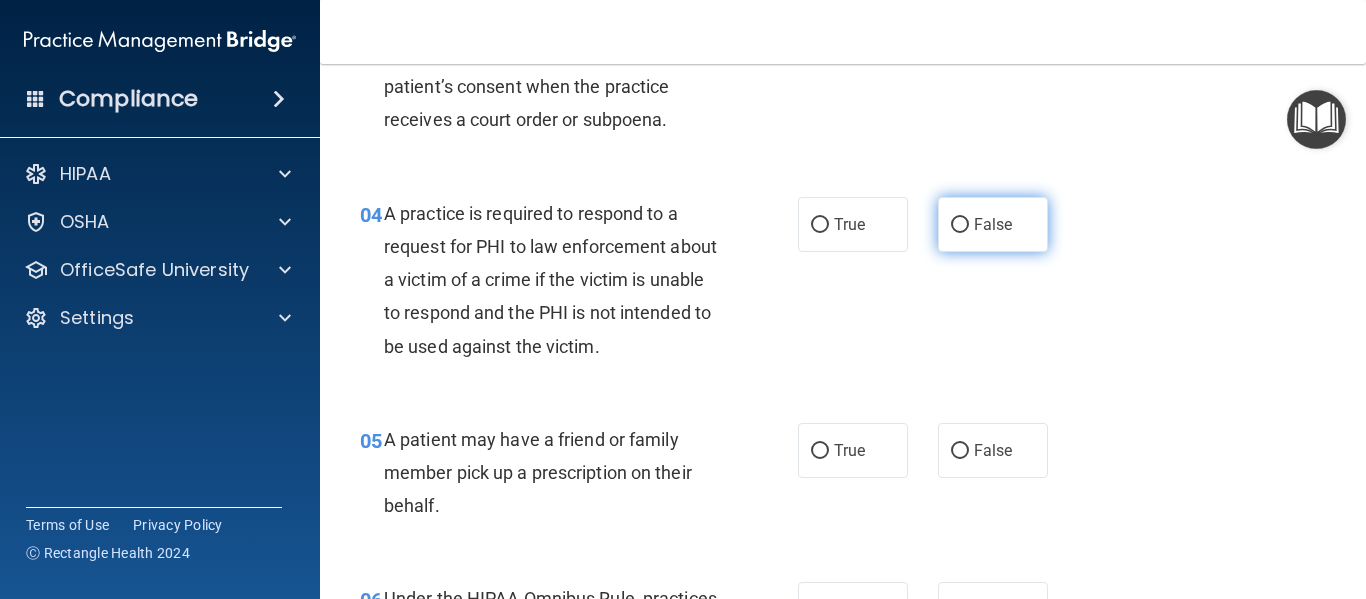 click on "False" at bounding box center (993, 224) 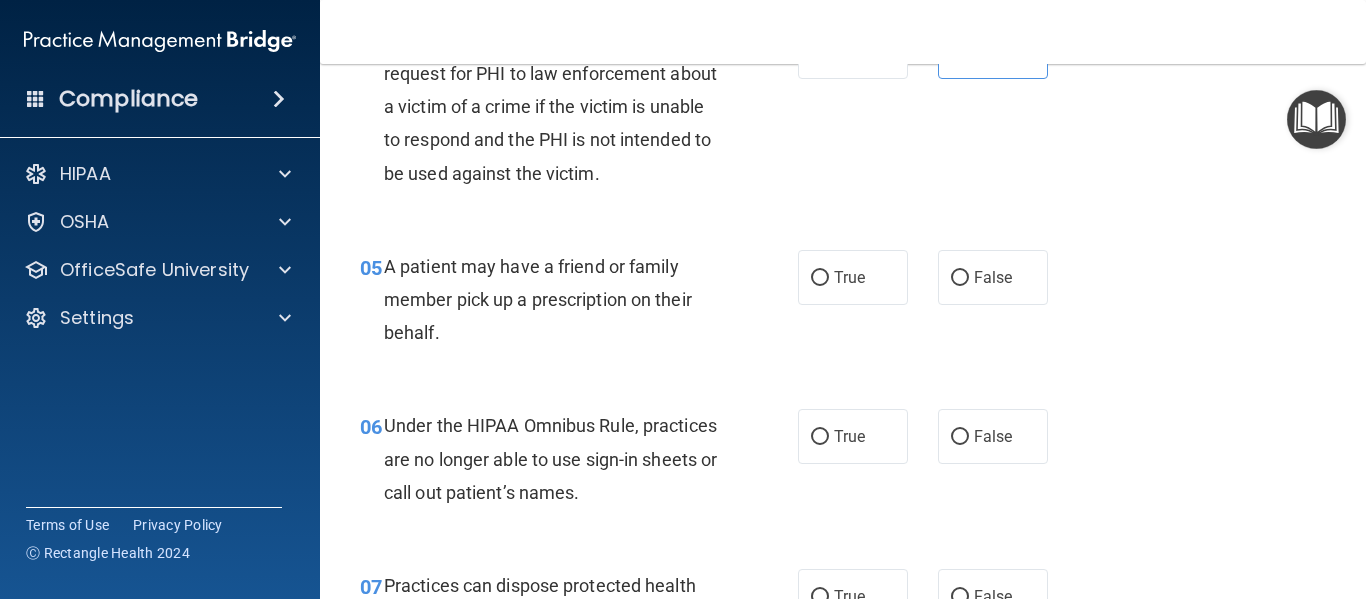 scroll, scrollTop: 814, scrollLeft: 0, axis: vertical 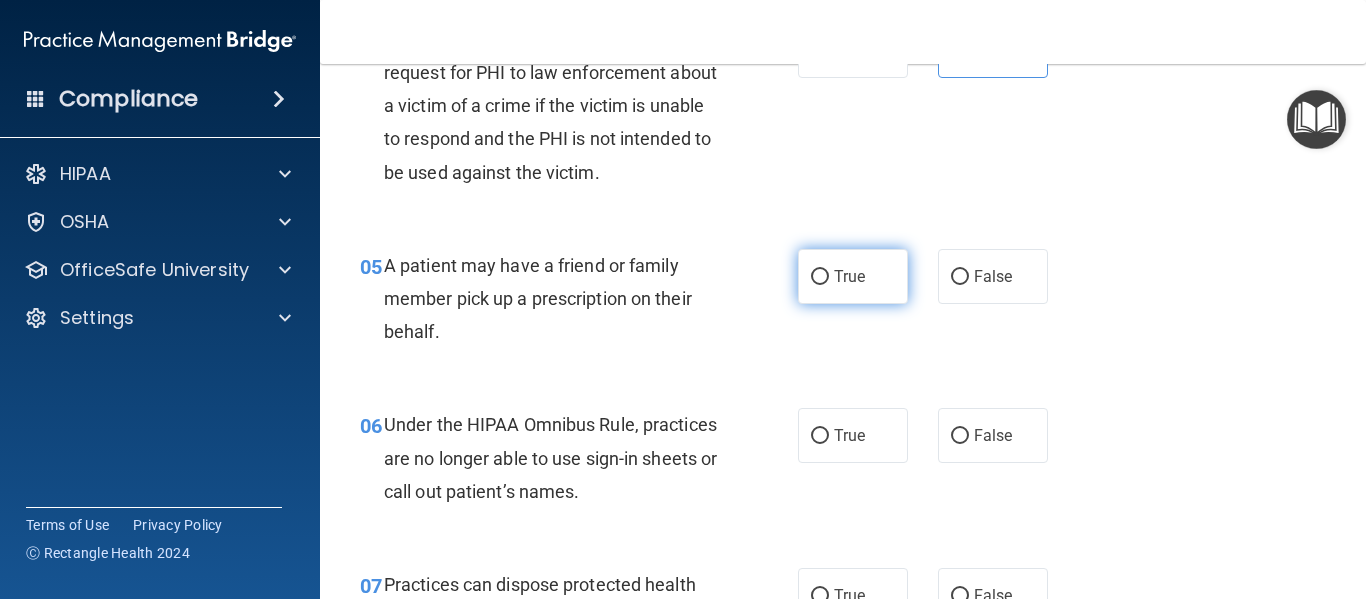 click on "True" at bounding box center [849, 276] 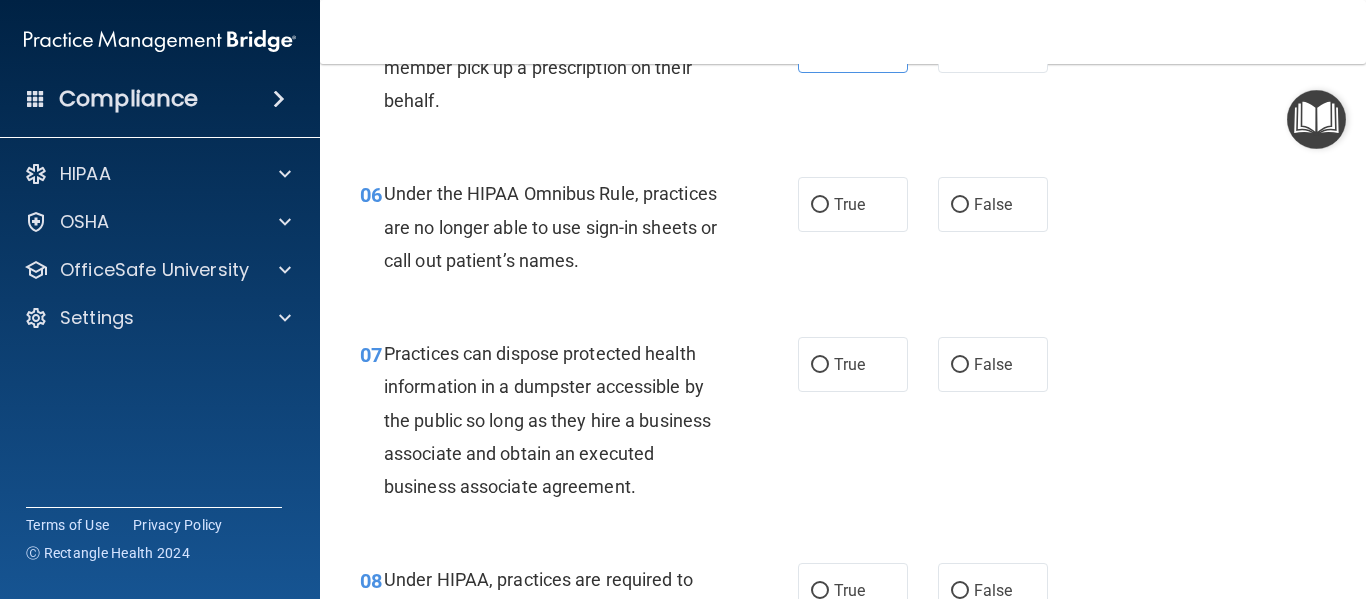 scroll, scrollTop: 1046, scrollLeft: 0, axis: vertical 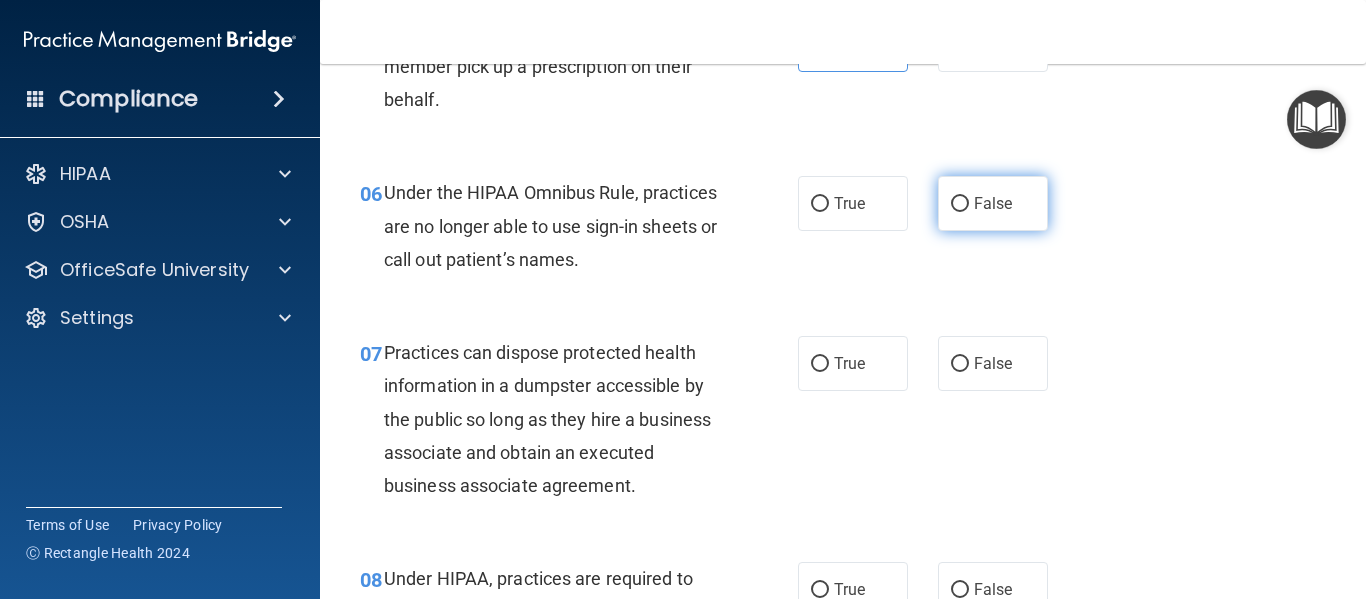 click on "False" at bounding box center [993, 203] 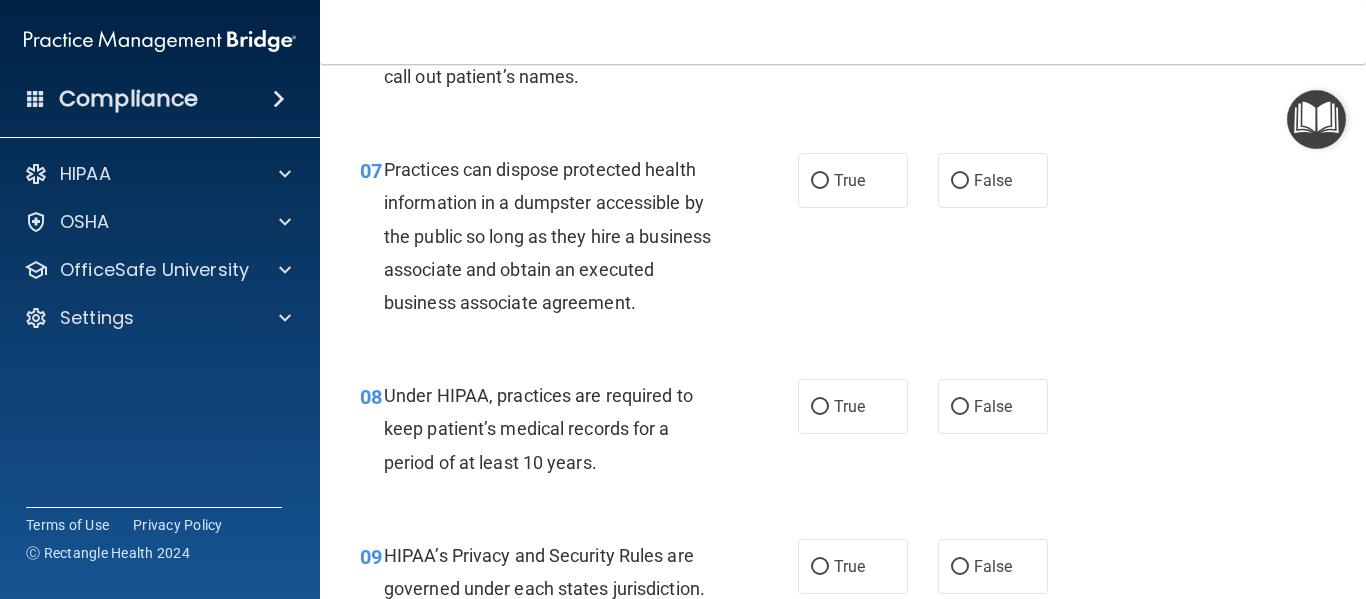 scroll, scrollTop: 1230, scrollLeft: 0, axis: vertical 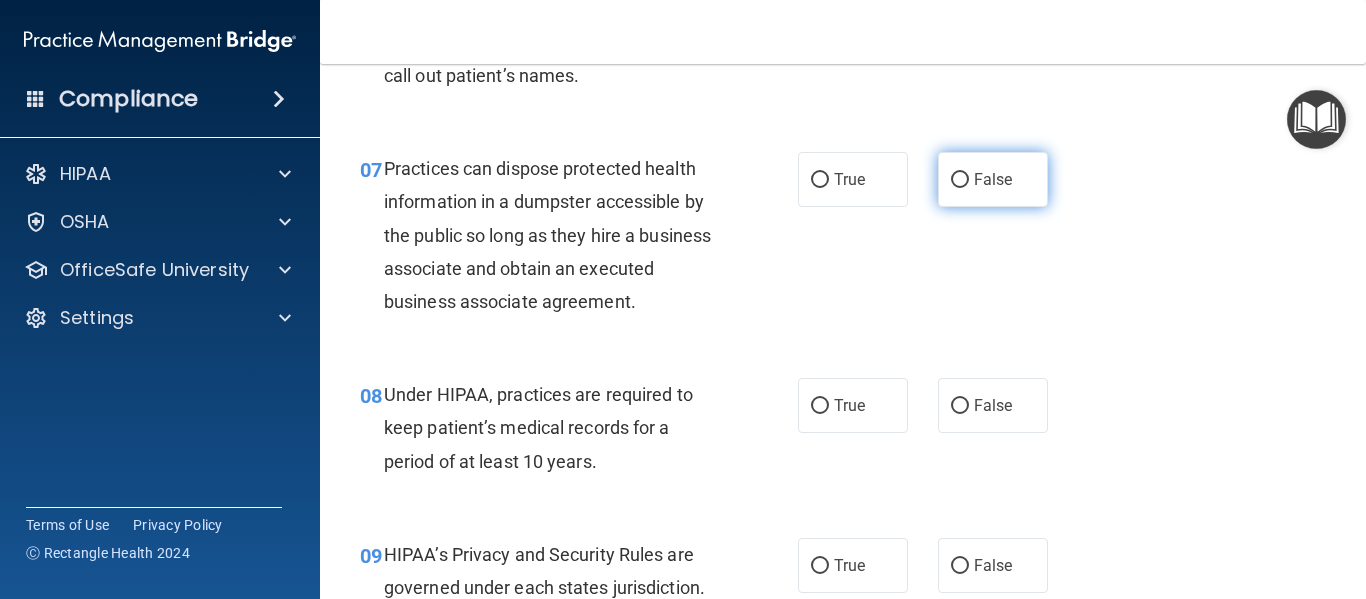 click on "False" at bounding box center [993, 179] 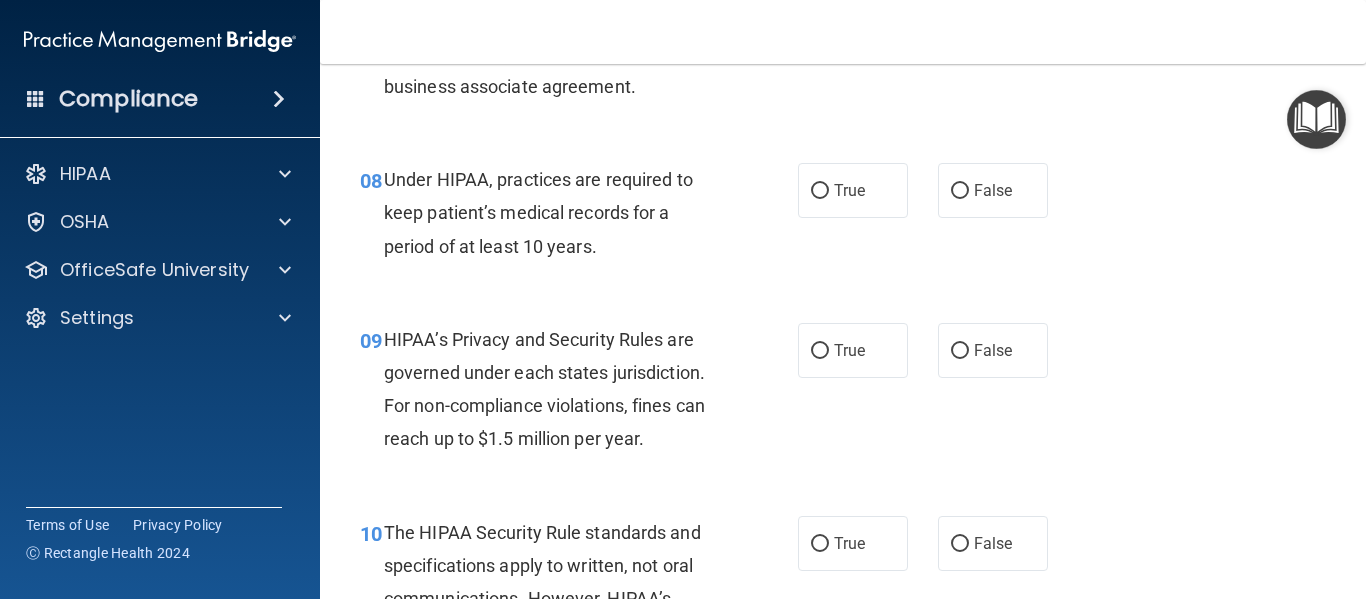 scroll, scrollTop: 1450, scrollLeft: 0, axis: vertical 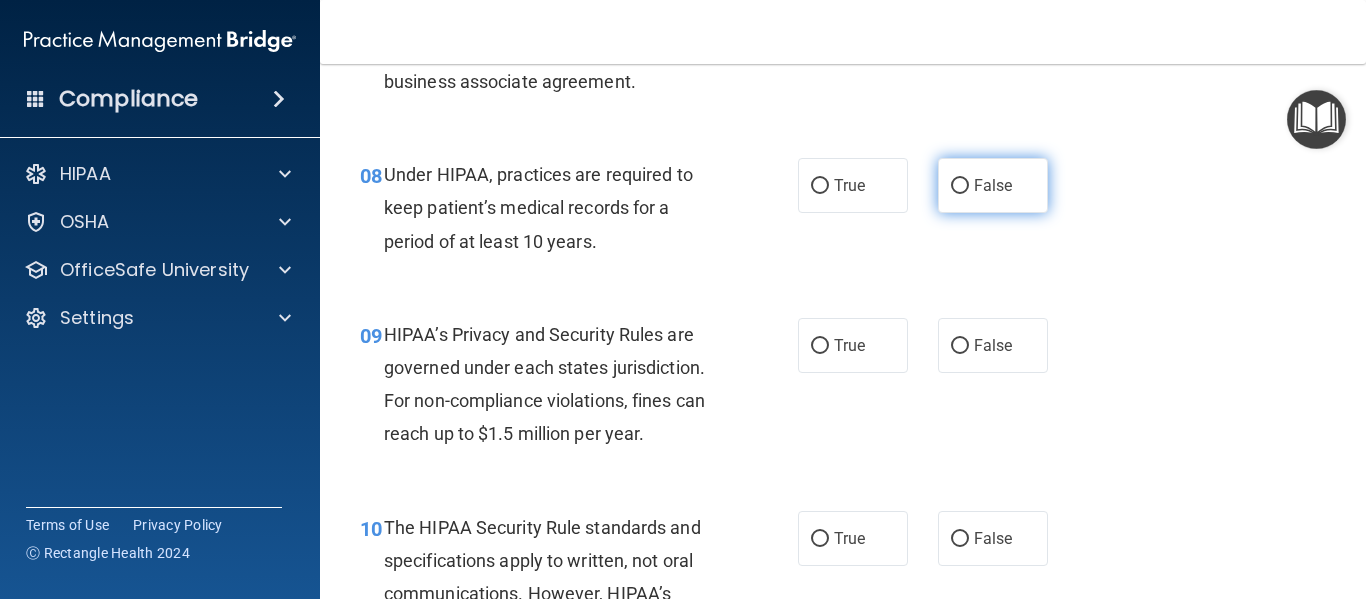 click on "False" at bounding box center (993, 185) 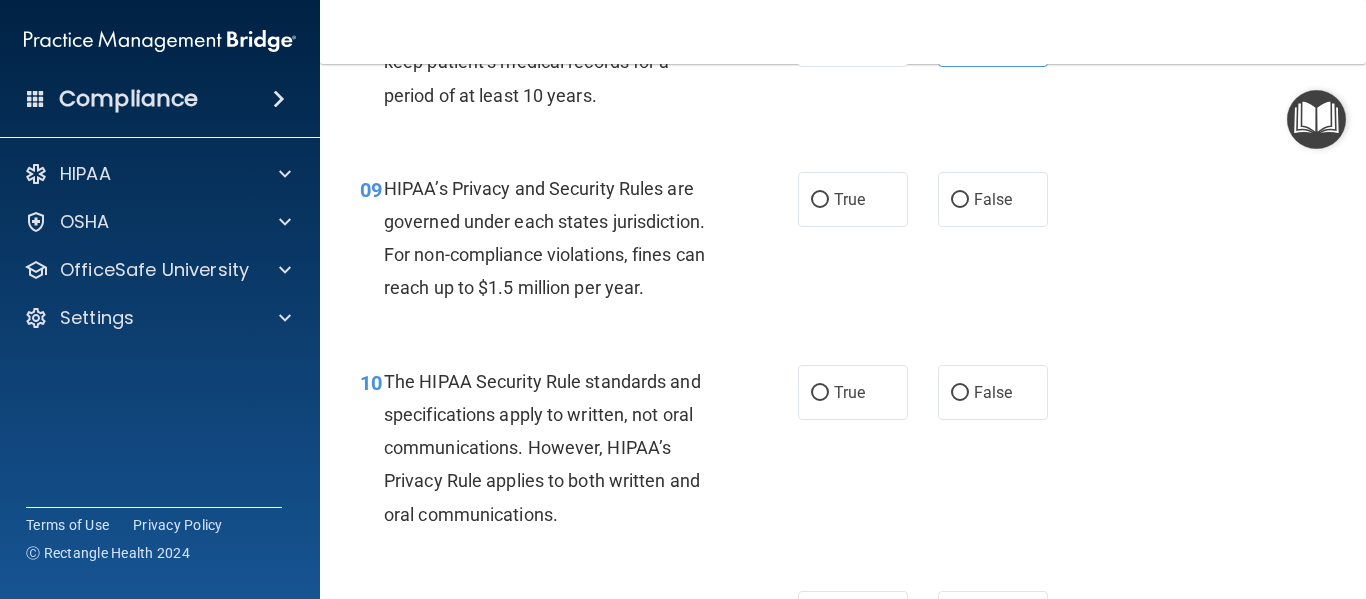 scroll, scrollTop: 1597, scrollLeft: 0, axis: vertical 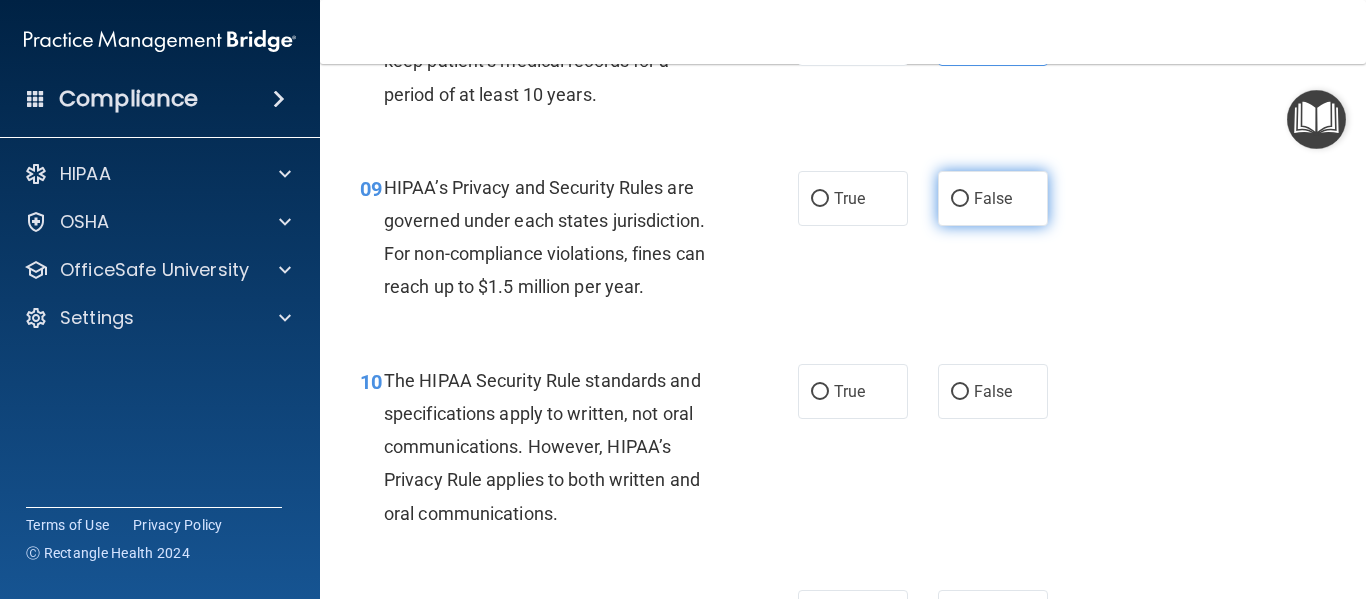 click on "False" at bounding box center [993, 198] 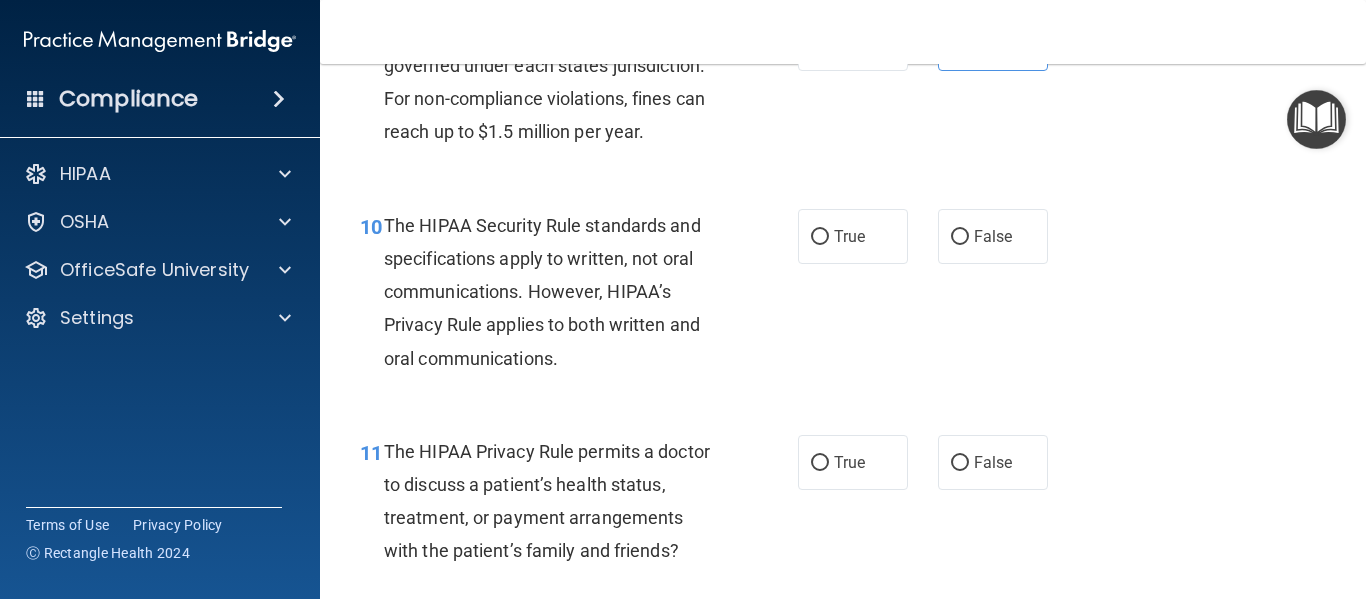 scroll, scrollTop: 1754, scrollLeft: 0, axis: vertical 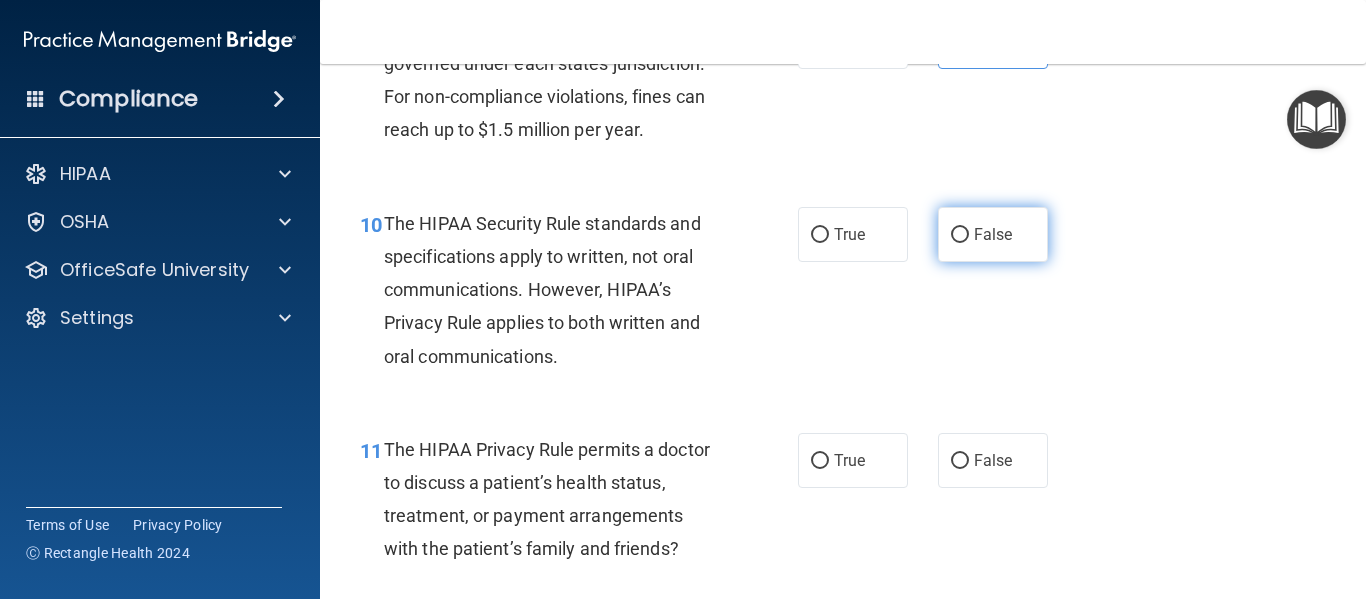 click on "False" at bounding box center [993, 234] 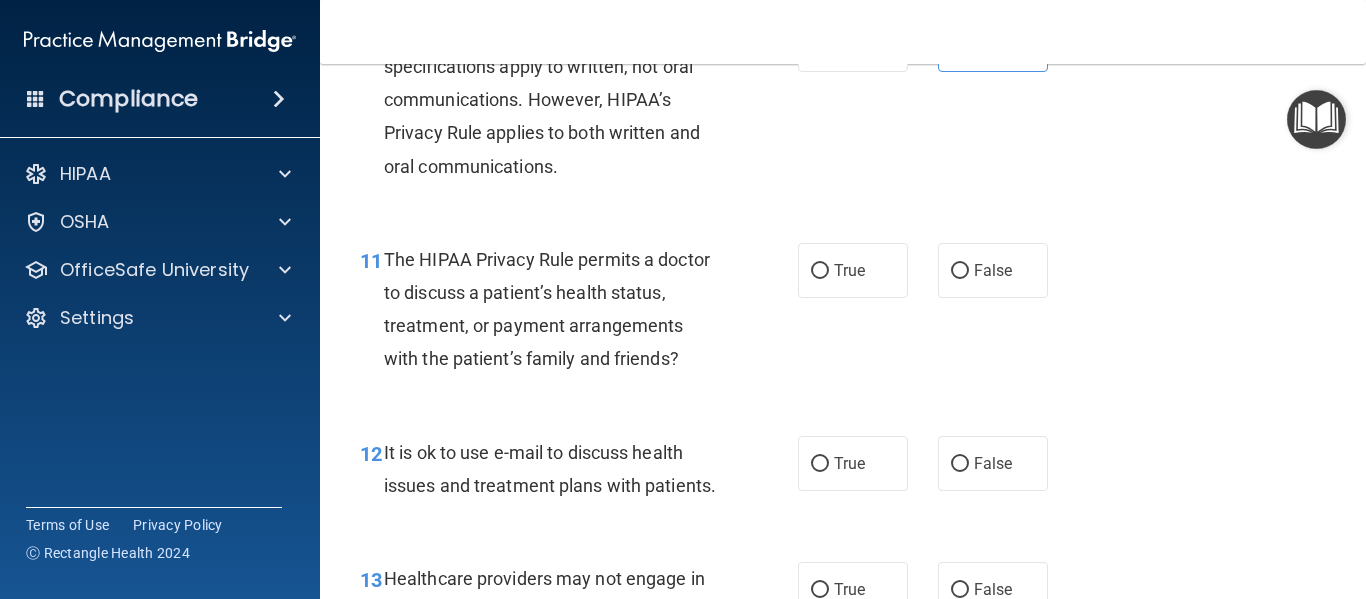 scroll, scrollTop: 1951, scrollLeft: 0, axis: vertical 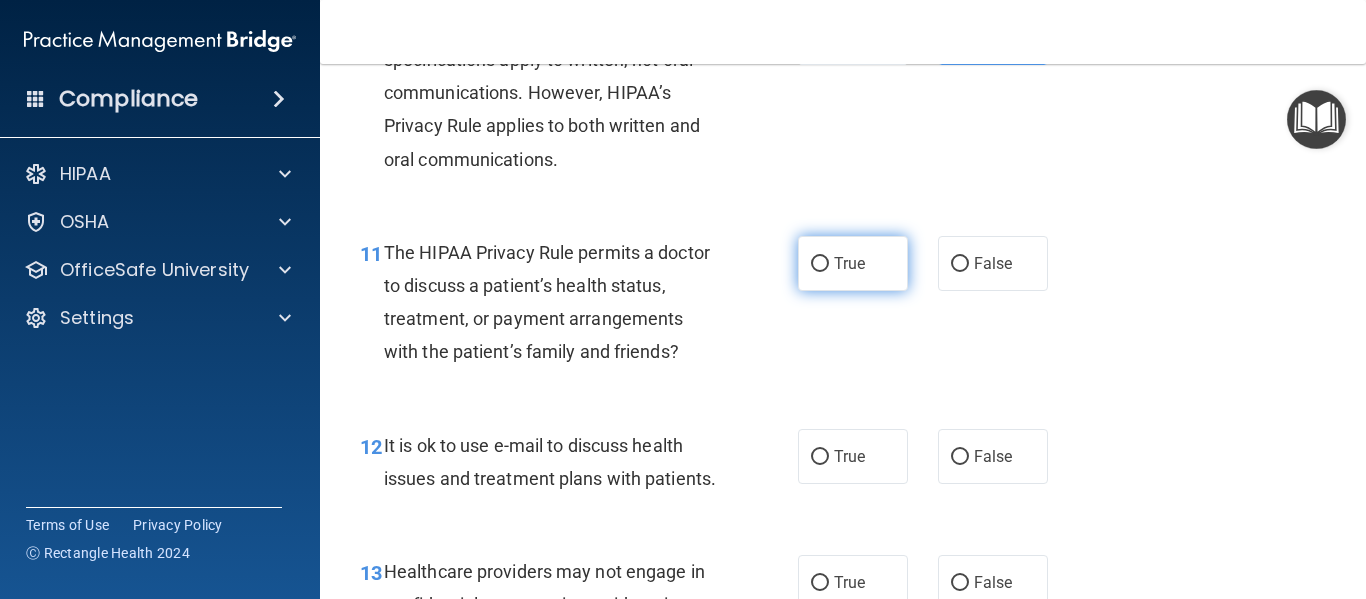 click on "True" at bounding box center [849, 263] 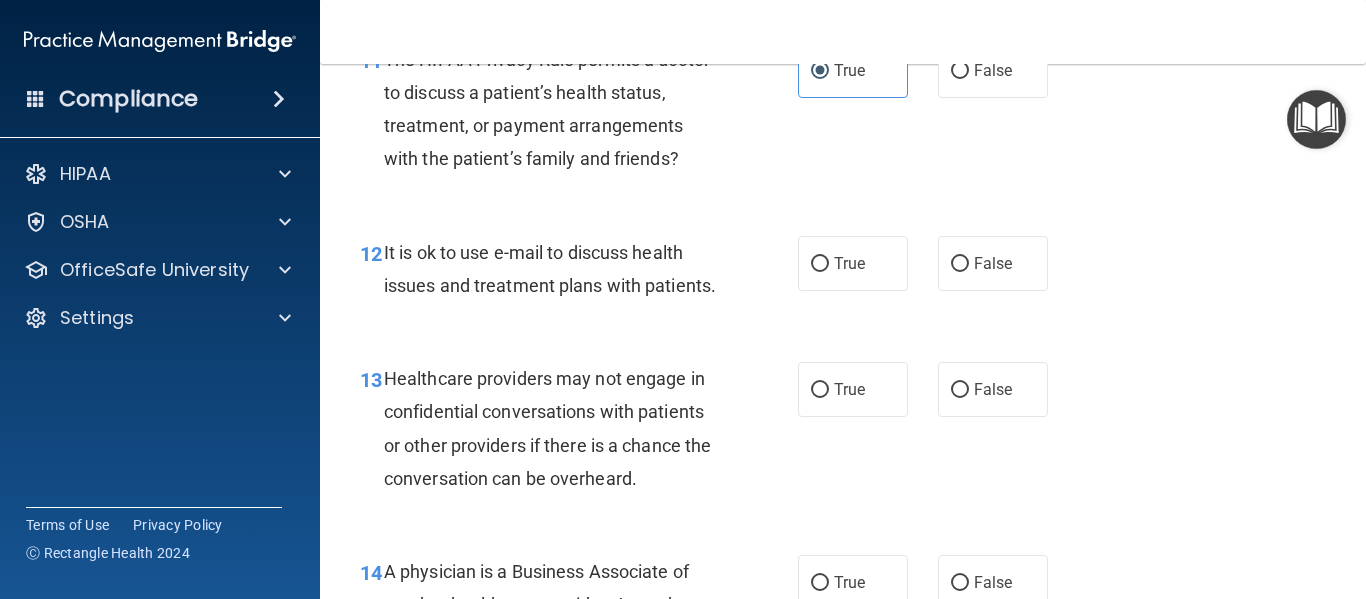 scroll, scrollTop: 2145, scrollLeft: 0, axis: vertical 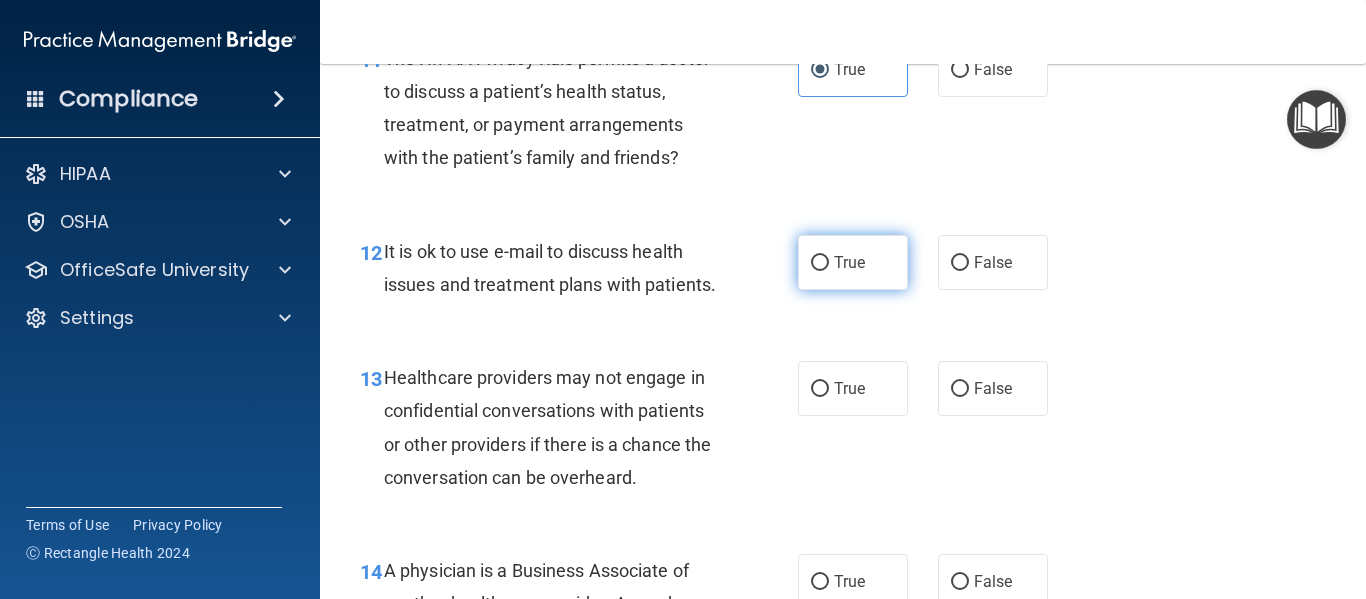 click on "True" at bounding box center [849, 262] 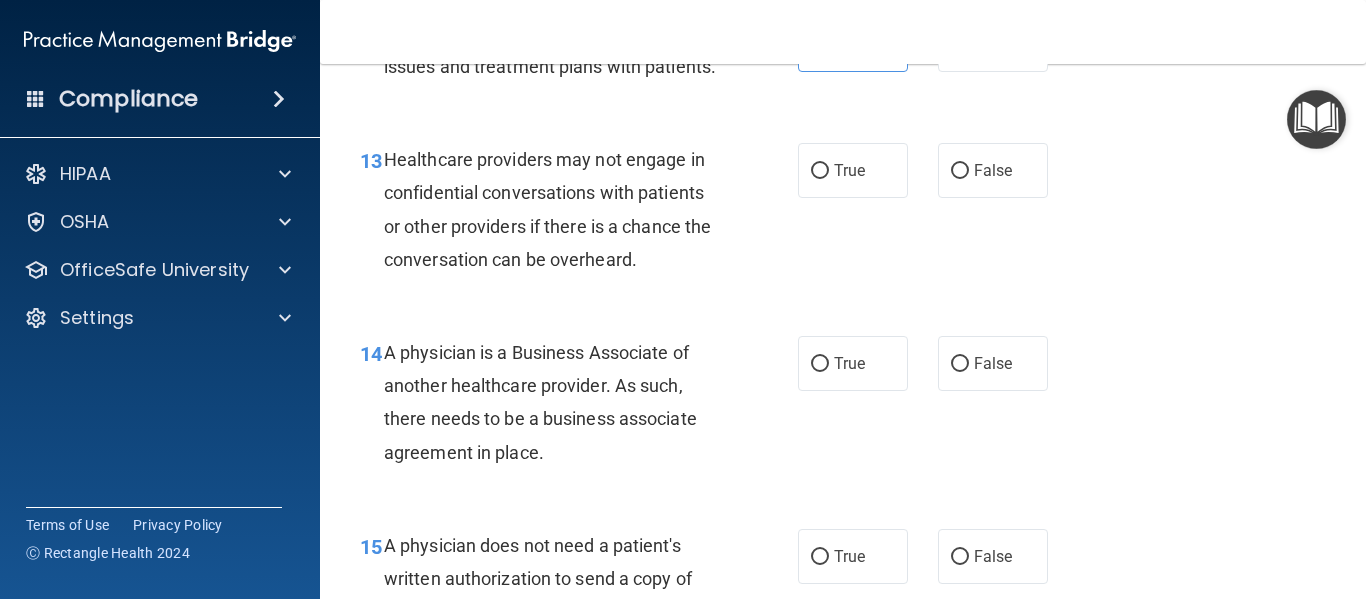 scroll, scrollTop: 2375, scrollLeft: 0, axis: vertical 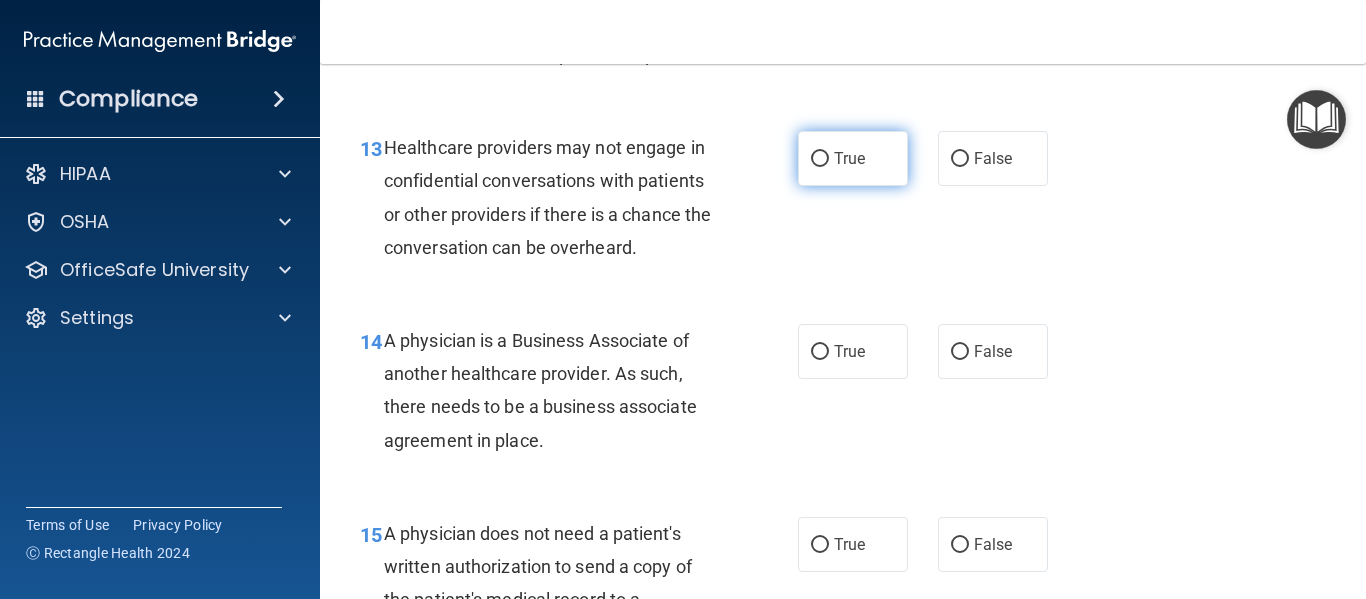 click on "True" at bounding box center (853, 158) 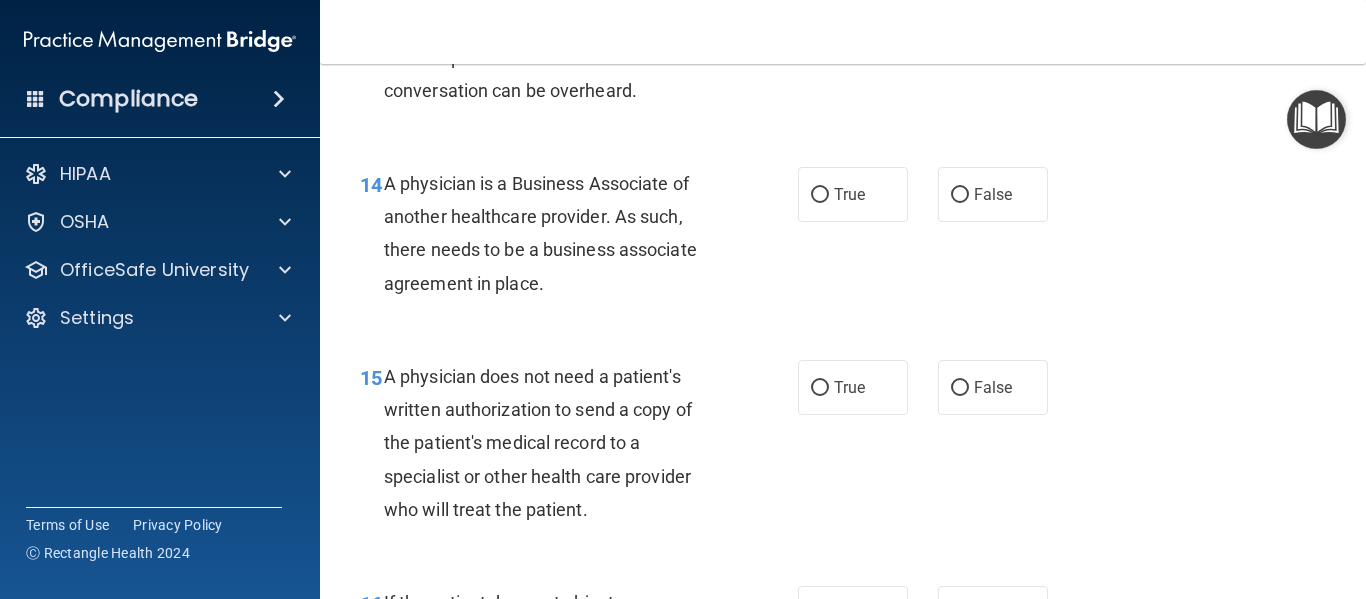 scroll, scrollTop: 2550, scrollLeft: 0, axis: vertical 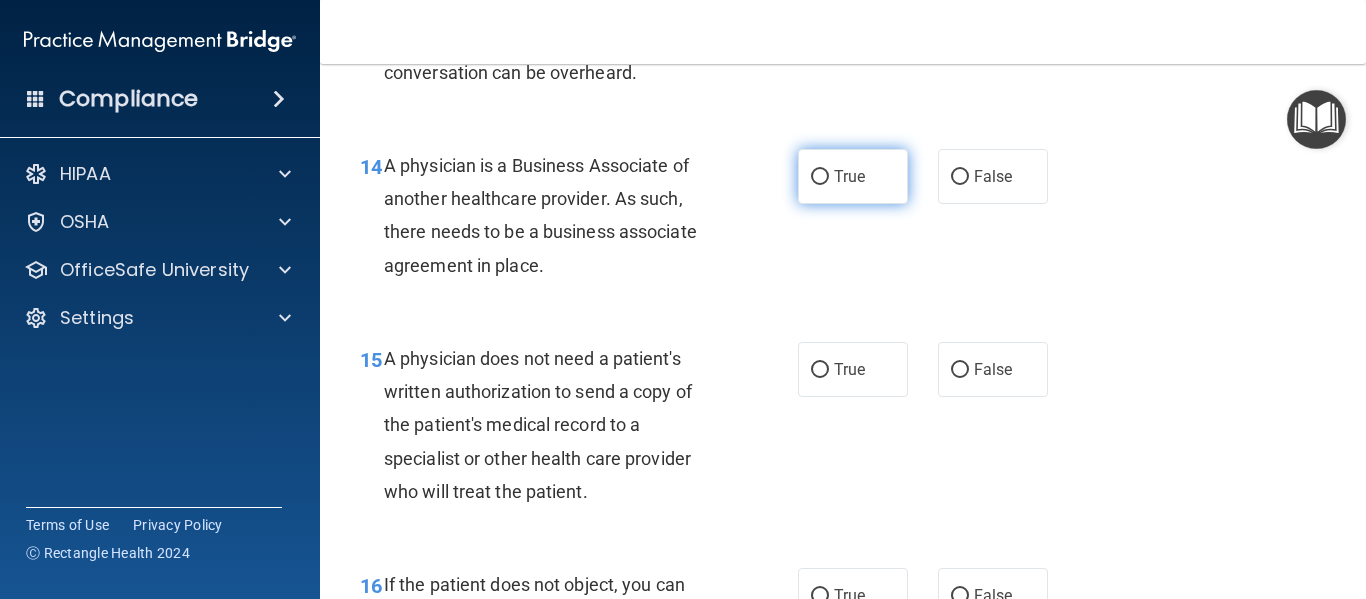 click on "True" at bounding box center [849, 176] 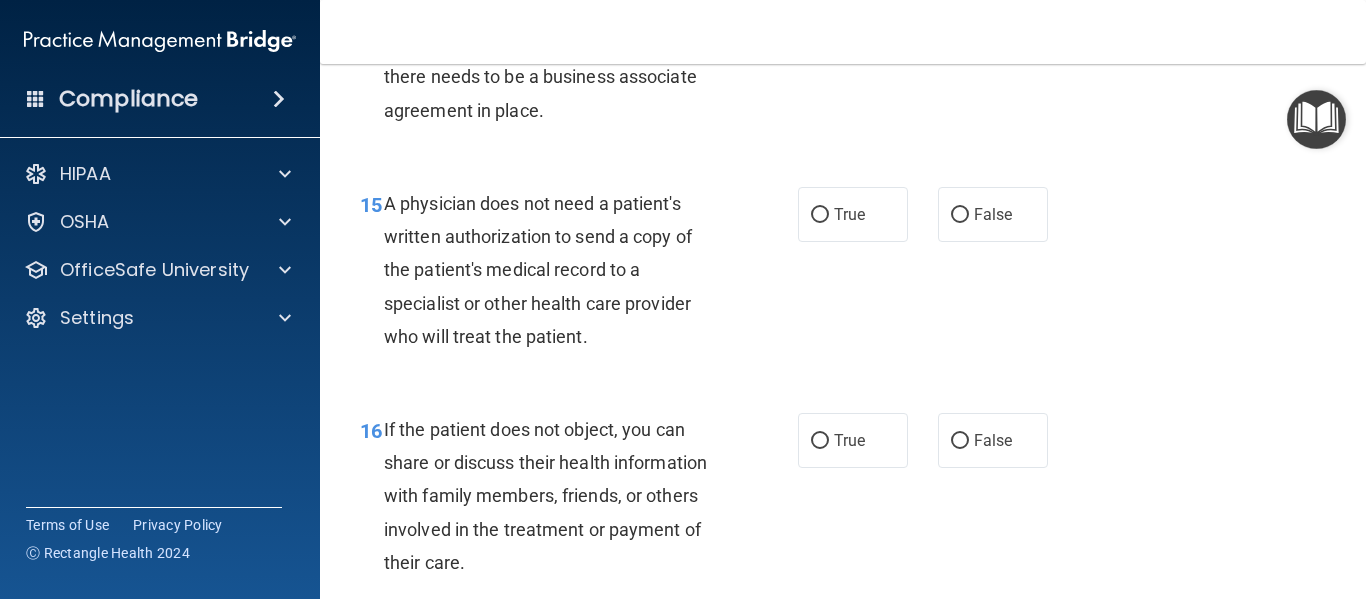 scroll, scrollTop: 2710, scrollLeft: 0, axis: vertical 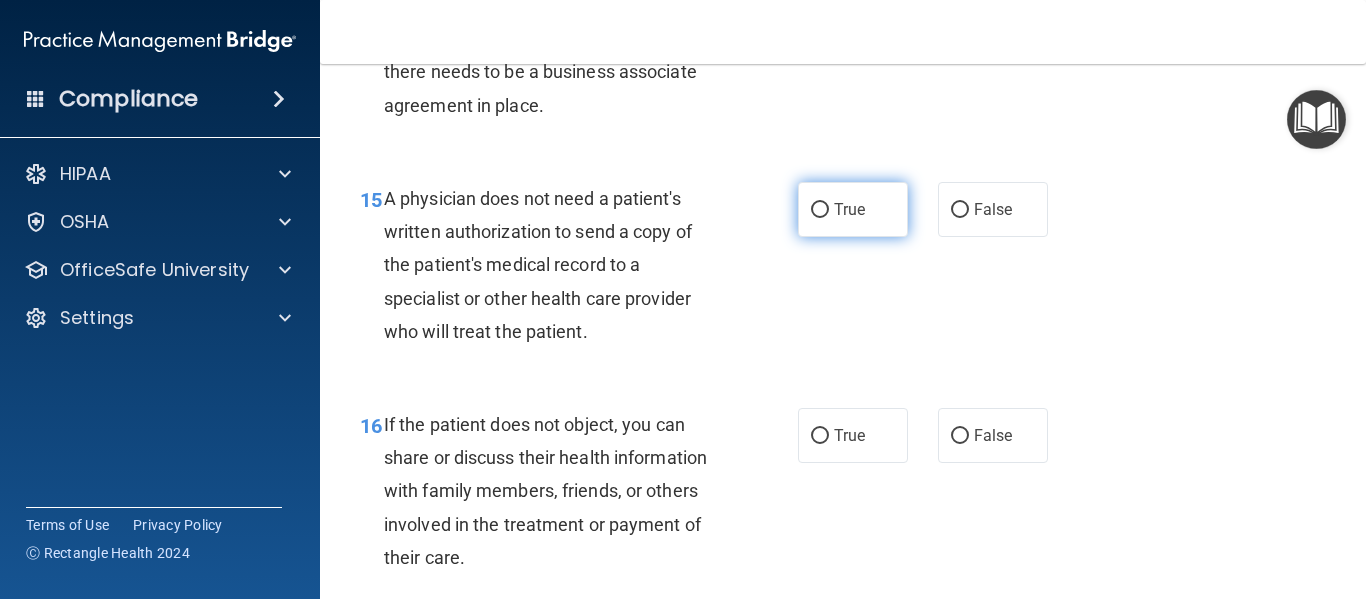 click on "True" at bounding box center (853, 209) 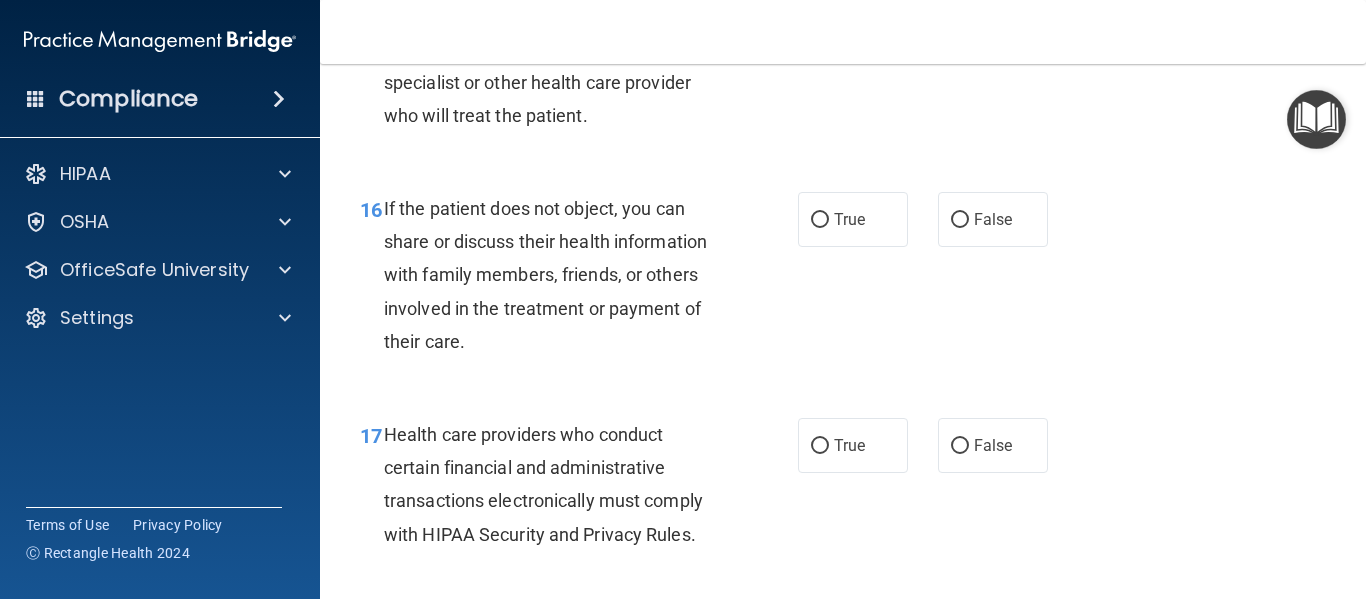 scroll, scrollTop: 2927, scrollLeft: 0, axis: vertical 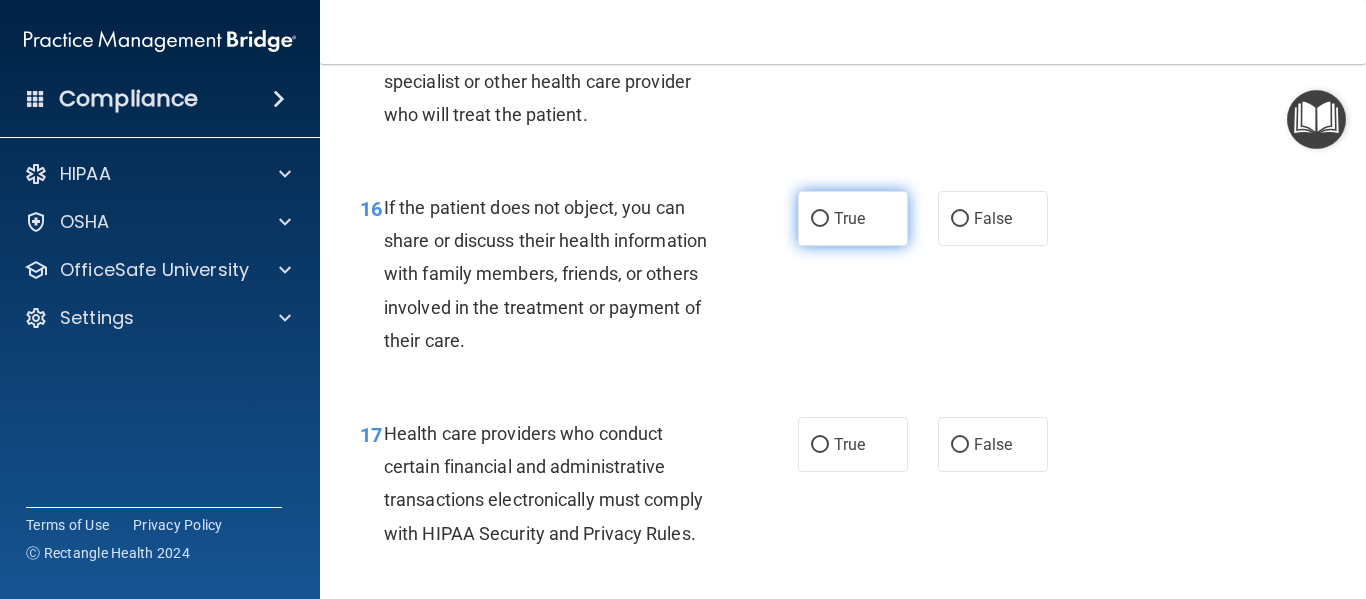 click on "True" at bounding box center (853, 218) 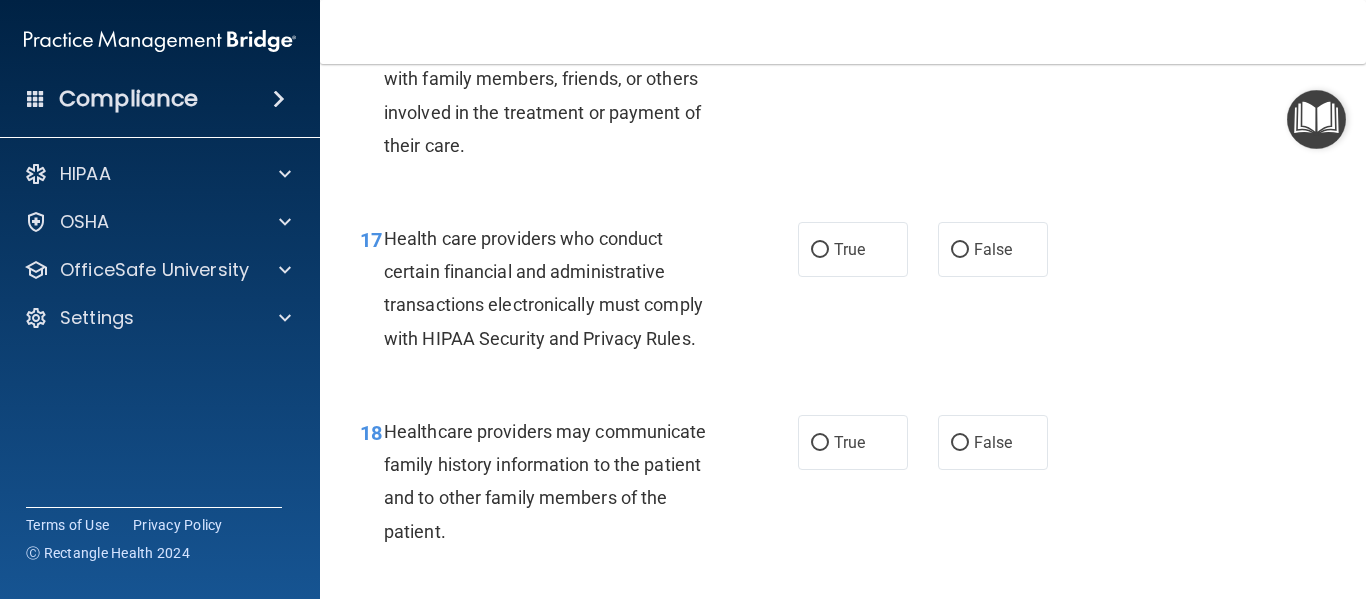 scroll, scrollTop: 3136, scrollLeft: 0, axis: vertical 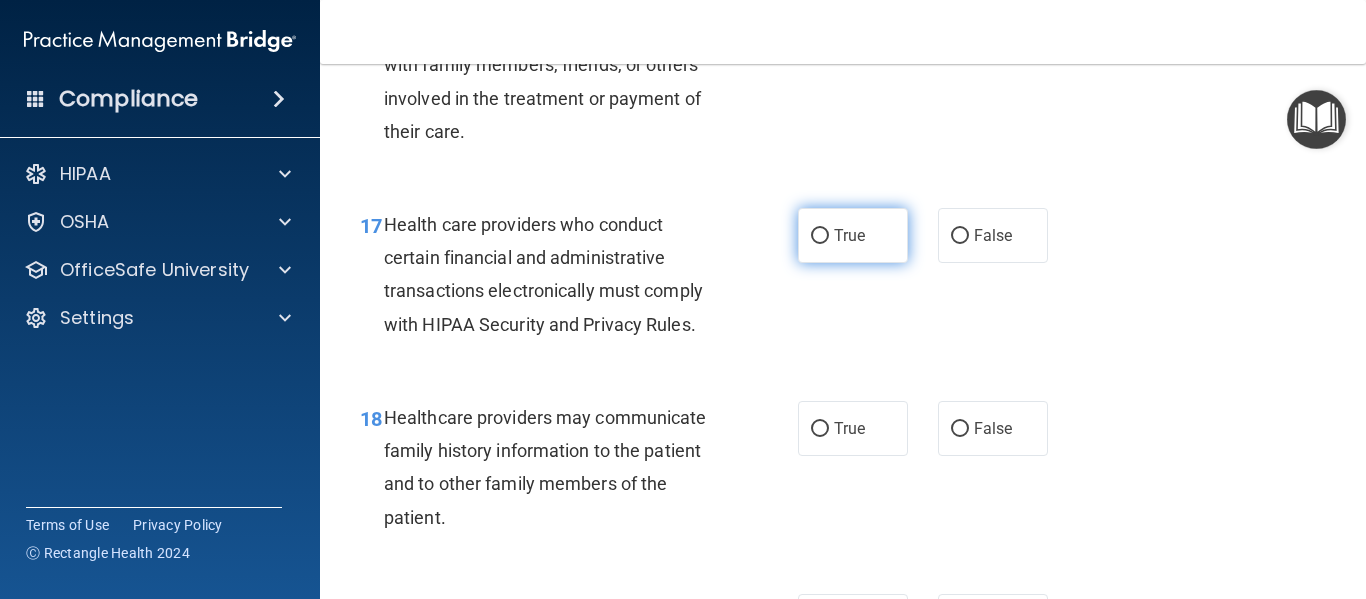 click on "True" at bounding box center [849, 235] 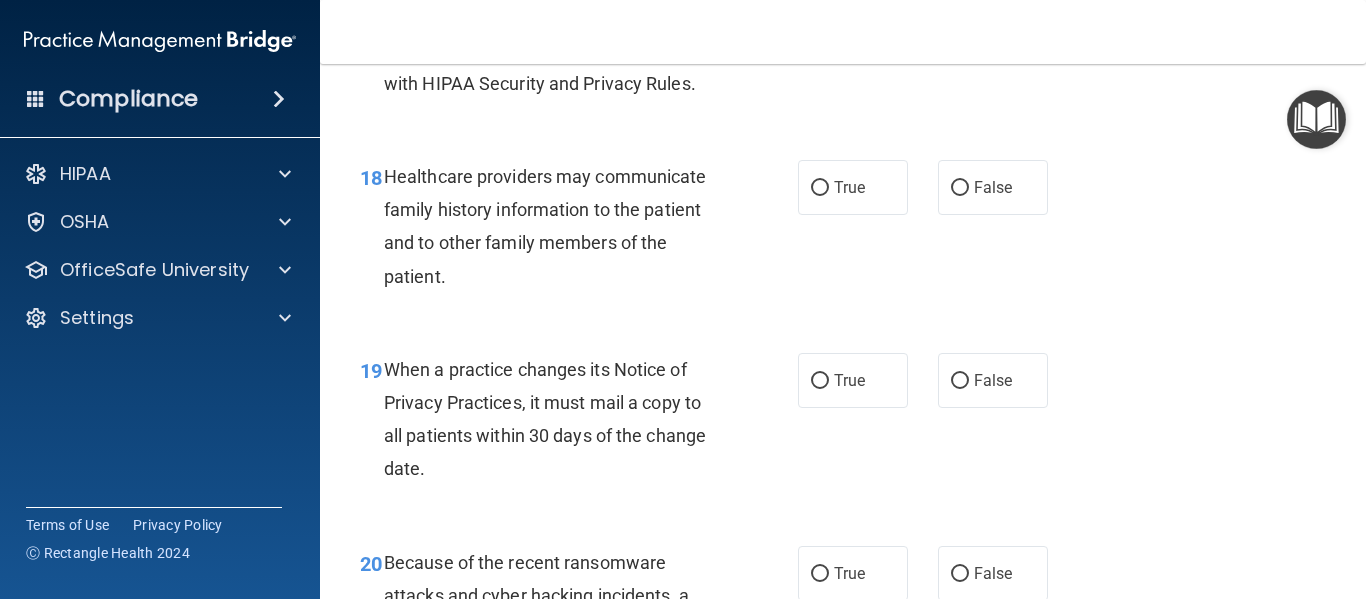 scroll, scrollTop: 3378, scrollLeft: 0, axis: vertical 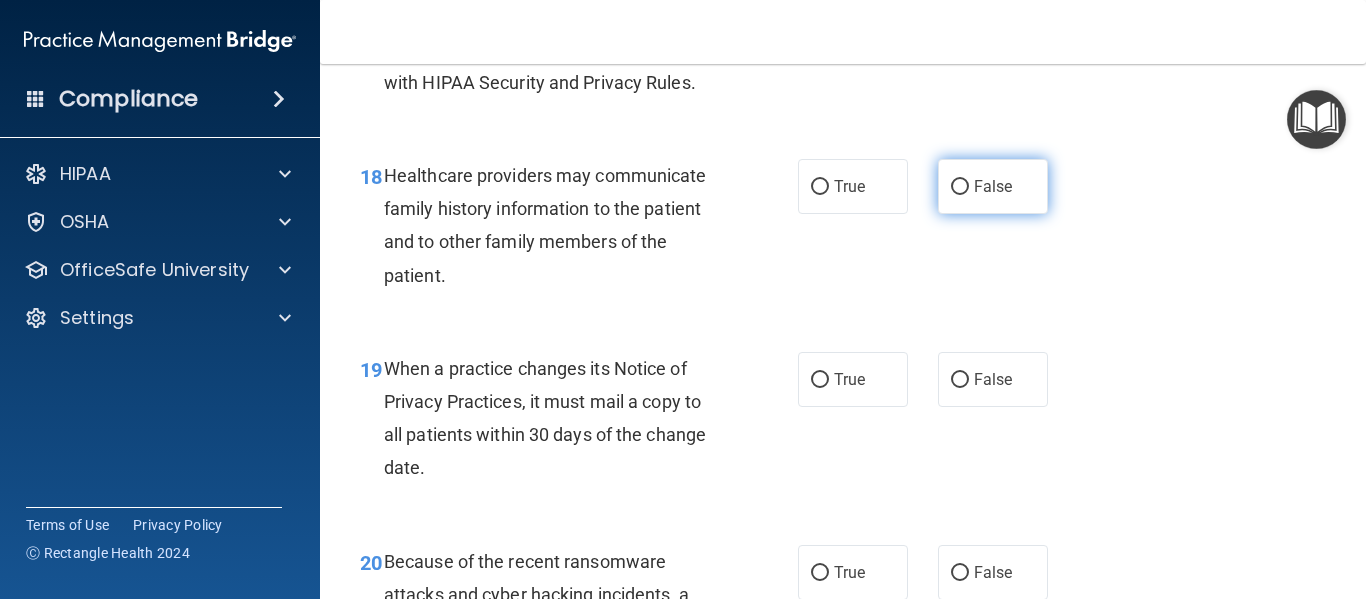 click on "False" at bounding box center [993, 186] 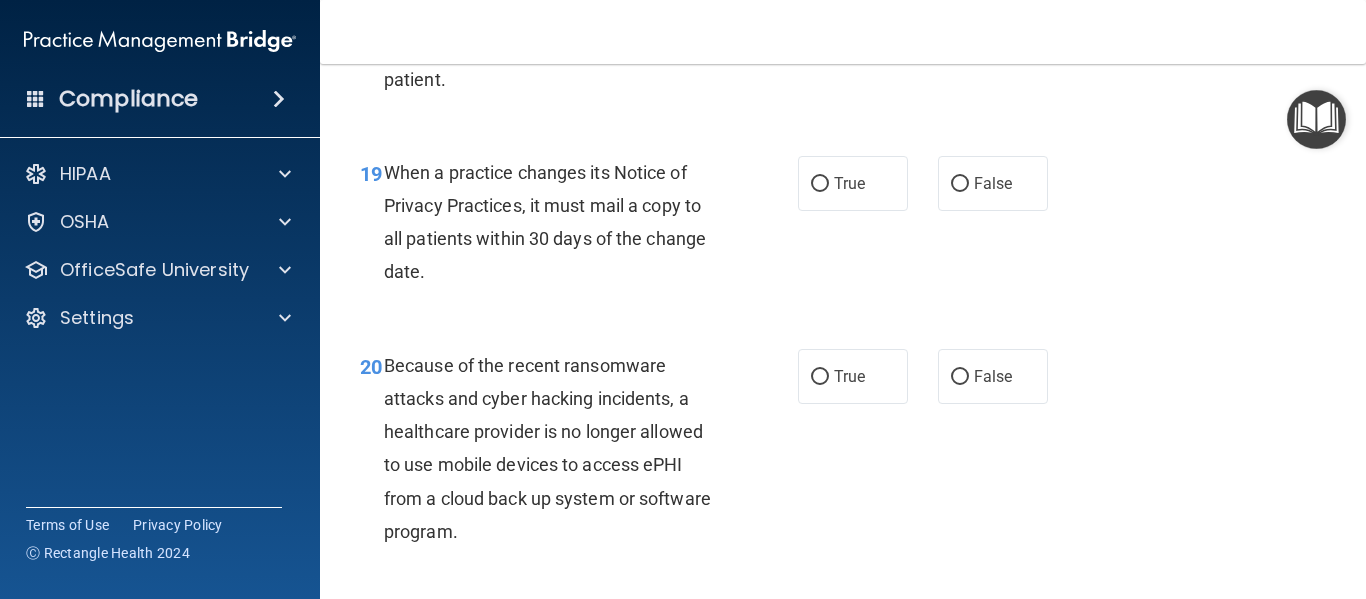 scroll, scrollTop: 3600, scrollLeft: 0, axis: vertical 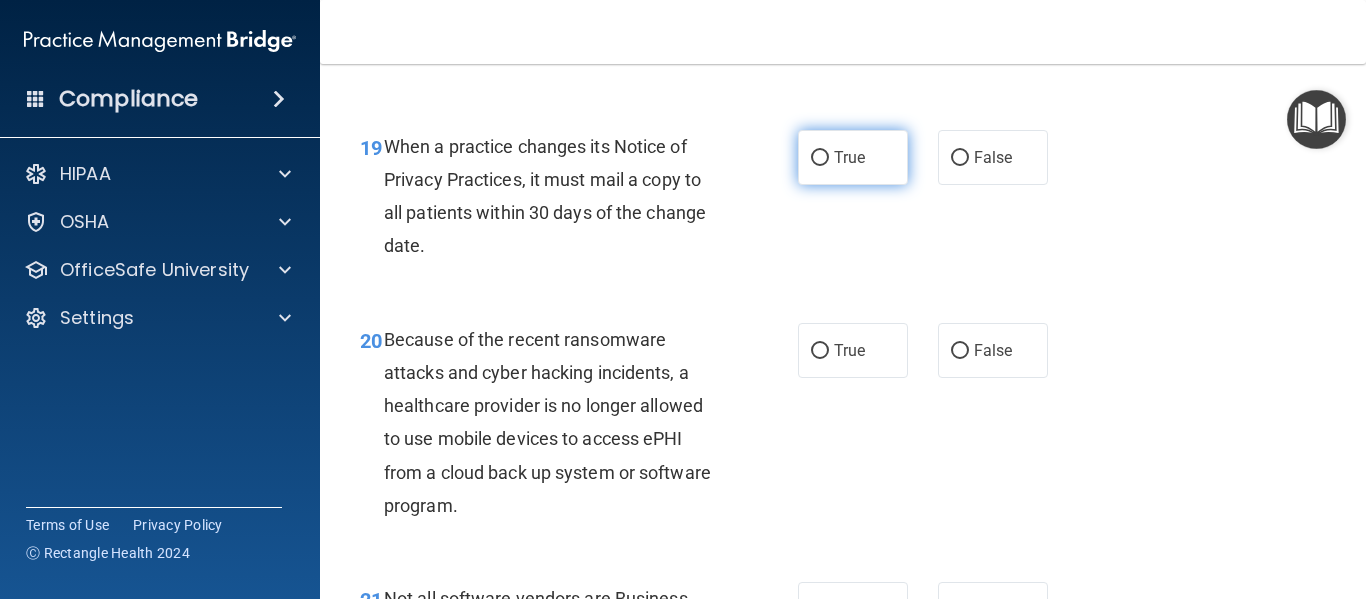 click on "True" at bounding box center [853, 157] 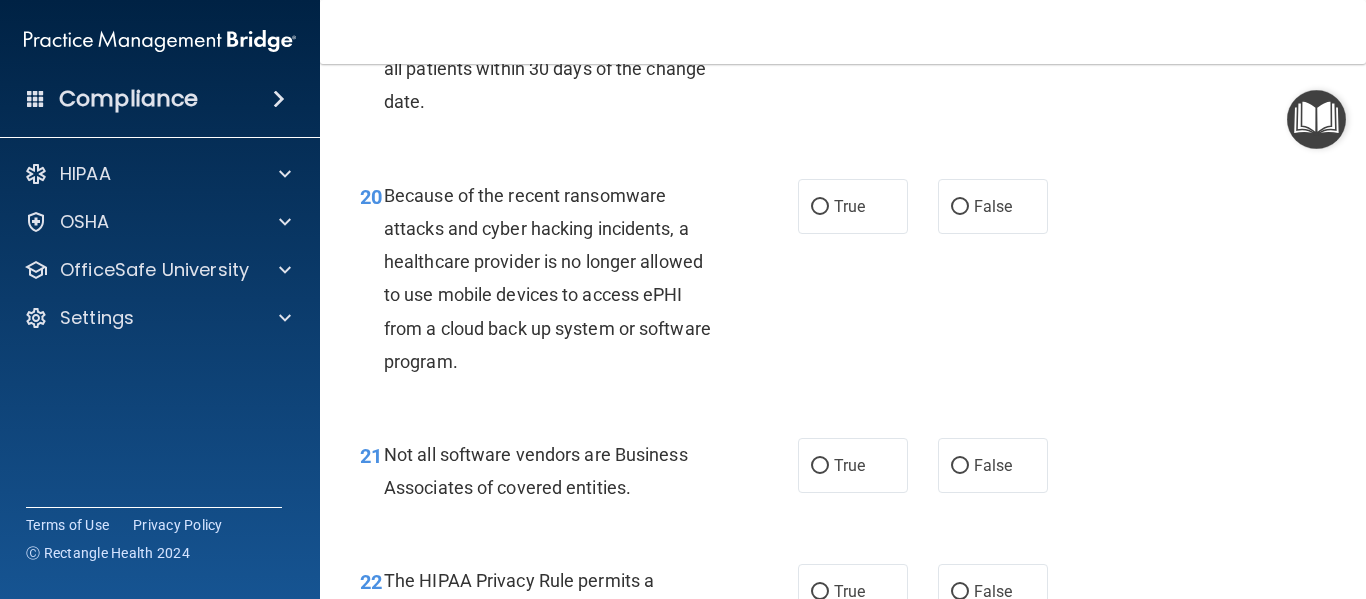 scroll, scrollTop: 3763, scrollLeft: 0, axis: vertical 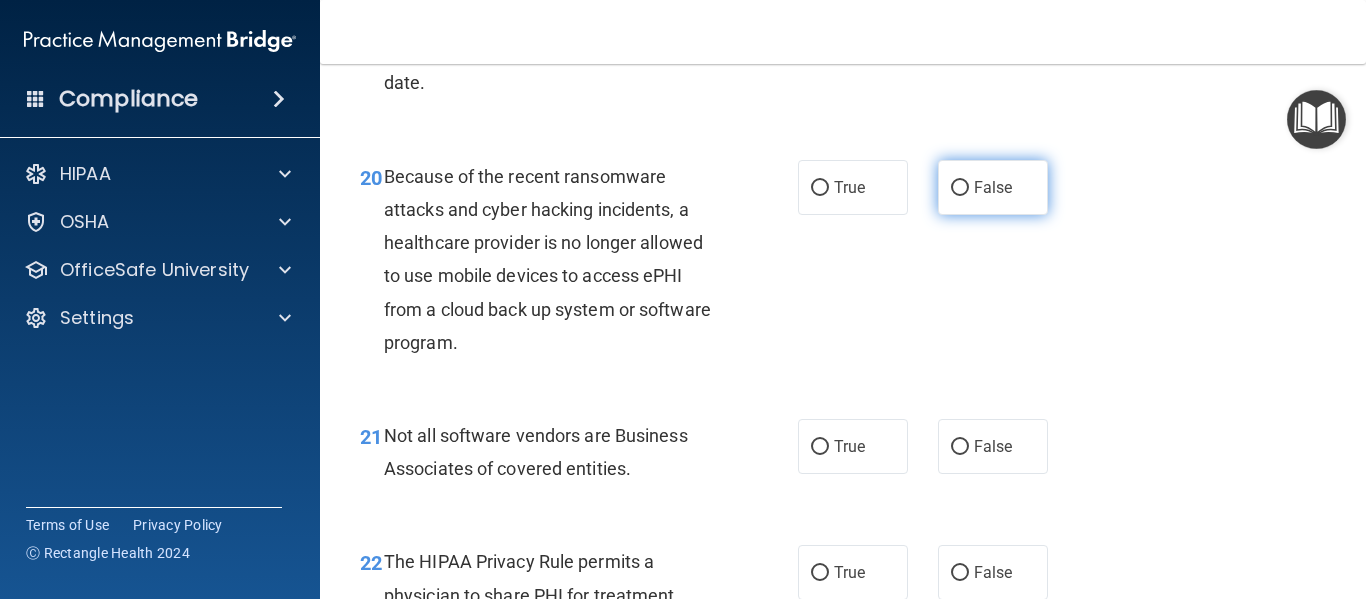 click on "False" at bounding box center (993, 187) 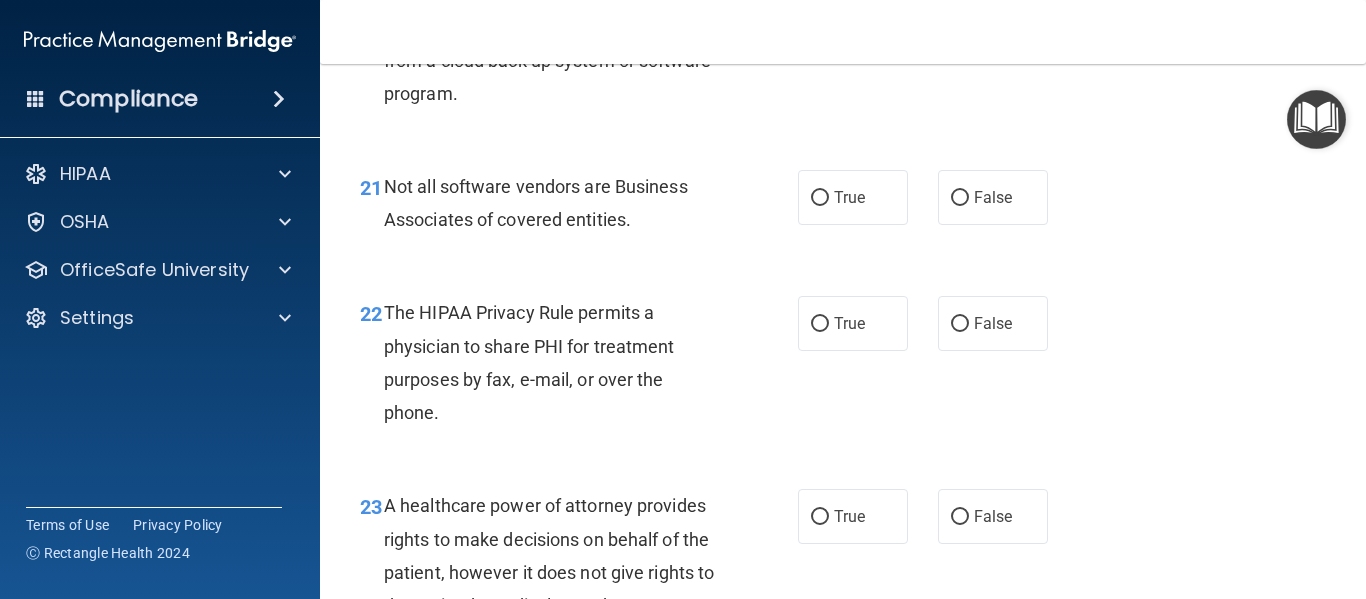 scroll, scrollTop: 4016, scrollLeft: 0, axis: vertical 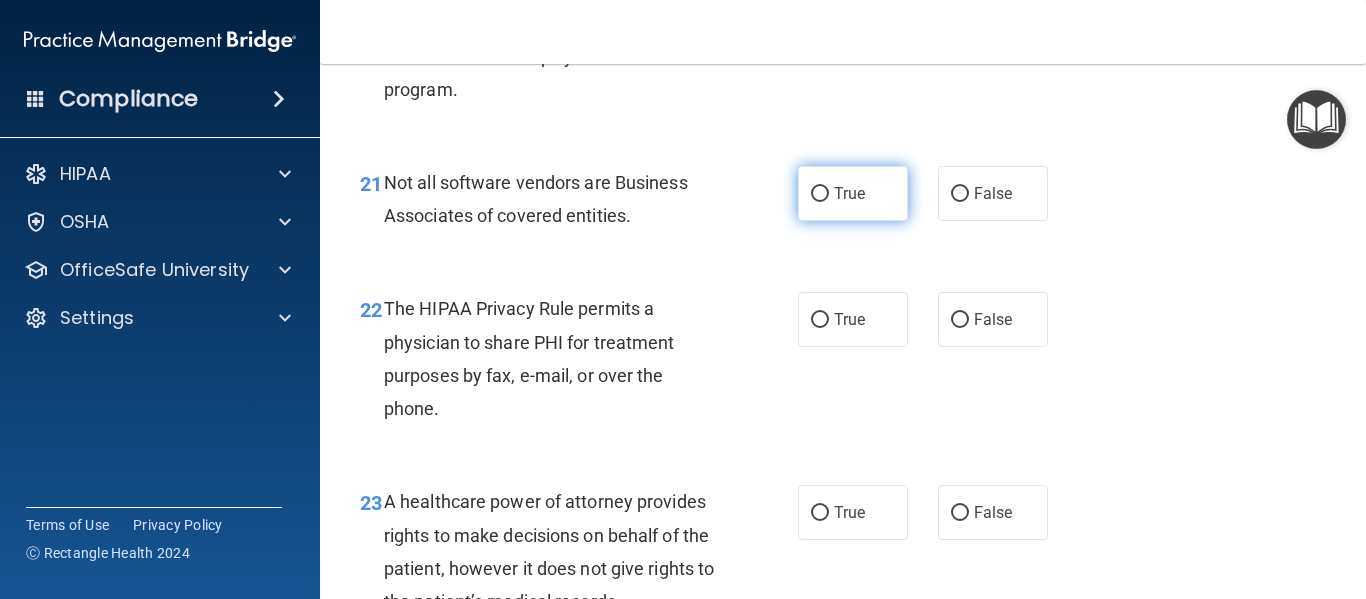 click on "True" at bounding box center [849, 193] 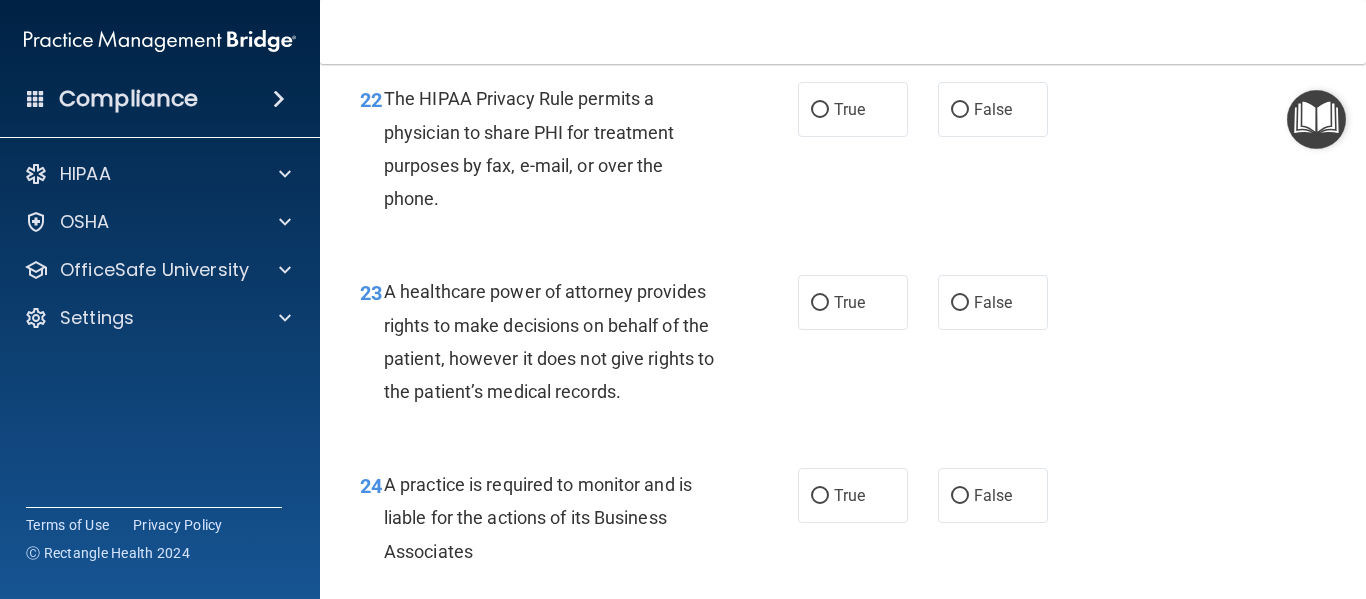 scroll, scrollTop: 4227, scrollLeft: 0, axis: vertical 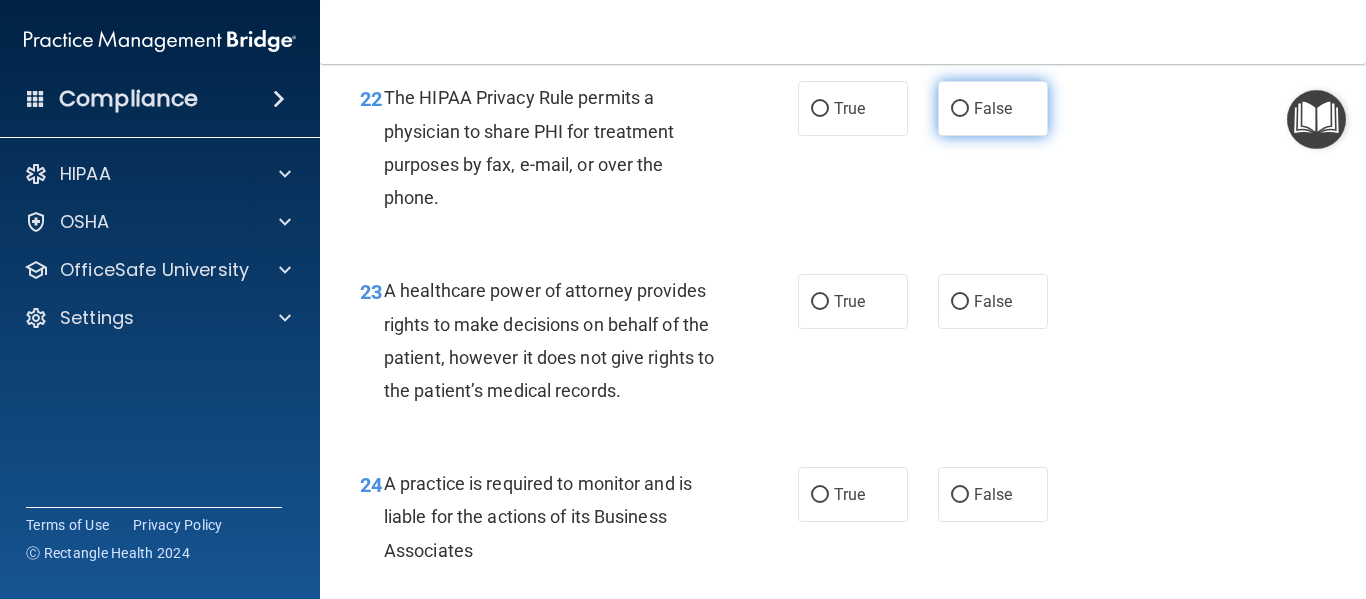 click on "False" at bounding box center (993, 108) 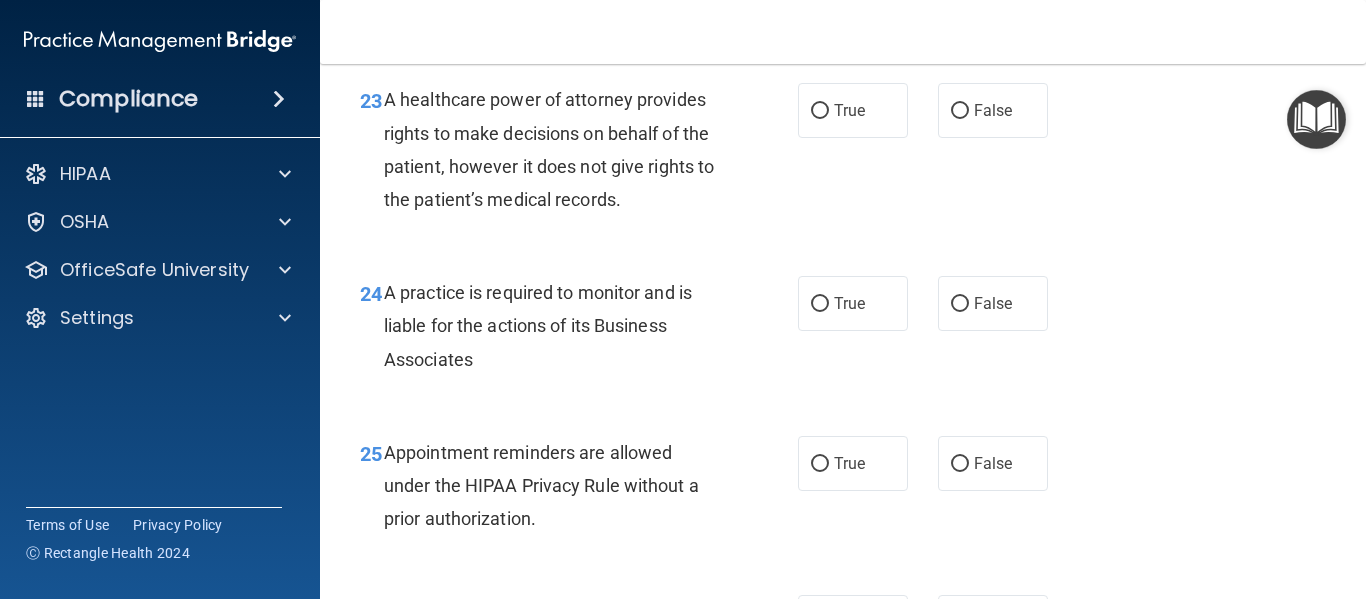 scroll, scrollTop: 4420, scrollLeft: 0, axis: vertical 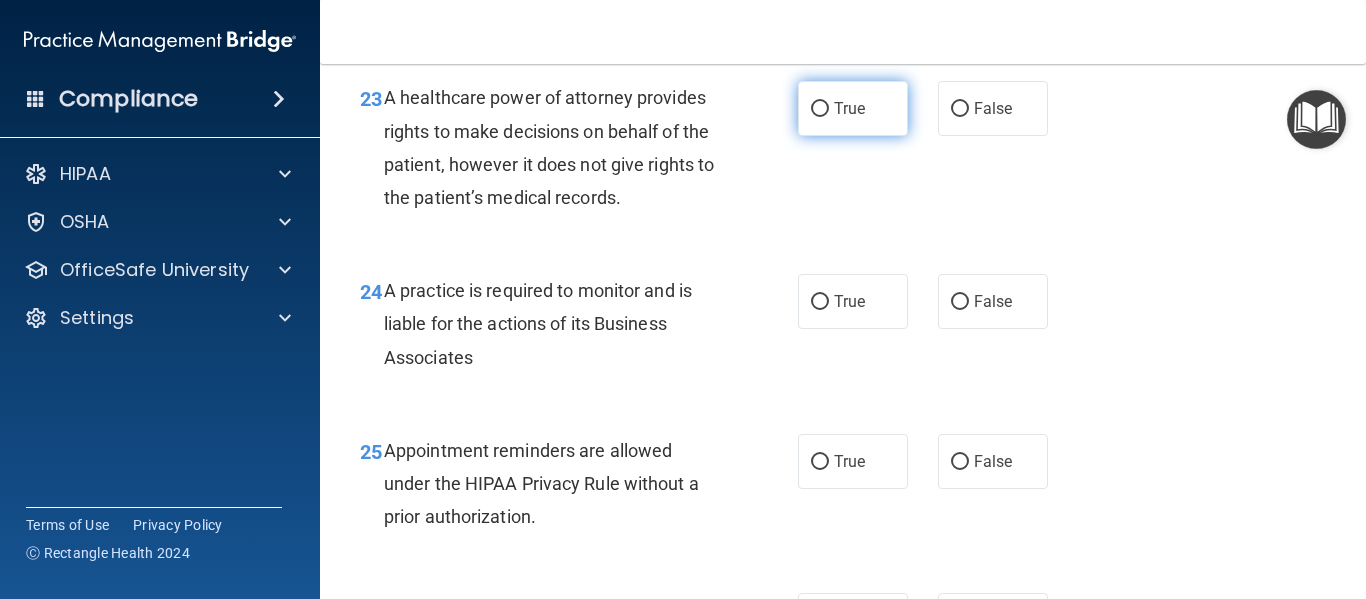 click on "True" at bounding box center (820, 109) 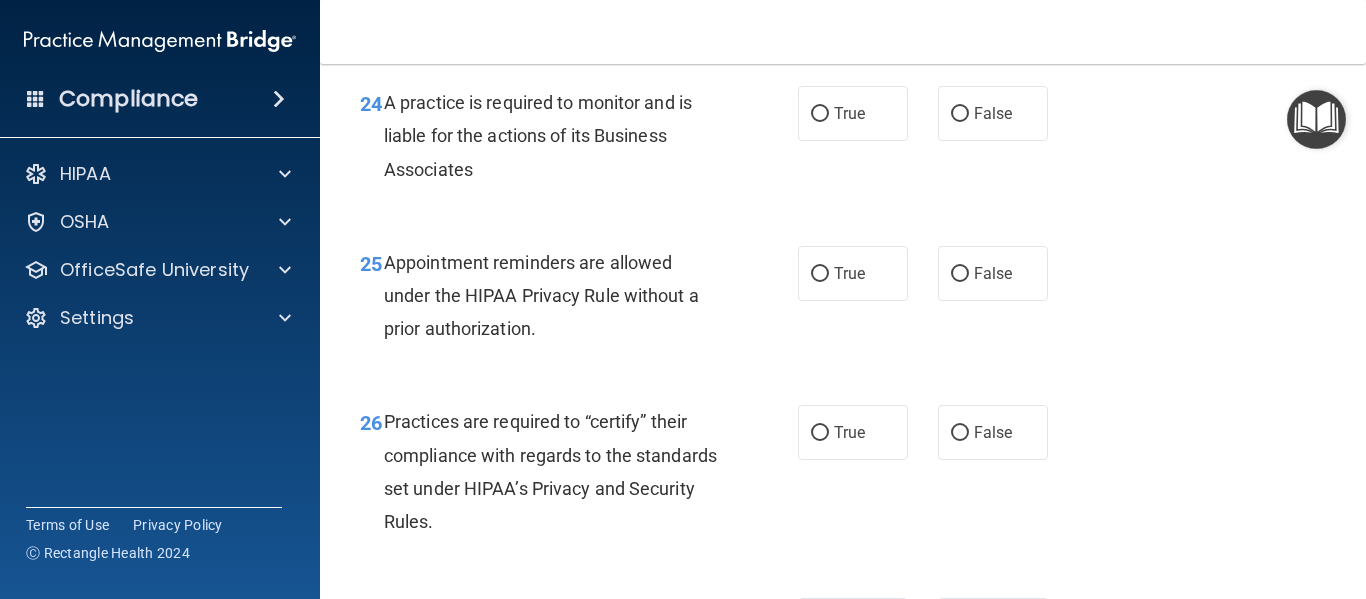 scroll, scrollTop: 4609, scrollLeft: 0, axis: vertical 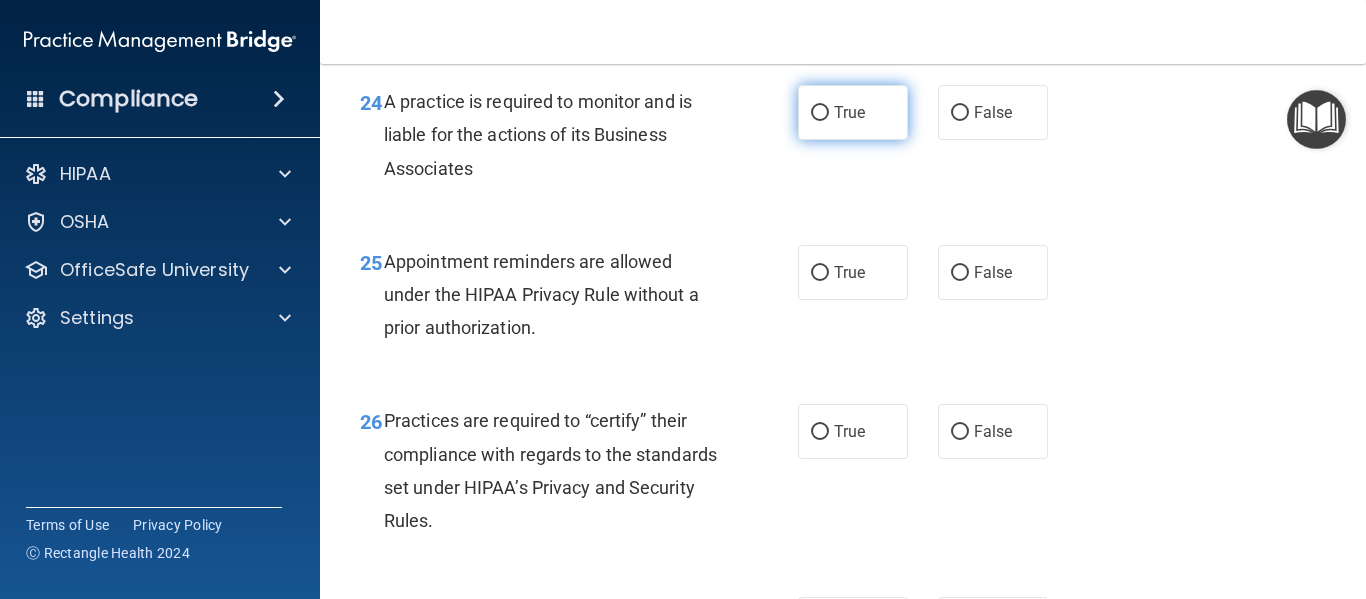 click on "True" at bounding box center [853, 112] 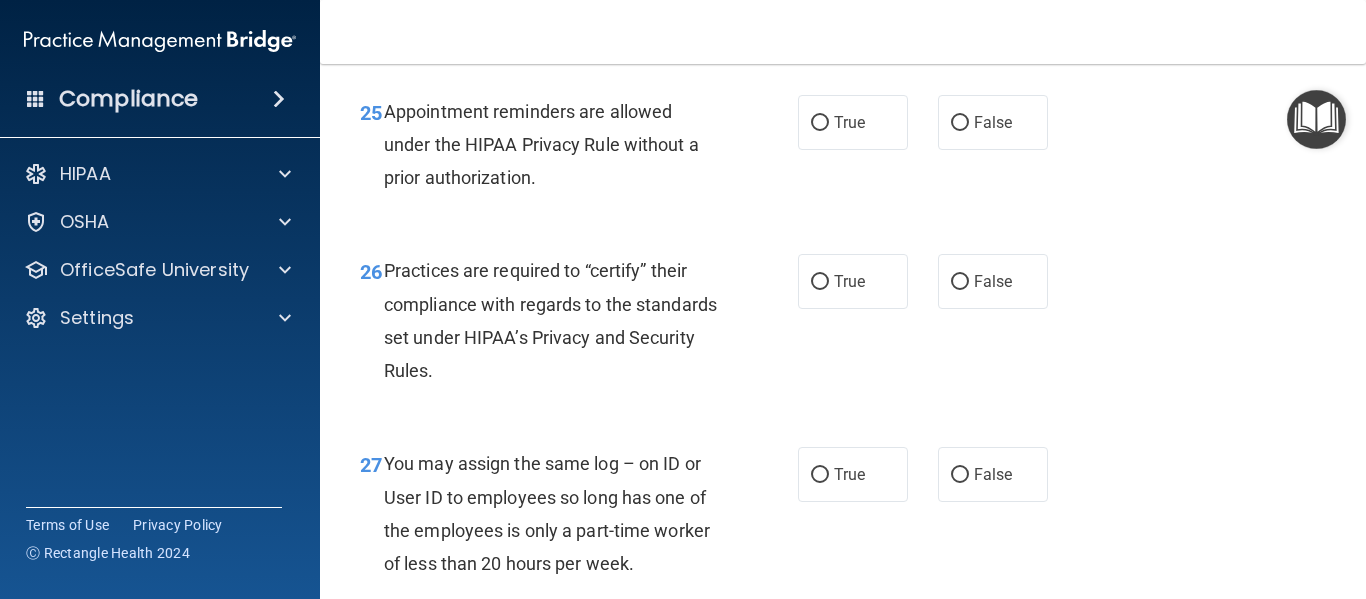 scroll, scrollTop: 4760, scrollLeft: 0, axis: vertical 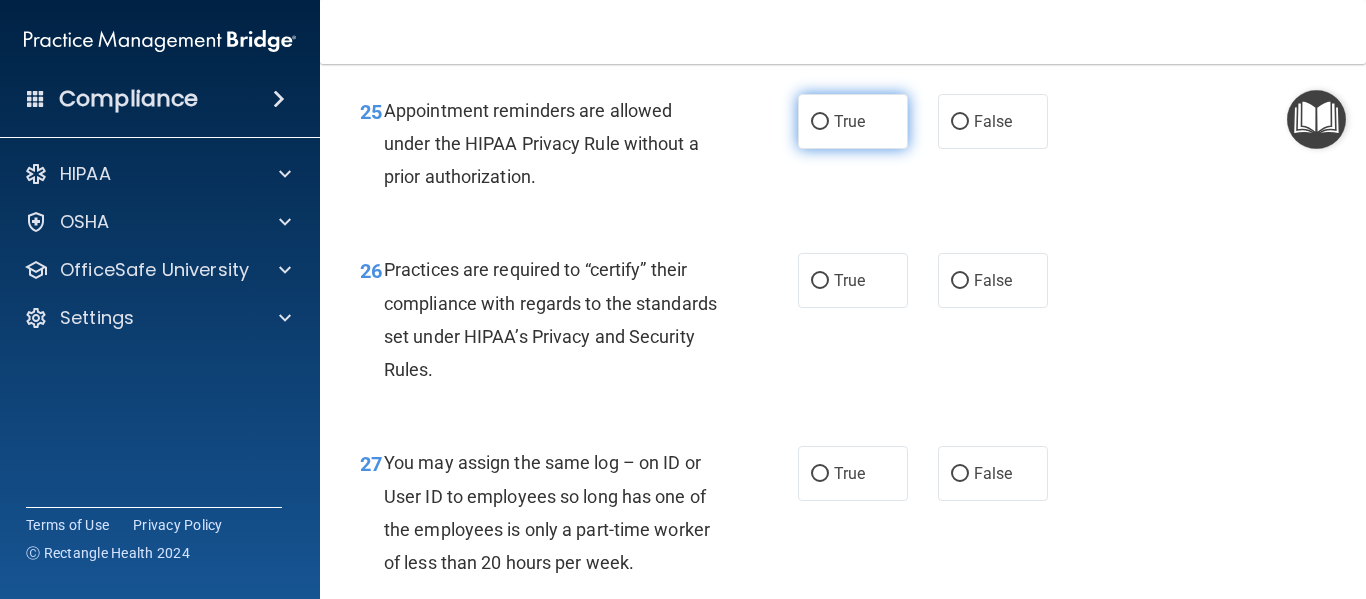 click on "True" at bounding box center [853, 121] 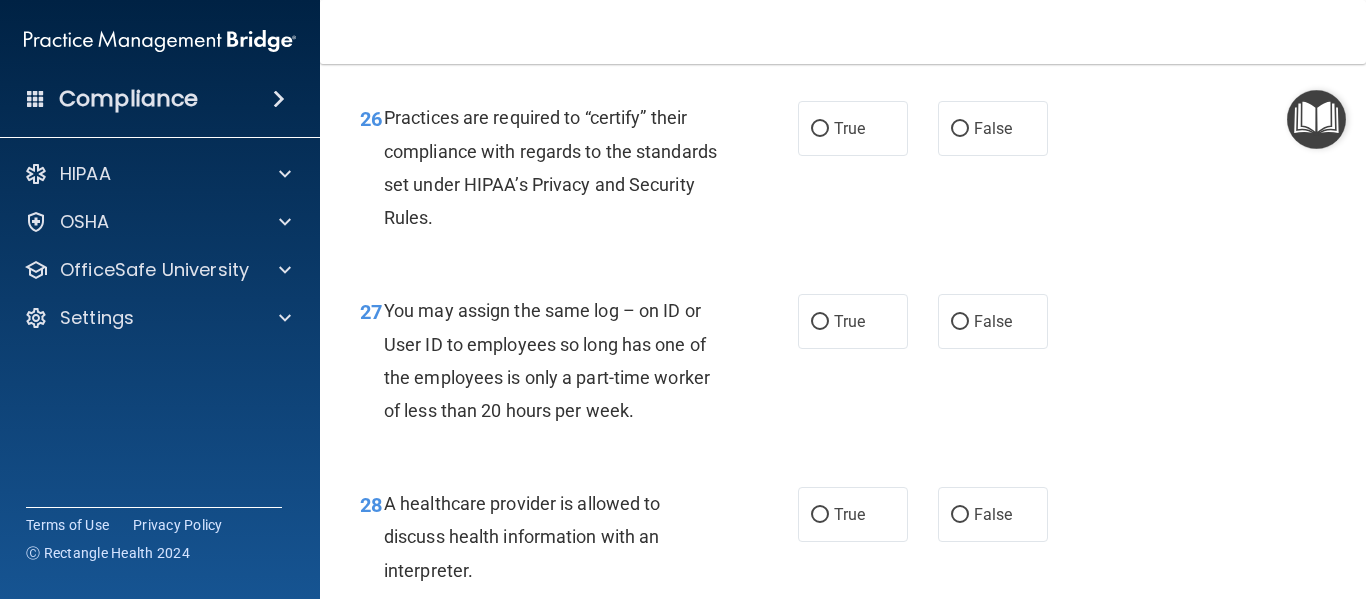scroll, scrollTop: 4913, scrollLeft: 0, axis: vertical 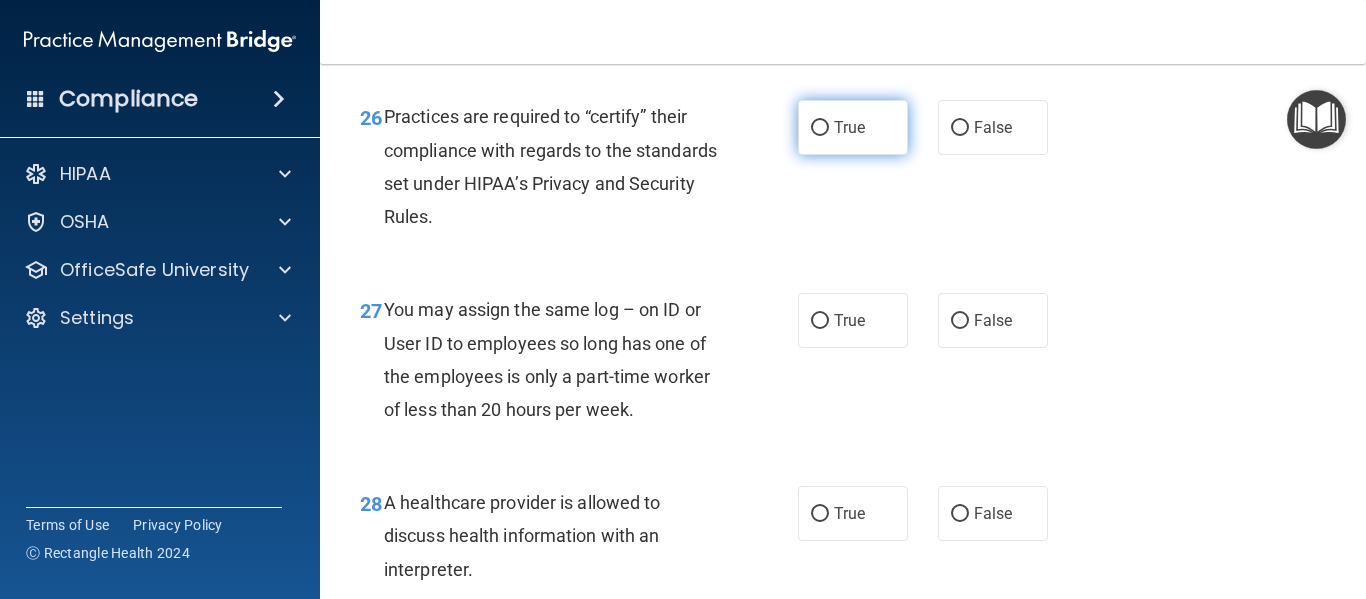 click on "True" at bounding box center [853, 127] 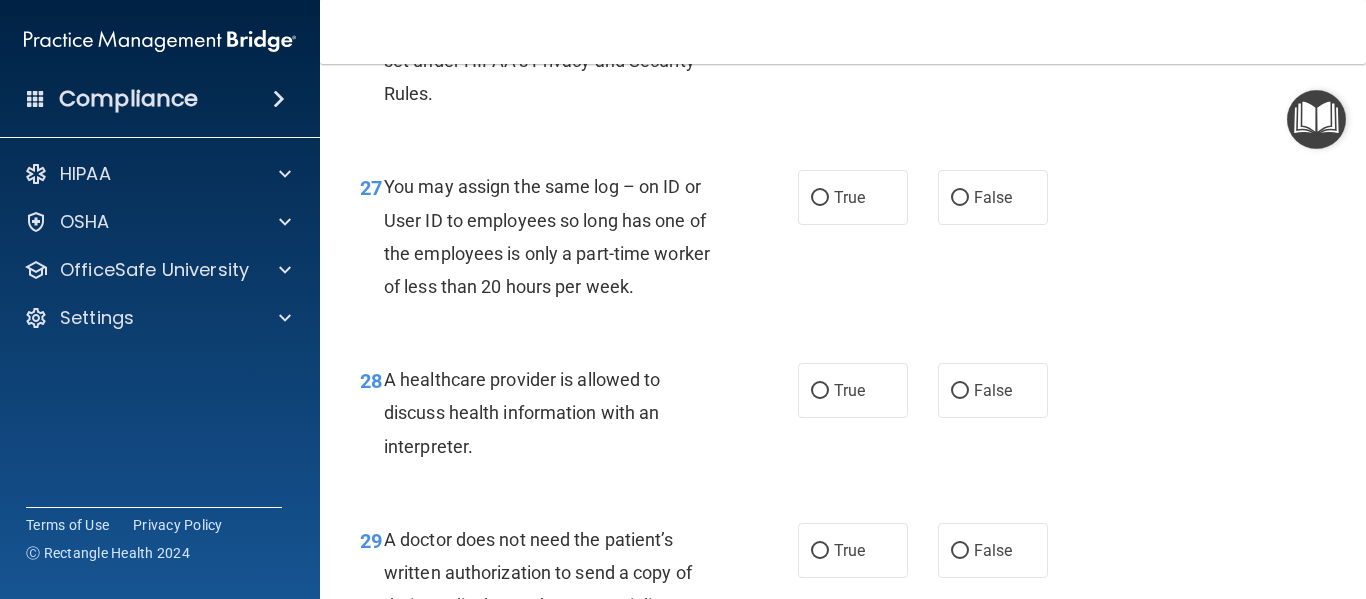 scroll, scrollTop: 5047, scrollLeft: 0, axis: vertical 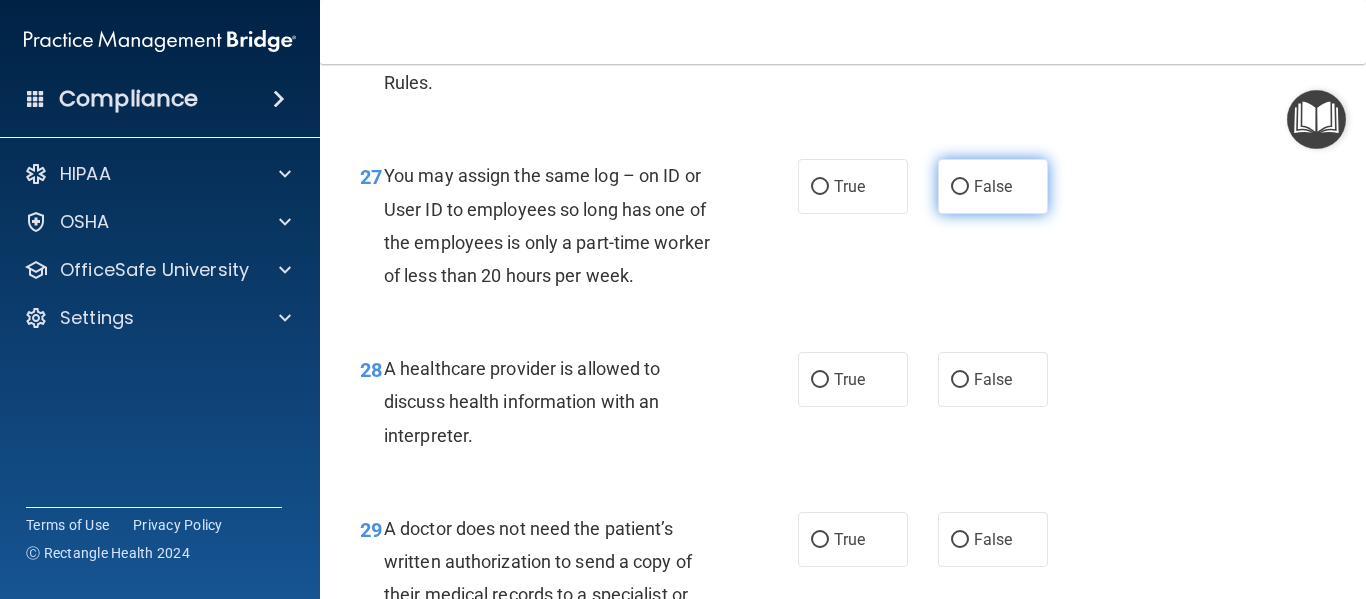 click on "False" at bounding box center [993, 186] 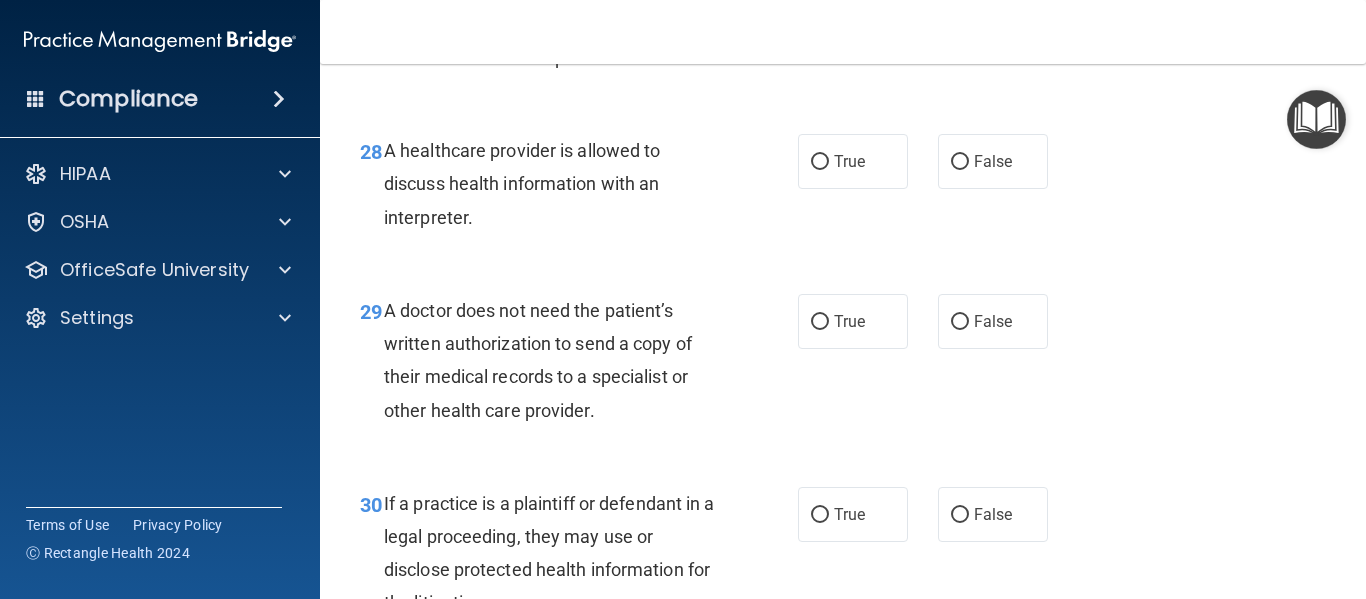 scroll, scrollTop: 5283, scrollLeft: 0, axis: vertical 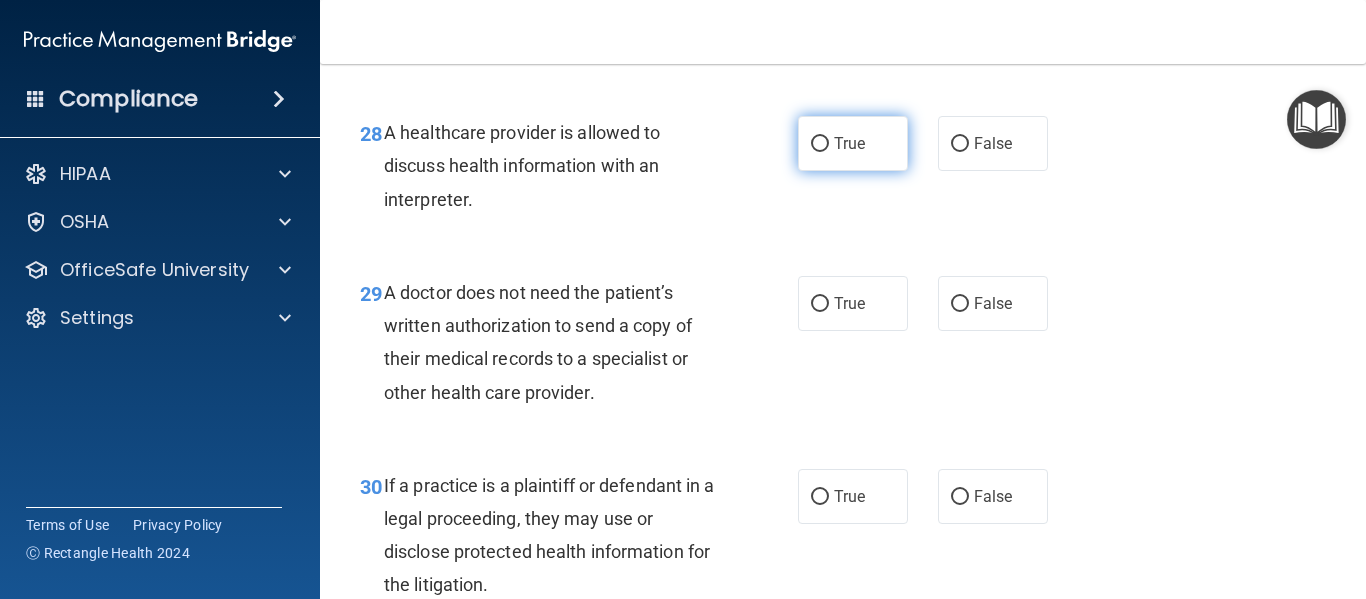 click on "True" at bounding box center [853, 143] 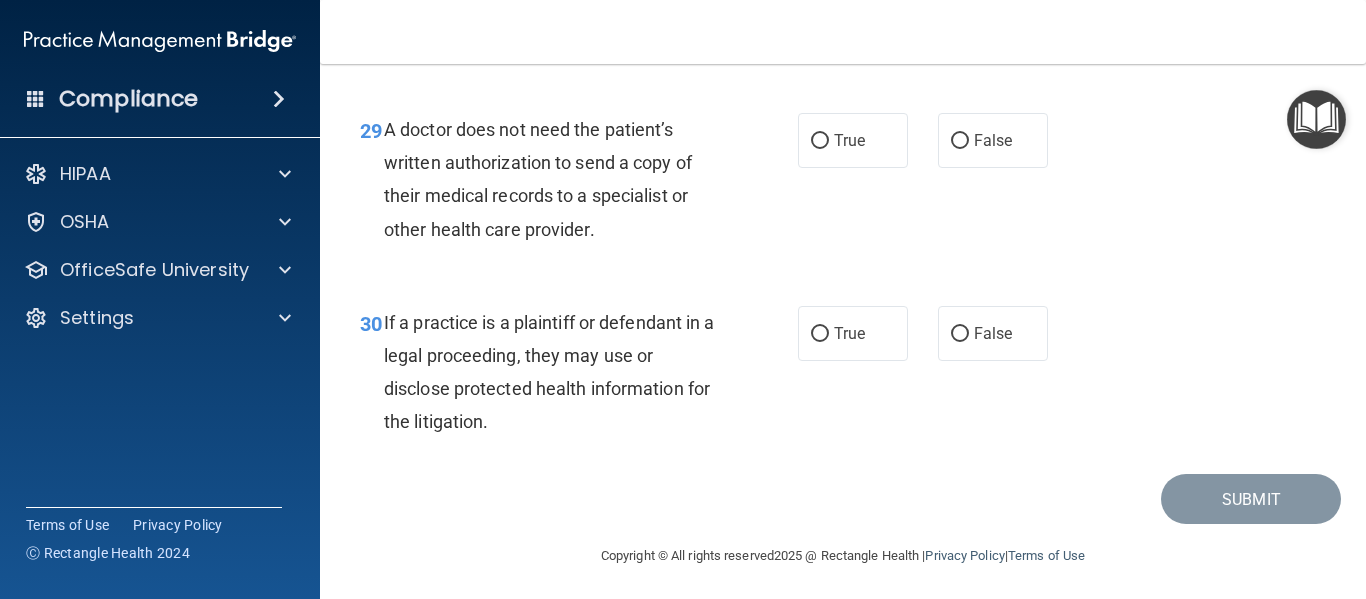 scroll, scrollTop: 5447, scrollLeft: 0, axis: vertical 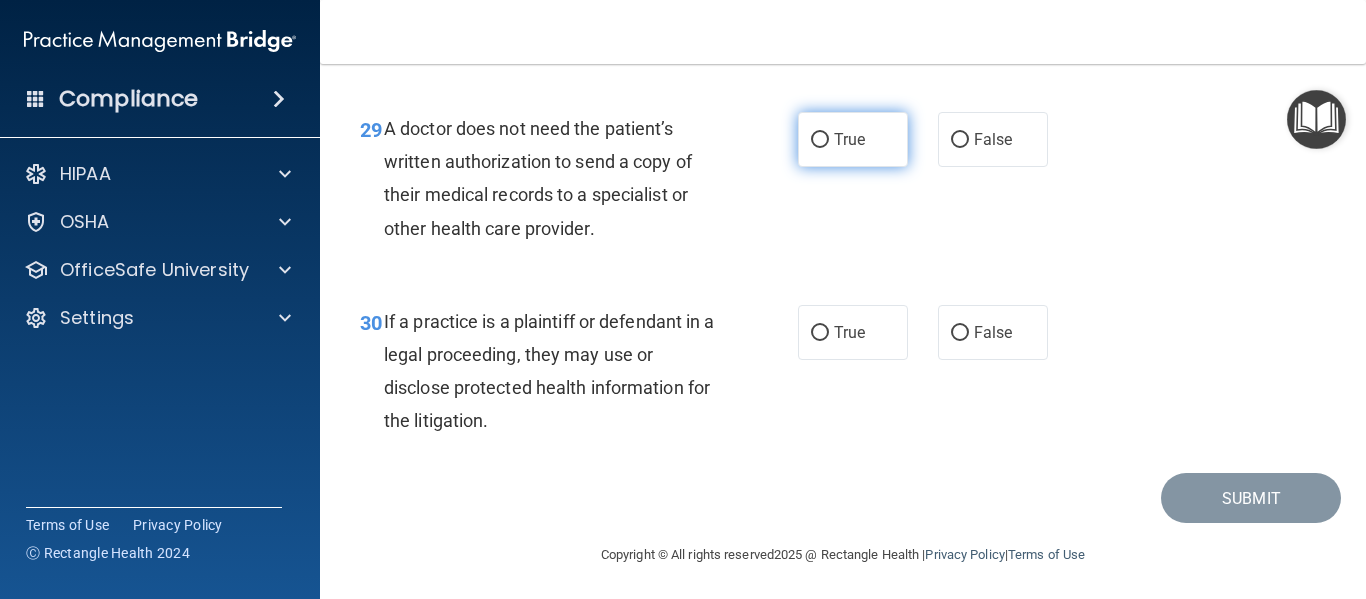 click on "True" at bounding box center [849, 139] 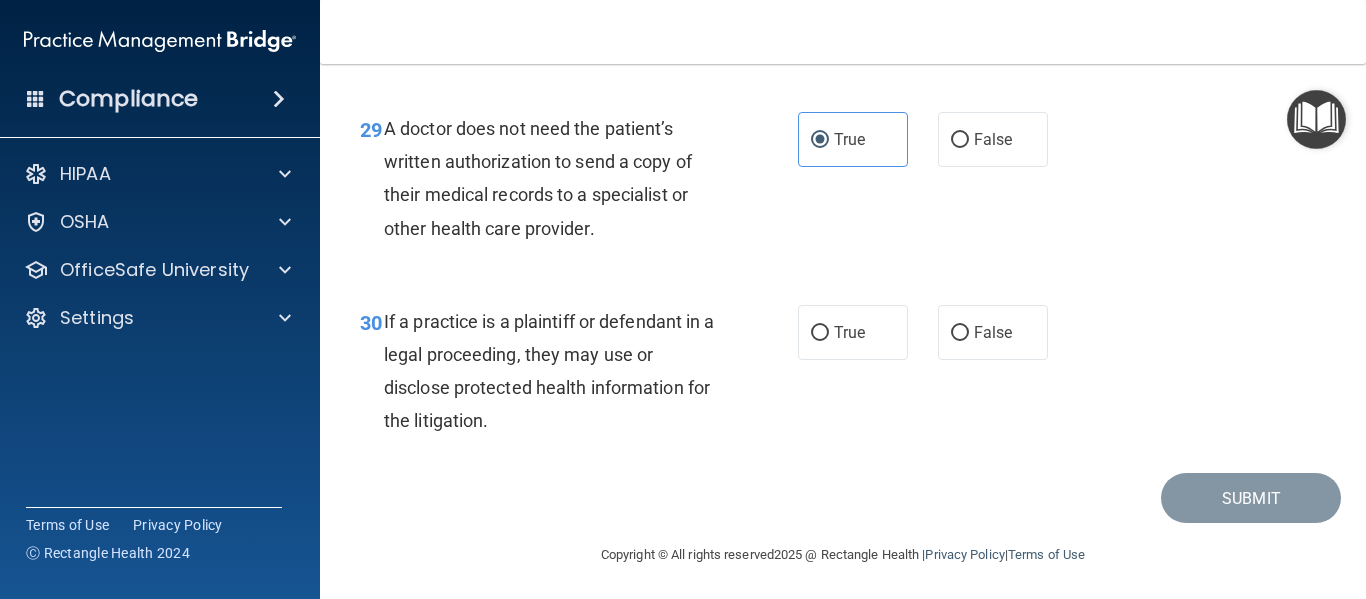 scroll, scrollTop: 5484, scrollLeft: 0, axis: vertical 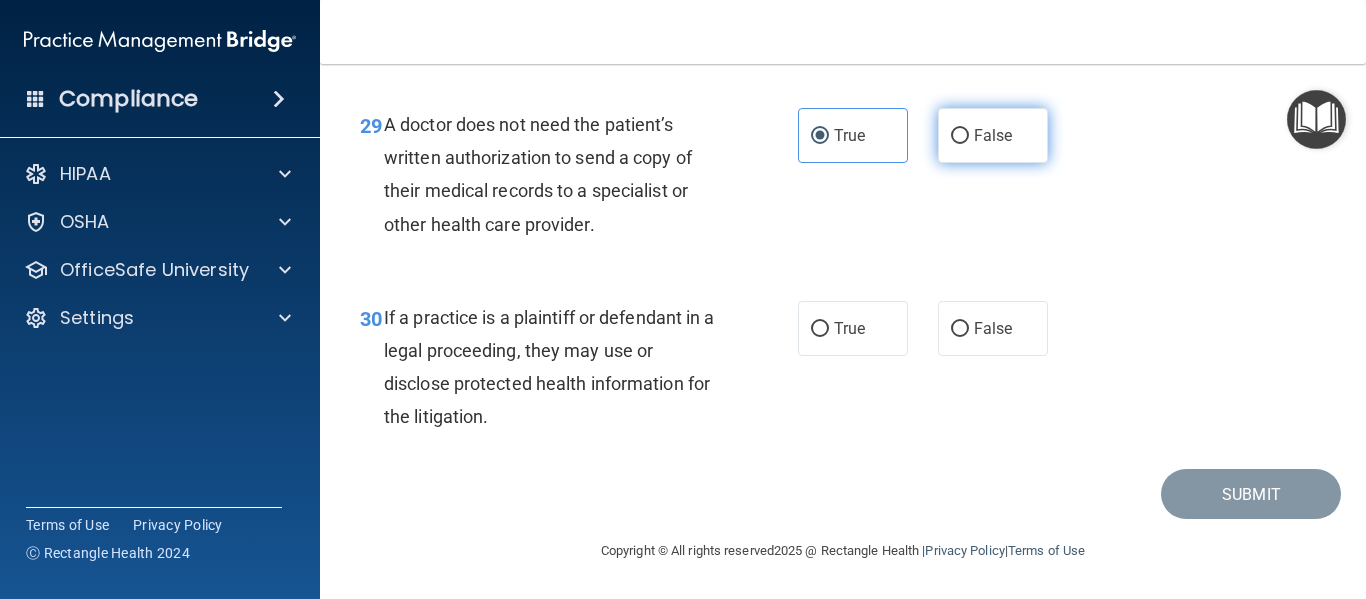 click on "False" at bounding box center (993, 135) 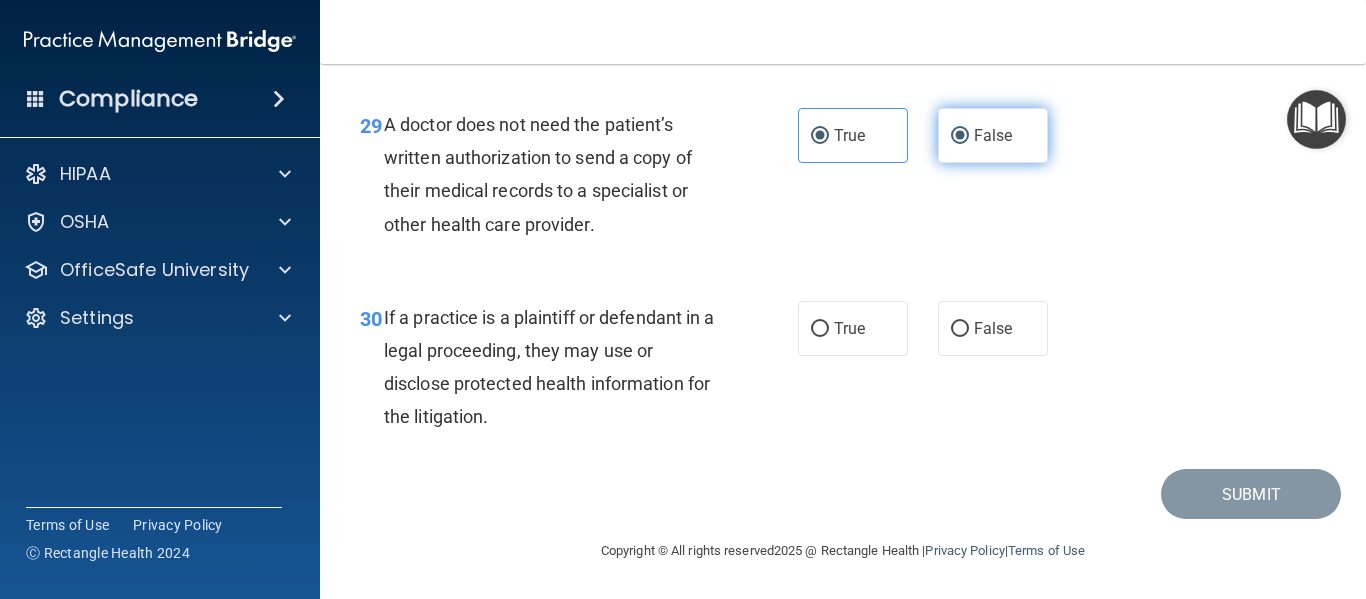 radio on "false" 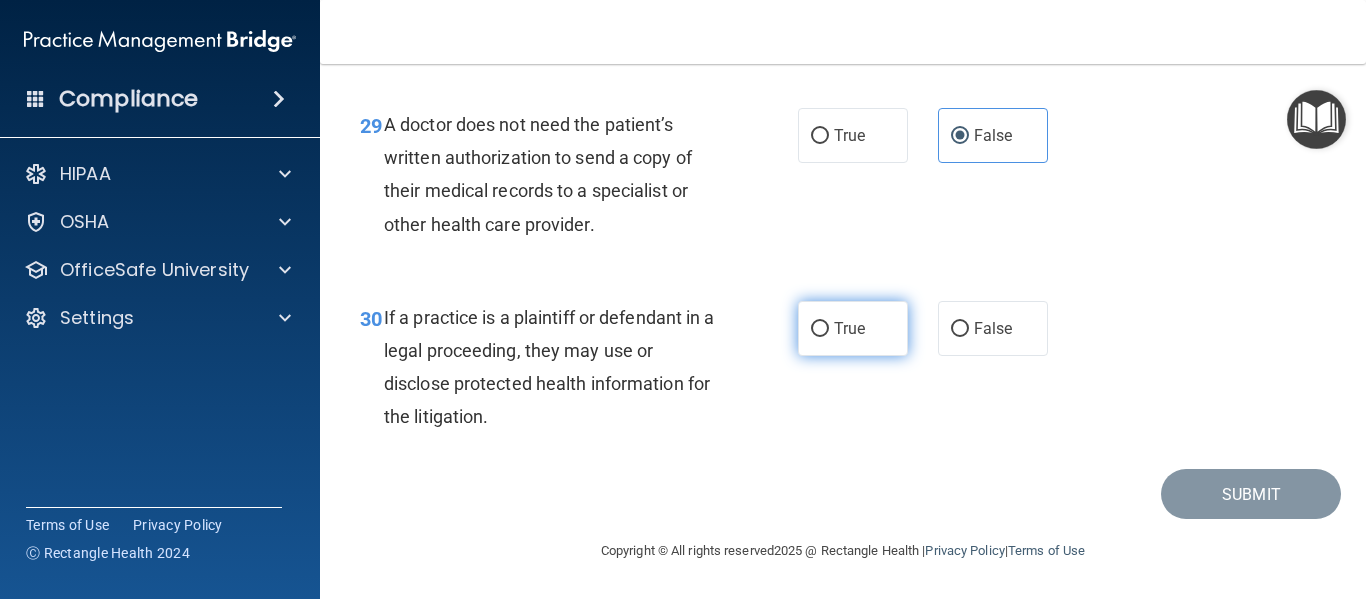 click on "True" at bounding box center [849, 328] 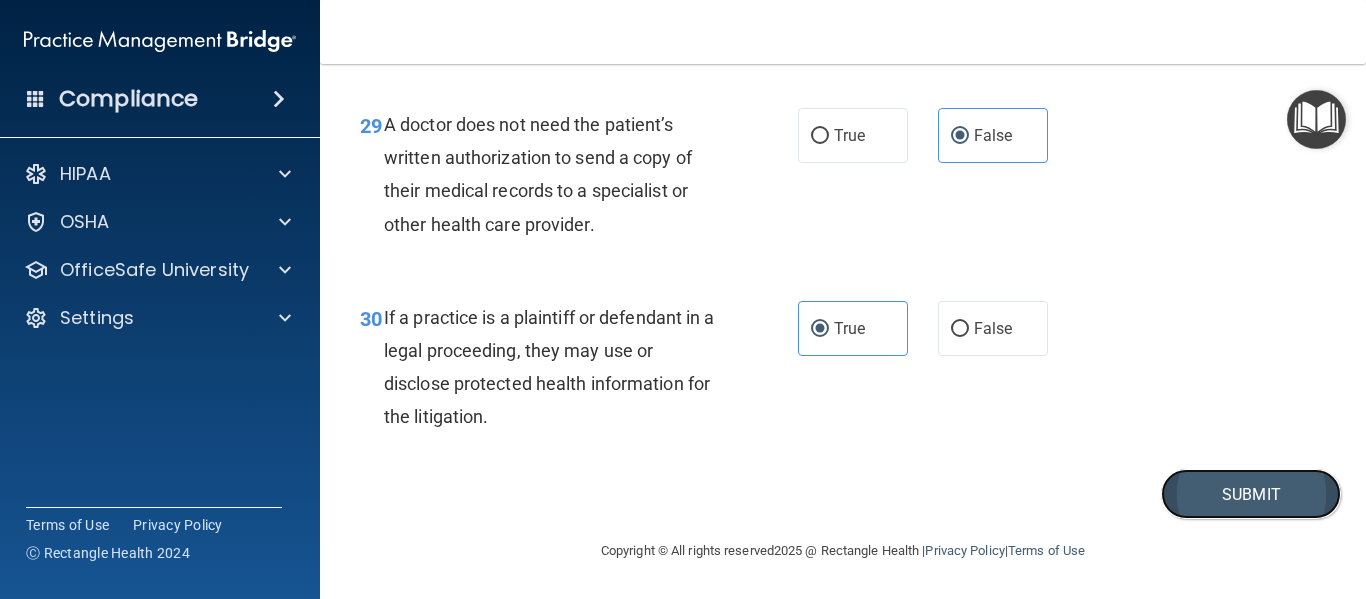 click on "Submit" at bounding box center [1251, 494] 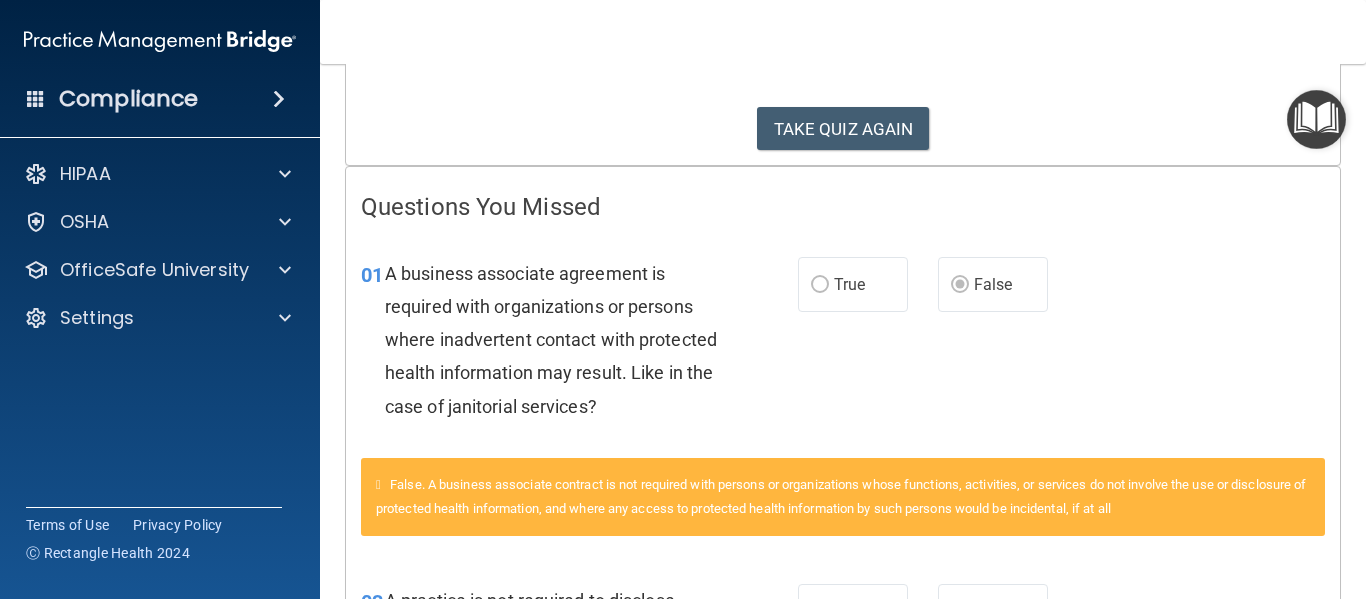 scroll, scrollTop: 0, scrollLeft: 0, axis: both 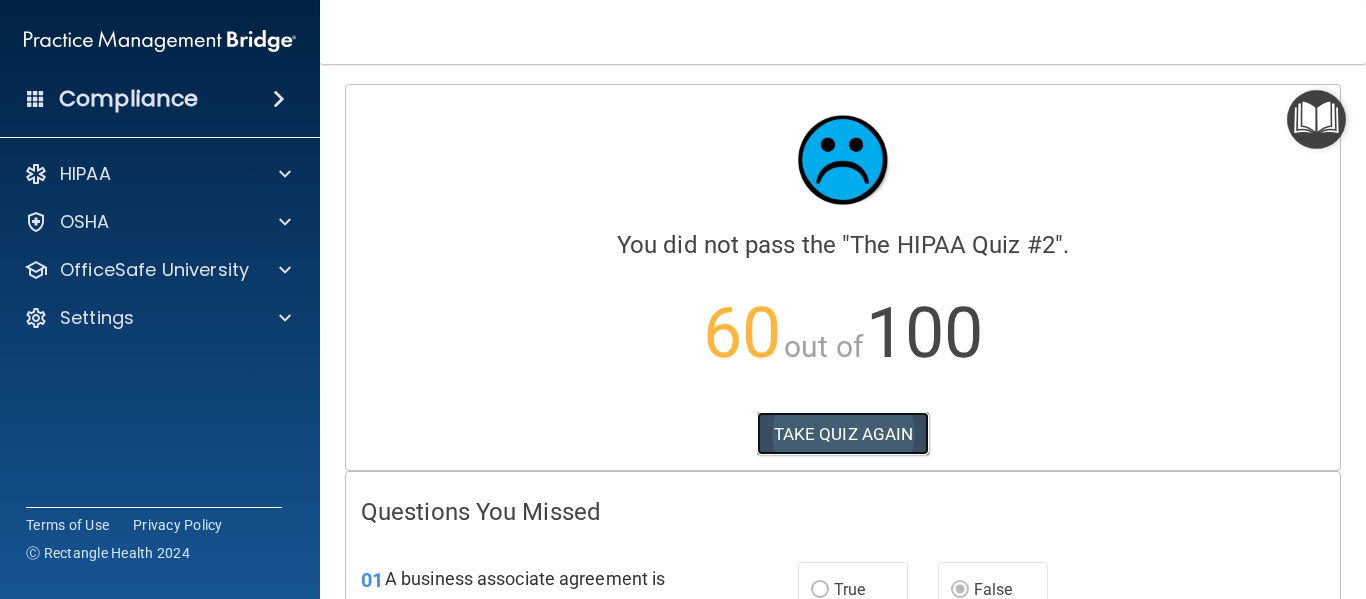 click on "TAKE QUIZ AGAIN" at bounding box center [843, 434] 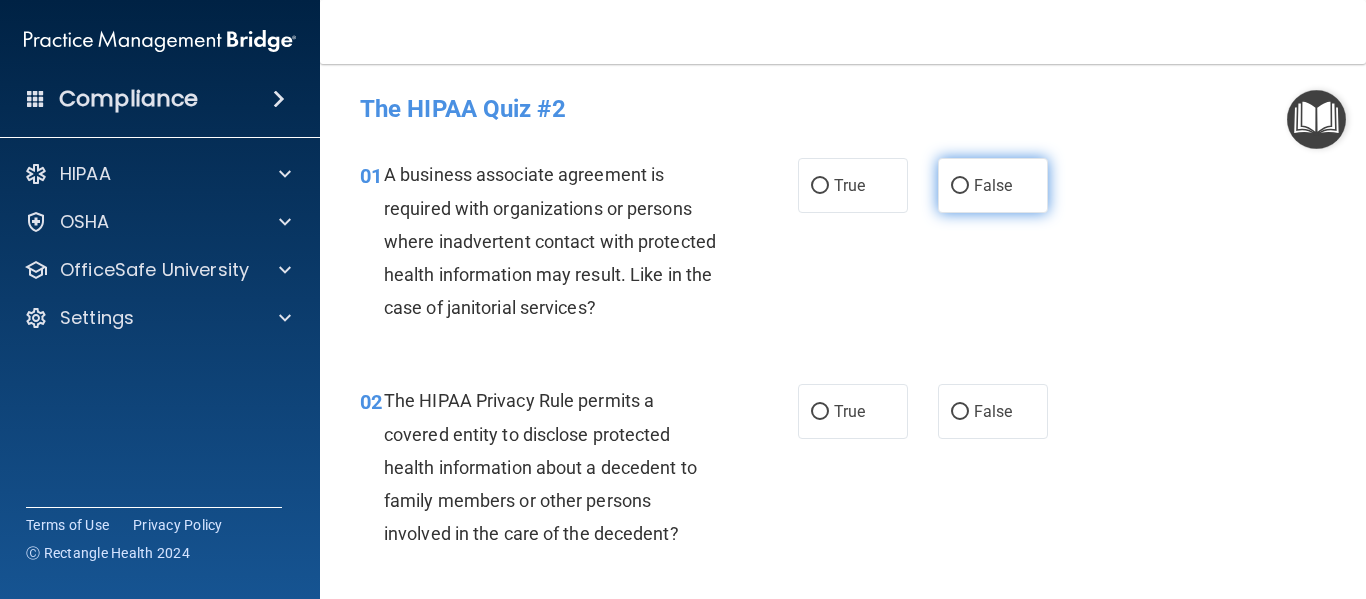 click on "False" at bounding box center (993, 185) 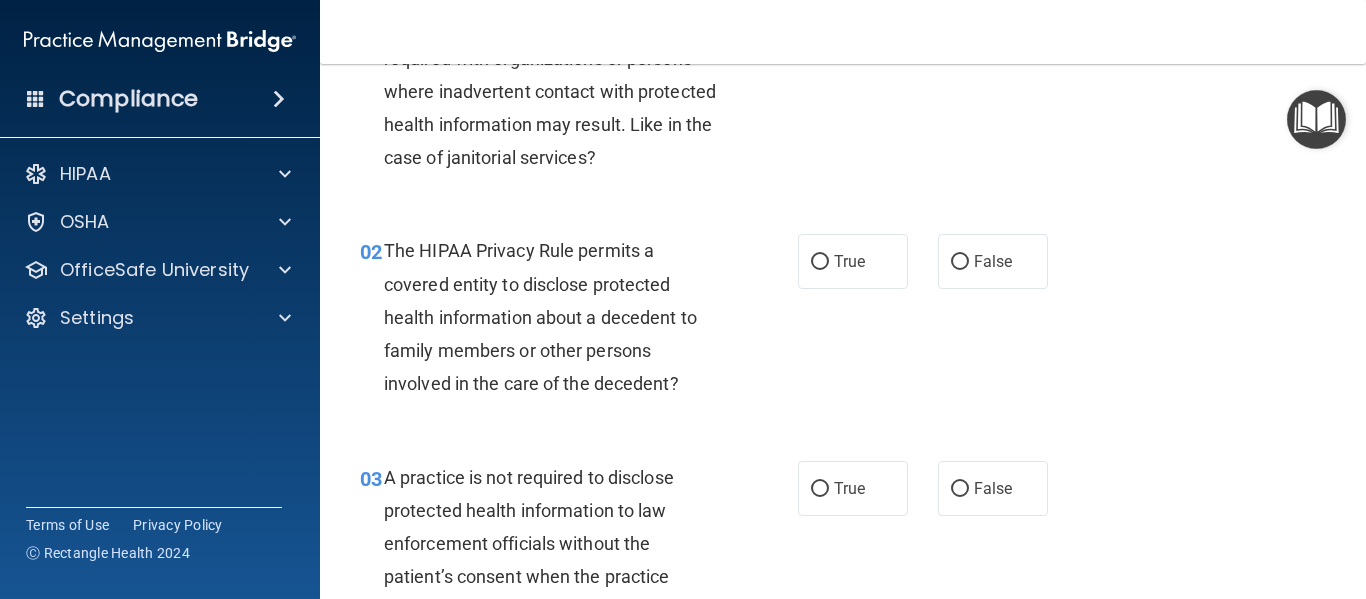 scroll, scrollTop: 159, scrollLeft: 0, axis: vertical 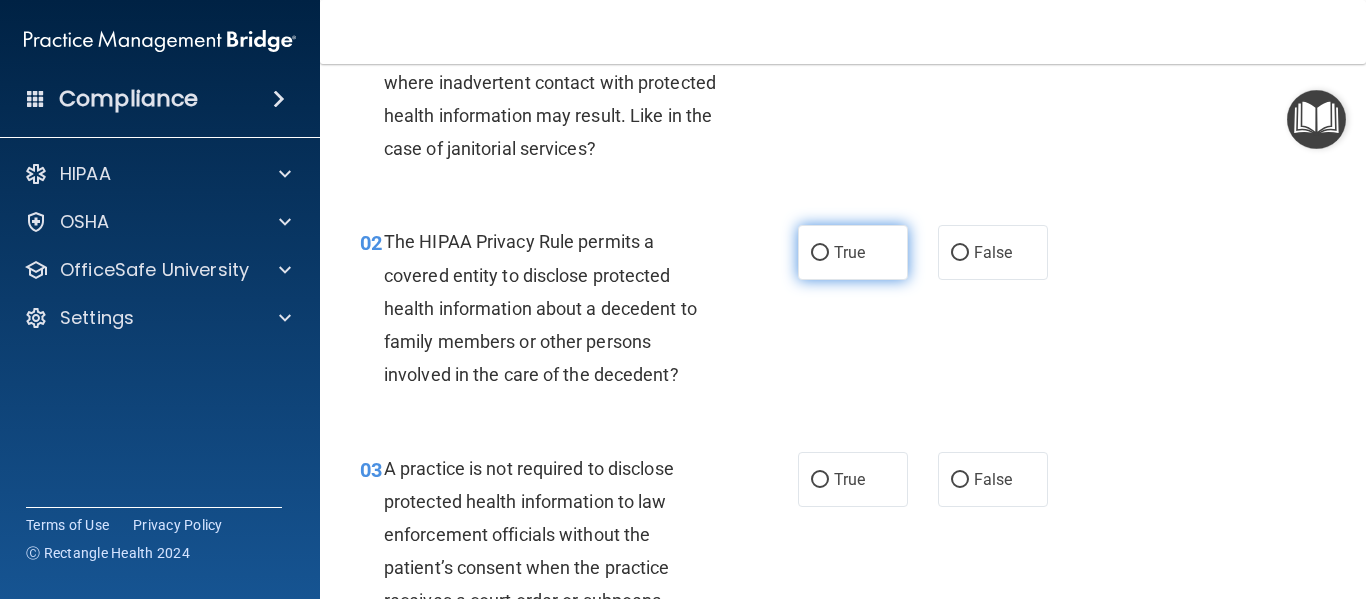 click on "True" at bounding box center (849, 252) 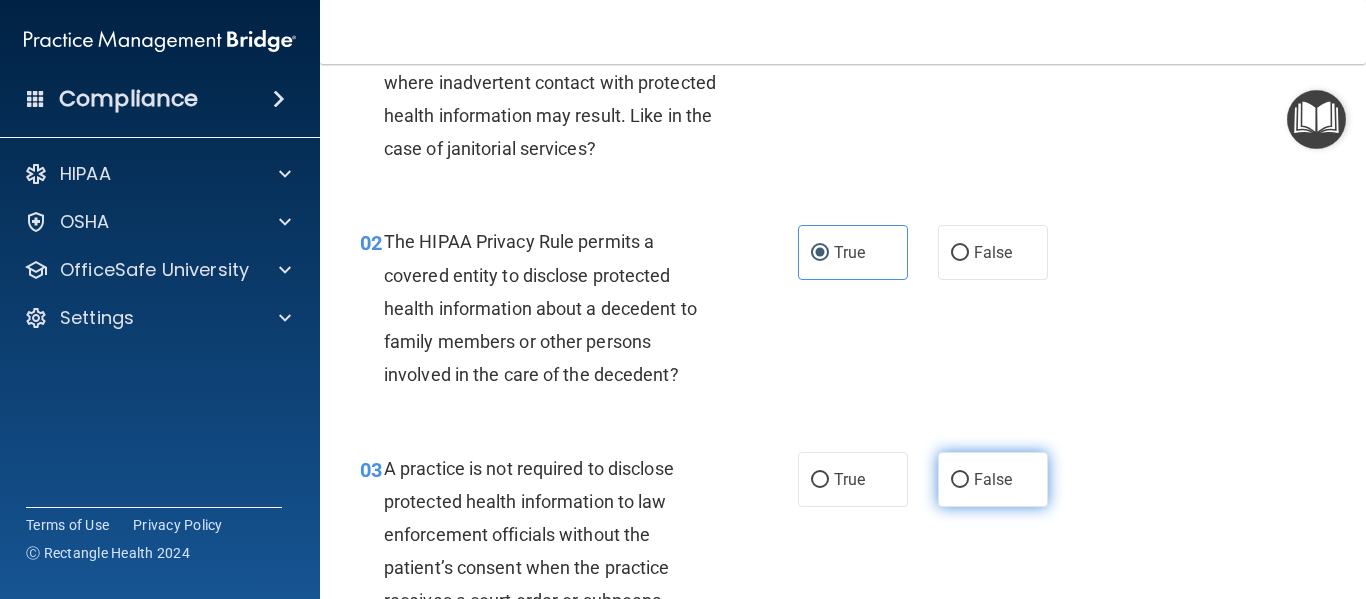 click on "False" at bounding box center [993, 479] 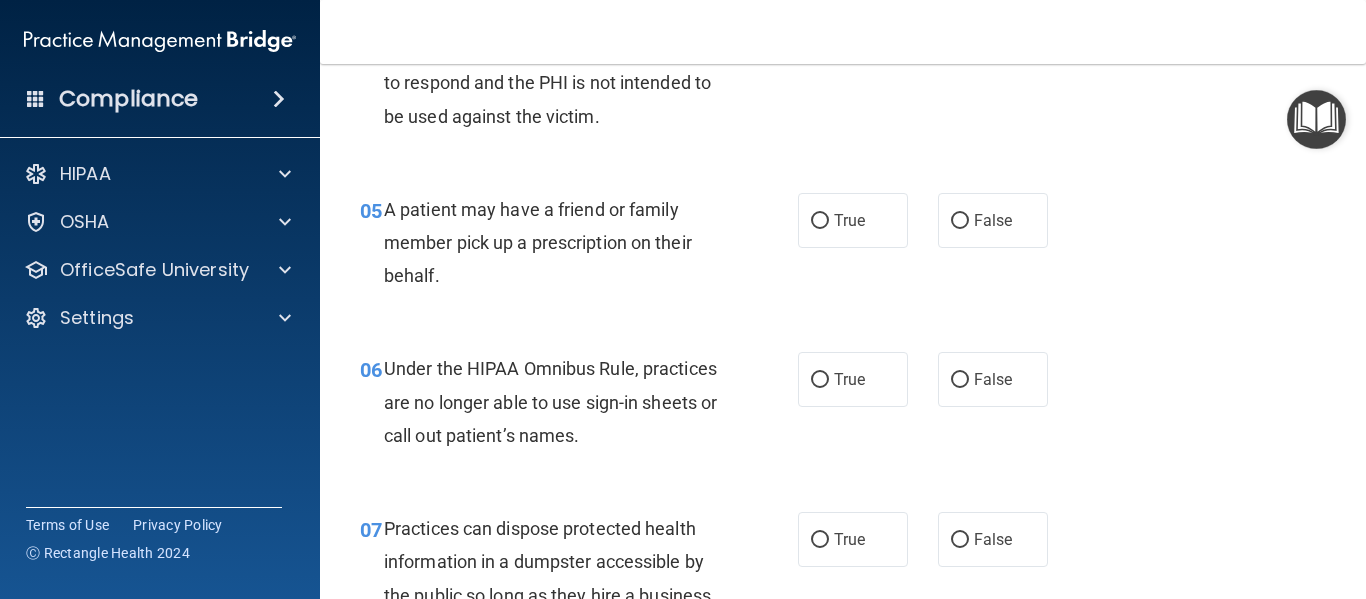 scroll, scrollTop: 578, scrollLeft: 0, axis: vertical 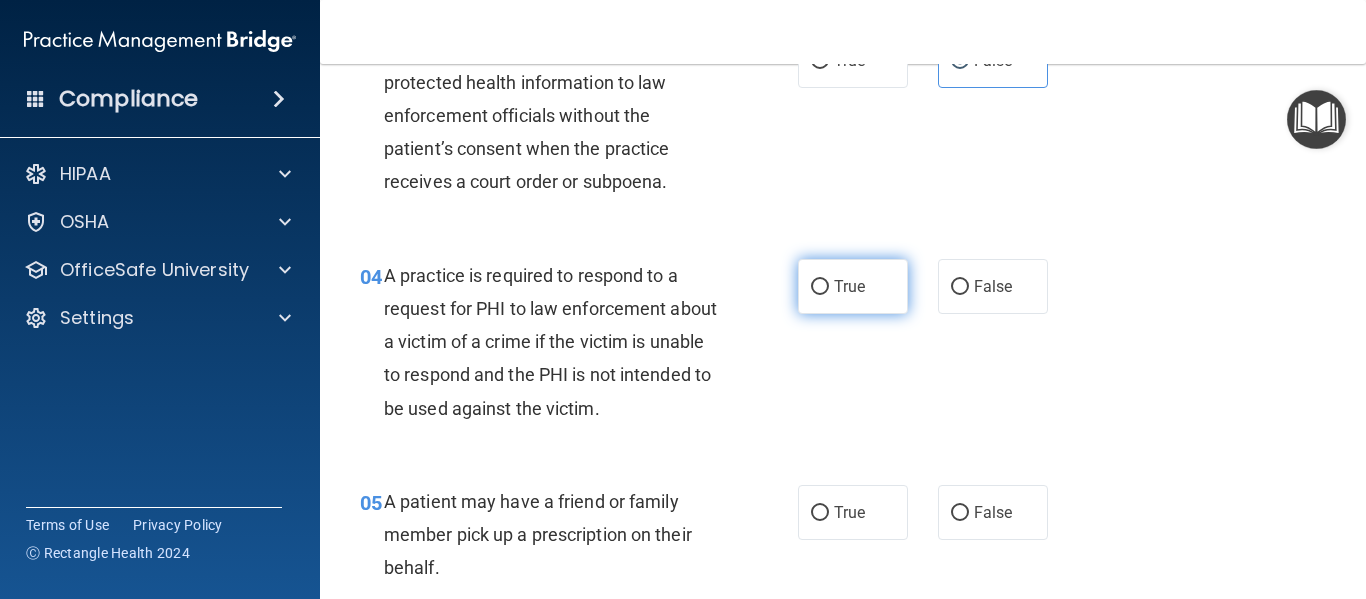click on "True" at bounding box center (853, 286) 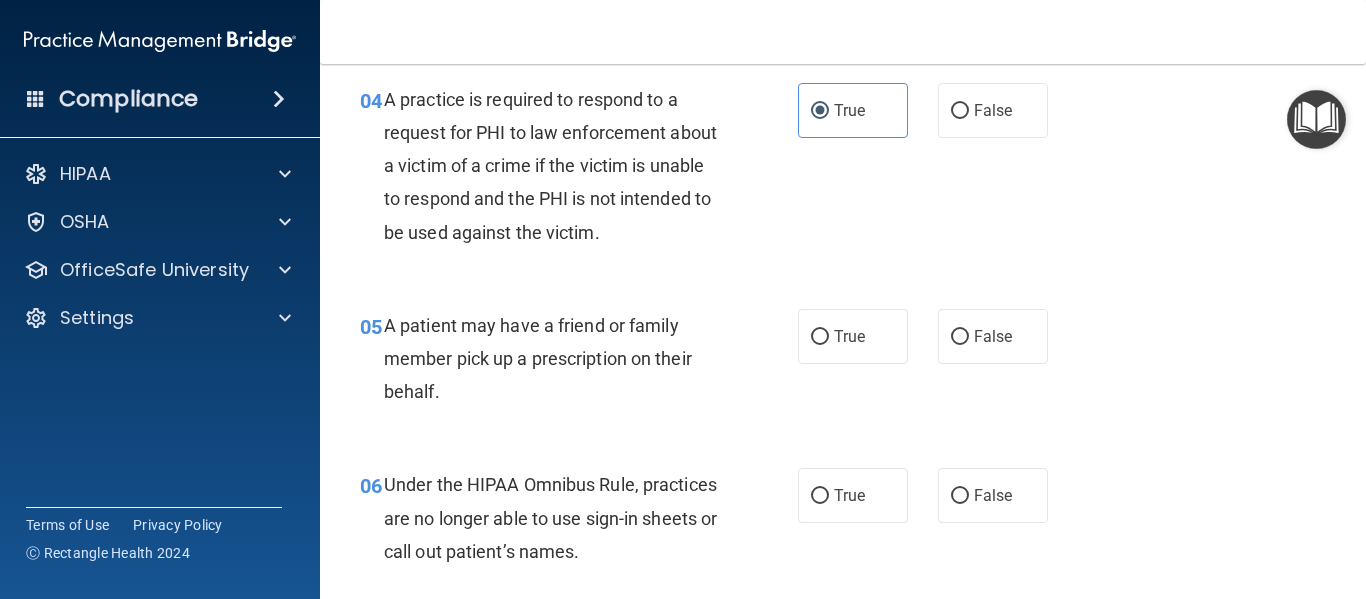 scroll, scrollTop: 762, scrollLeft: 0, axis: vertical 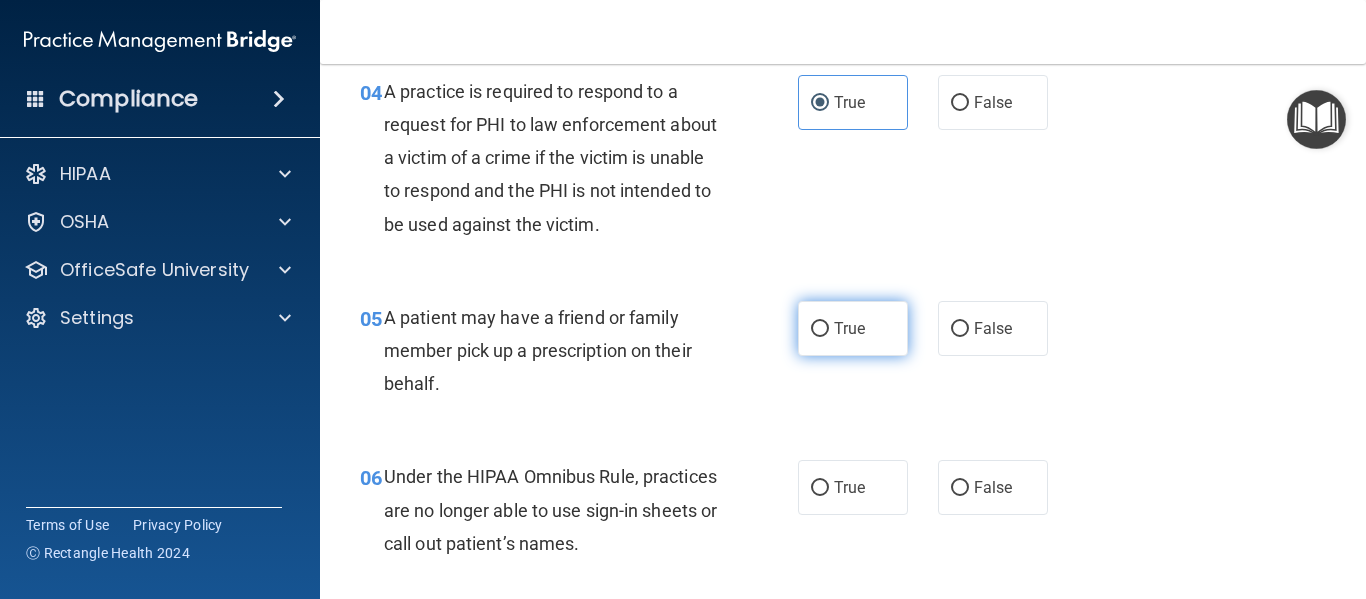 click on "True" at bounding box center [849, 328] 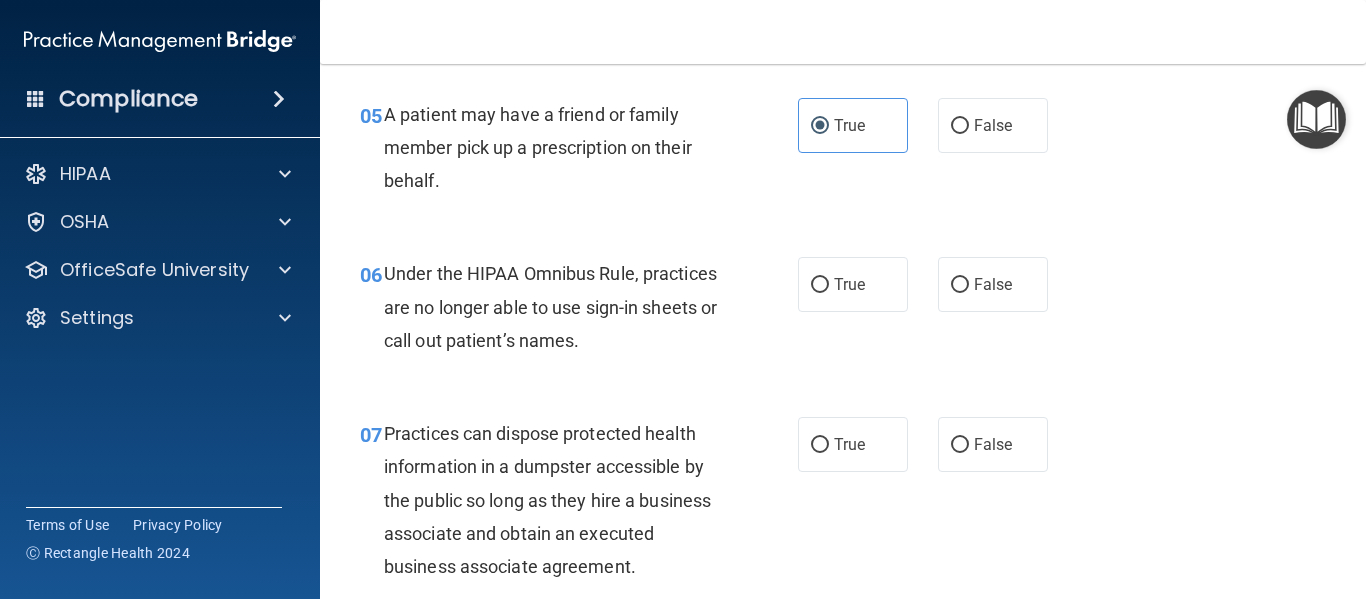 scroll, scrollTop: 966, scrollLeft: 0, axis: vertical 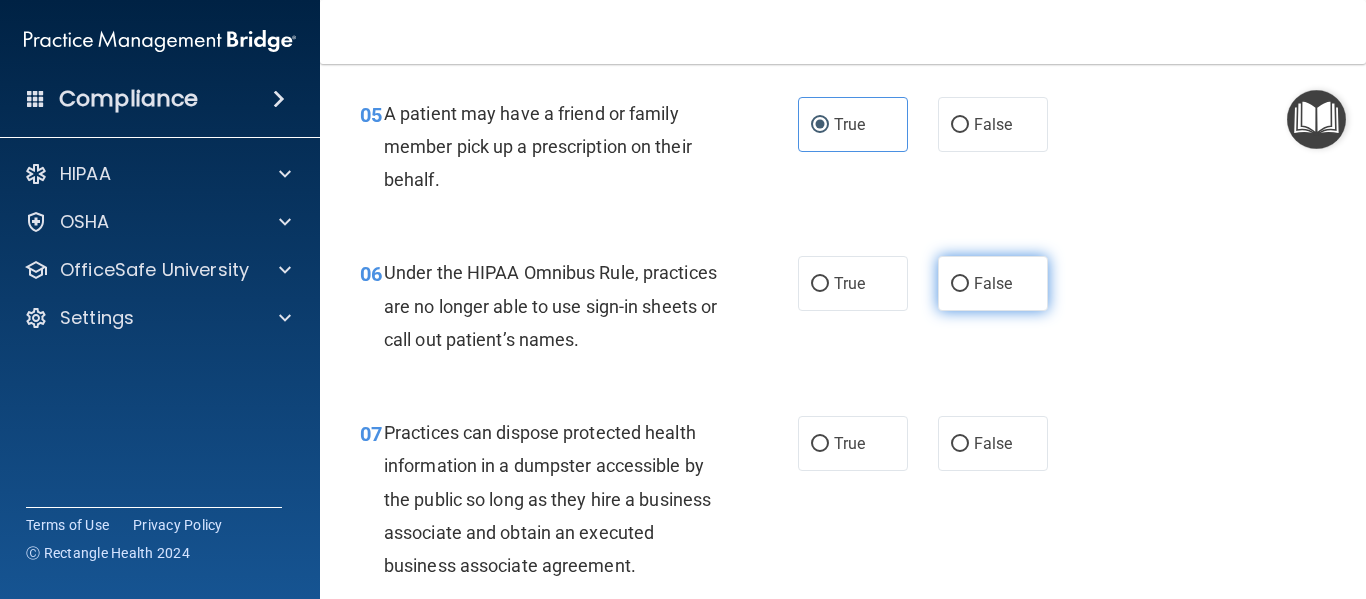 click on "False" at bounding box center [993, 283] 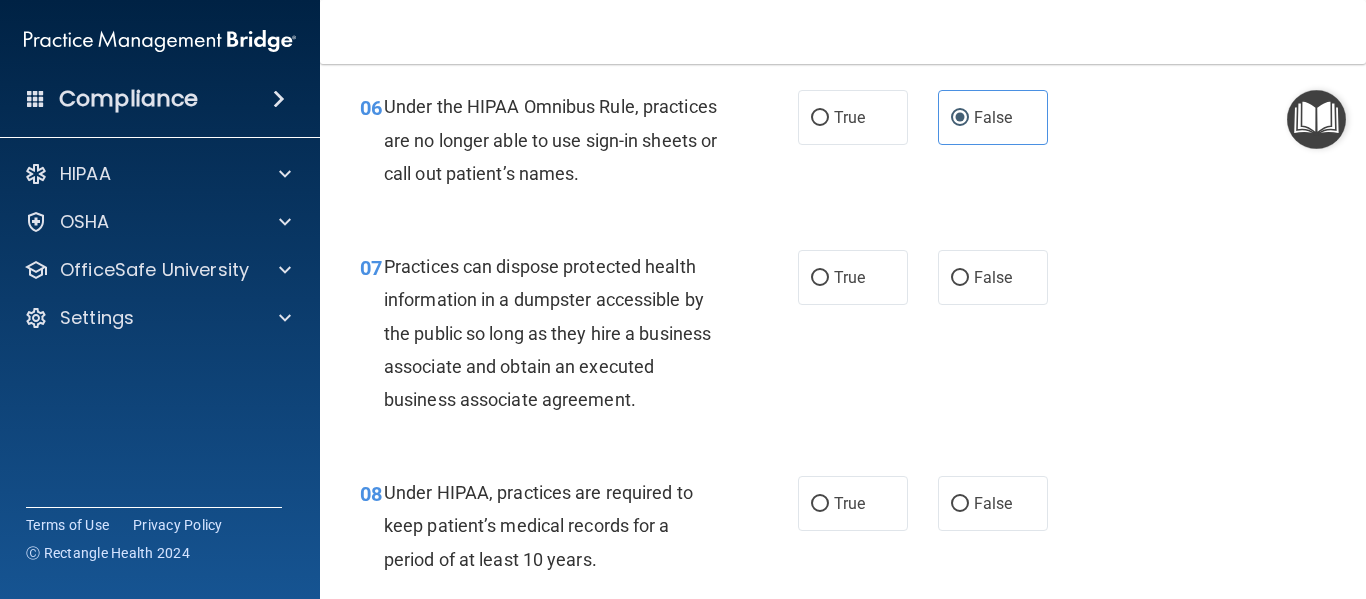 scroll, scrollTop: 1133, scrollLeft: 0, axis: vertical 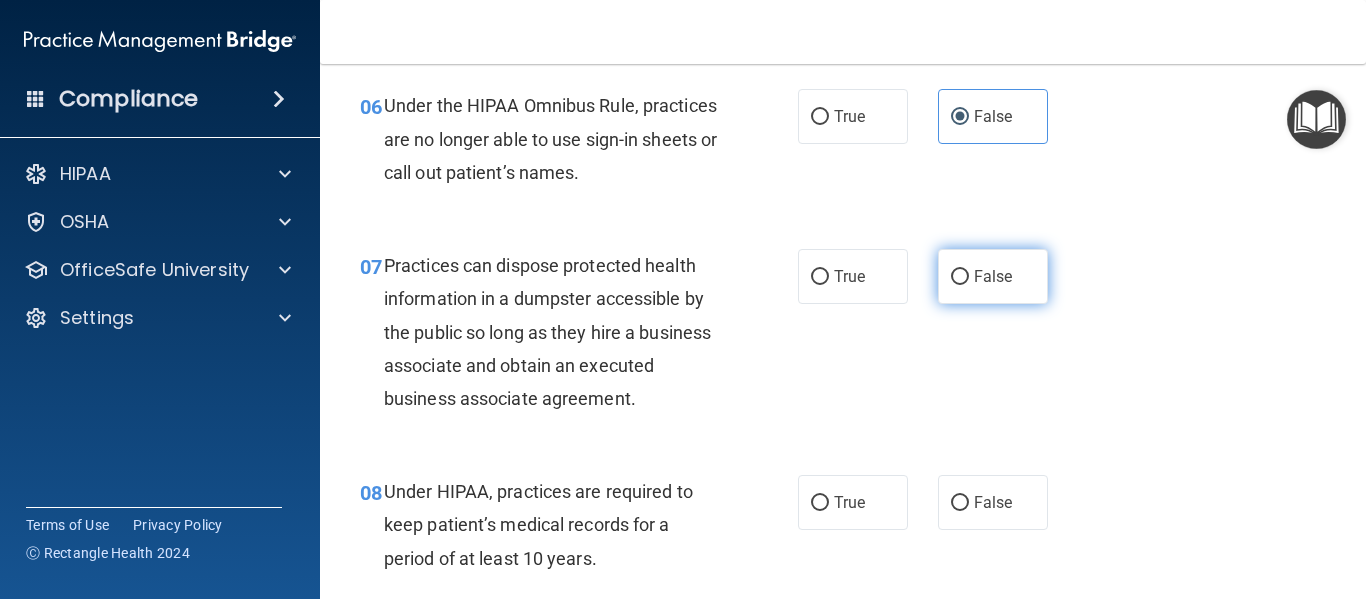 click on "False" at bounding box center [993, 276] 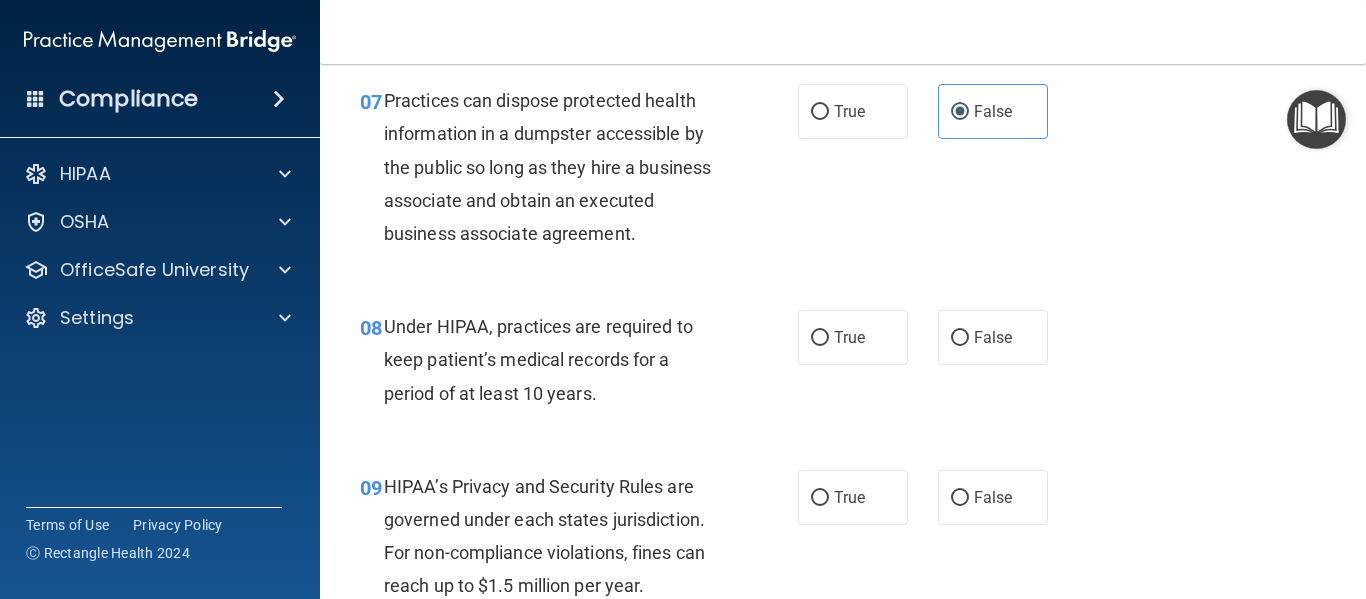 scroll, scrollTop: 1317, scrollLeft: 0, axis: vertical 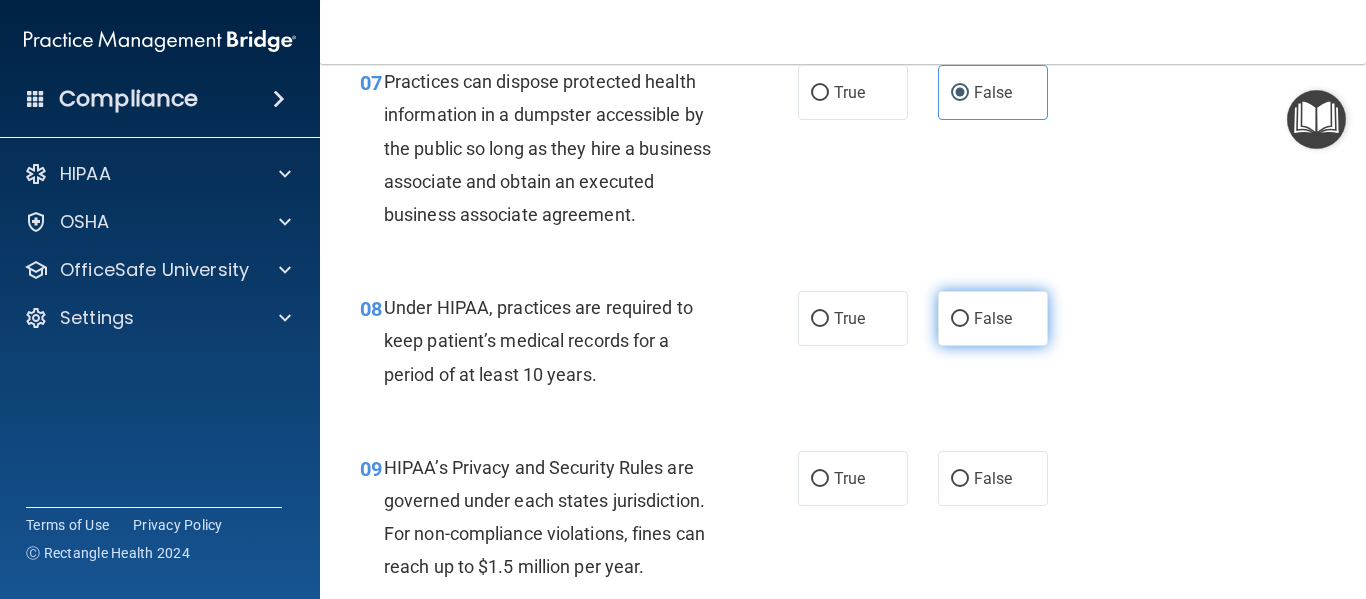 click on "False" at bounding box center (993, 318) 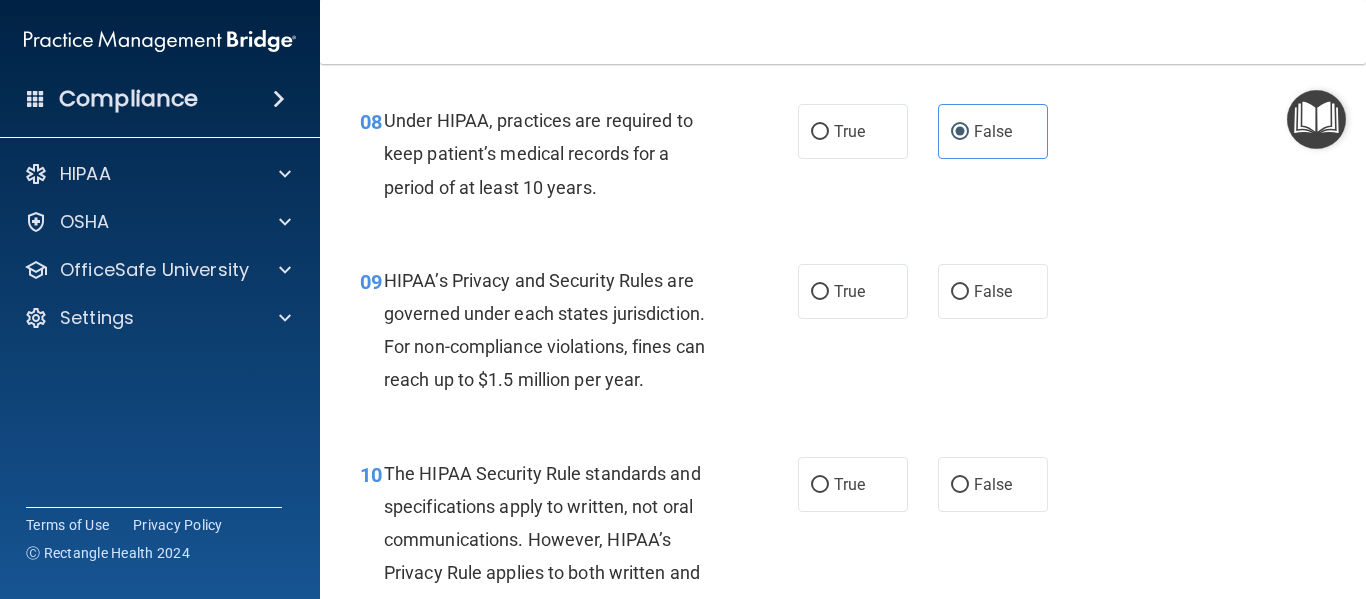 scroll, scrollTop: 1505, scrollLeft: 0, axis: vertical 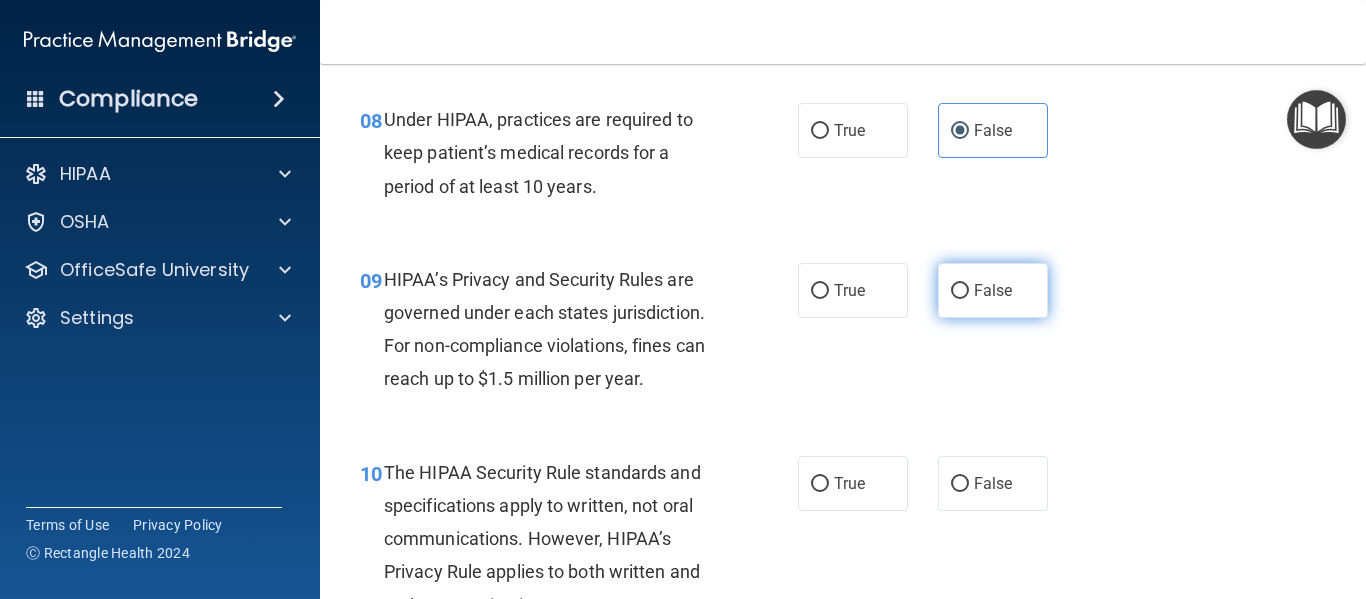 click on "False" at bounding box center (993, 290) 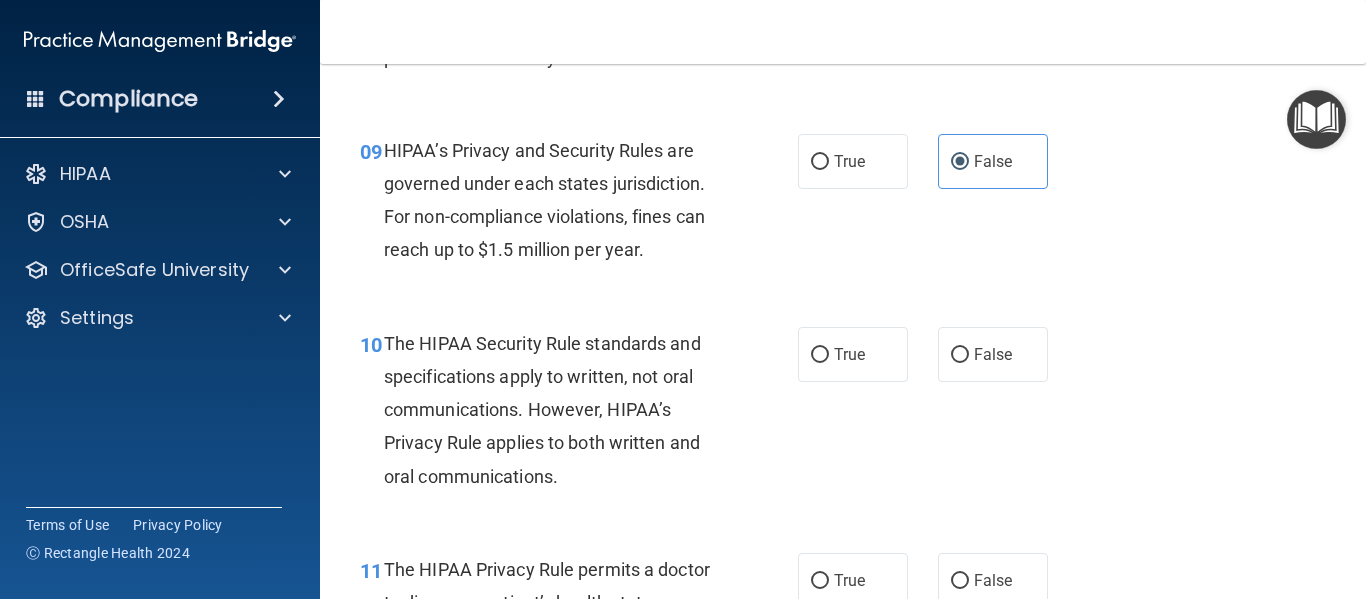 scroll, scrollTop: 1635, scrollLeft: 0, axis: vertical 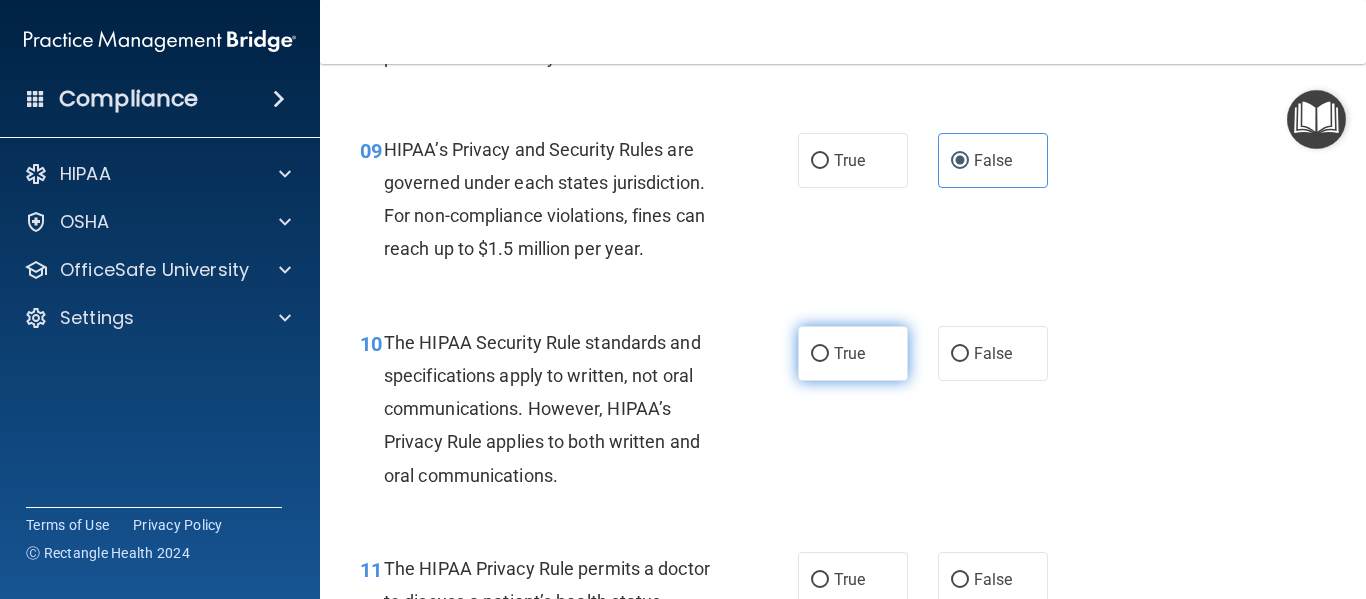 click on "True" at bounding box center (853, 353) 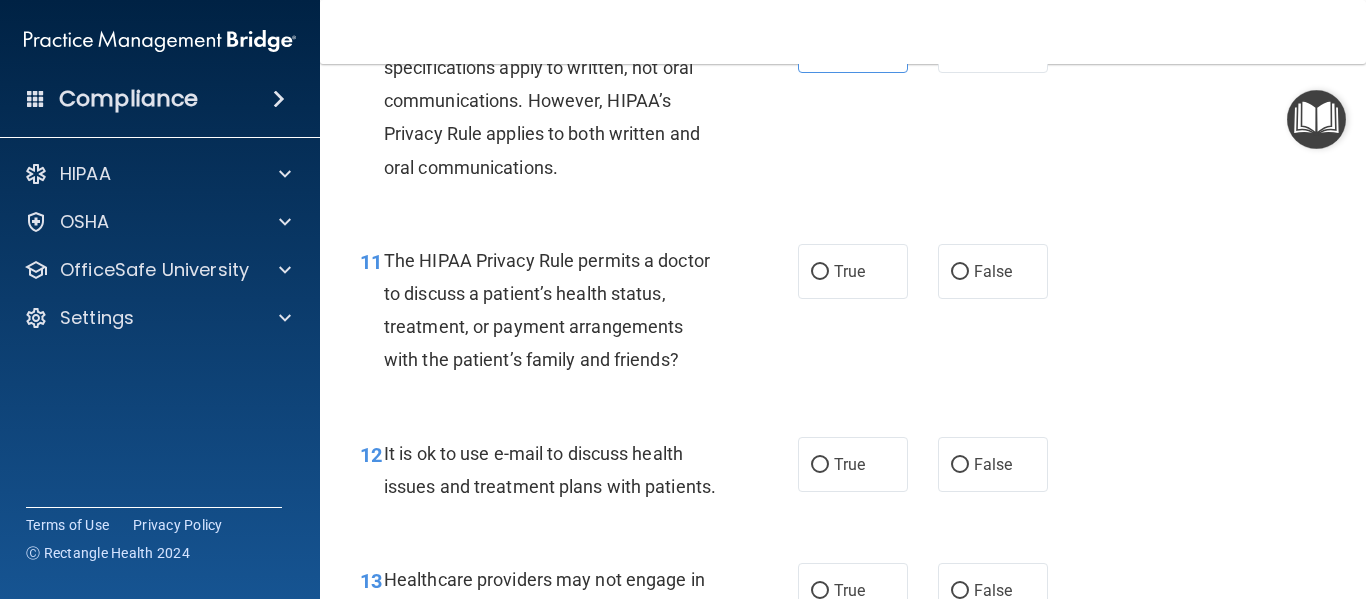 scroll, scrollTop: 1945, scrollLeft: 0, axis: vertical 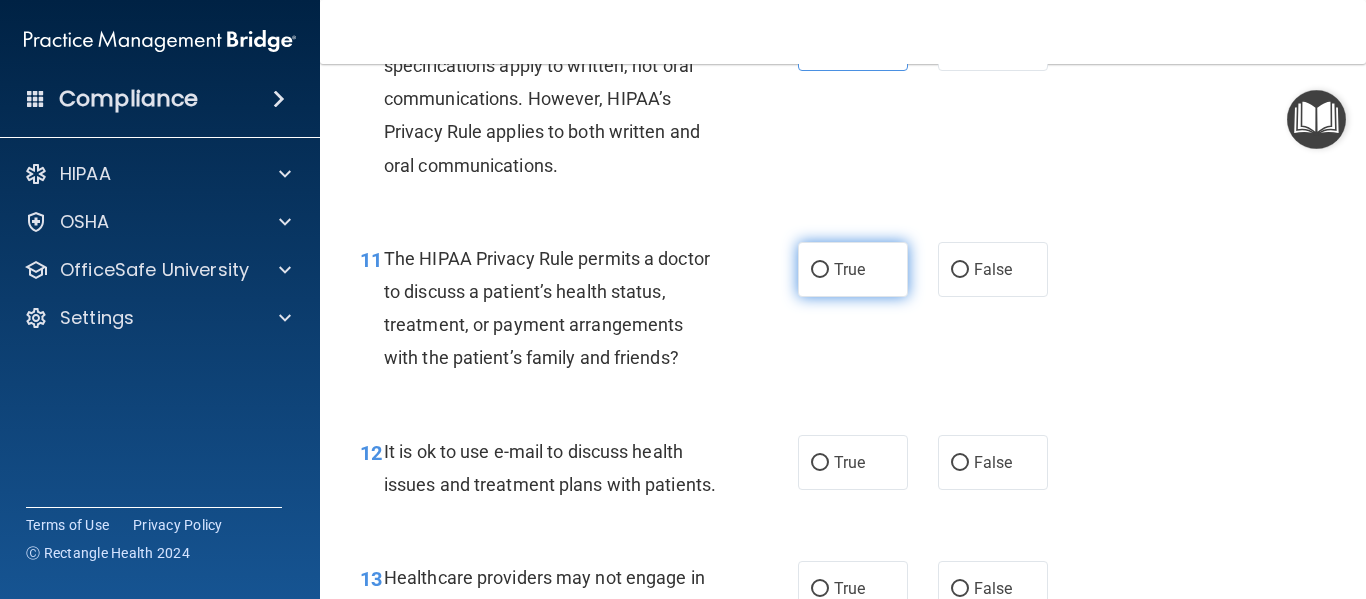 click on "True" at bounding box center [849, 269] 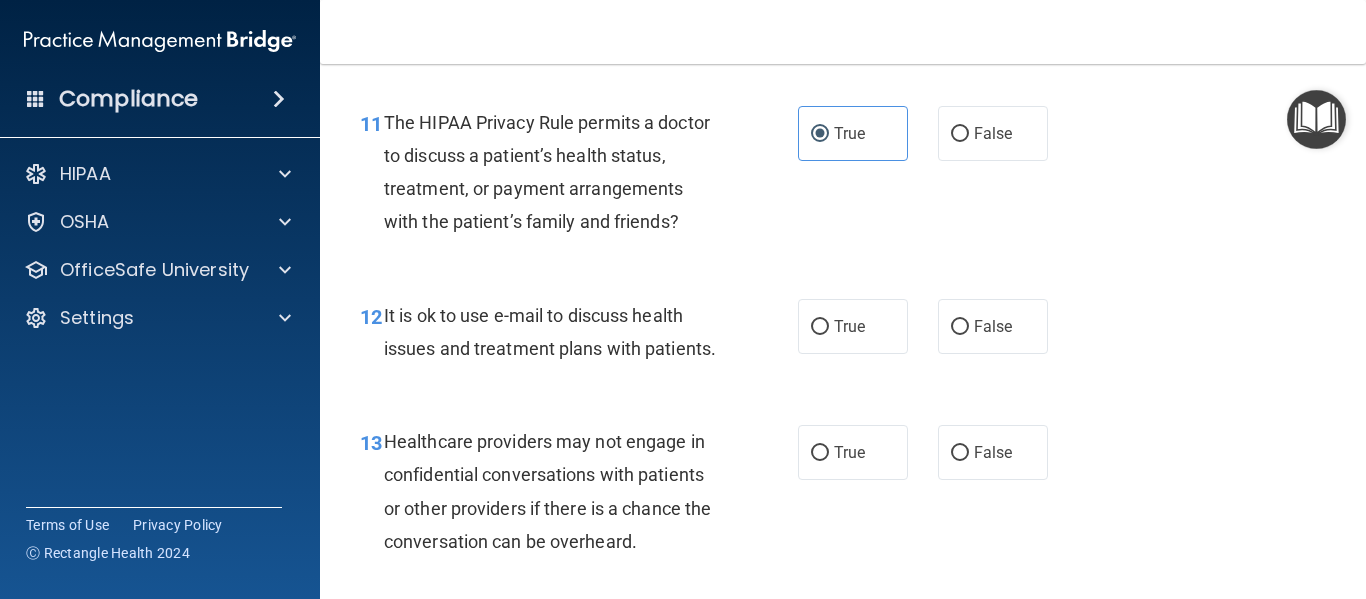 scroll, scrollTop: 2105, scrollLeft: 0, axis: vertical 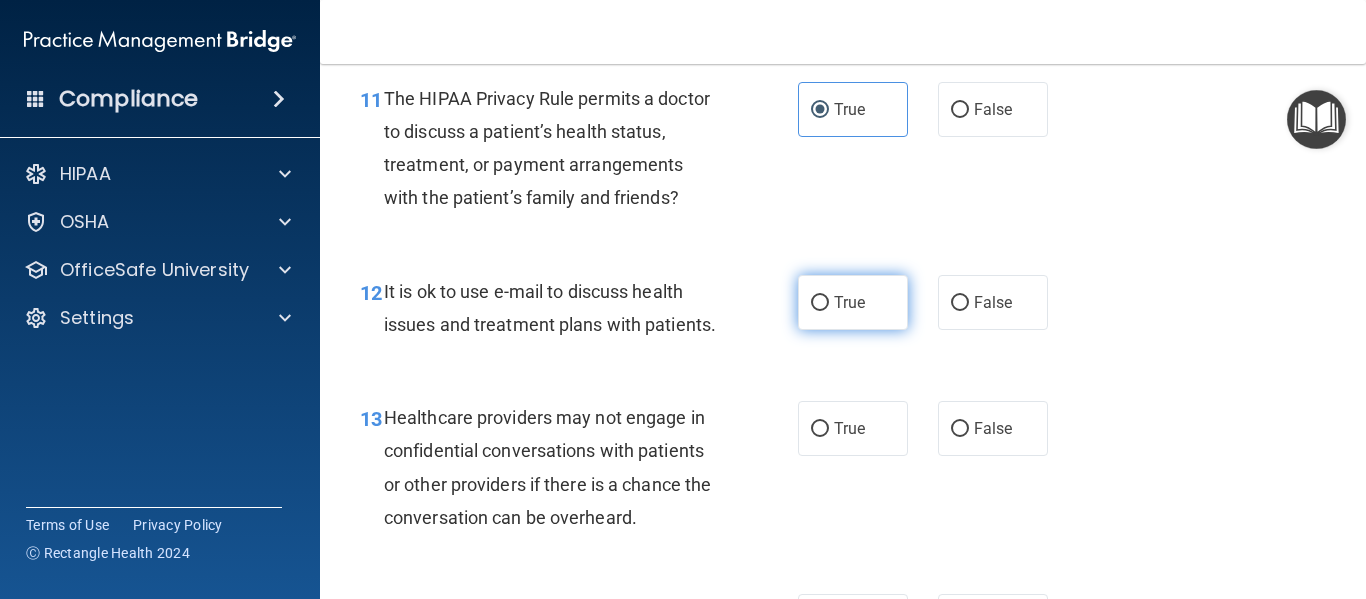 click on "True" at bounding box center (853, 302) 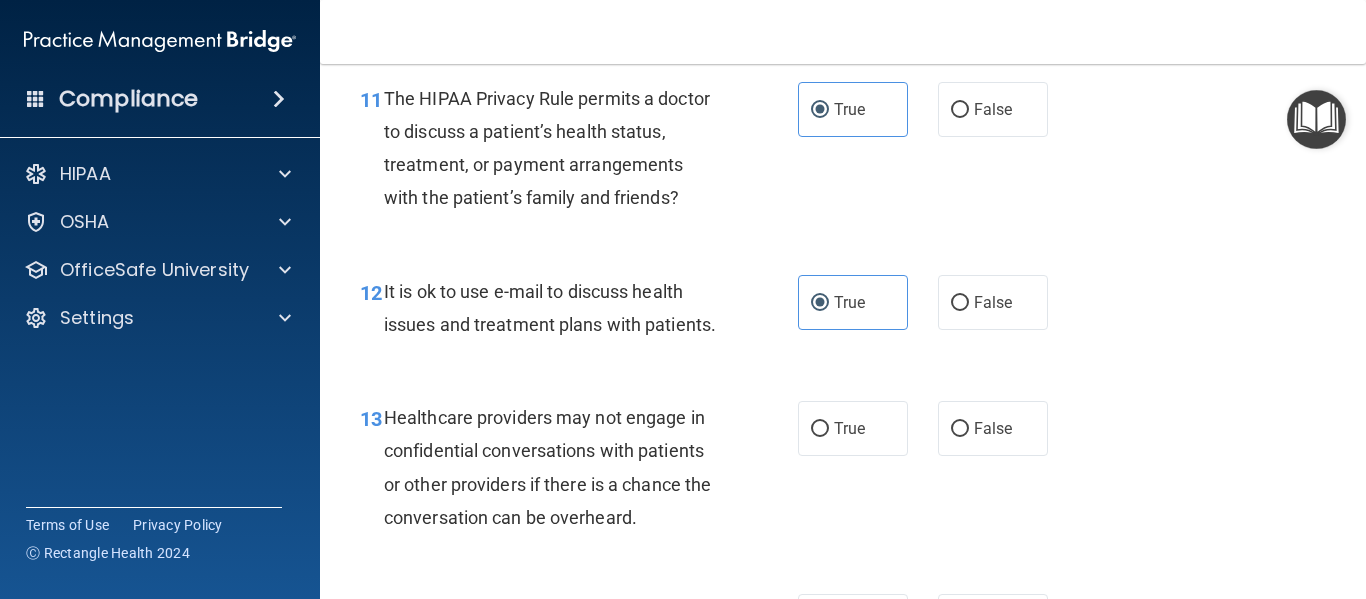 scroll, scrollTop: 2243, scrollLeft: 0, axis: vertical 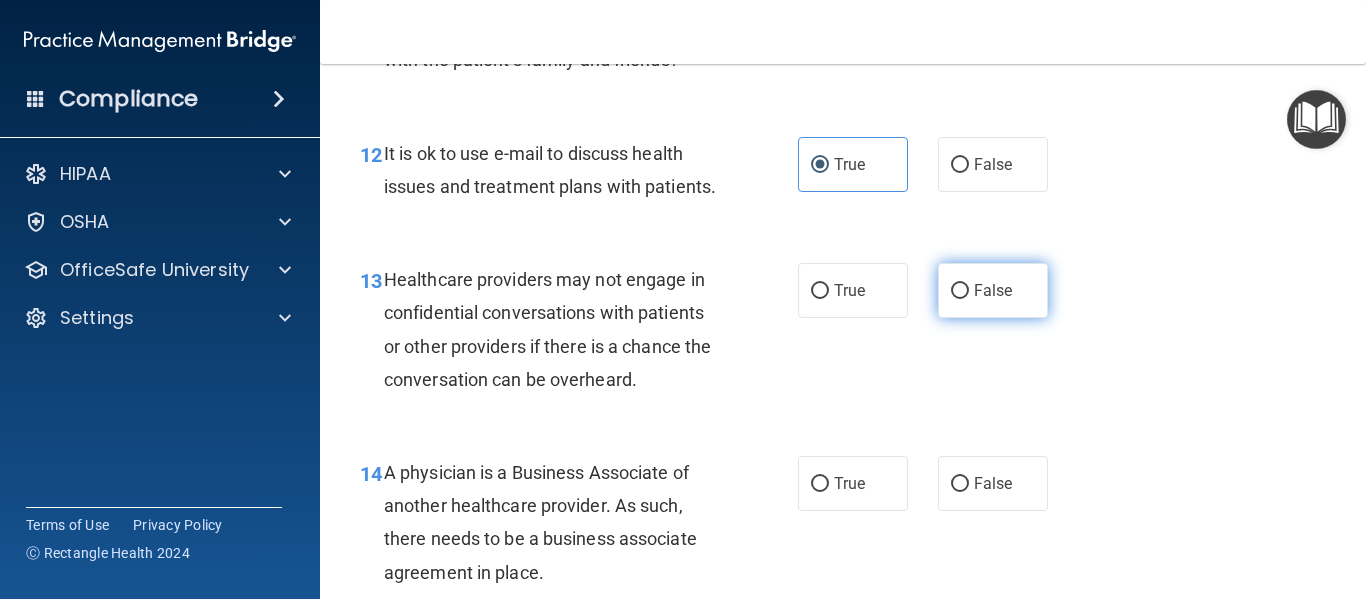 click on "False" at bounding box center [960, 291] 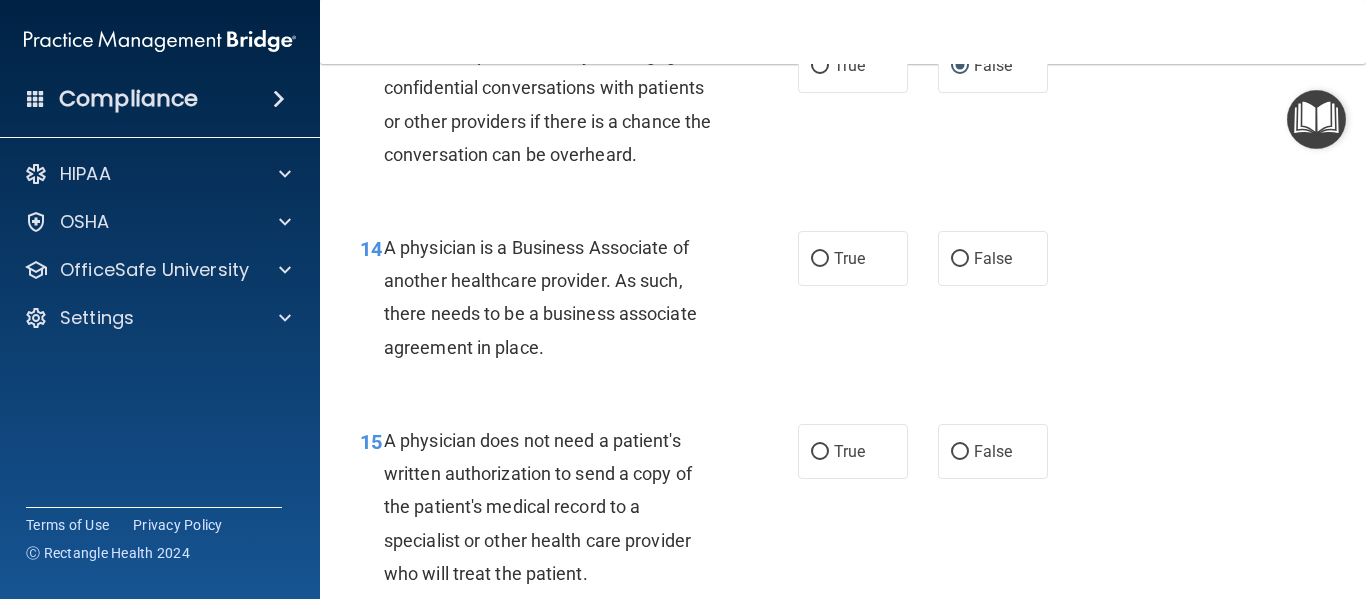 scroll, scrollTop: 2469, scrollLeft: 0, axis: vertical 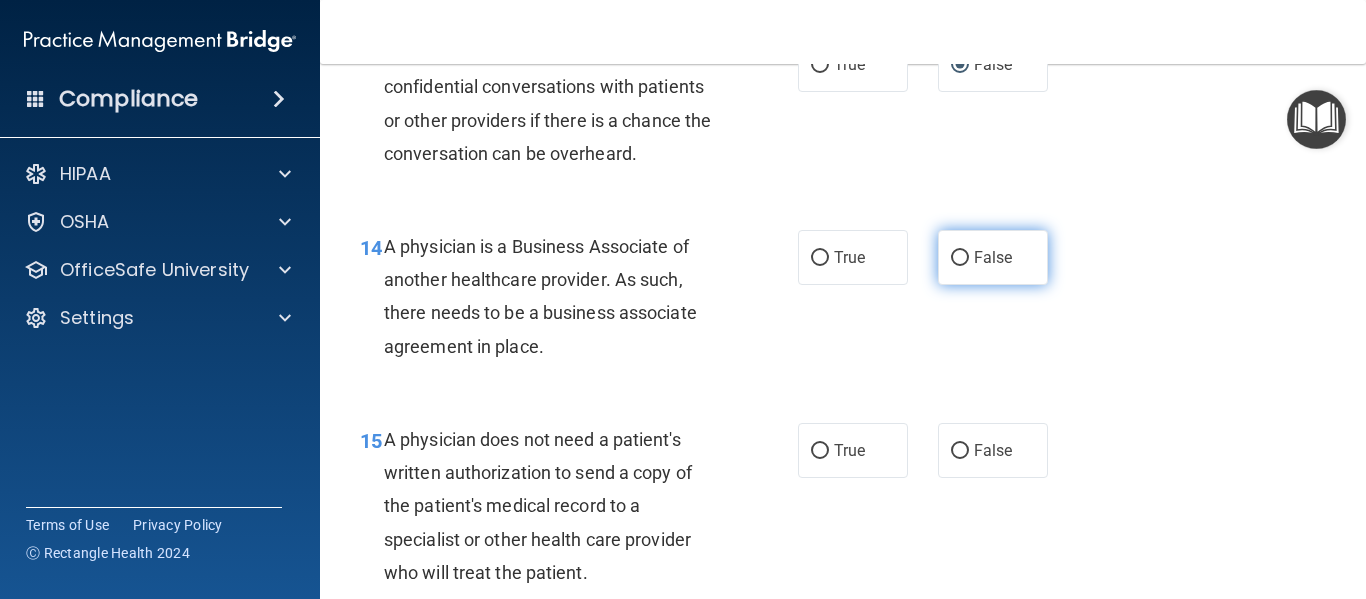click on "False" at bounding box center [993, 257] 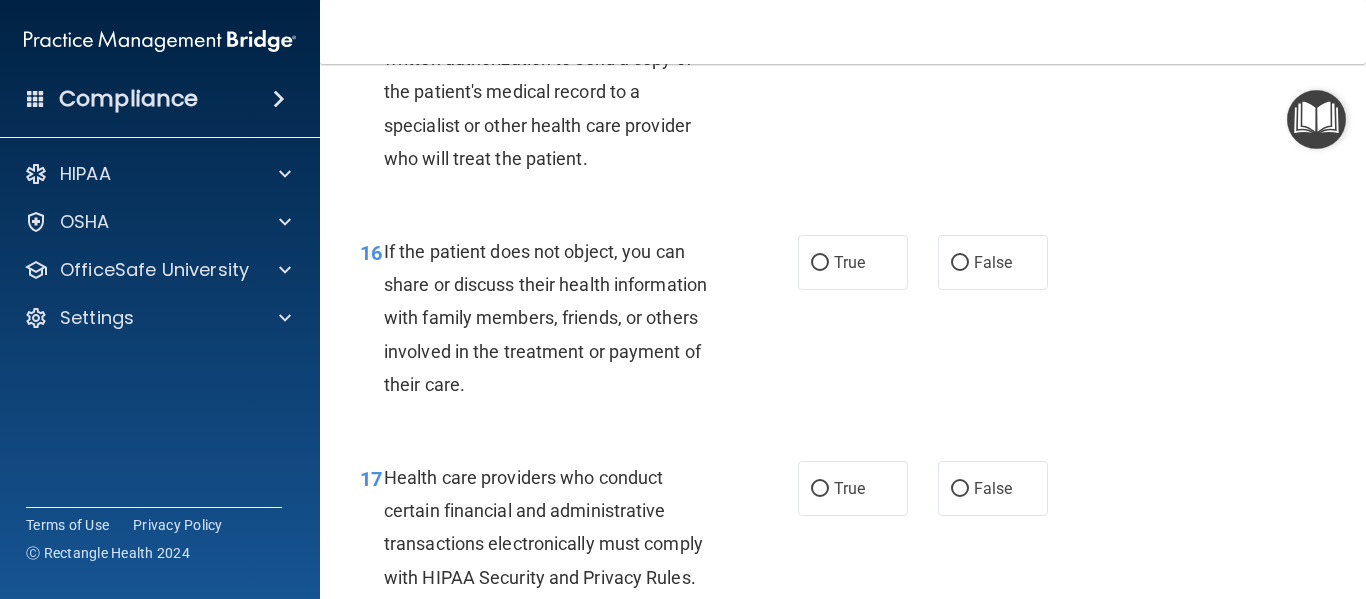 scroll, scrollTop: 2884, scrollLeft: 0, axis: vertical 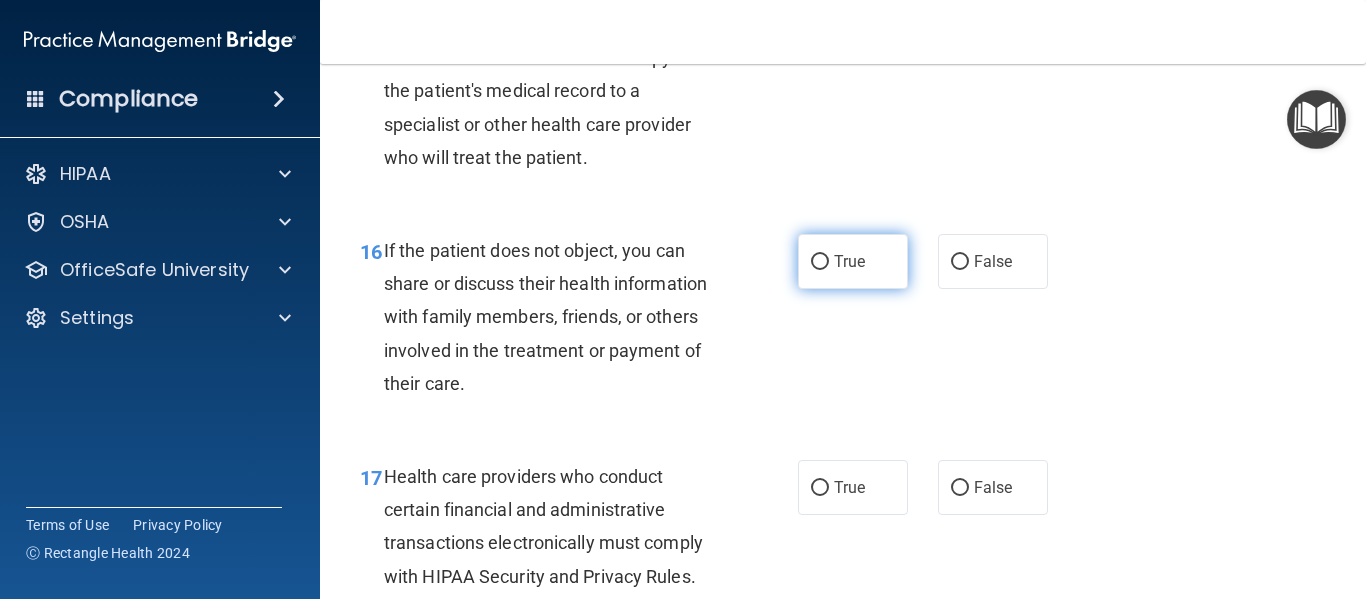 click on "True" at bounding box center [849, 261] 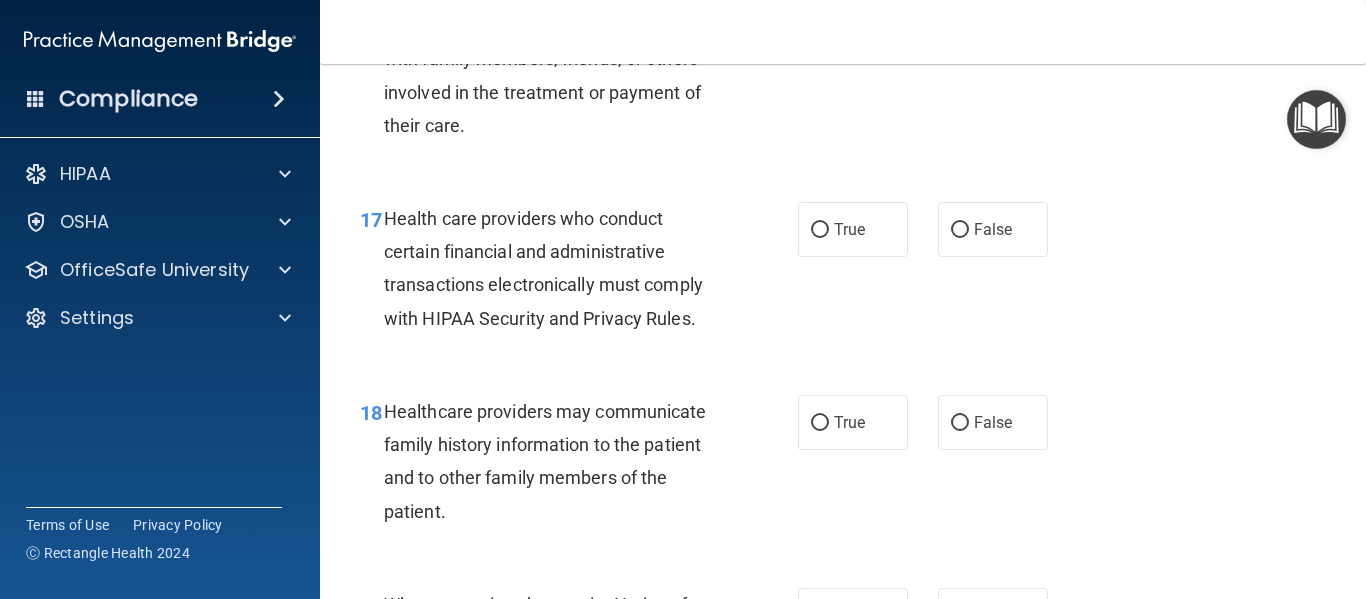 scroll, scrollTop: 3143, scrollLeft: 0, axis: vertical 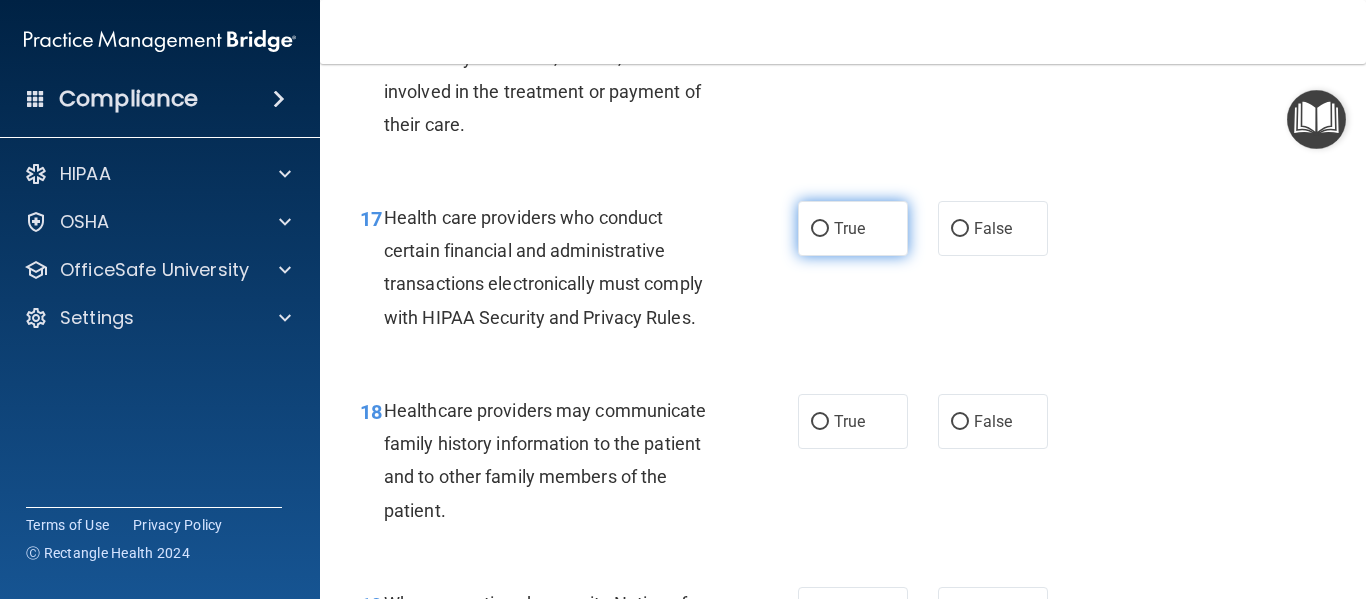 click on "True" at bounding box center (853, 228) 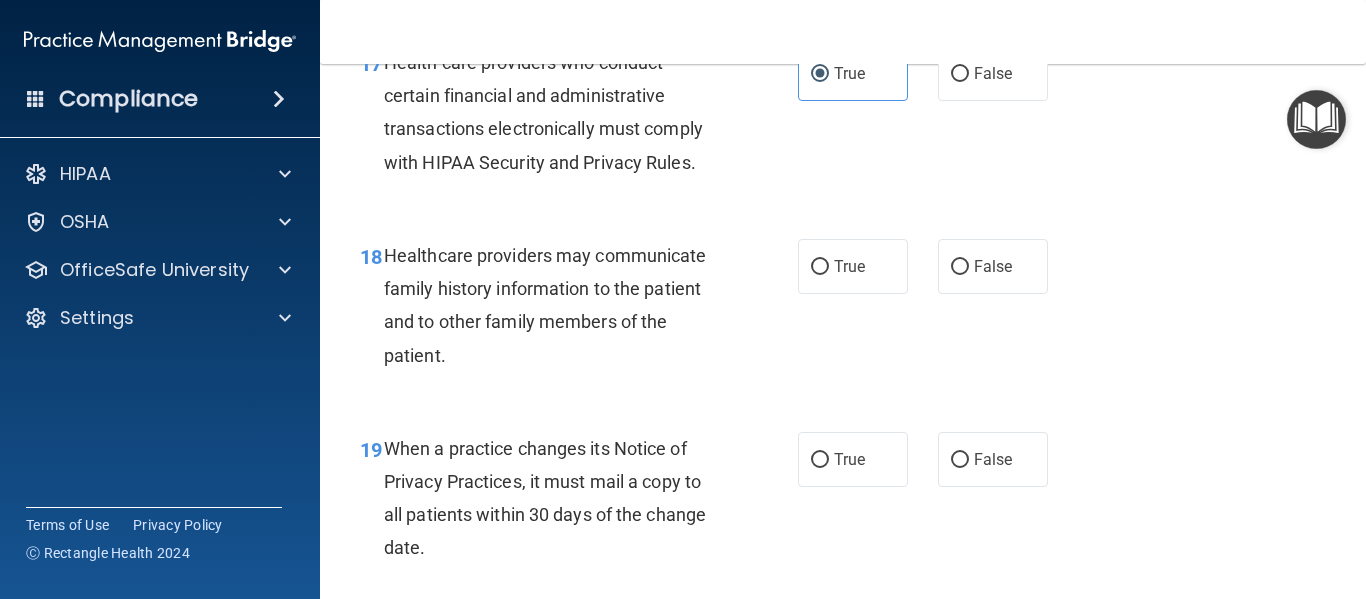 scroll, scrollTop: 3301, scrollLeft: 0, axis: vertical 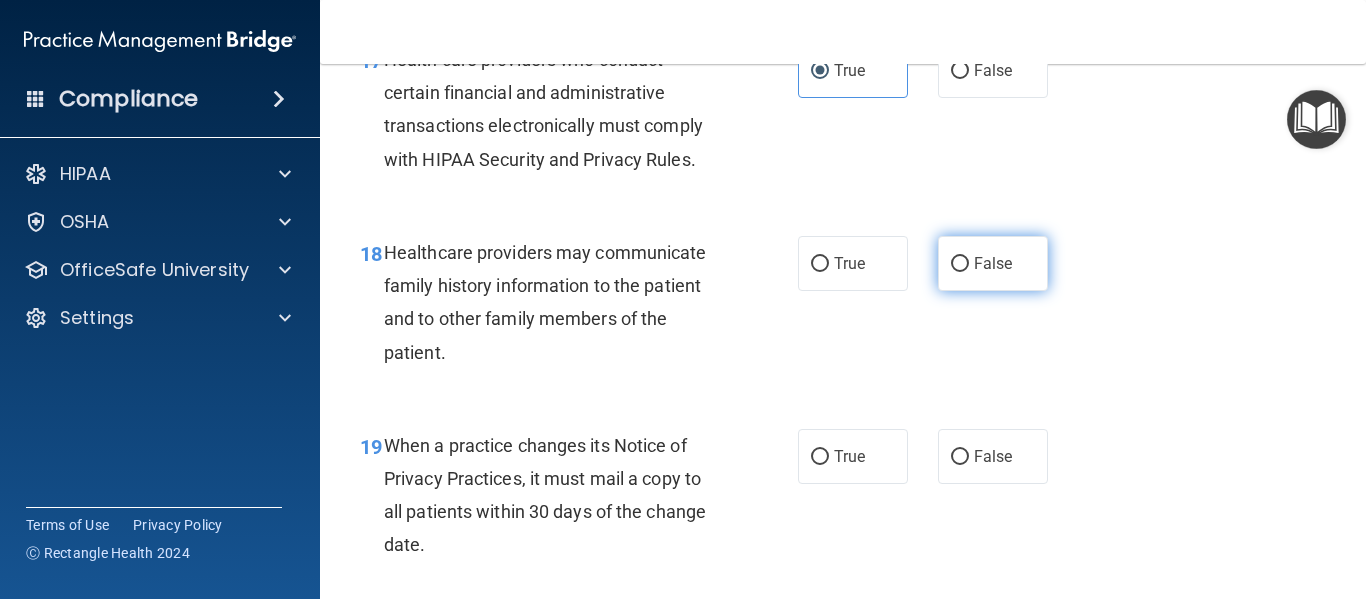click on "False" at bounding box center (993, 263) 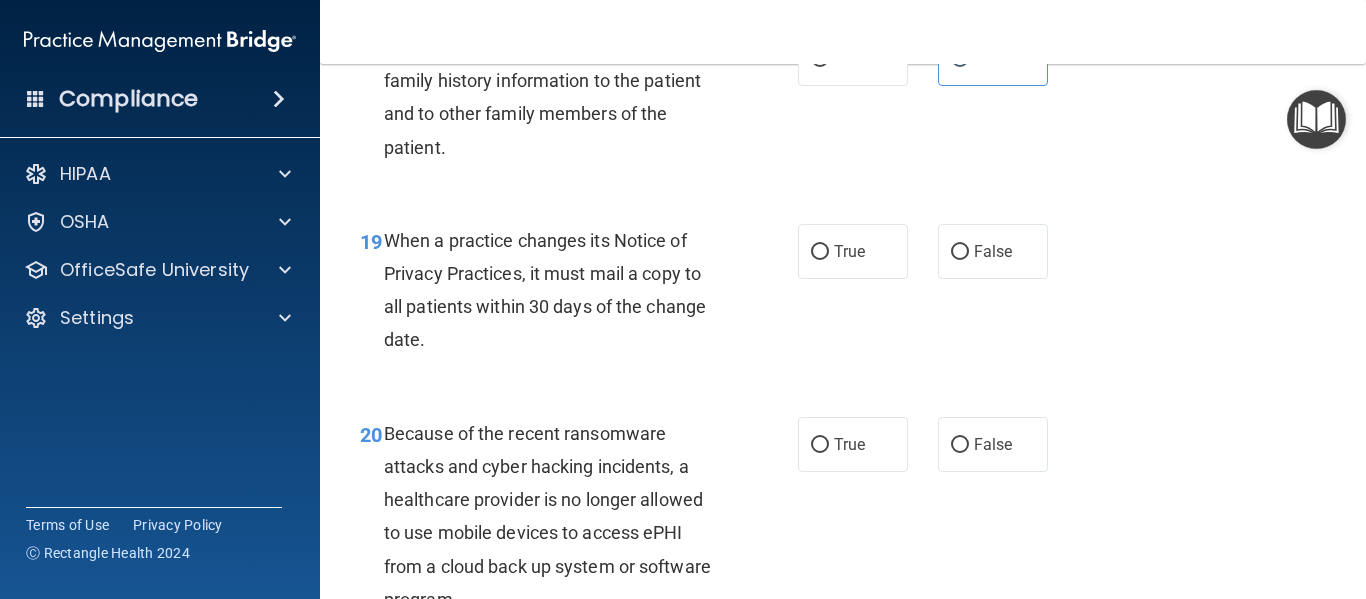 scroll, scrollTop: 3566, scrollLeft: 0, axis: vertical 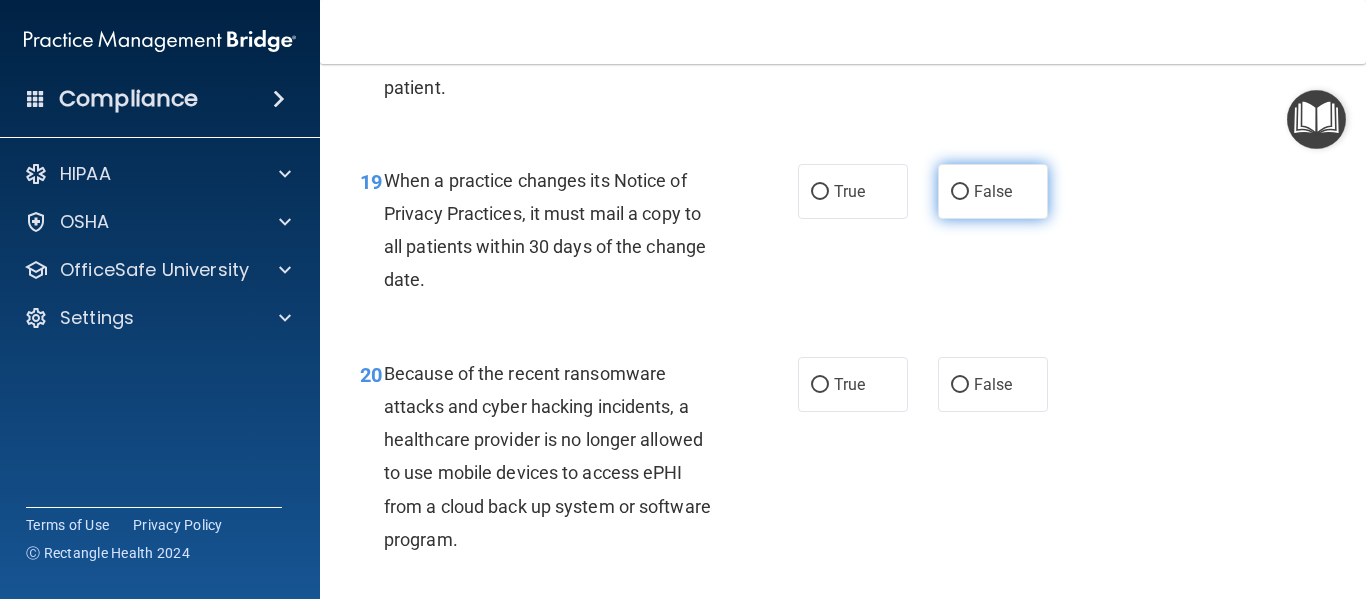 click on "False" at bounding box center [993, 191] 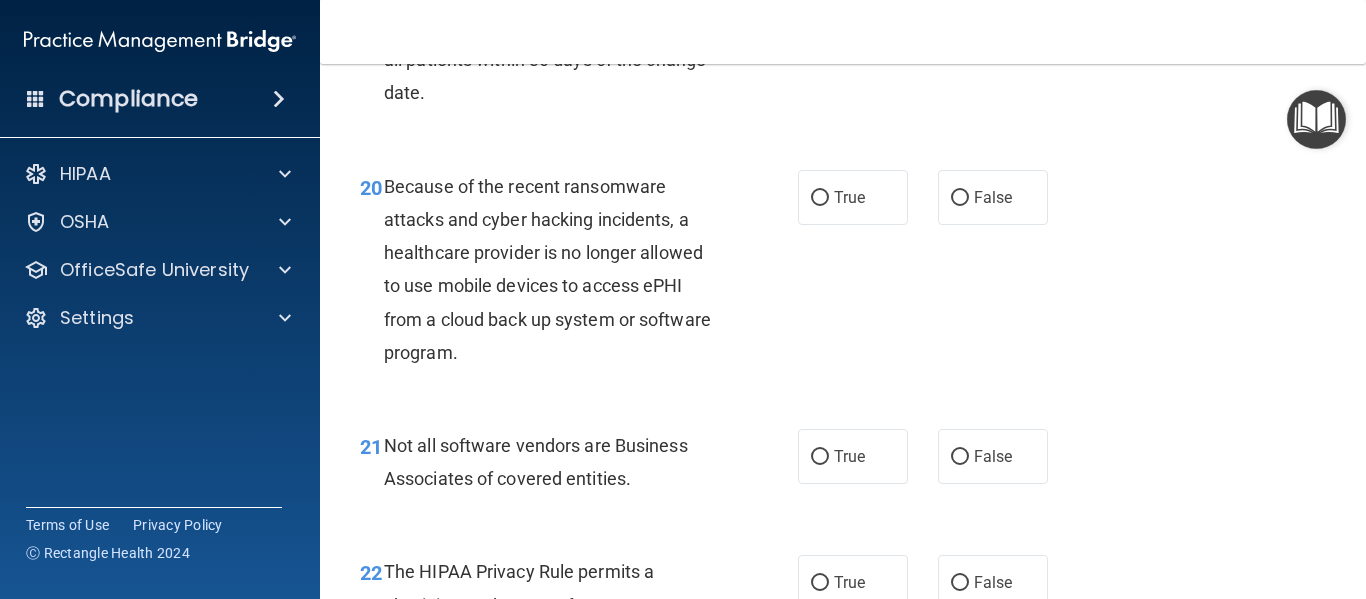 scroll, scrollTop: 3756, scrollLeft: 0, axis: vertical 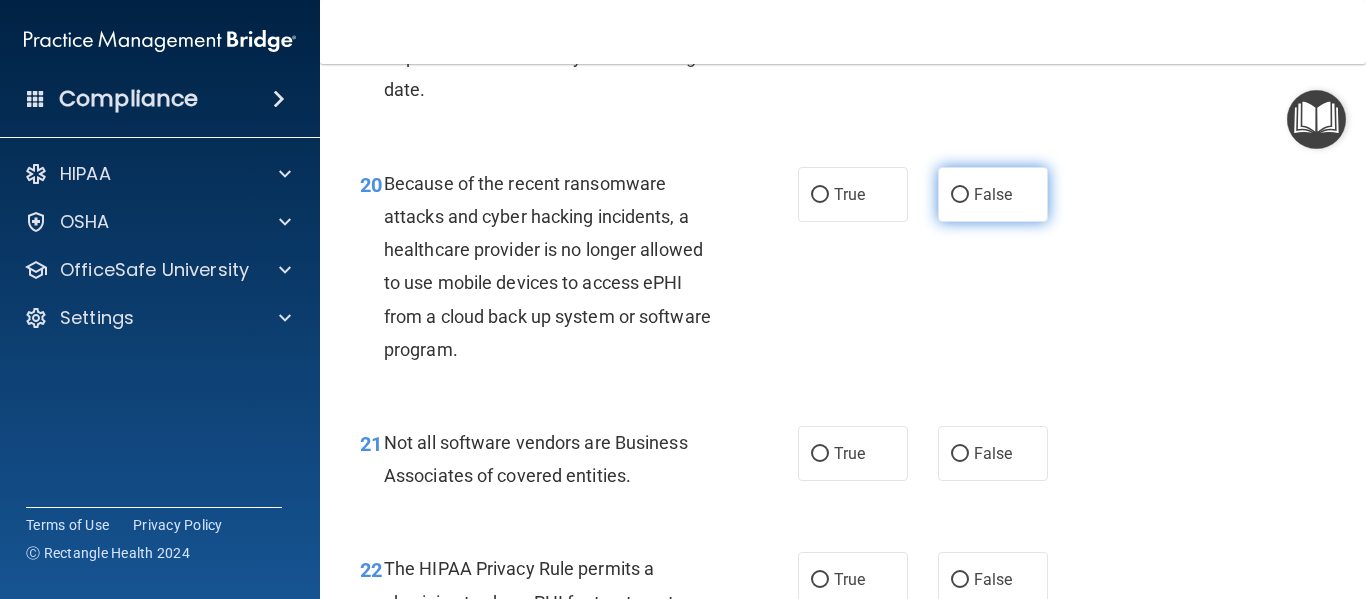 click on "False" at bounding box center [993, 194] 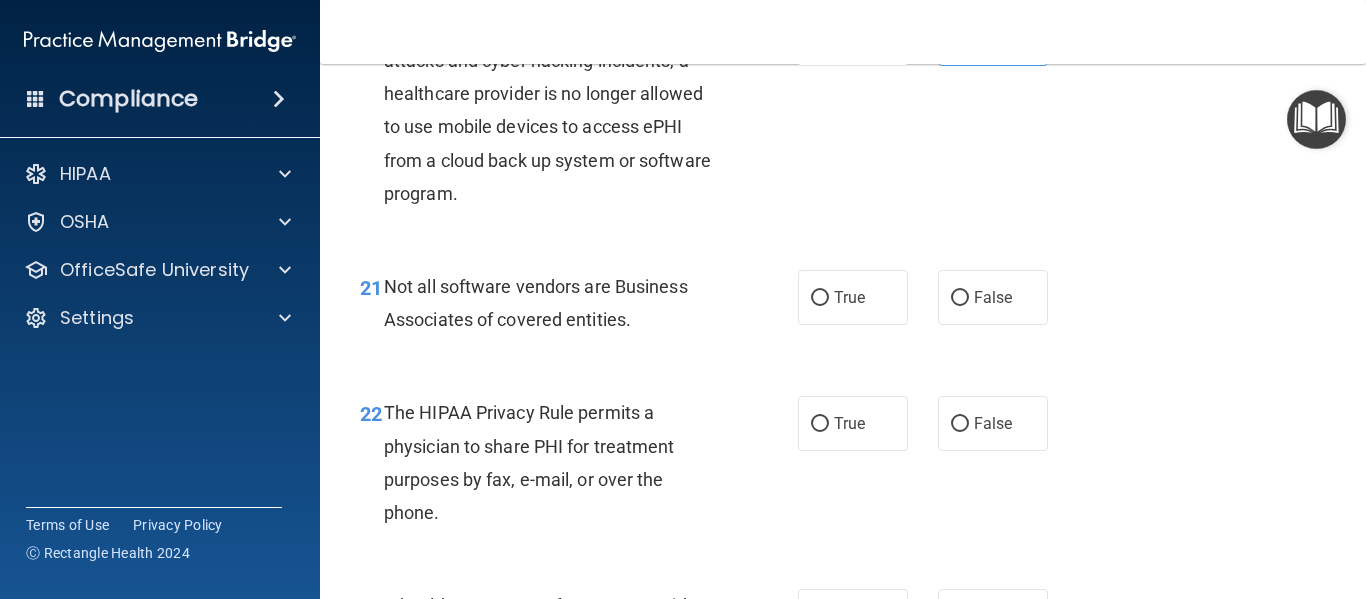 scroll, scrollTop: 3914, scrollLeft: 0, axis: vertical 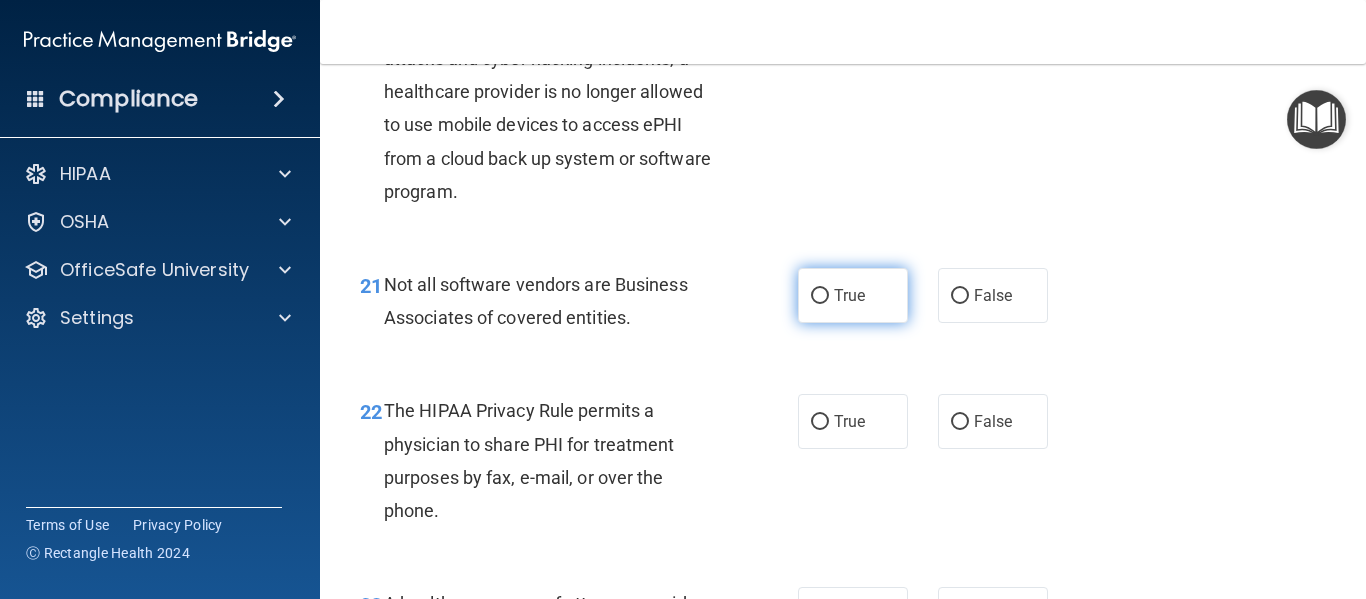 click on "True" at bounding box center [853, 295] 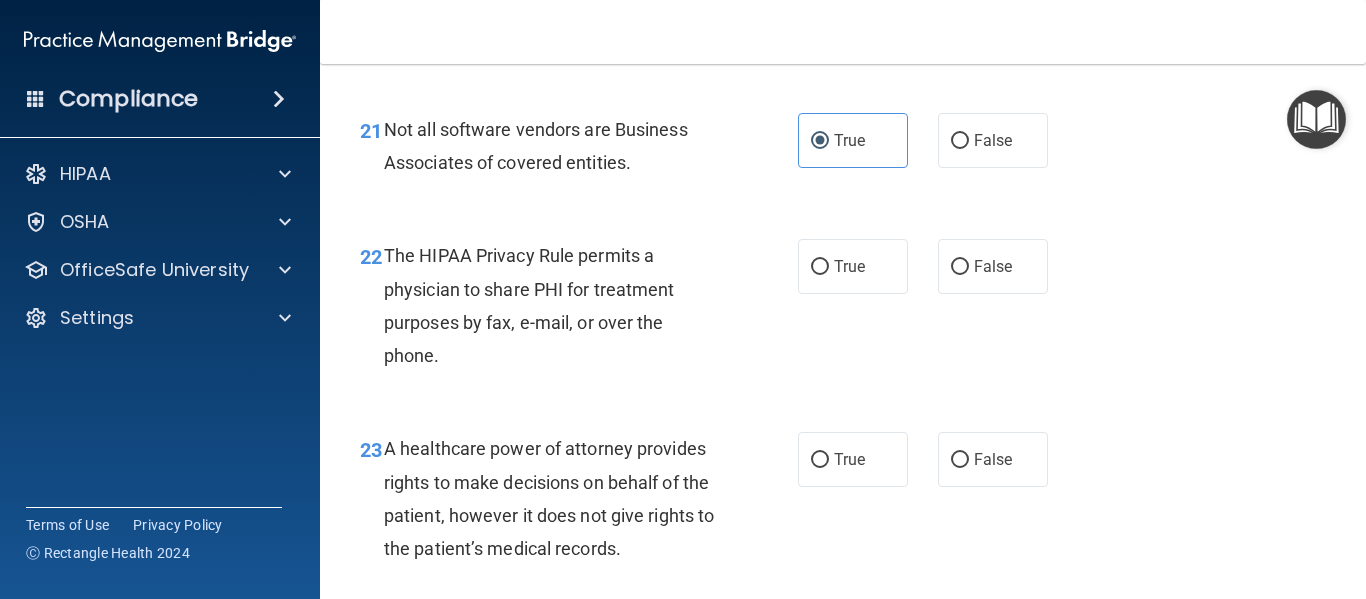 scroll, scrollTop: 4086, scrollLeft: 0, axis: vertical 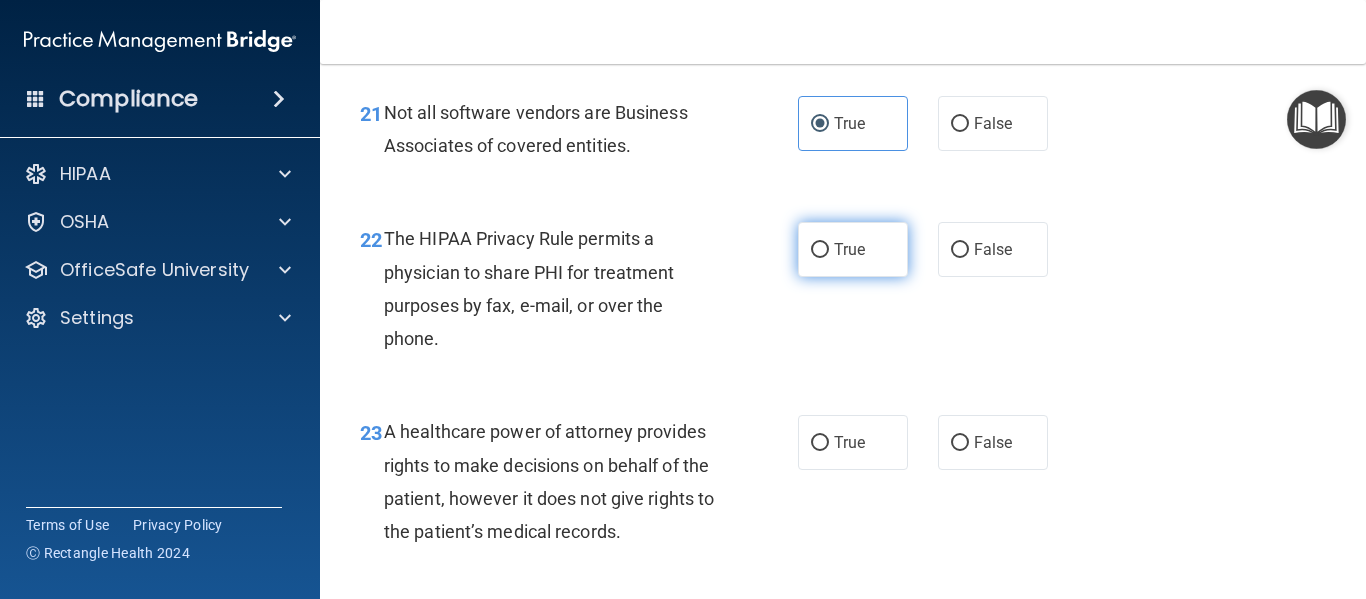 click on "True" at bounding box center [849, 249] 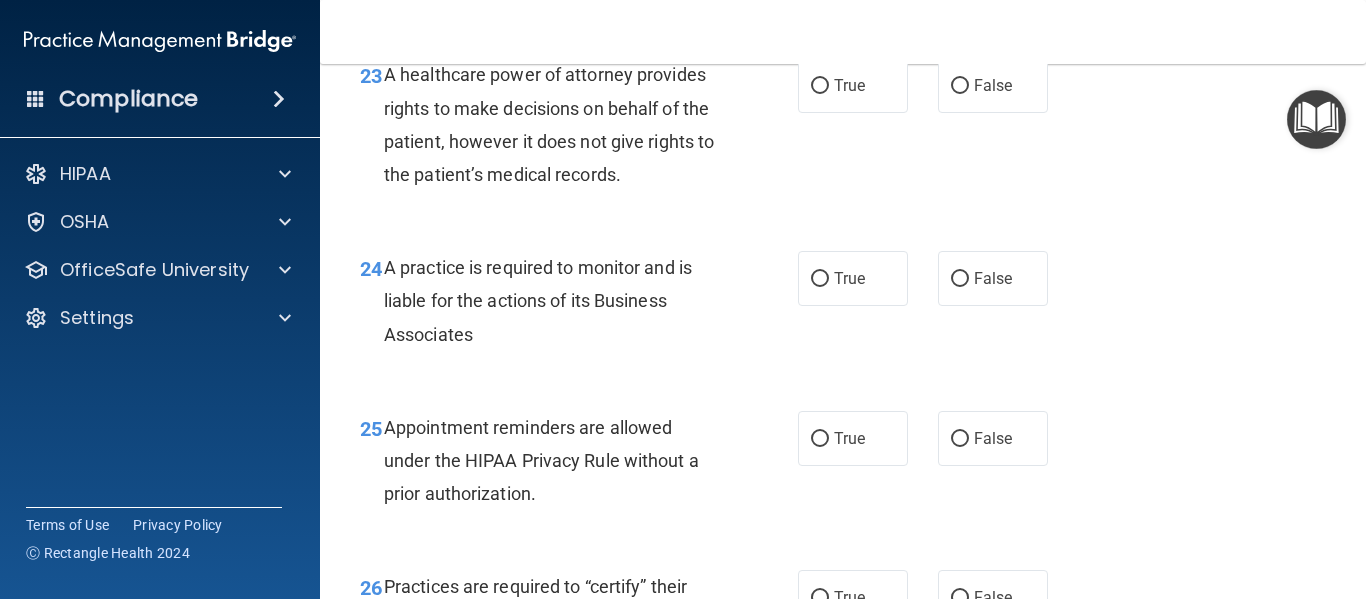 scroll, scrollTop: 4444, scrollLeft: 0, axis: vertical 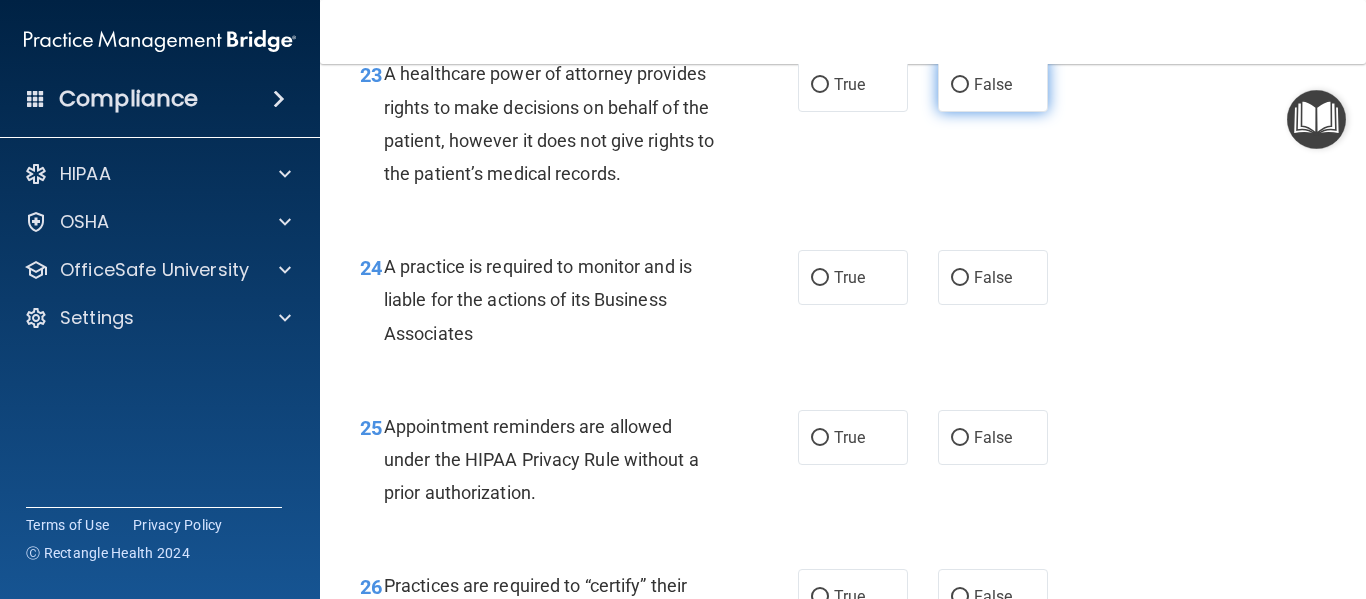 click on "False" at bounding box center (993, 84) 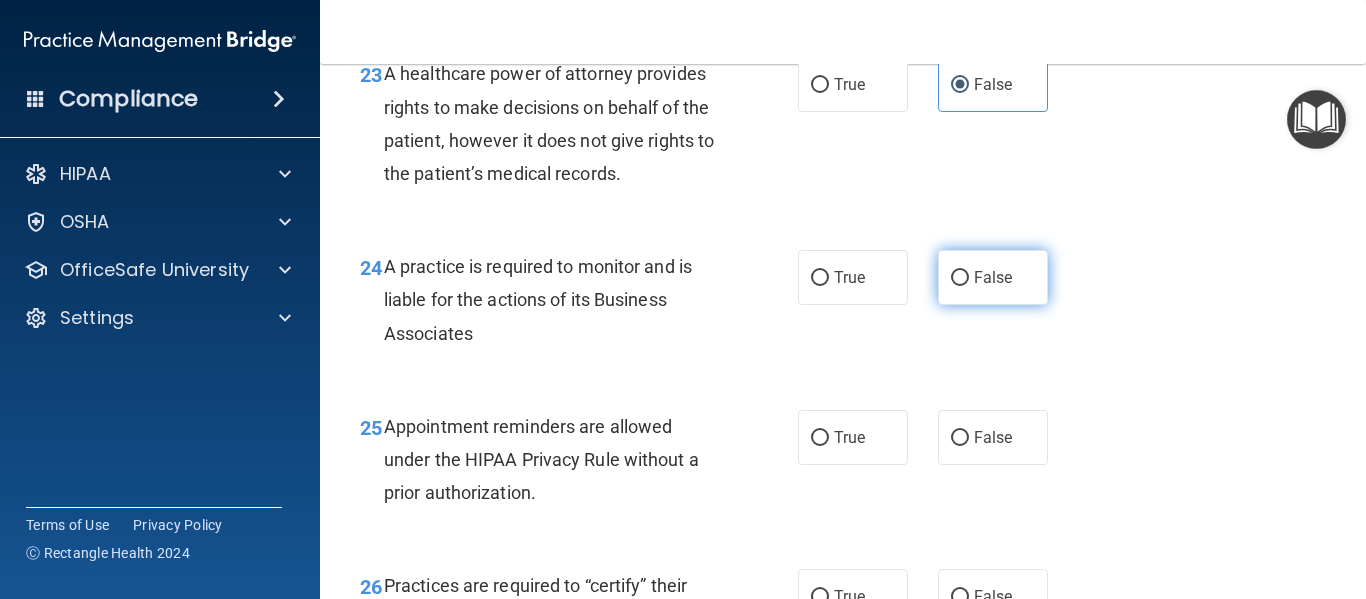 click on "False" at bounding box center (993, 277) 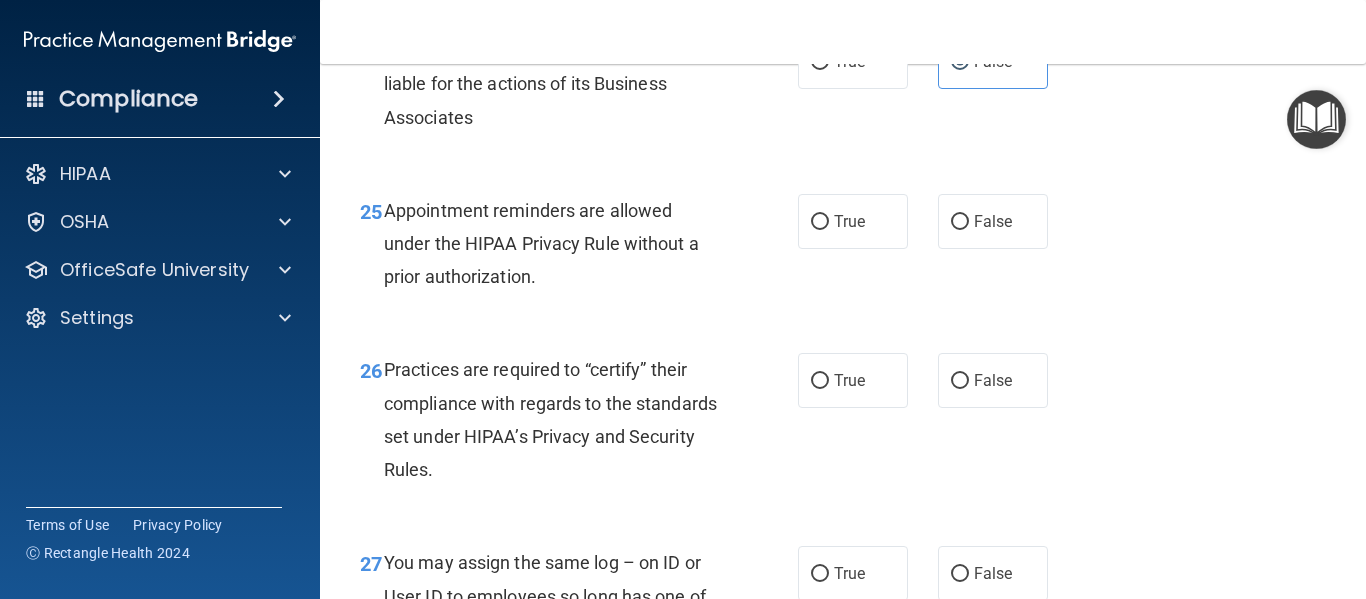 scroll, scrollTop: 4662, scrollLeft: 0, axis: vertical 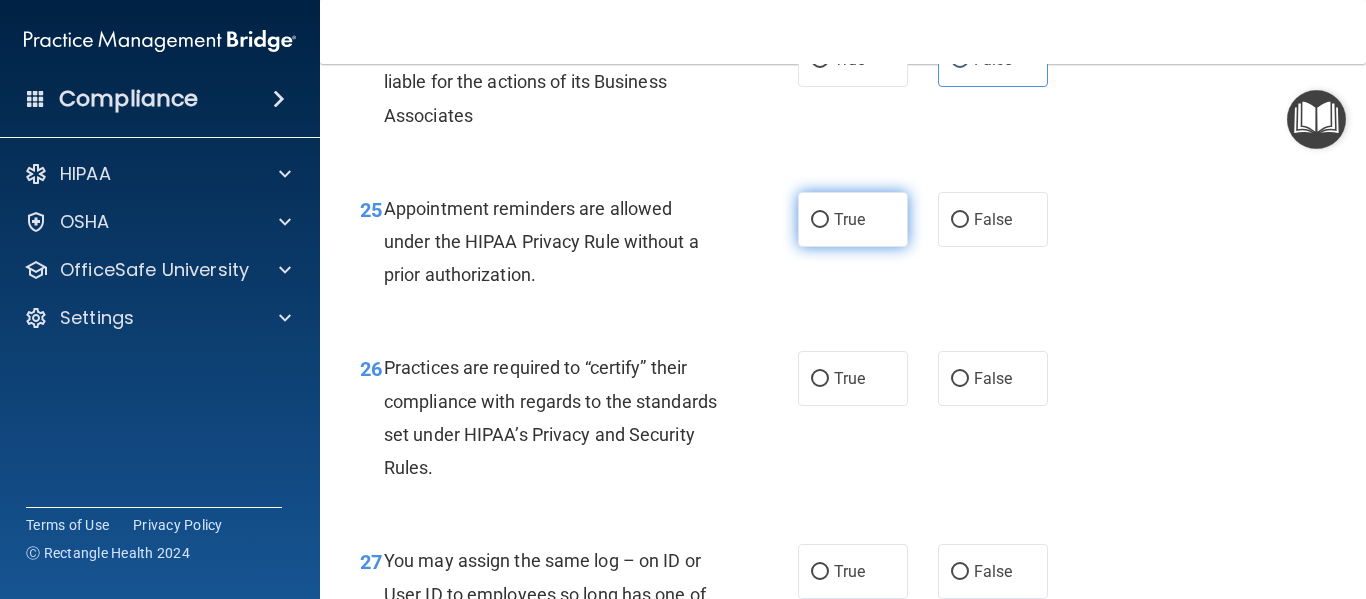 click on "True" at bounding box center (853, 219) 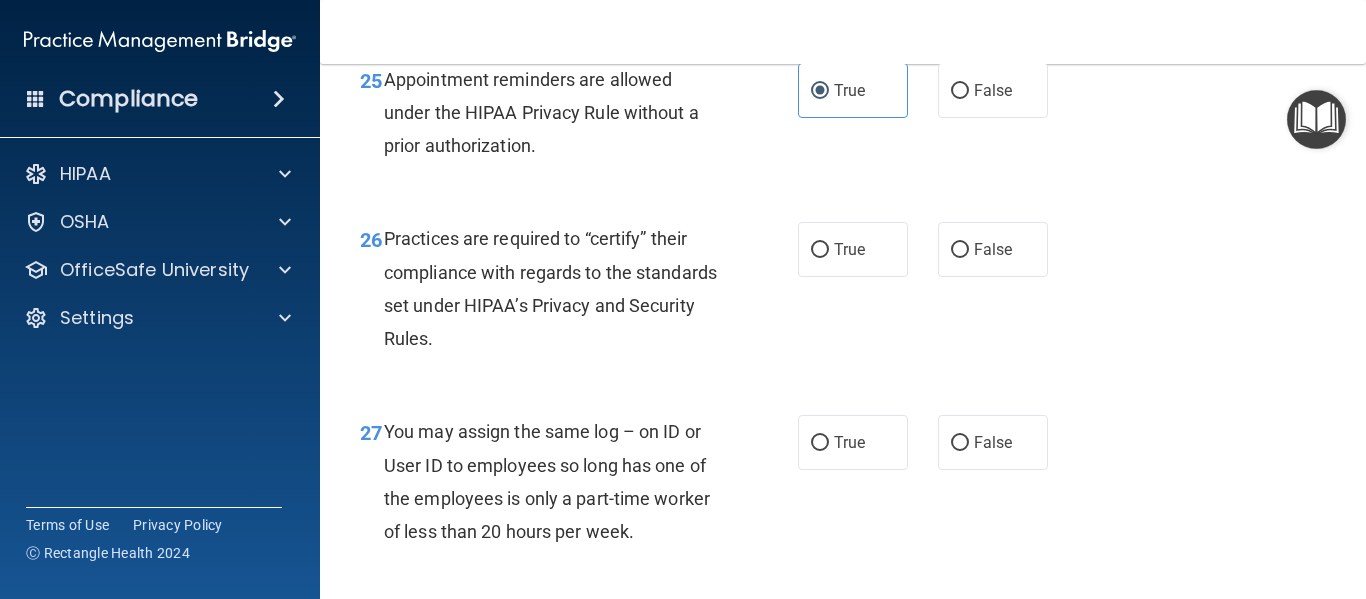 scroll, scrollTop: 4792, scrollLeft: 0, axis: vertical 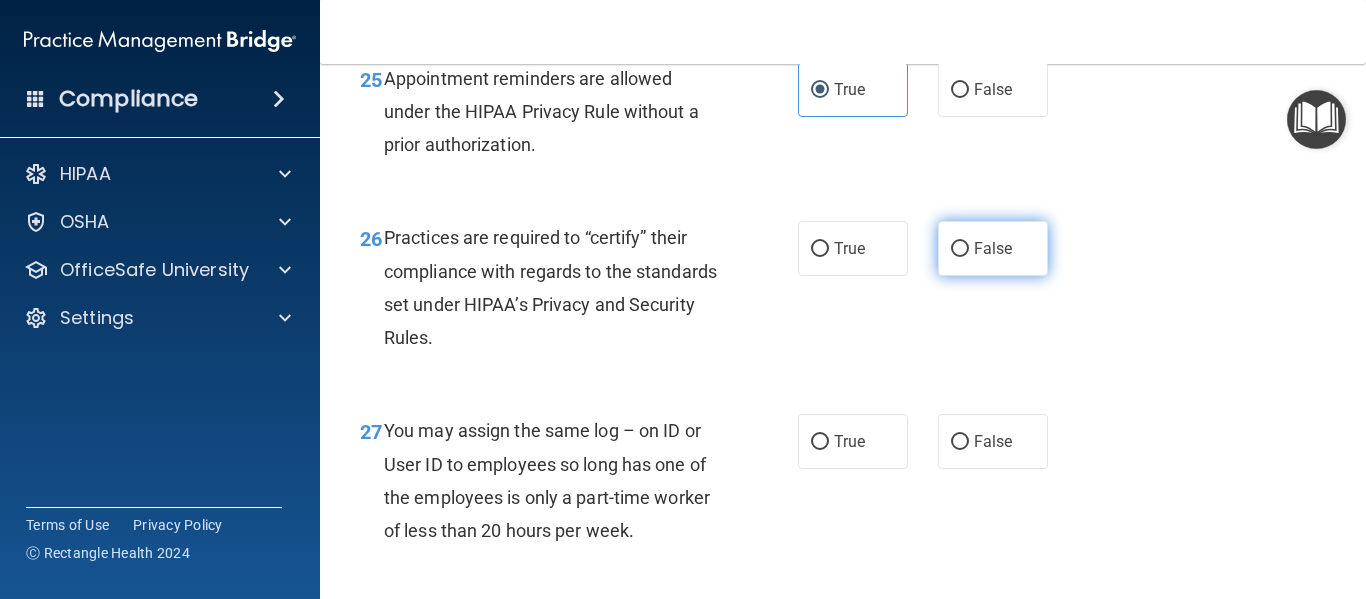 click on "False" at bounding box center (993, 248) 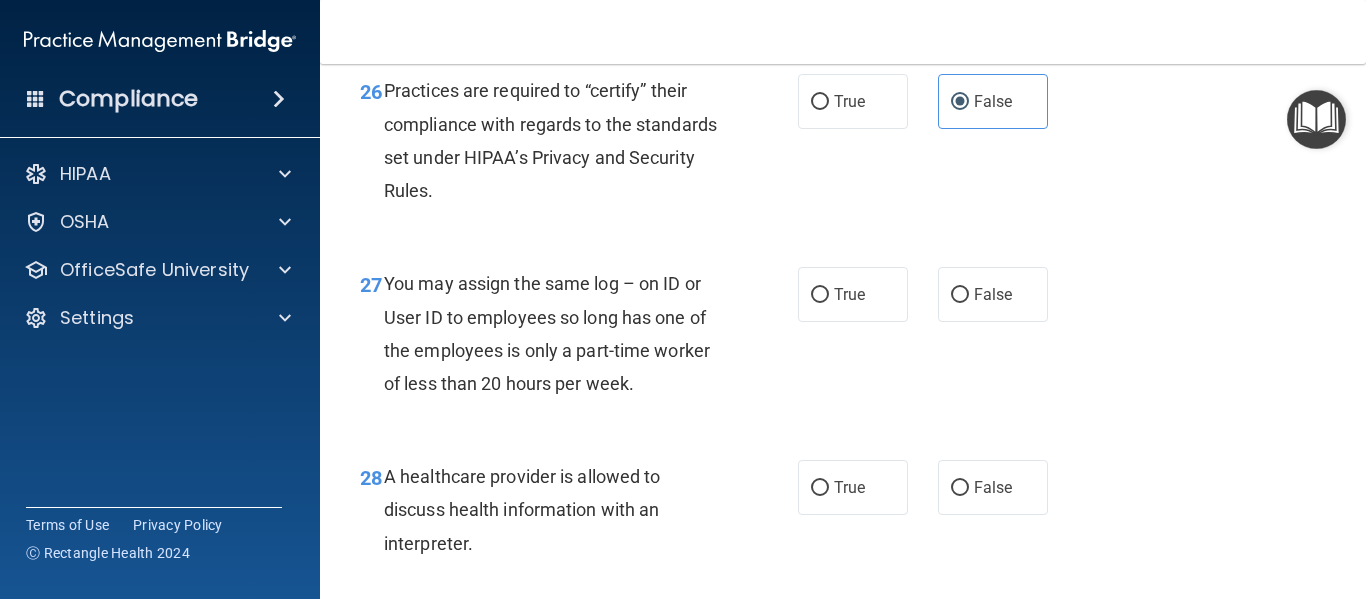 scroll, scrollTop: 4940, scrollLeft: 0, axis: vertical 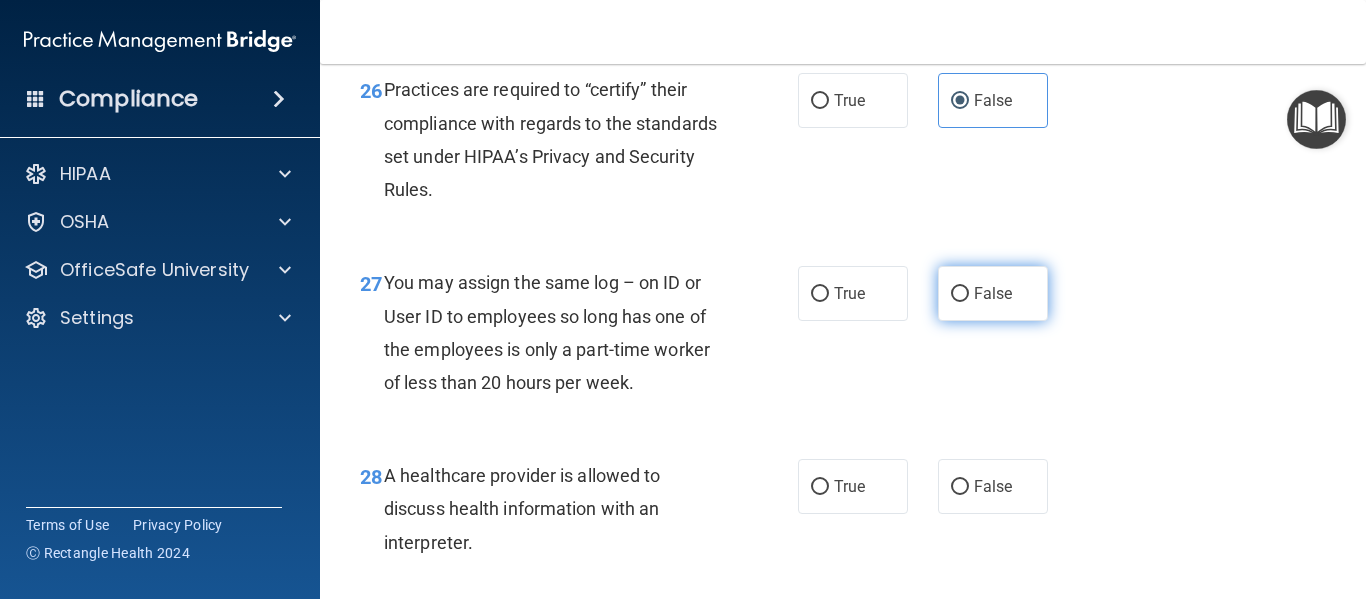 click on "False" at bounding box center [993, 293] 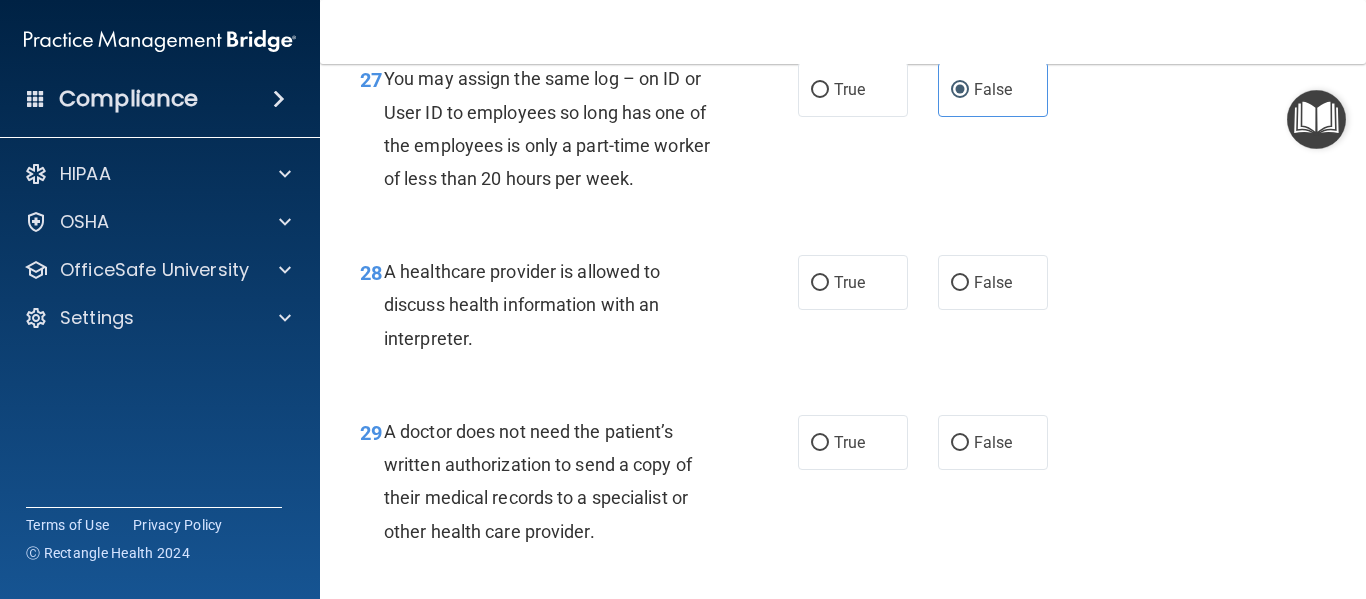 scroll, scrollTop: 5159, scrollLeft: 0, axis: vertical 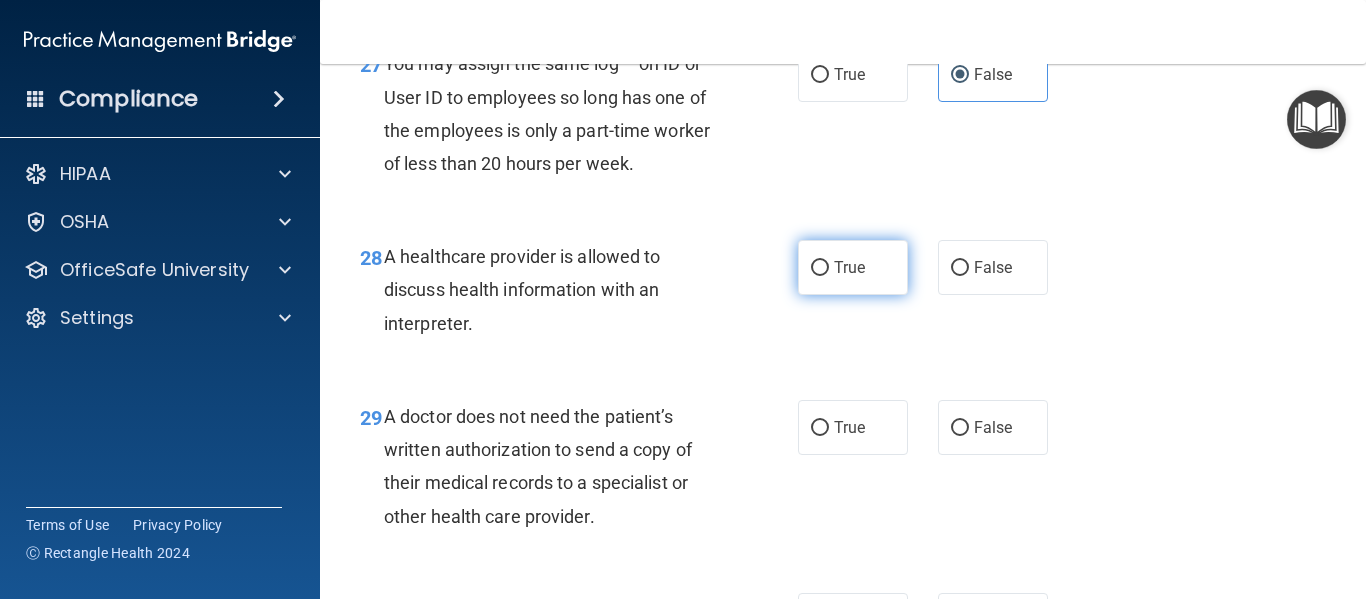 click on "True" at bounding box center (853, 267) 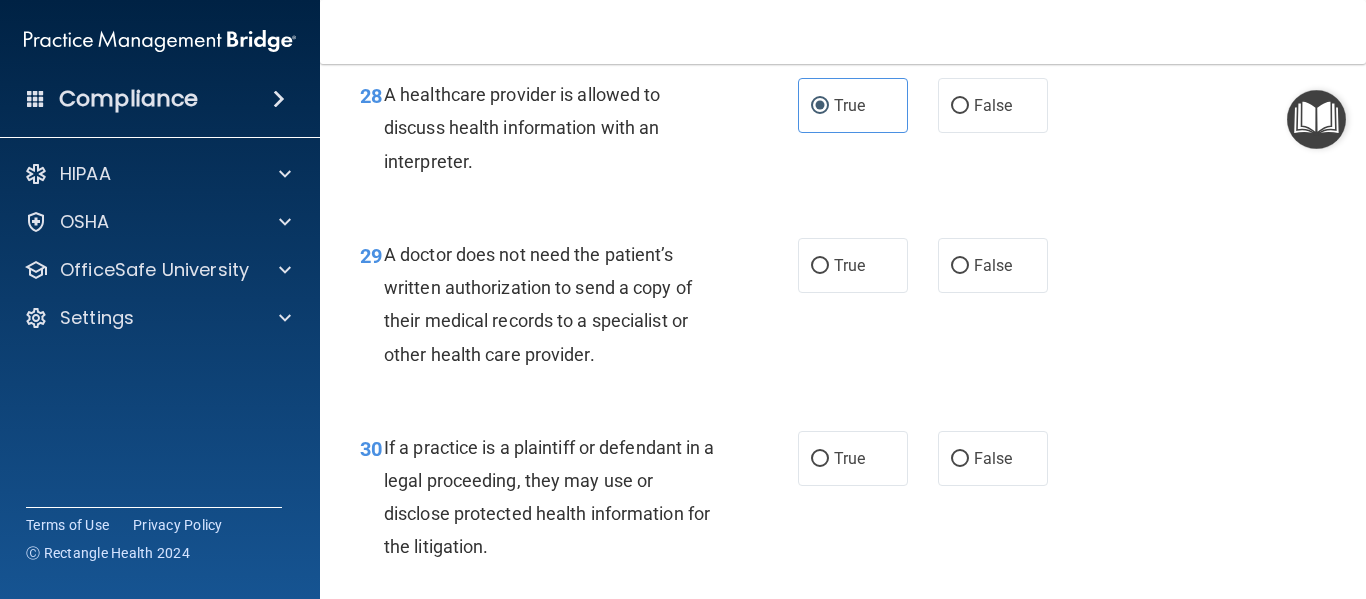 scroll, scrollTop: 5322, scrollLeft: 0, axis: vertical 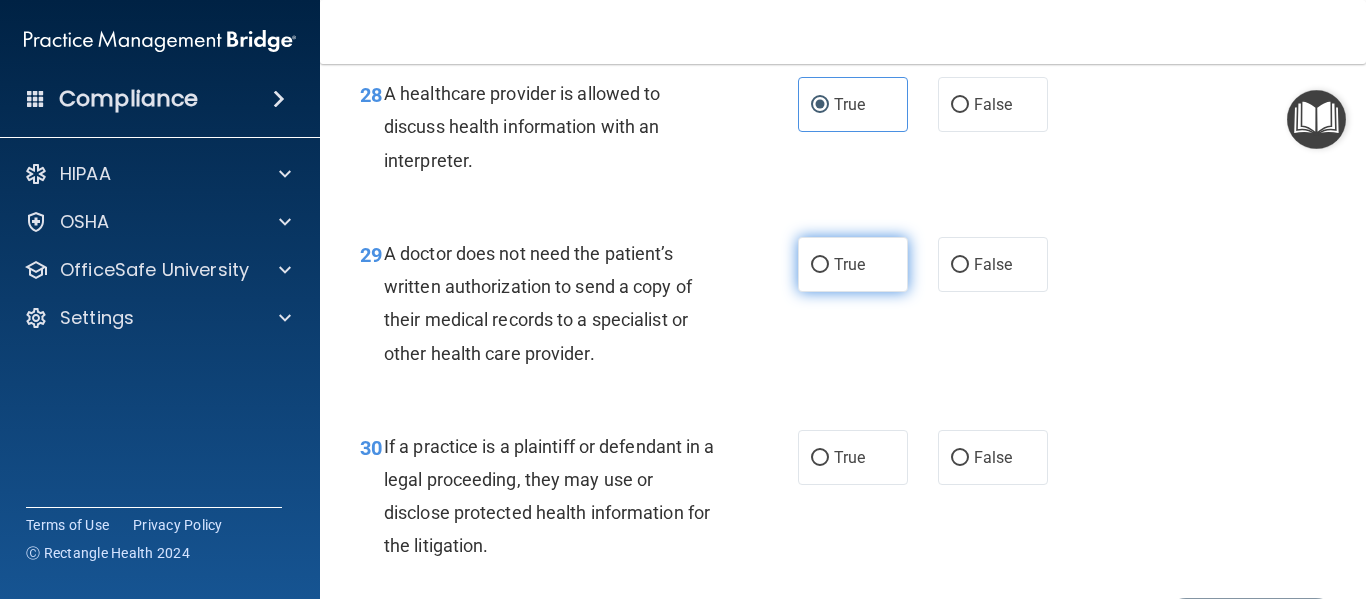 click on "True" at bounding box center [820, 265] 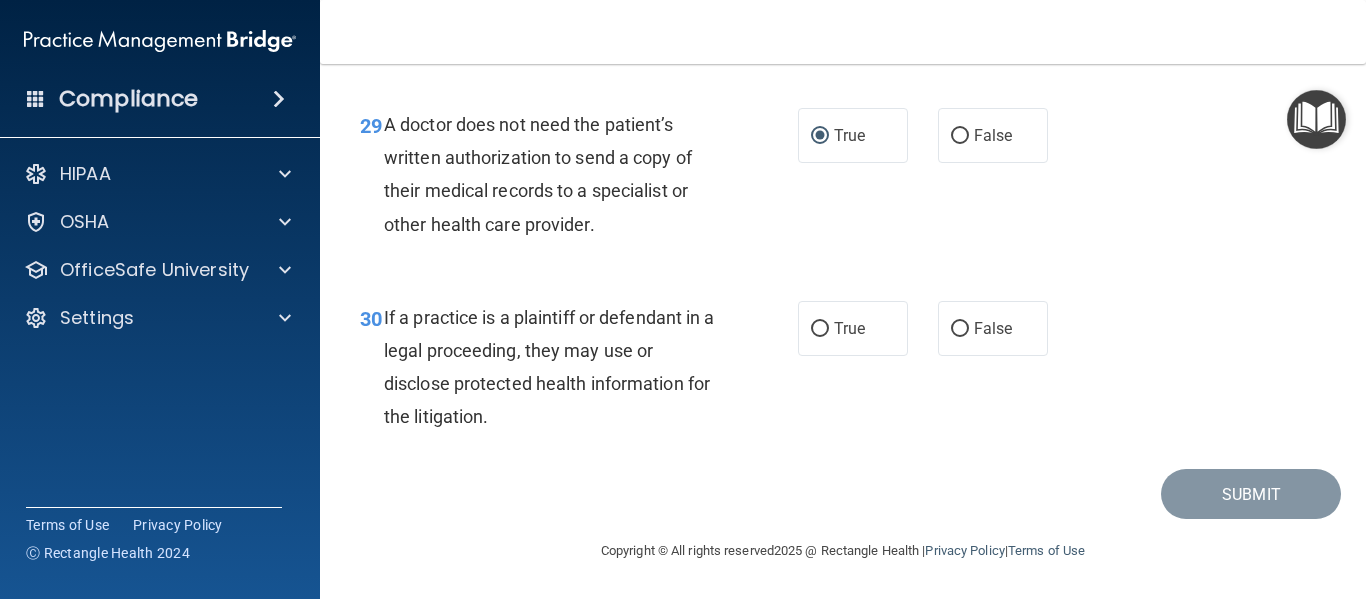 scroll, scrollTop: 5484, scrollLeft: 0, axis: vertical 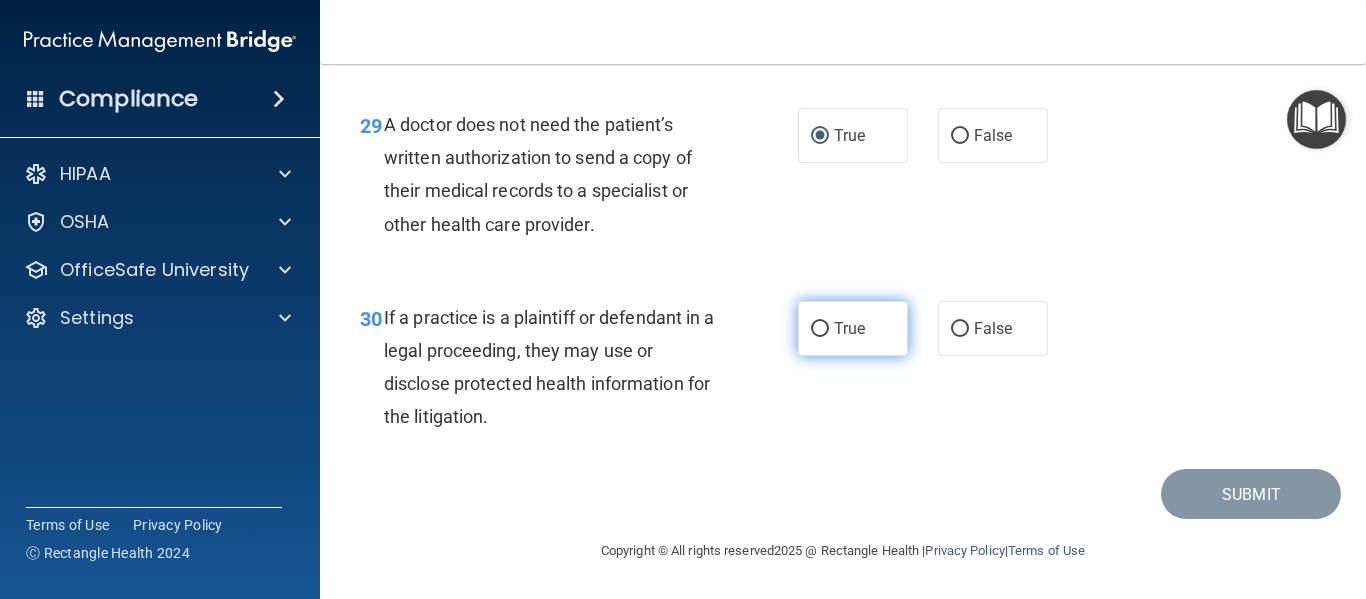 click on "True" at bounding box center (849, 328) 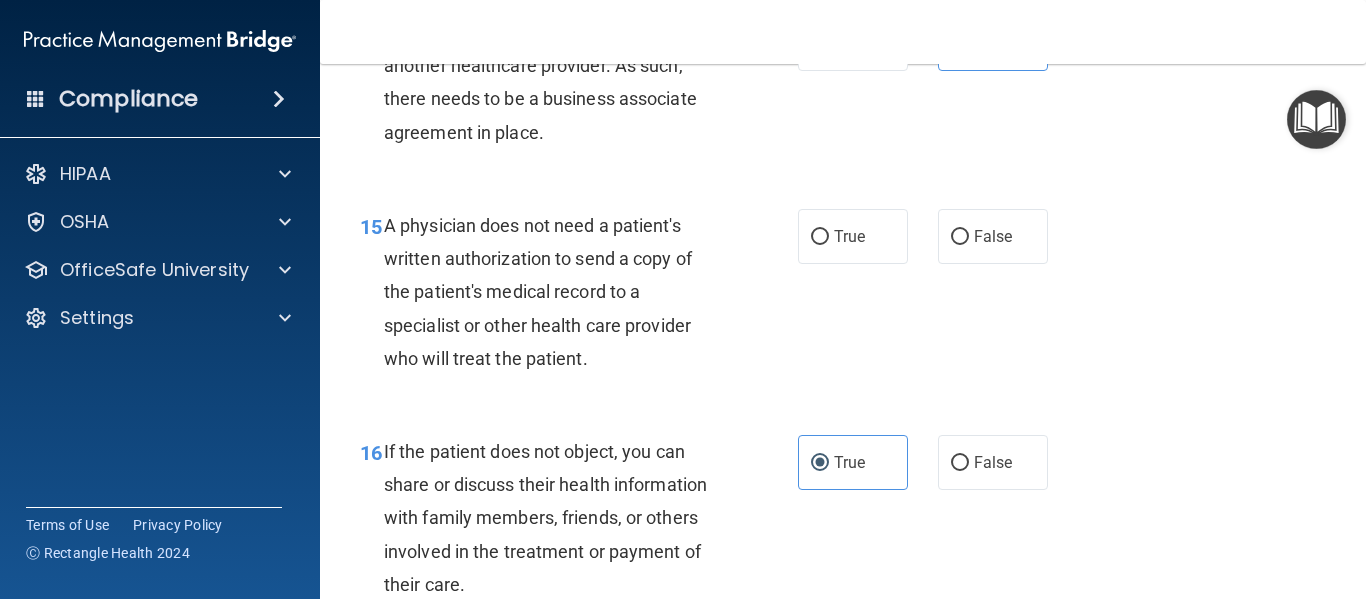 scroll, scrollTop: 2674, scrollLeft: 0, axis: vertical 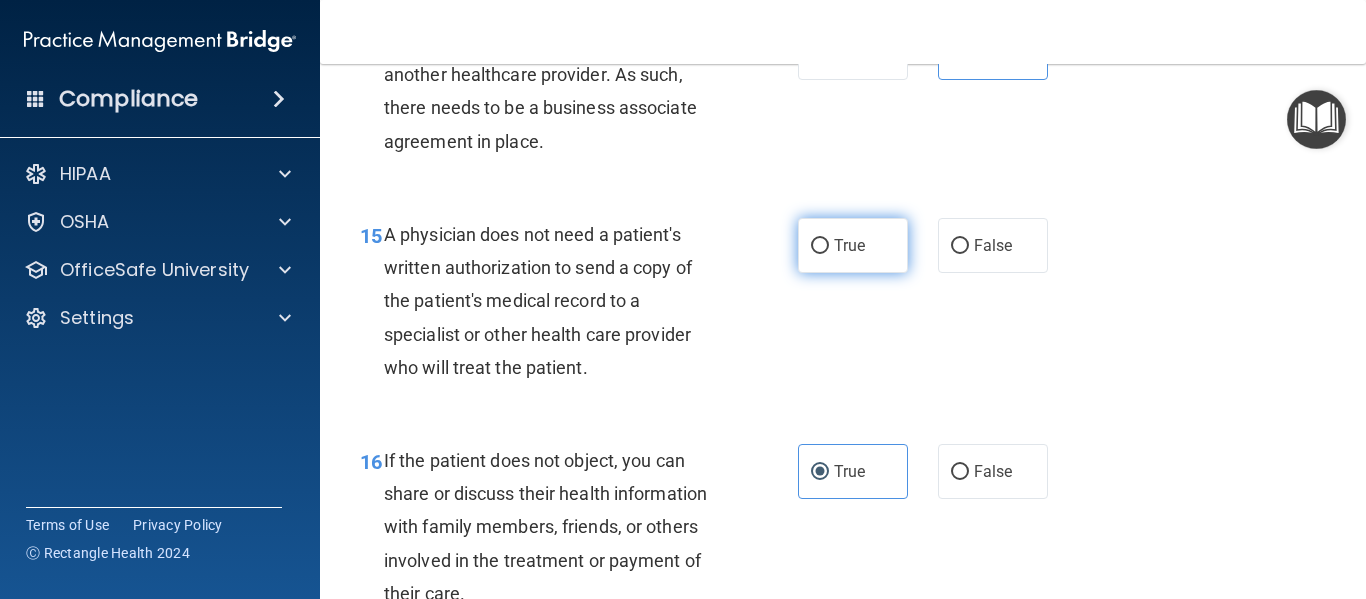 click on "True" at bounding box center (849, 245) 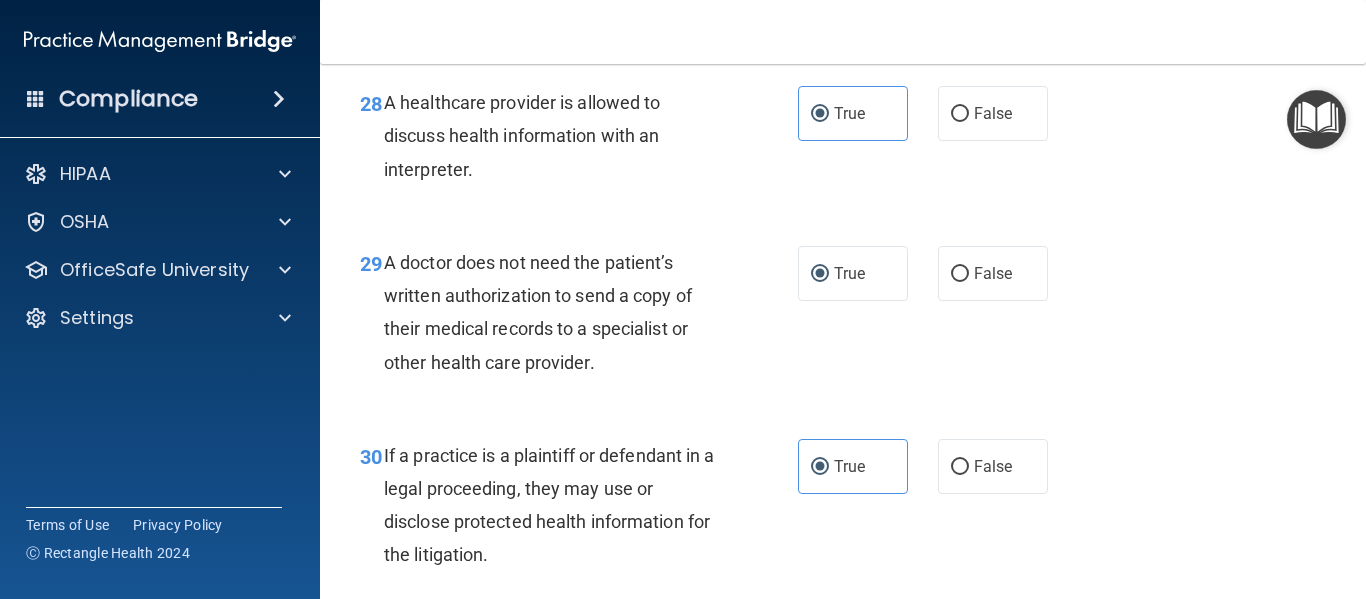 scroll, scrollTop: 5484, scrollLeft: 0, axis: vertical 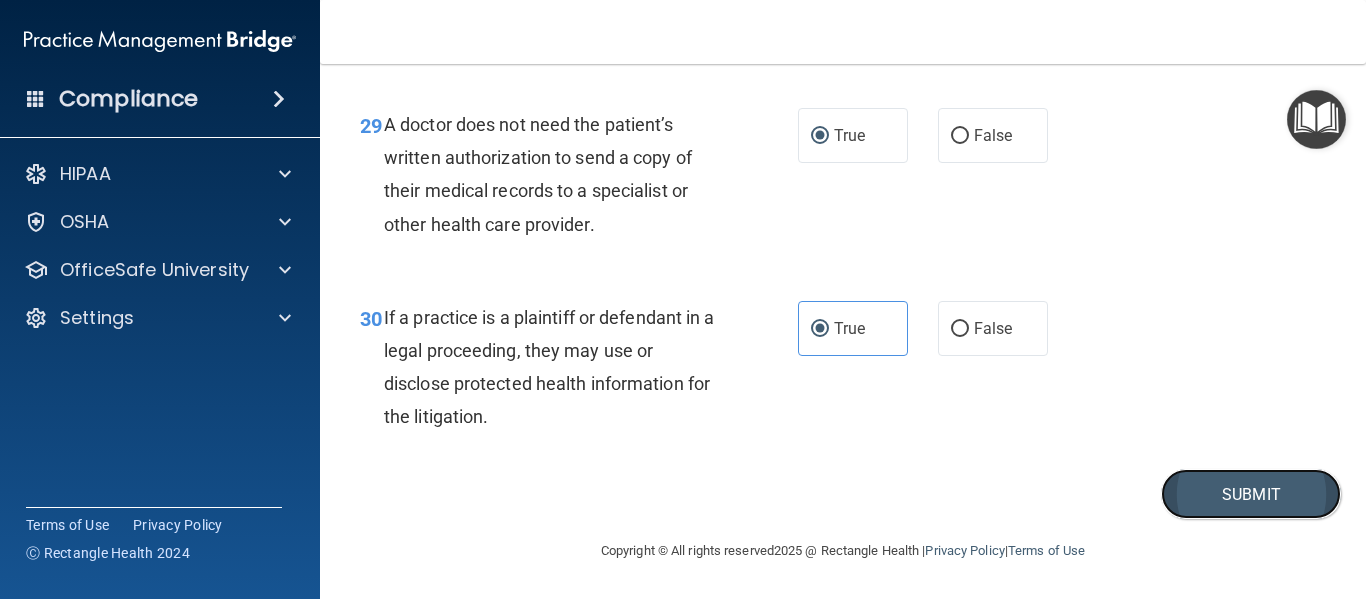click on "Submit" at bounding box center (1251, 494) 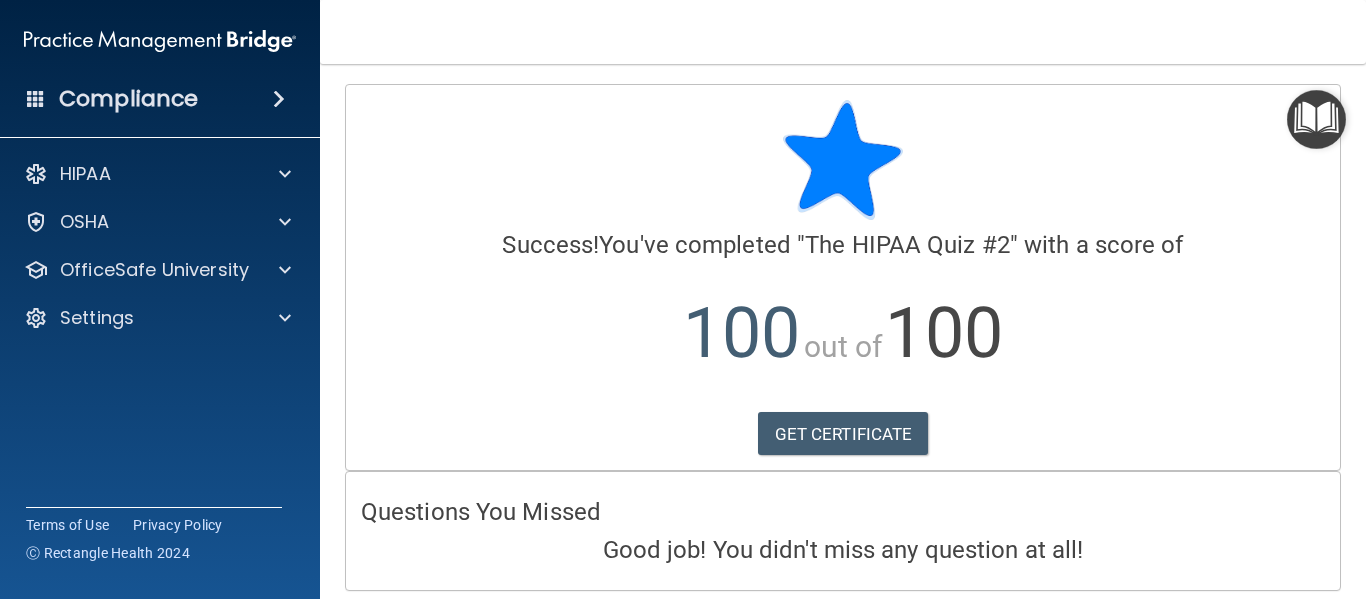 scroll, scrollTop: 72, scrollLeft: 0, axis: vertical 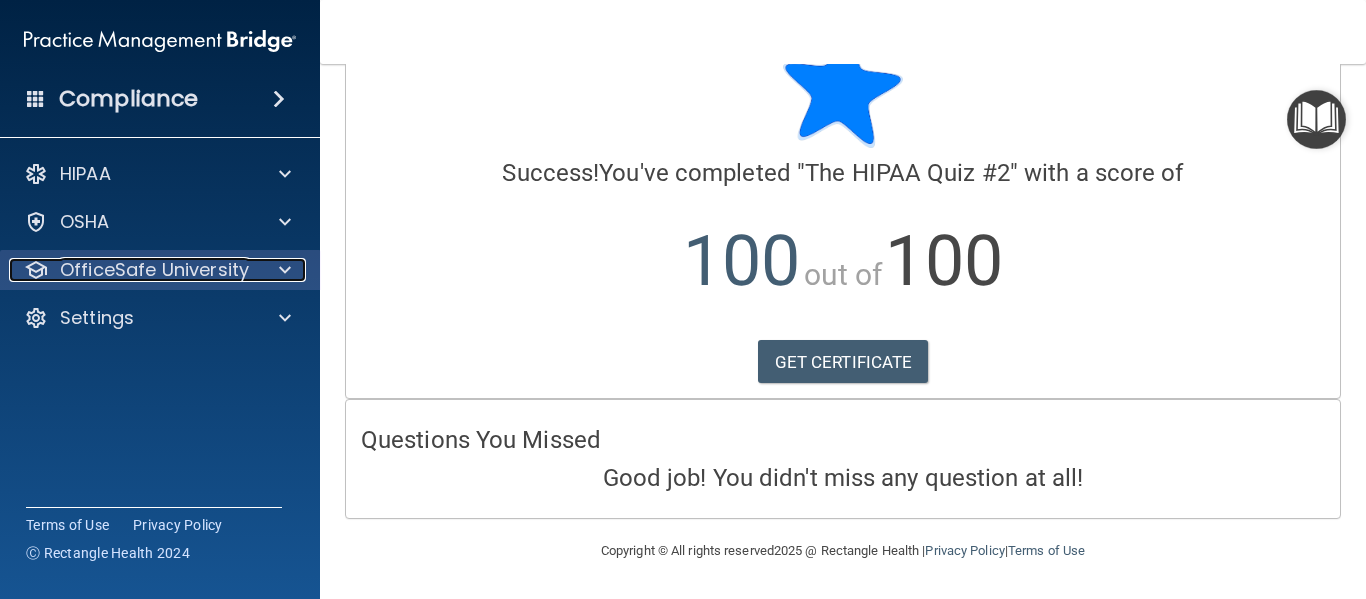 click on "OfficeSafe University" at bounding box center (154, 270) 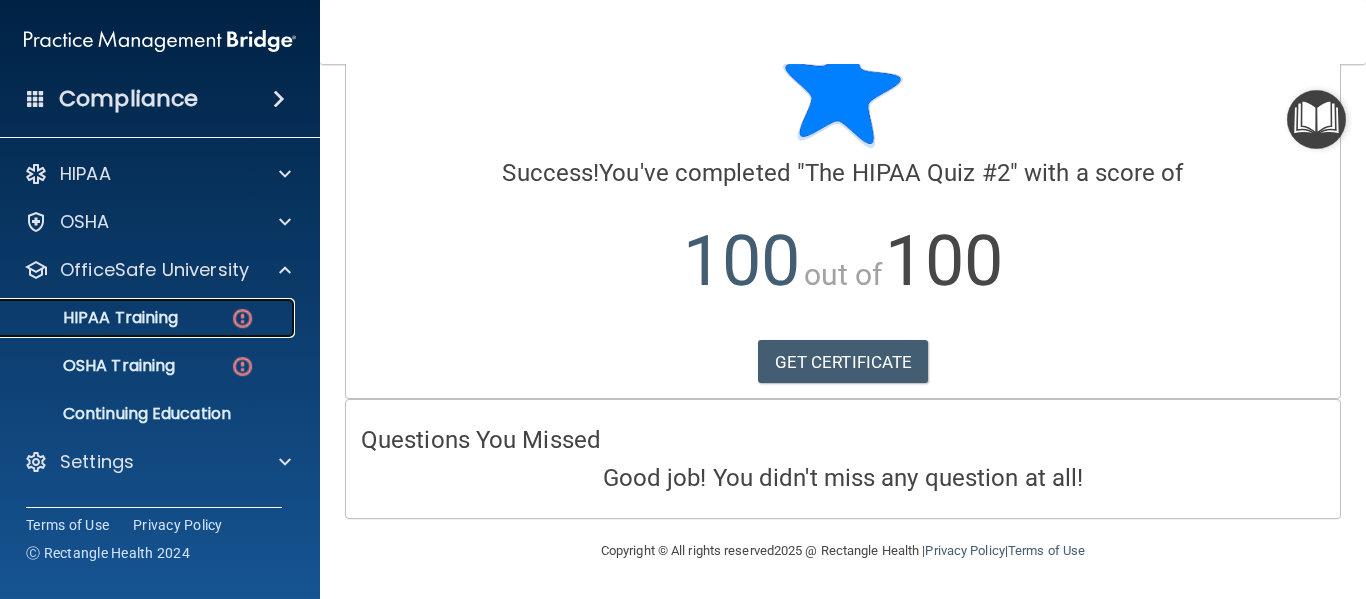 click on "HIPAA Training" at bounding box center (149, 318) 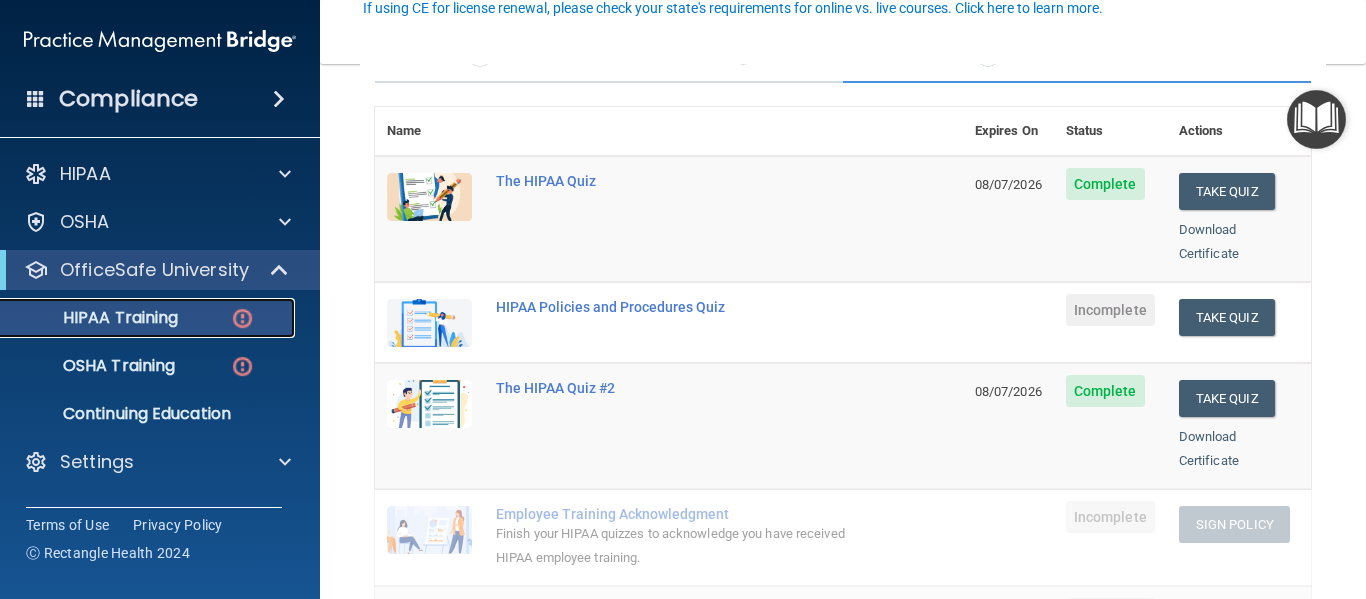 scroll, scrollTop: 197, scrollLeft: 0, axis: vertical 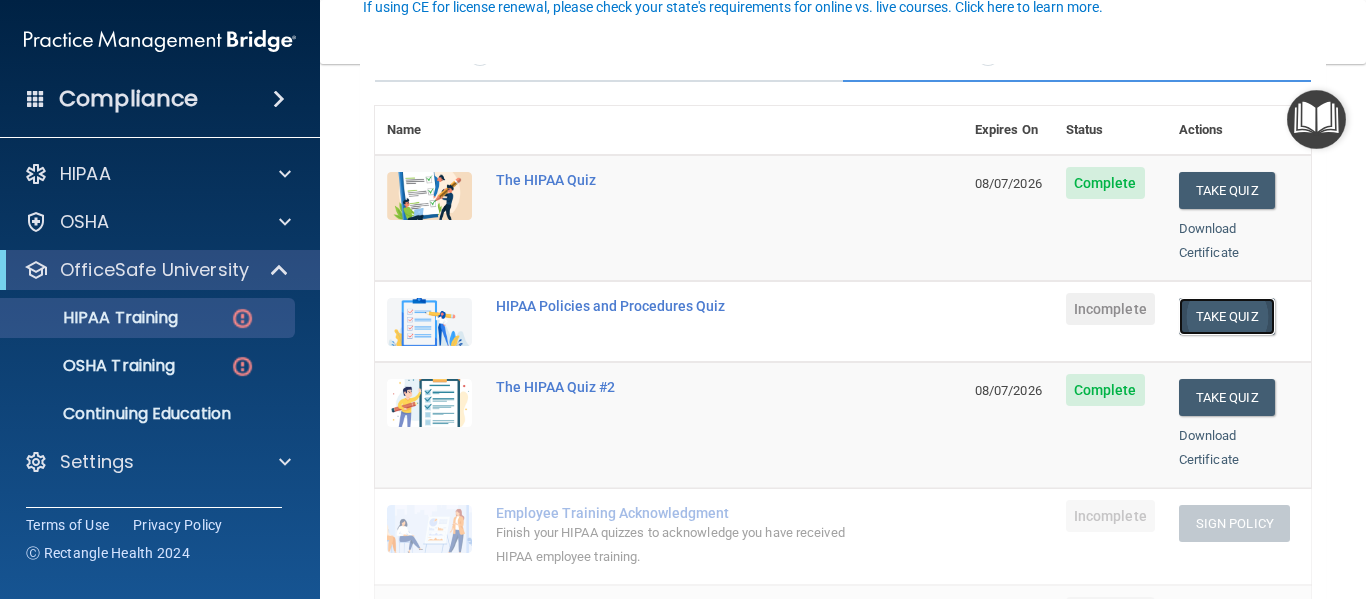 click on "Take Quiz" at bounding box center (1227, 316) 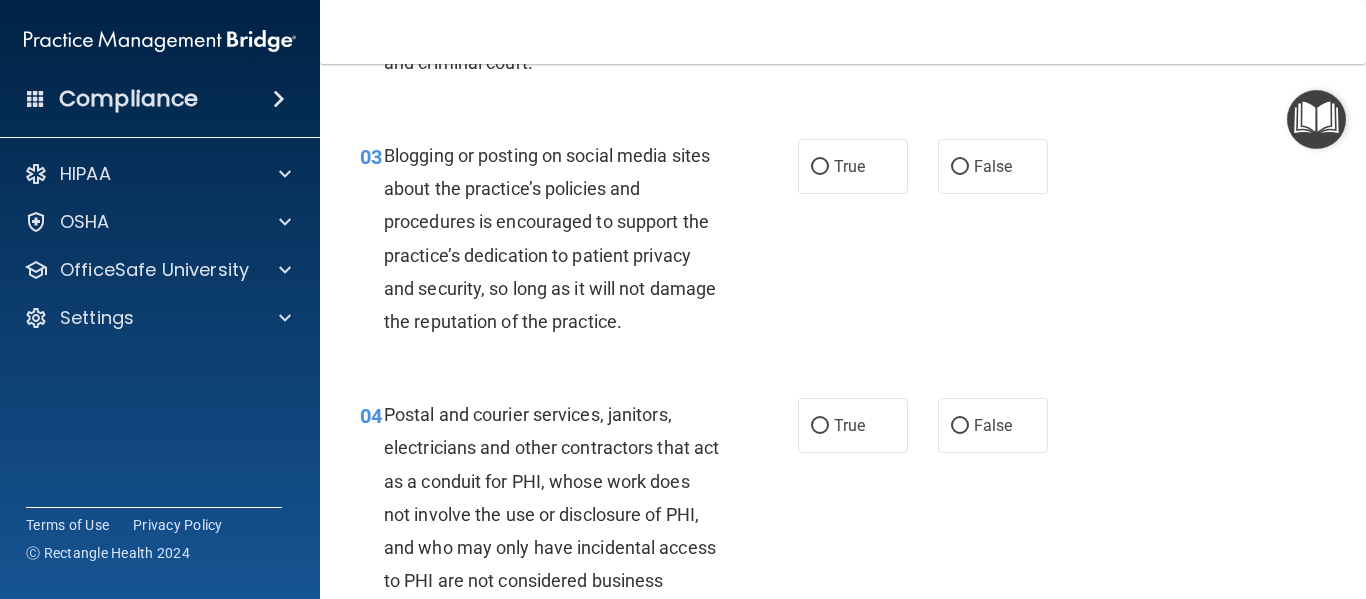scroll, scrollTop: 0, scrollLeft: 0, axis: both 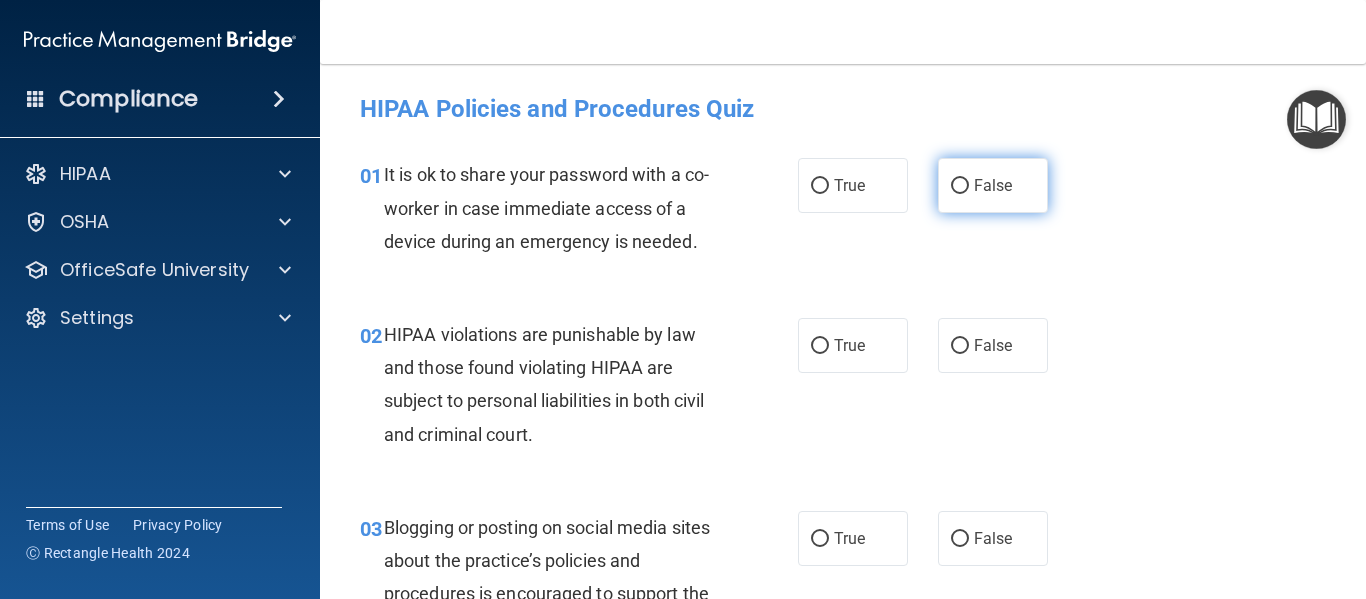 click on "False" at bounding box center (960, 186) 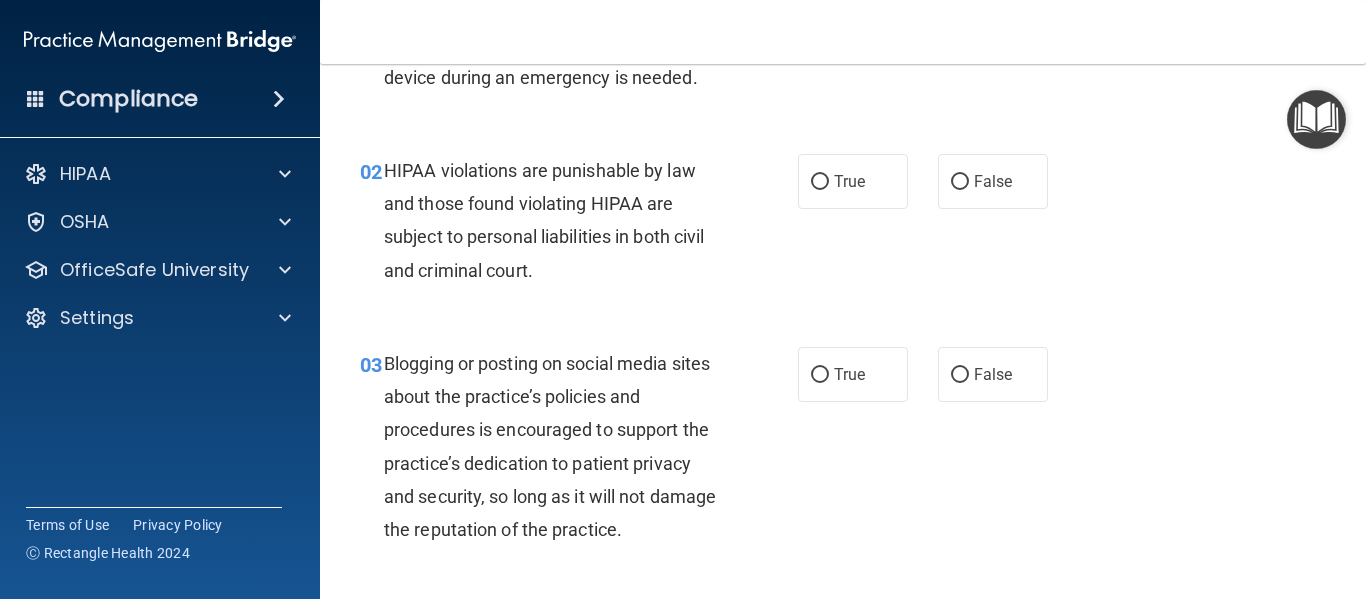 scroll, scrollTop: 166, scrollLeft: 0, axis: vertical 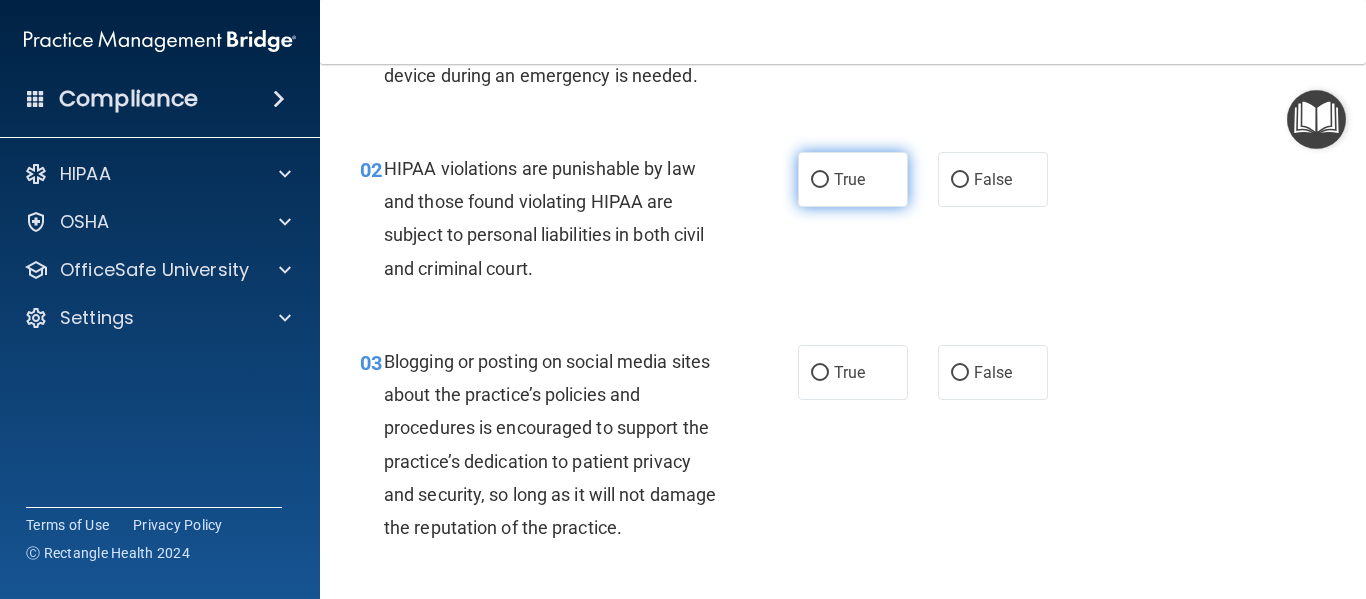 click on "True" at bounding box center [849, 179] 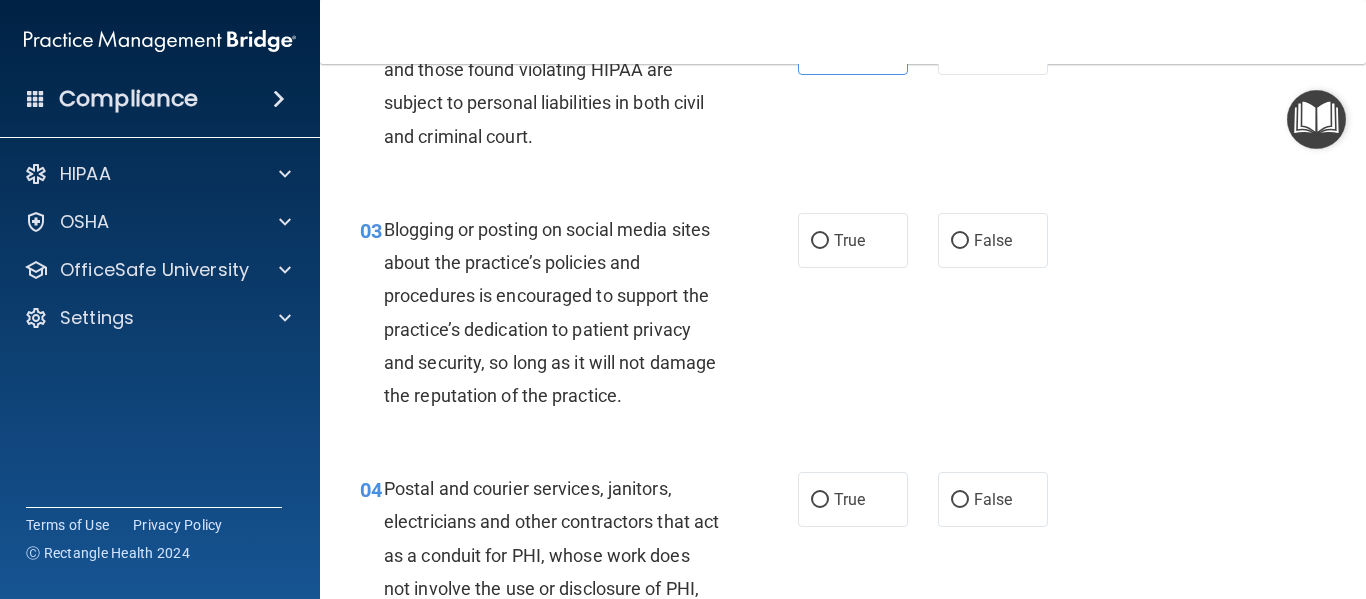 scroll, scrollTop: 299, scrollLeft: 0, axis: vertical 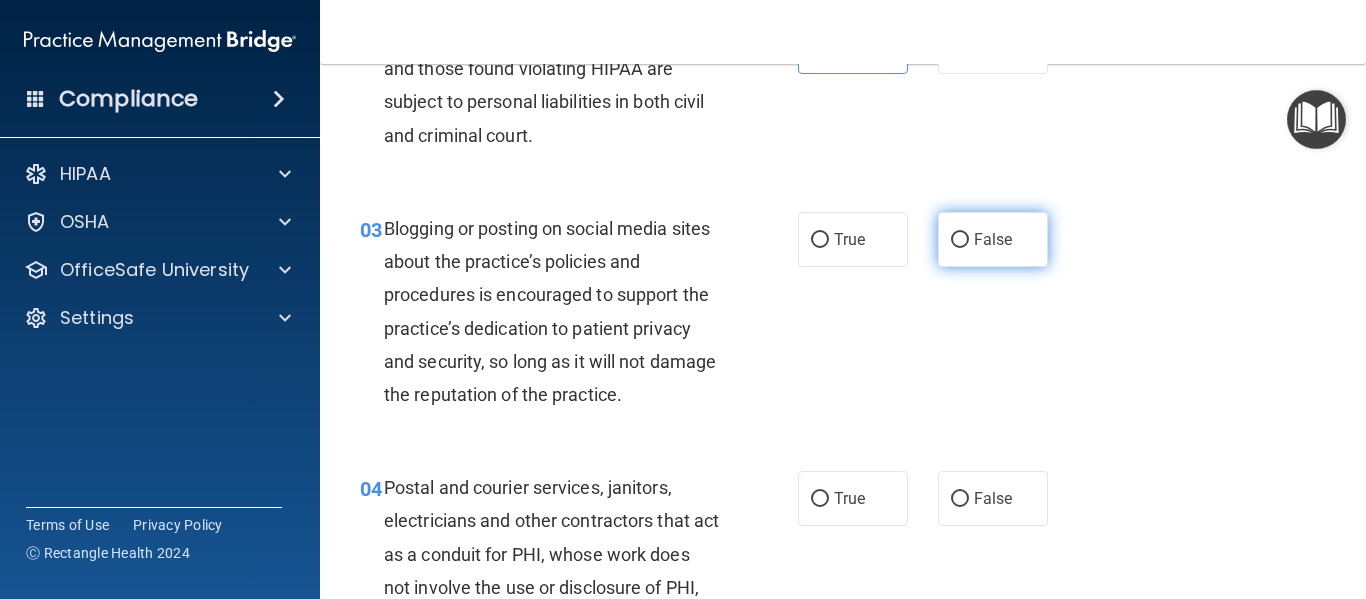 click on "False" at bounding box center [993, 239] 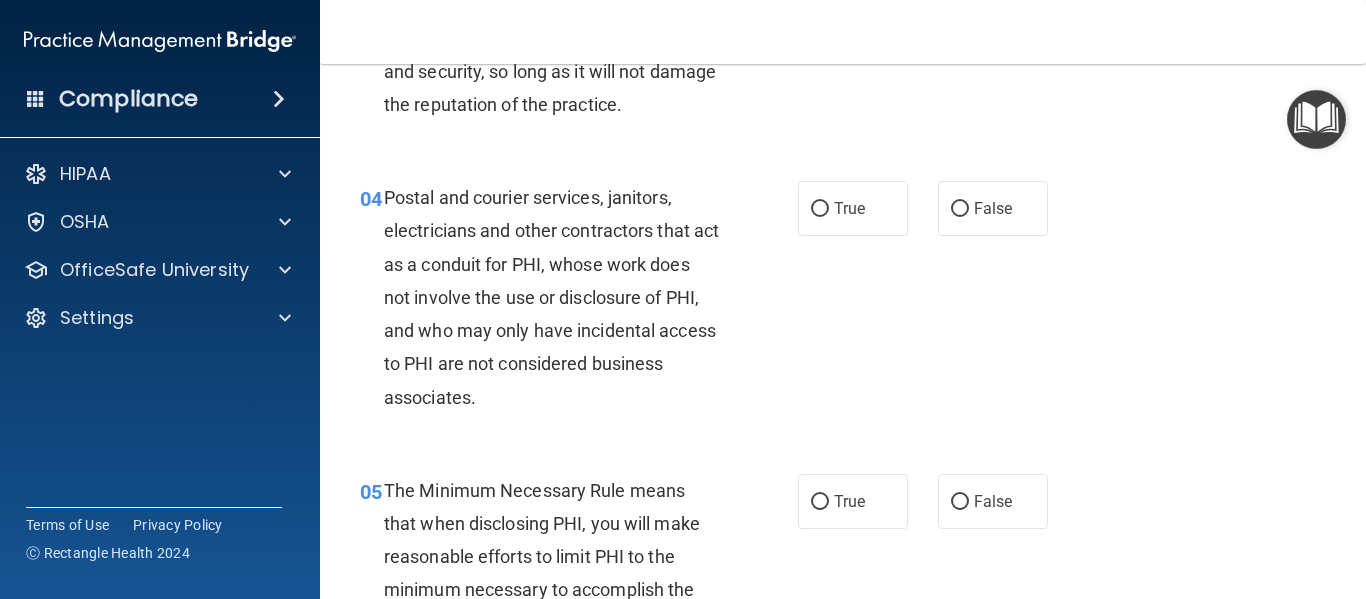 scroll, scrollTop: 593, scrollLeft: 0, axis: vertical 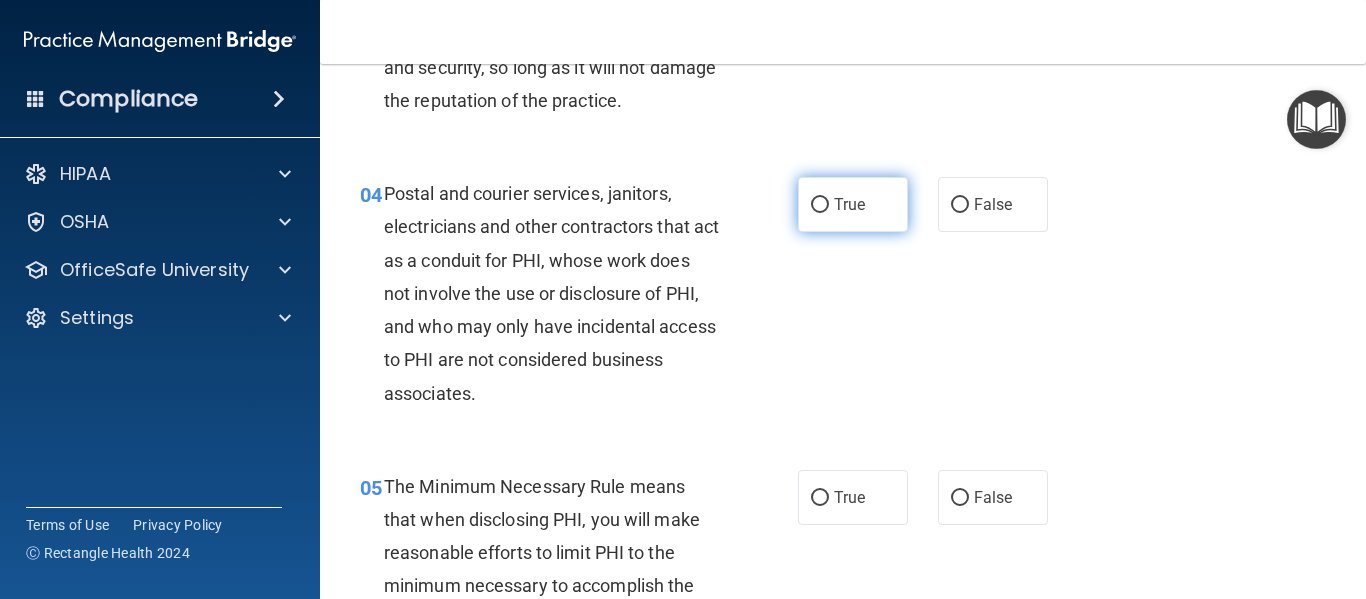 click on "True" at bounding box center [853, 204] 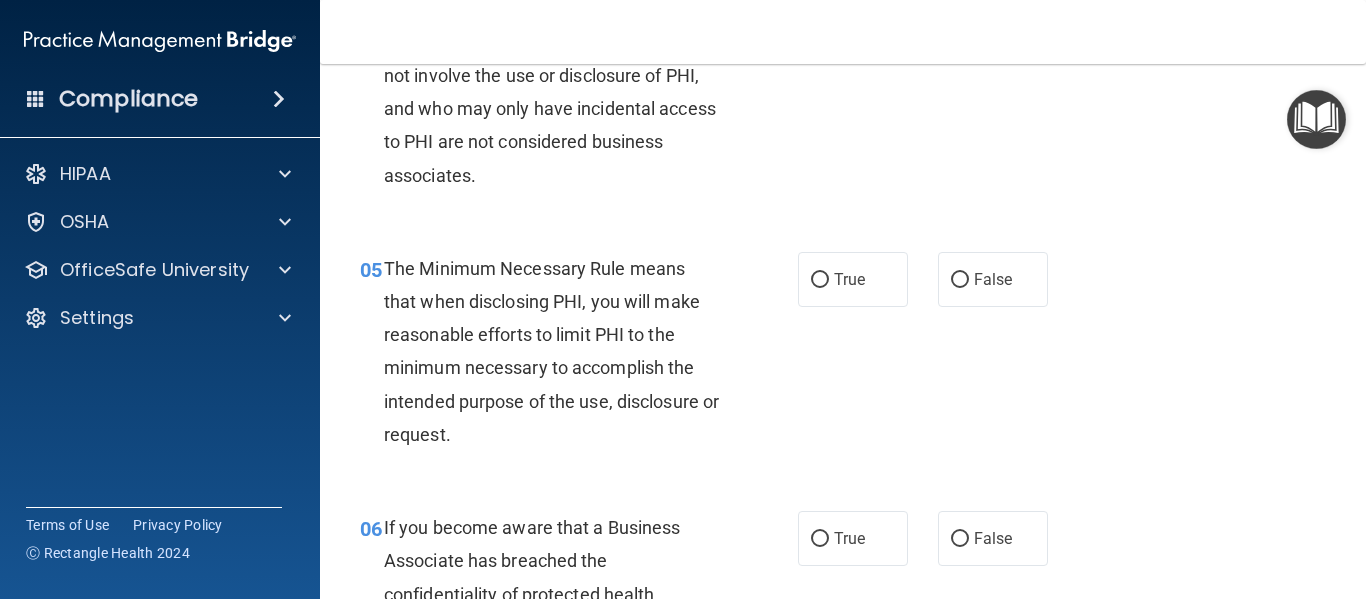scroll, scrollTop: 833, scrollLeft: 0, axis: vertical 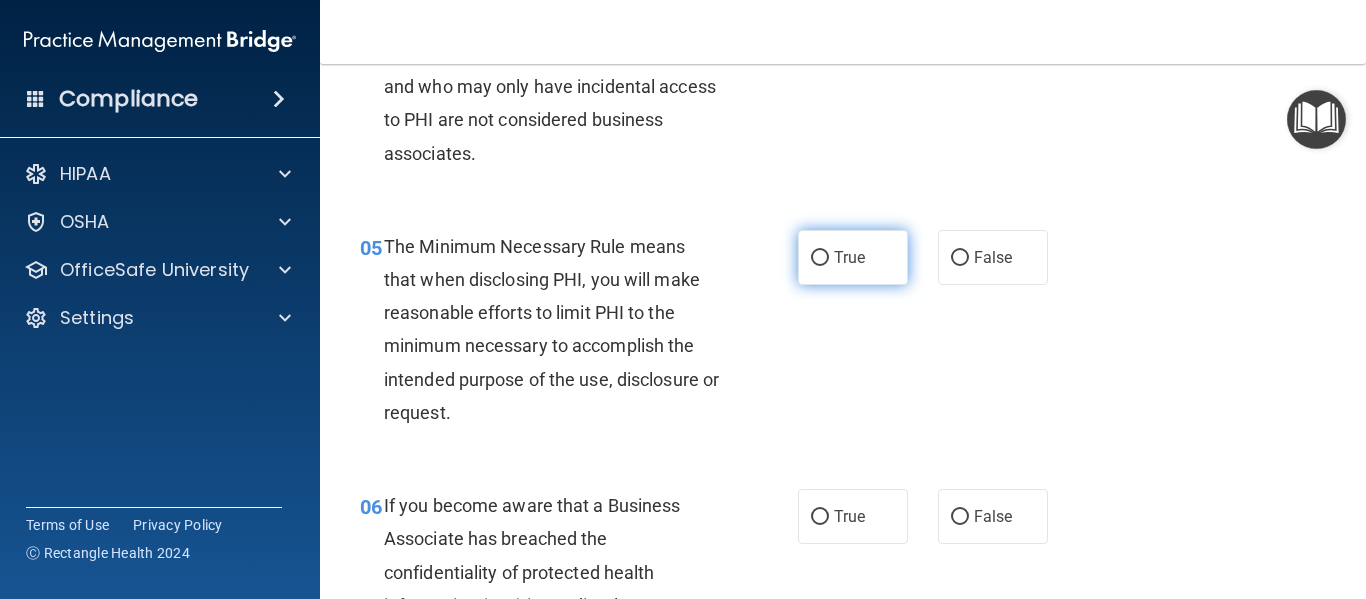 click on "True" at bounding box center (849, 257) 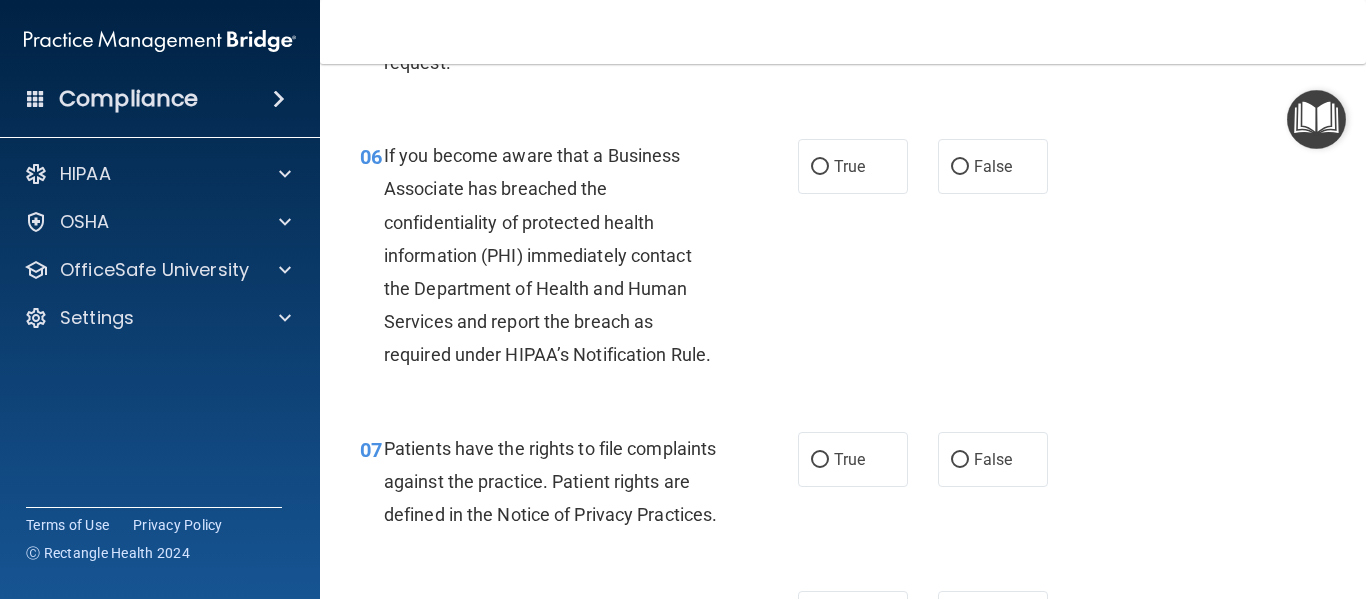 scroll, scrollTop: 1184, scrollLeft: 0, axis: vertical 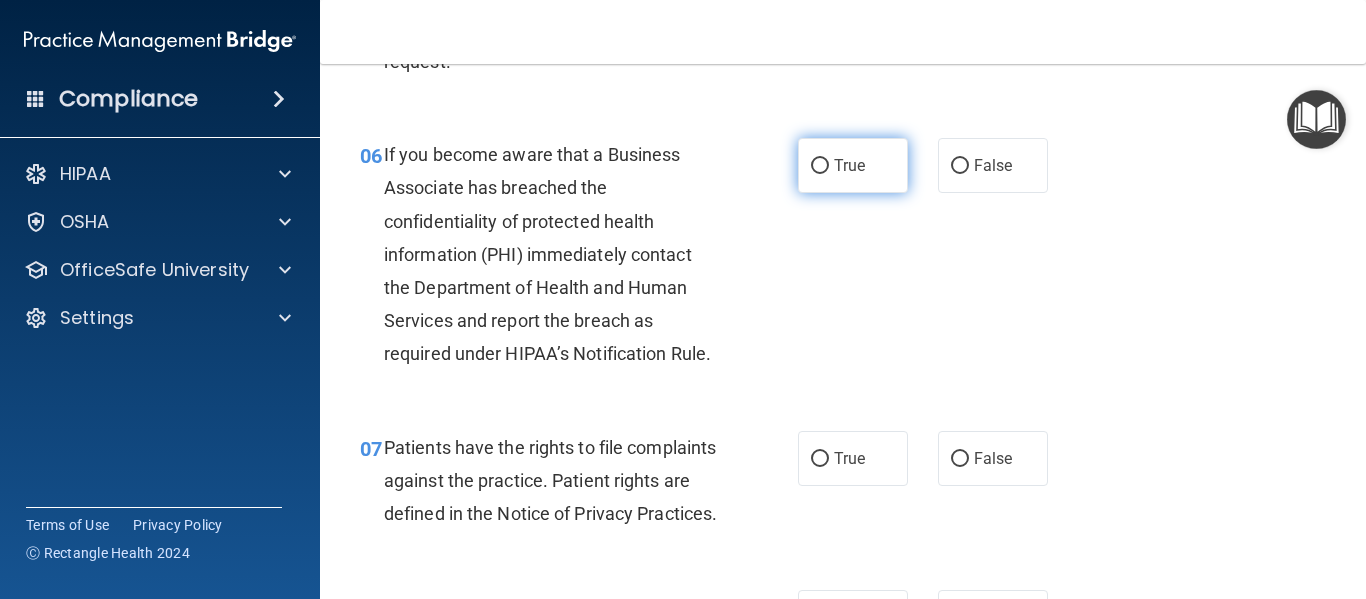 click on "True" at bounding box center (853, 165) 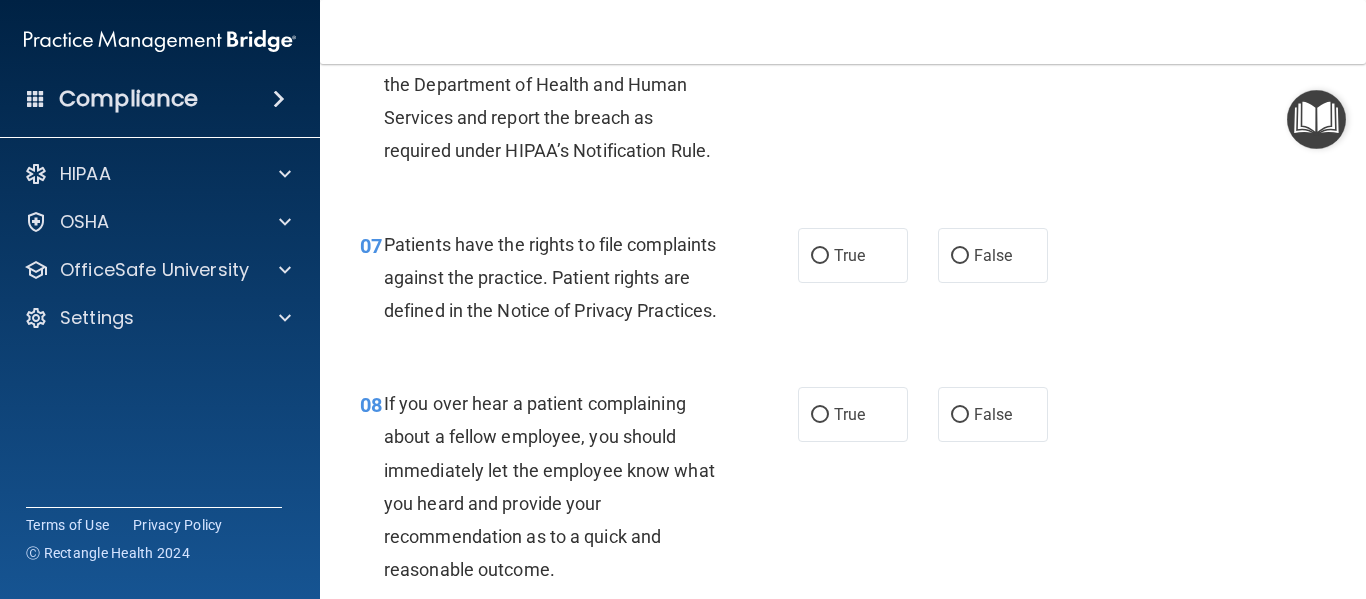 scroll, scrollTop: 1389, scrollLeft: 0, axis: vertical 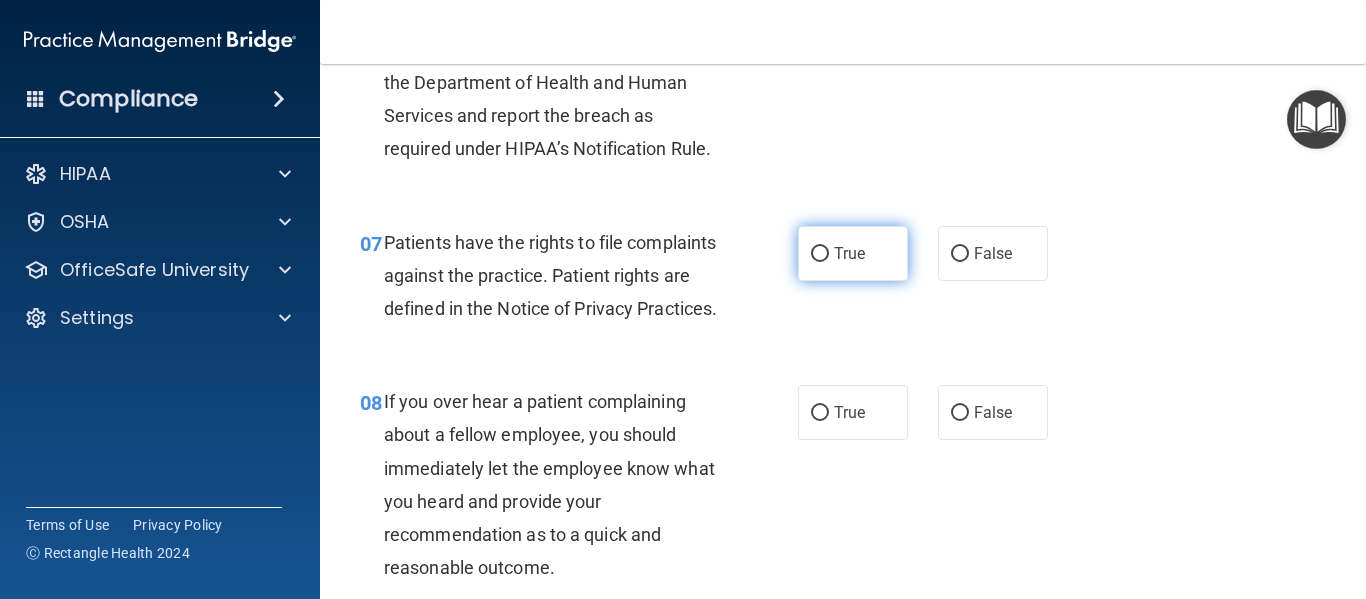 click on "True" at bounding box center (849, 253) 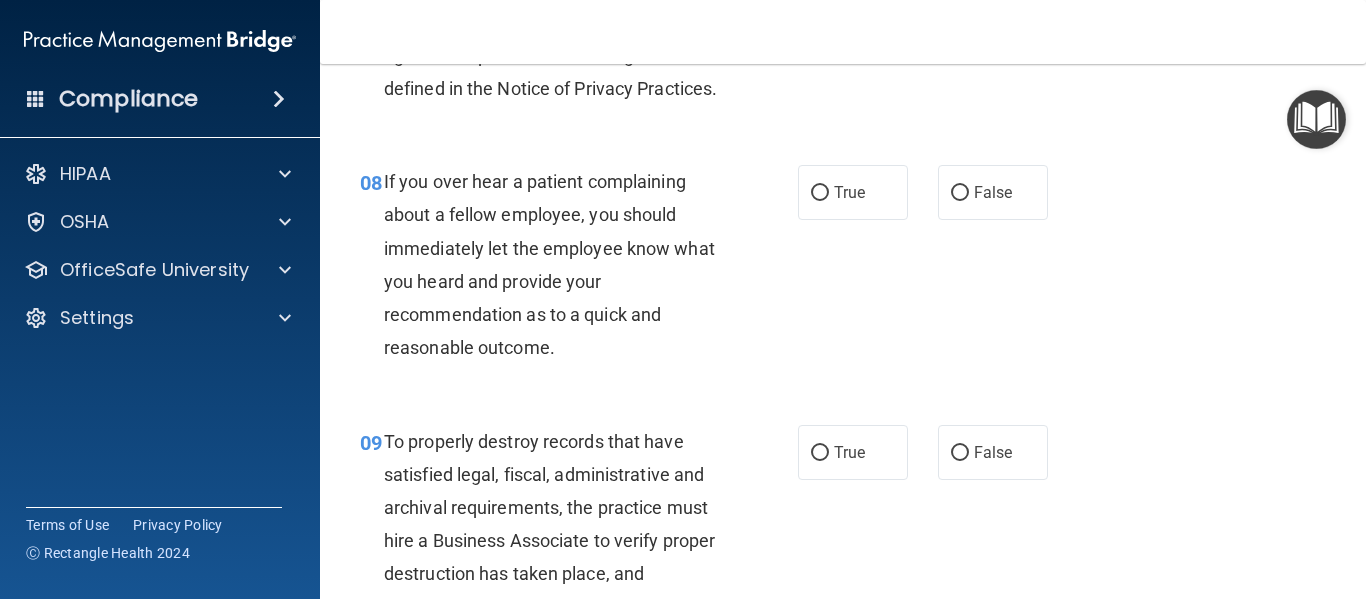 scroll, scrollTop: 1610, scrollLeft: 0, axis: vertical 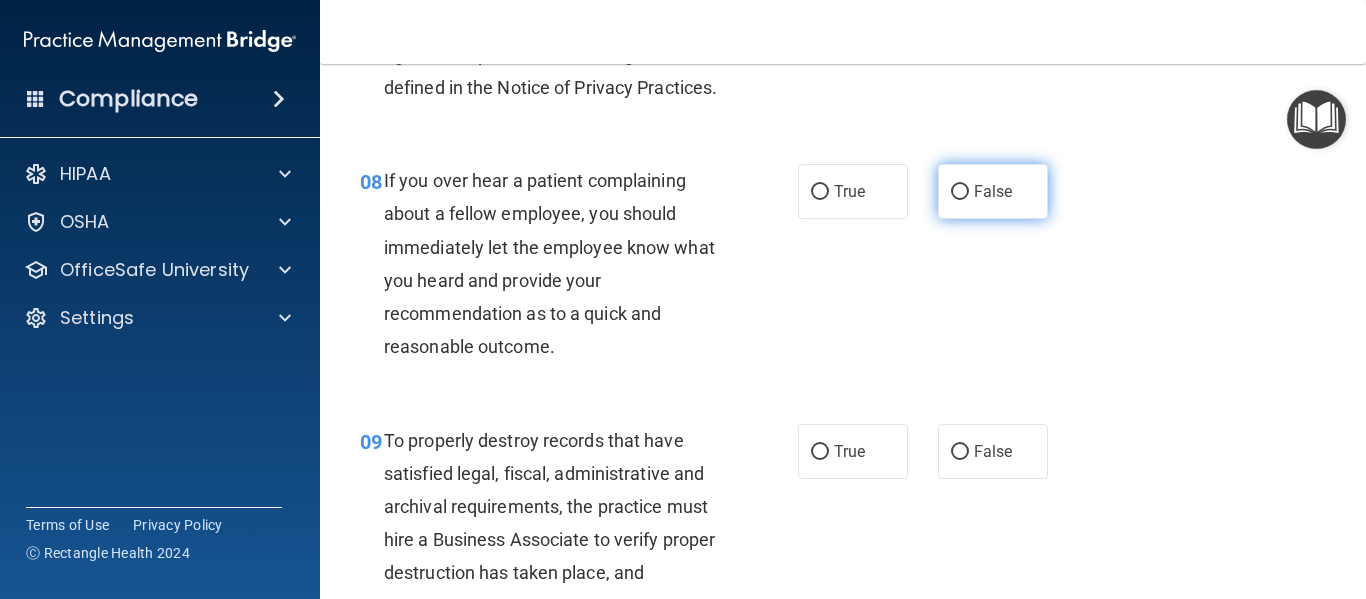 click on "False" at bounding box center (993, 191) 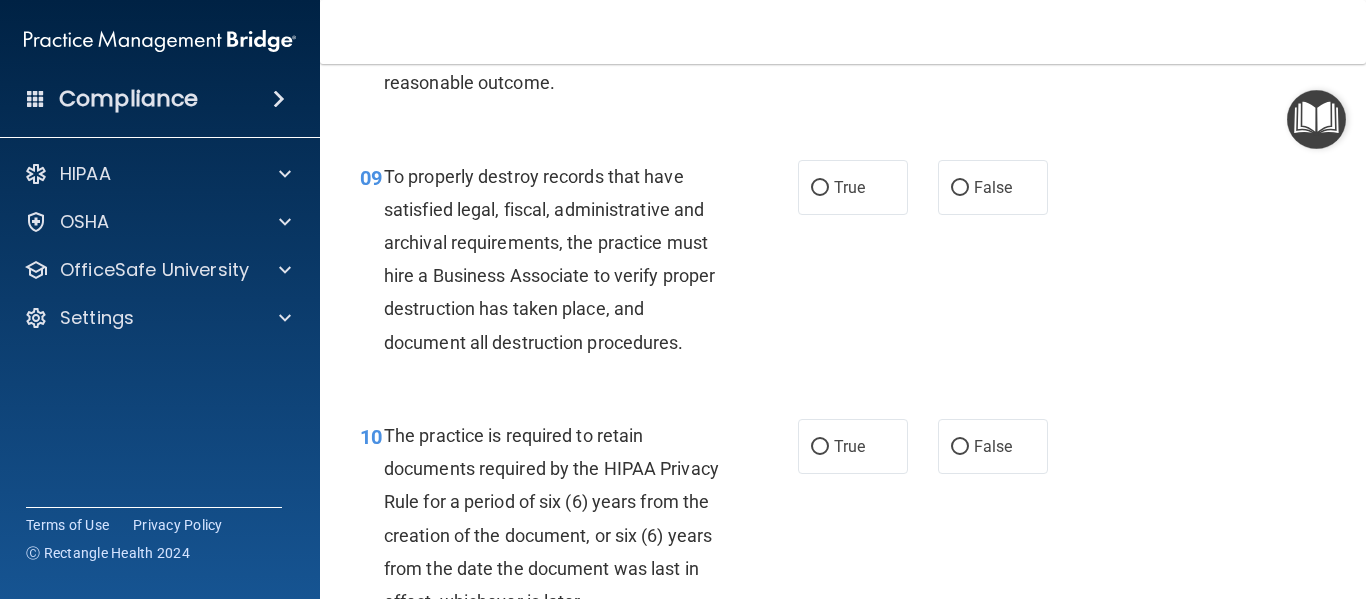 scroll, scrollTop: 1885, scrollLeft: 0, axis: vertical 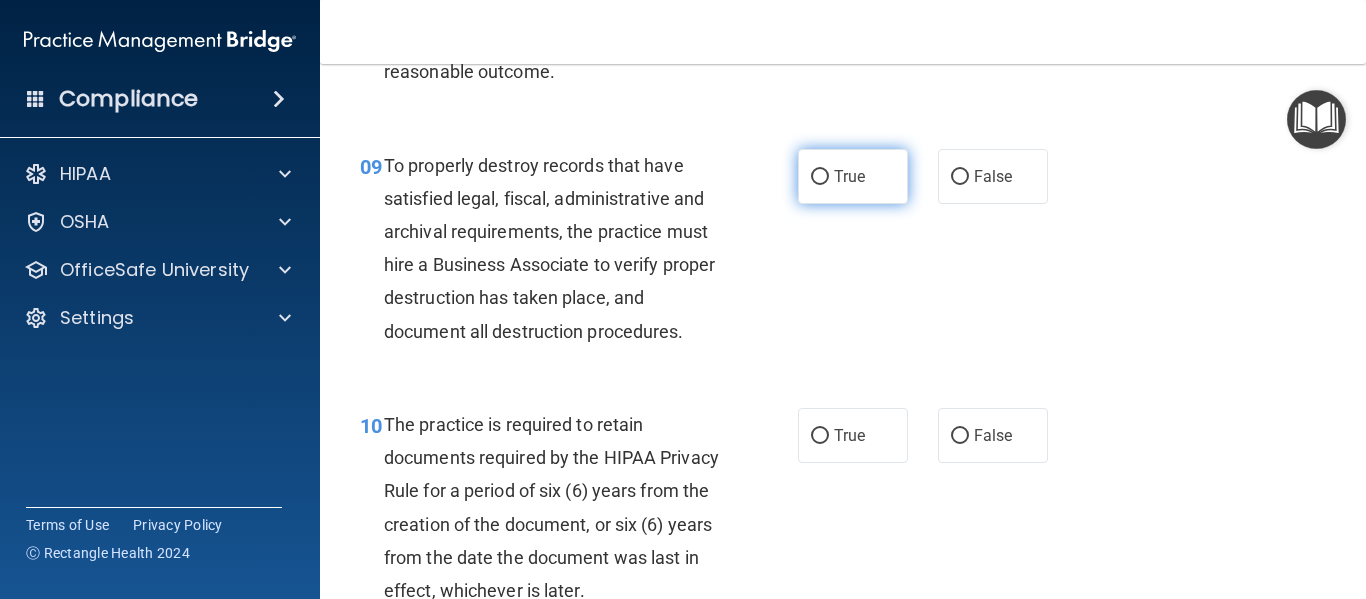 click on "True" at bounding box center (853, 176) 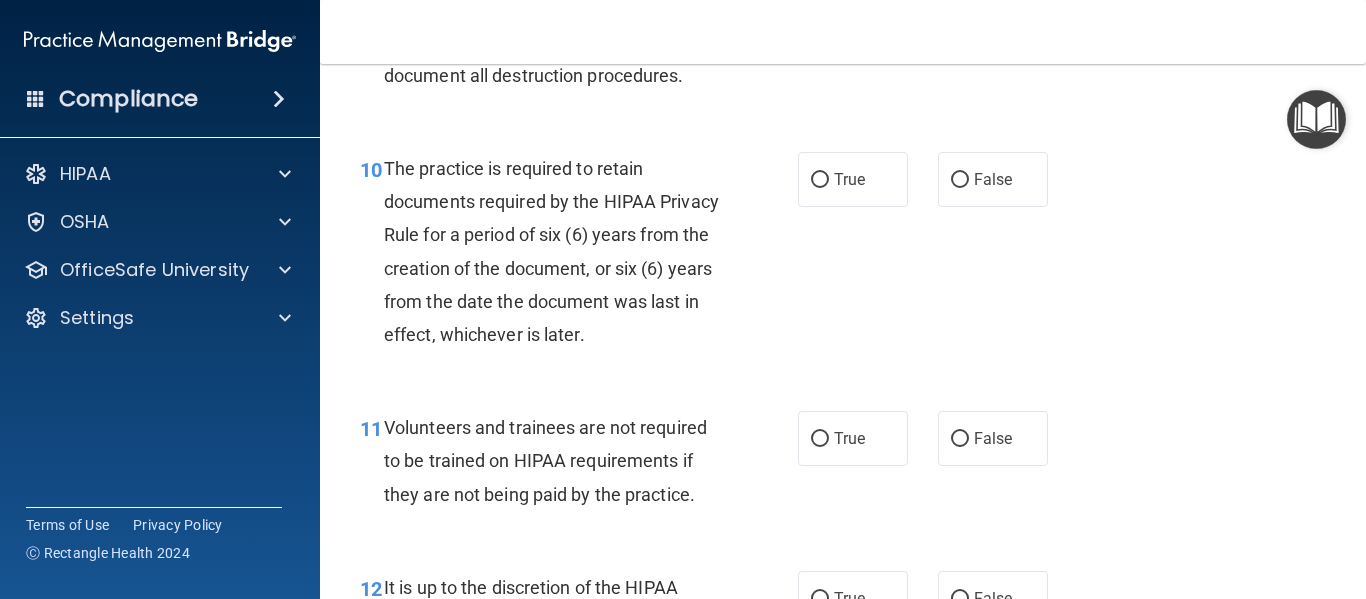 scroll, scrollTop: 2142, scrollLeft: 0, axis: vertical 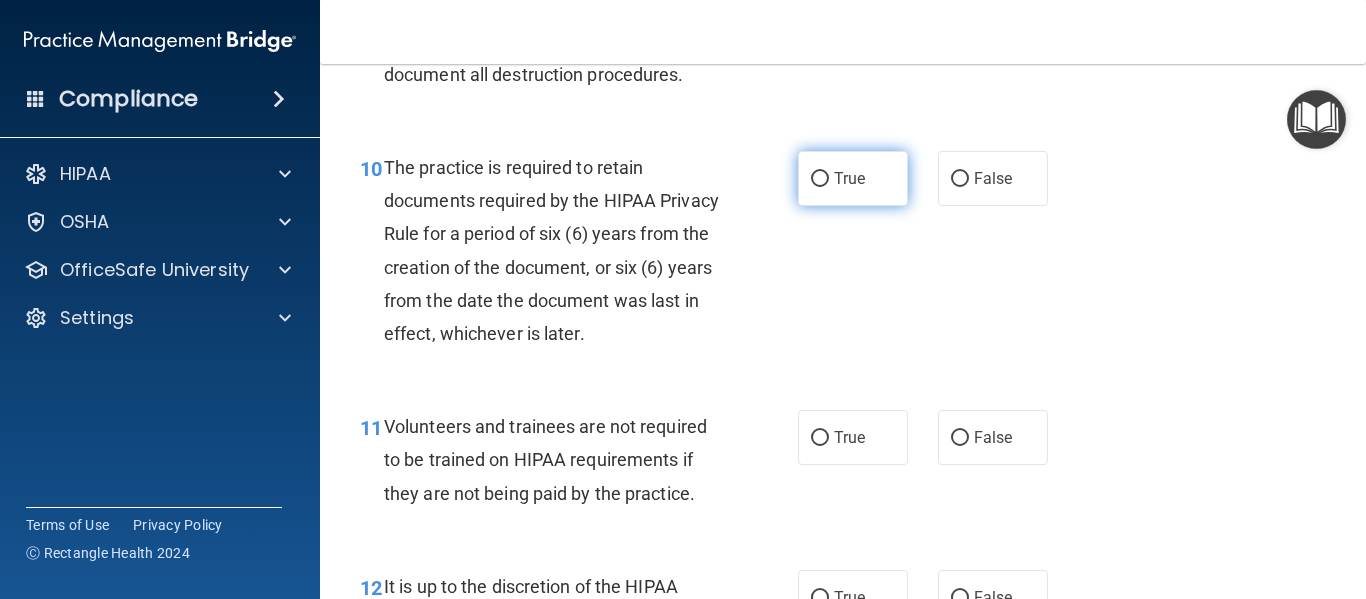 click on "True" at bounding box center [853, 178] 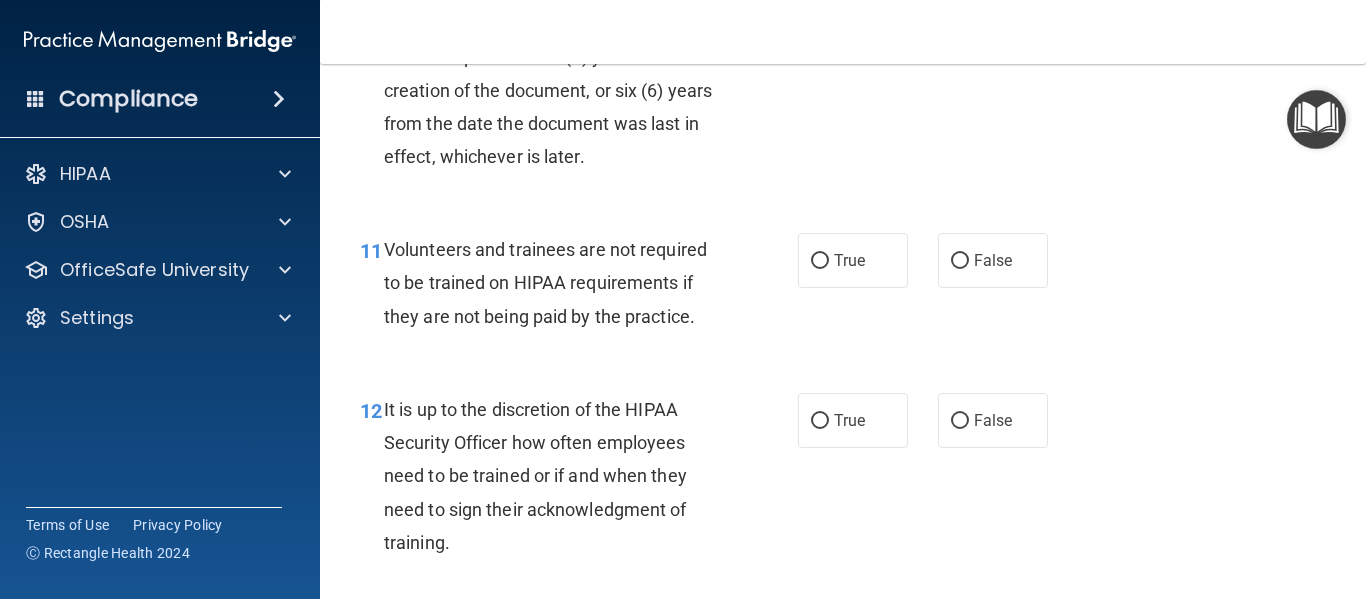 scroll, scrollTop: 2332, scrollLeft: 0, axis: vertical 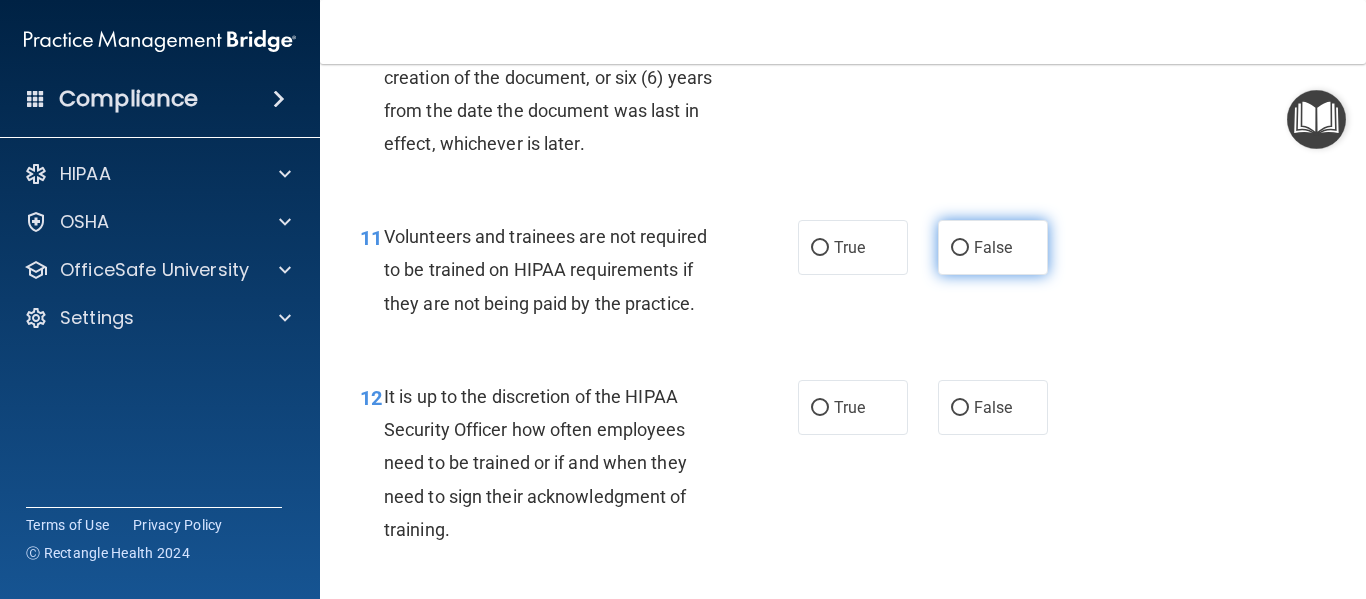 click on "False" at bounding box center [993, 247] 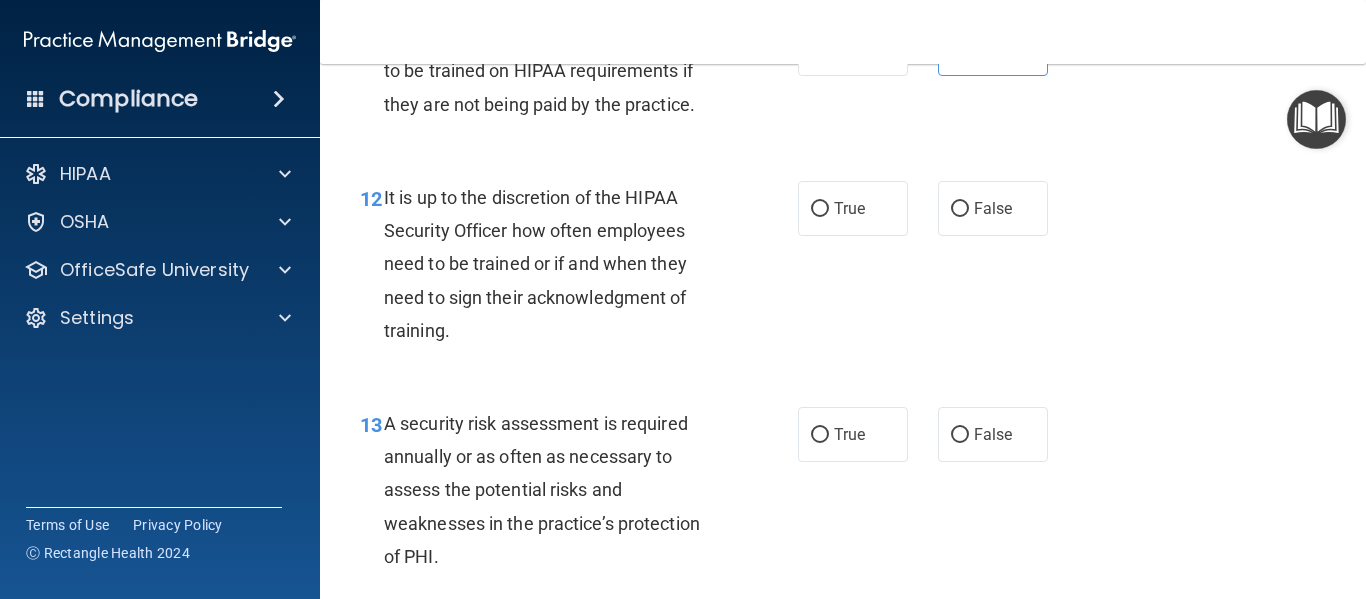 scroll, scrollTop: 2534, scrollLeft: 0, axis: vertical 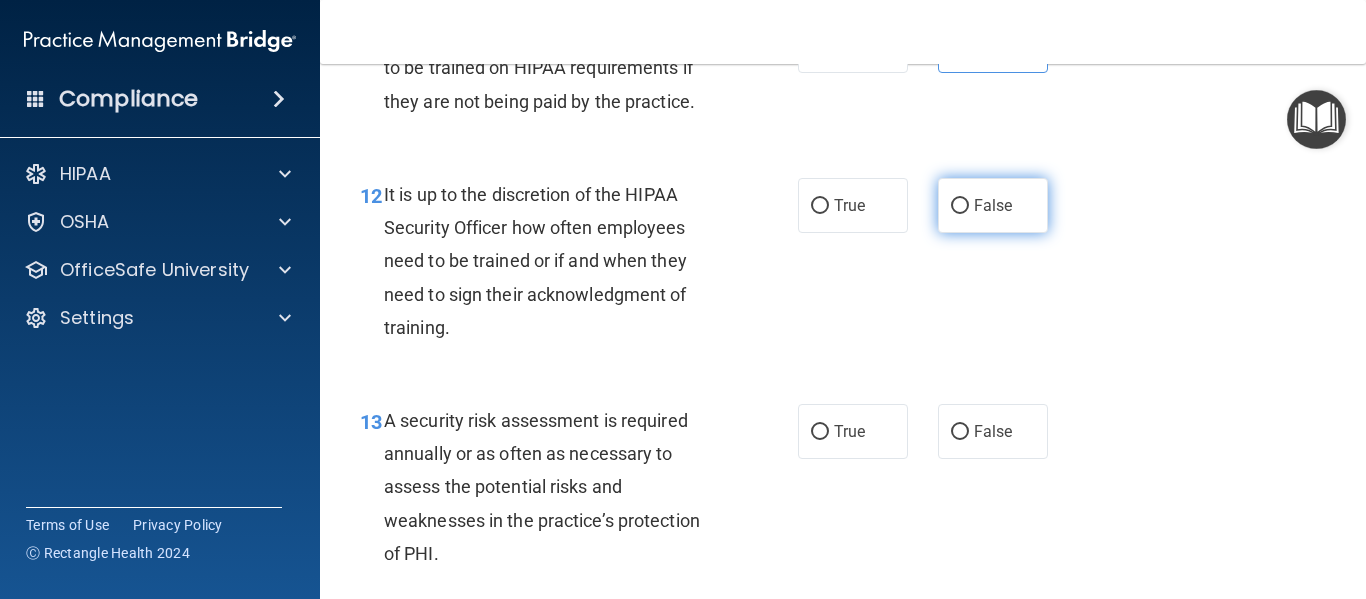 click on "False" at bounding box center (993, 205) 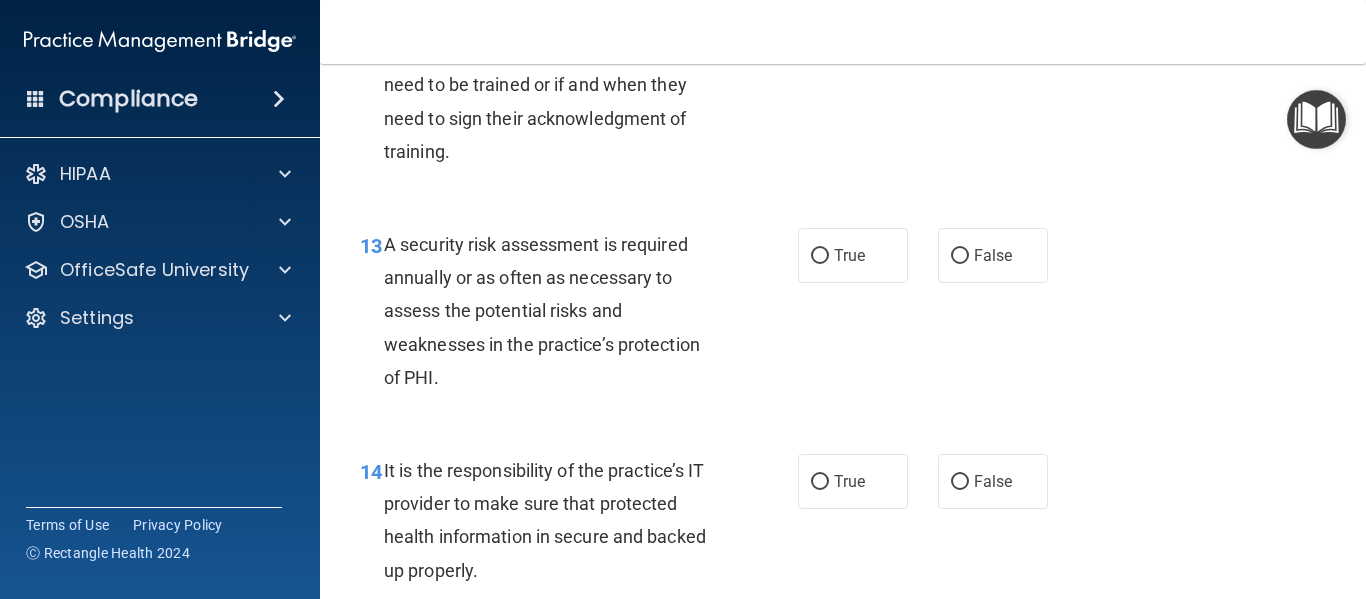 scroll, scrollTop: 2713, scrollLeft: 0, axis: vertical 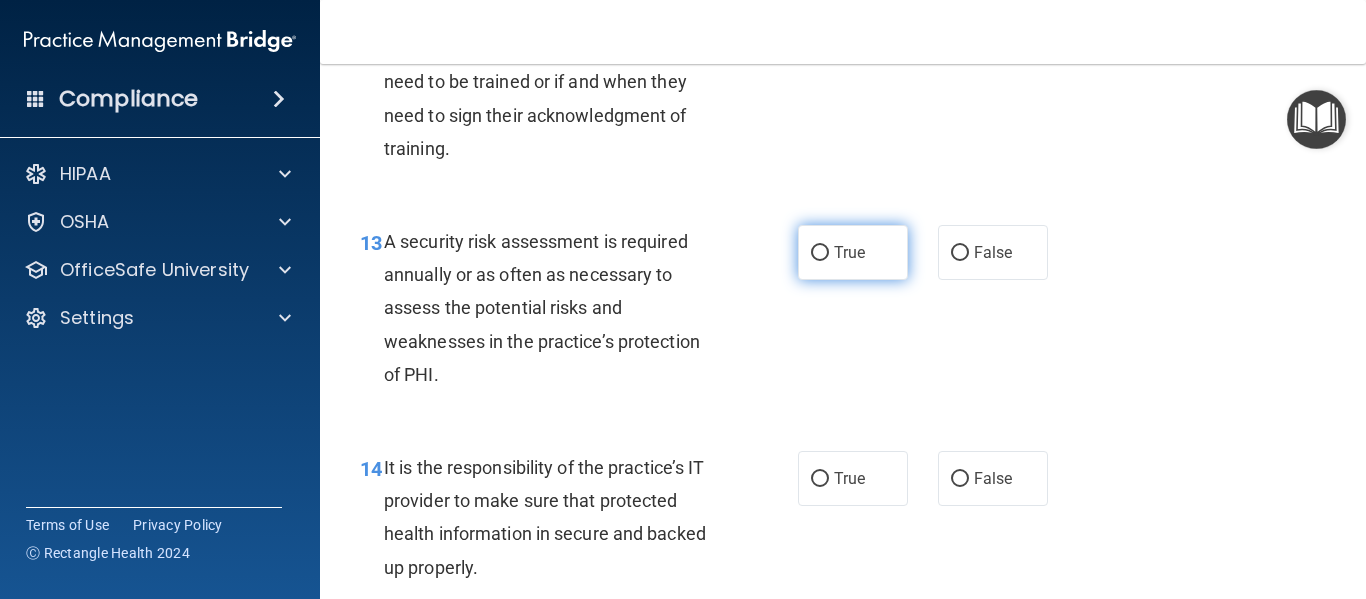 click on "True" at bounding box center (853, 252) 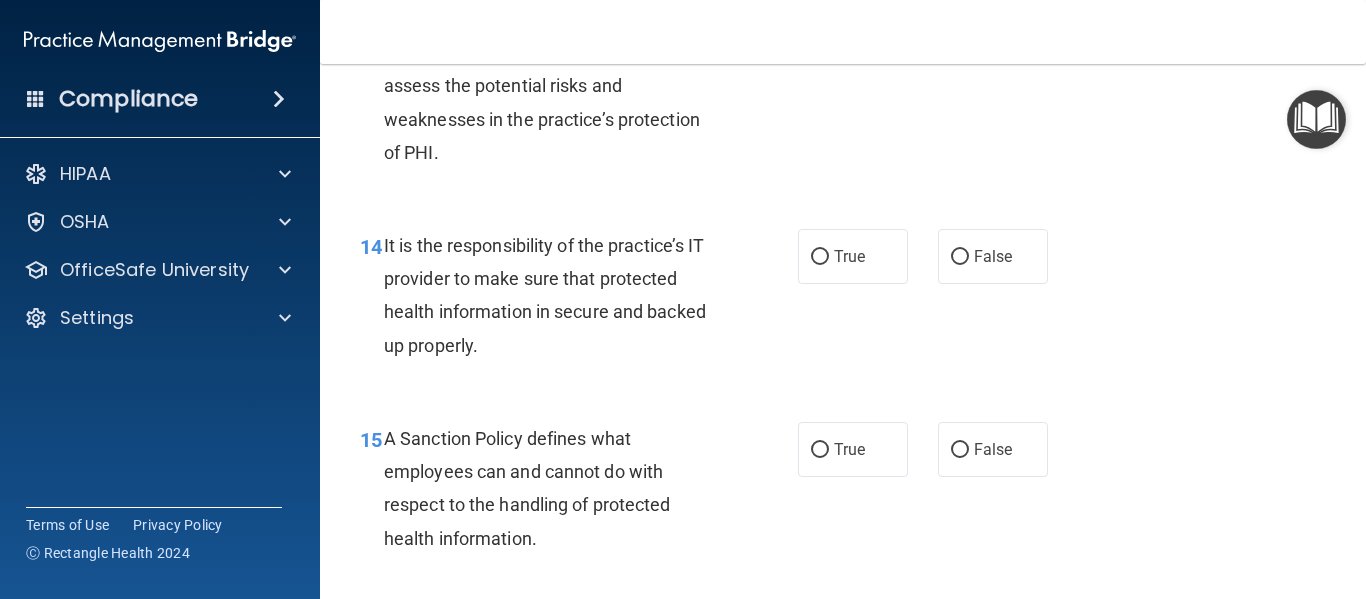 scroll, scrollTop: 2936, scrollLeft: 0, axis: vertical 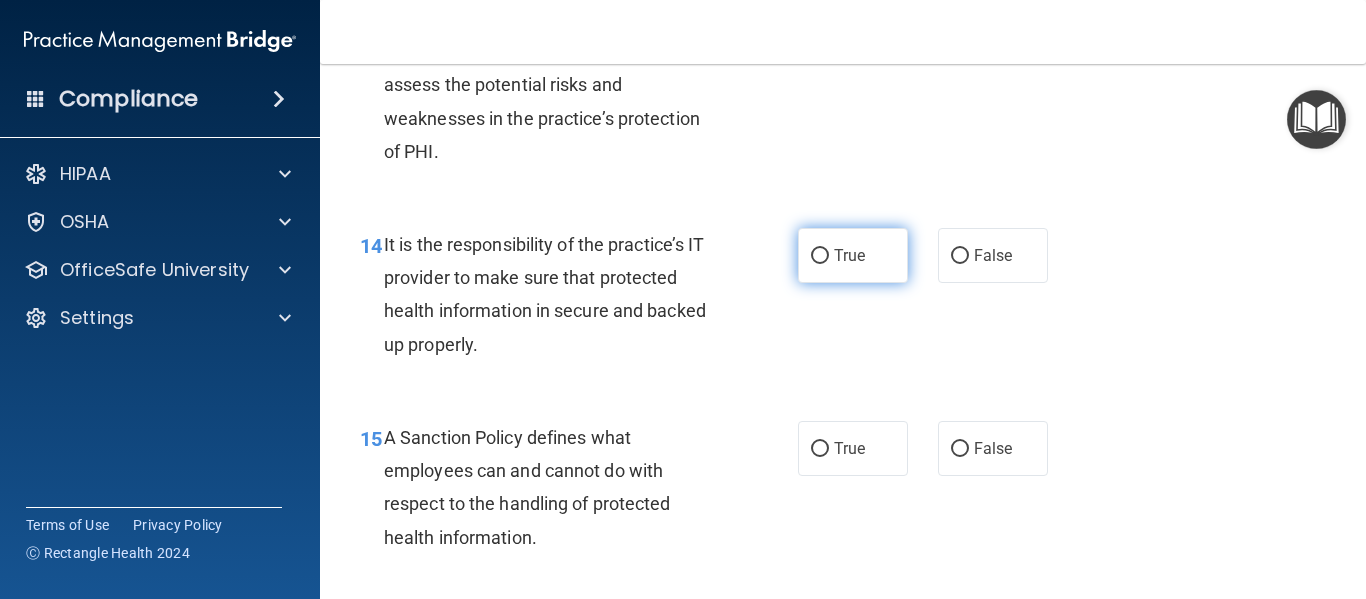 click on "True" at bounding box center [853, 255] 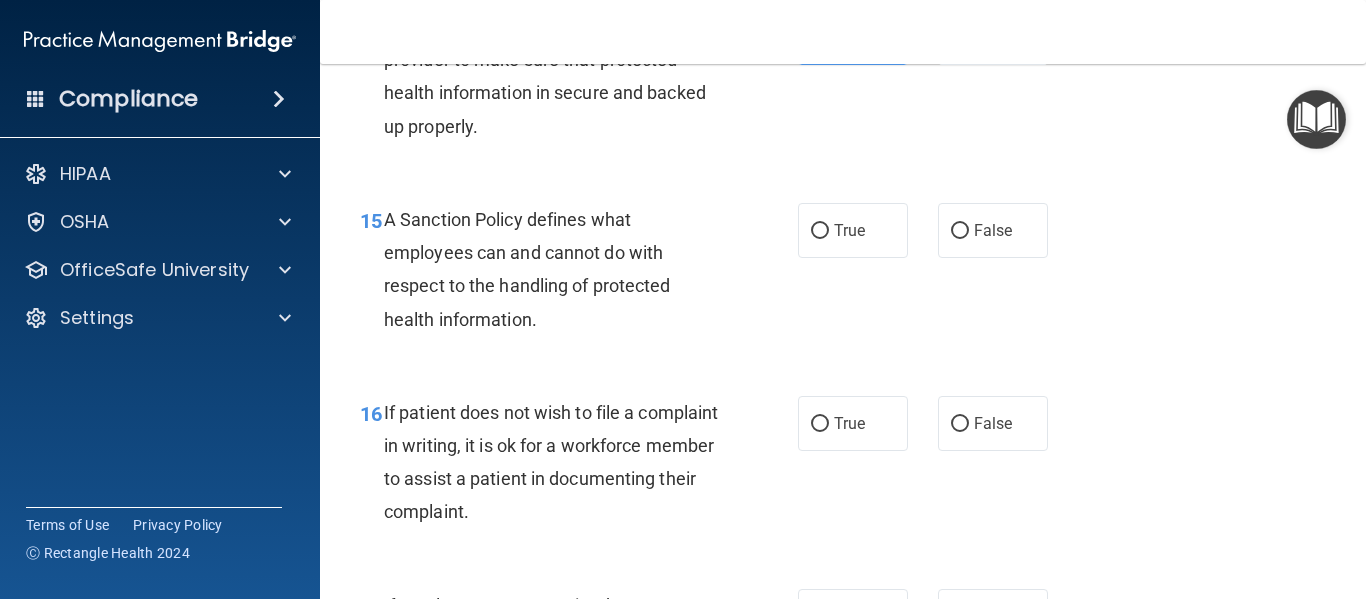 scroll, scrollTop: 3155, scrollLeft: 0, axis: vertical 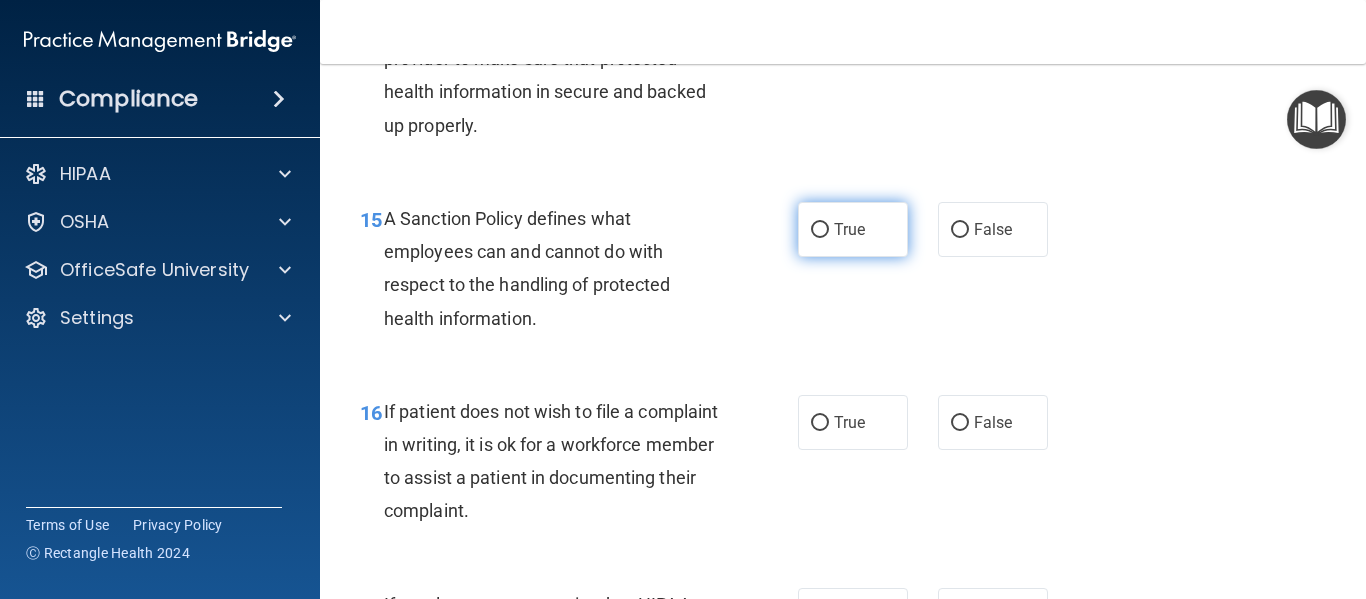 click on "True" at bounding box center (853, 229) 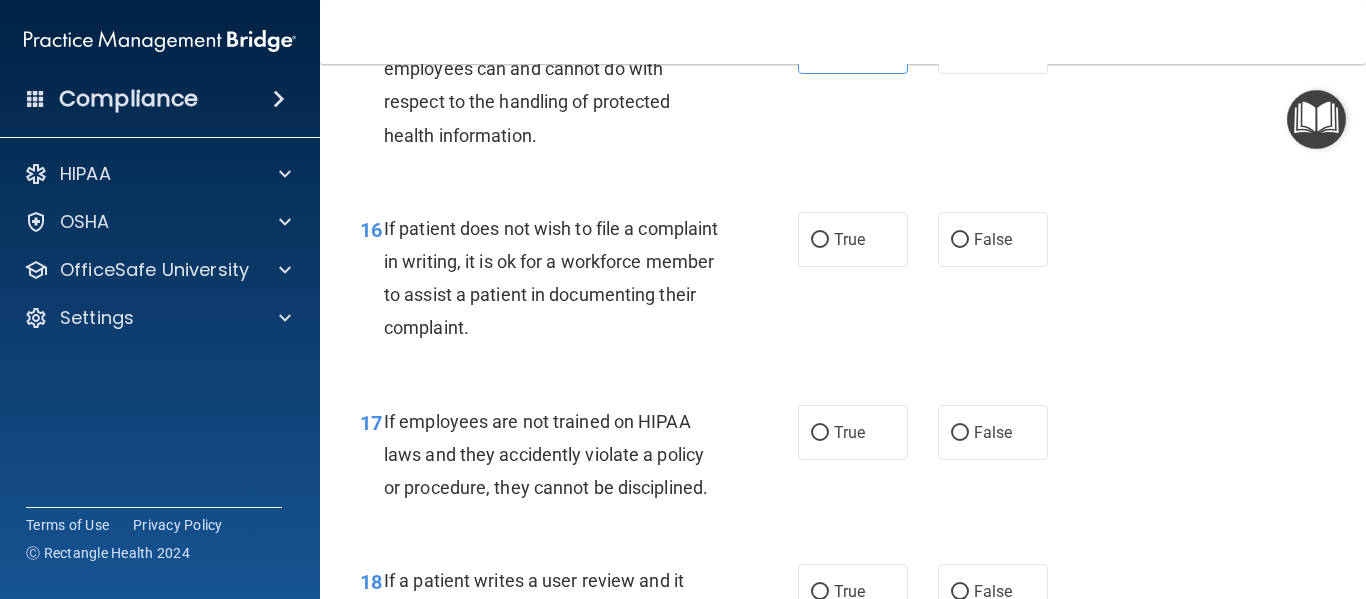 scroll, scrollTop: 3345, scrollLeft: 0, axis: vertical 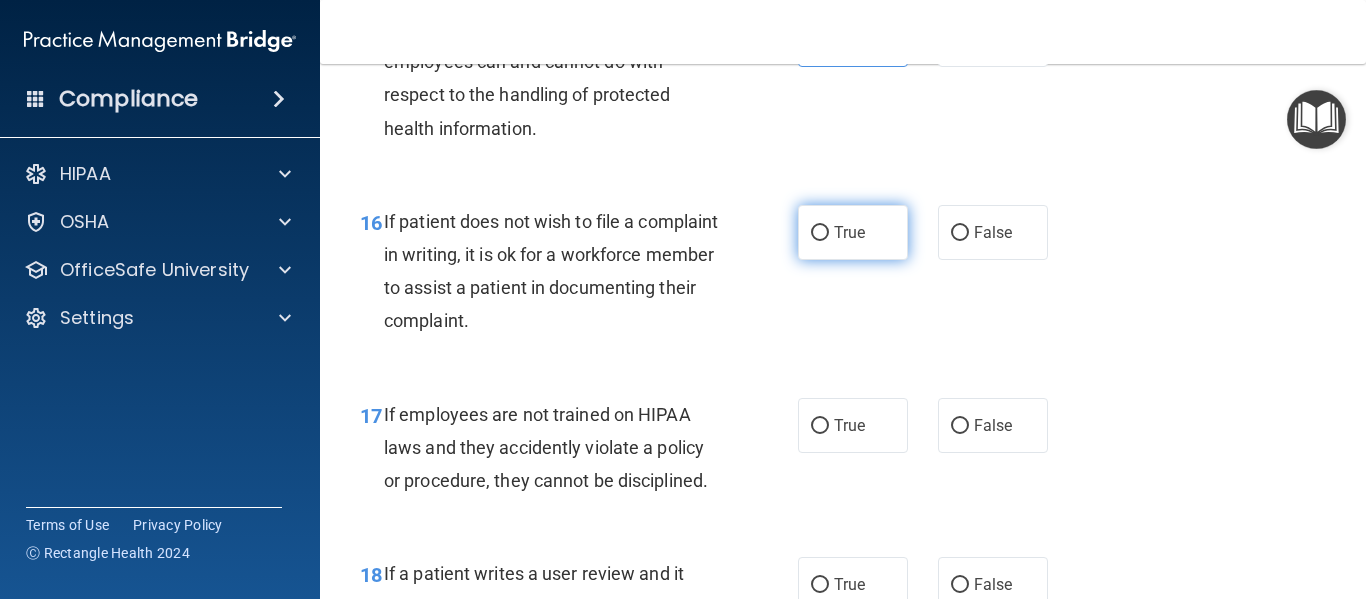 click on "True" at bounding box center (853, 232) 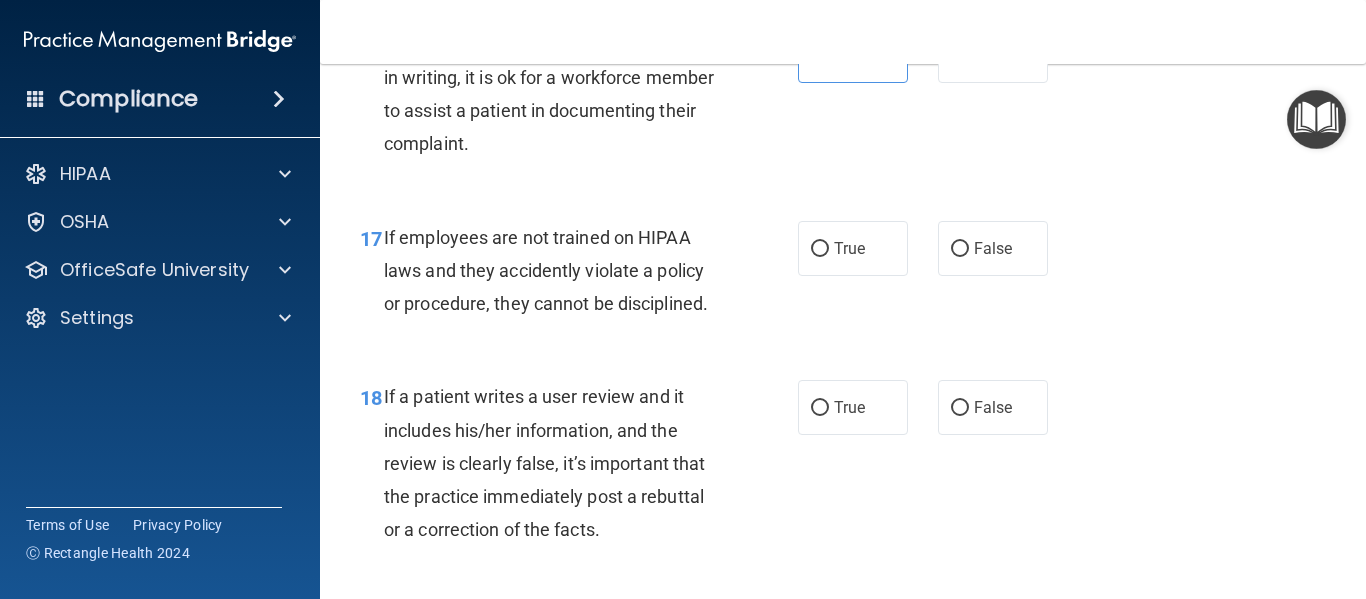 scroll, scrollTop: 3529, scrollLeft: 0, axis: vertical 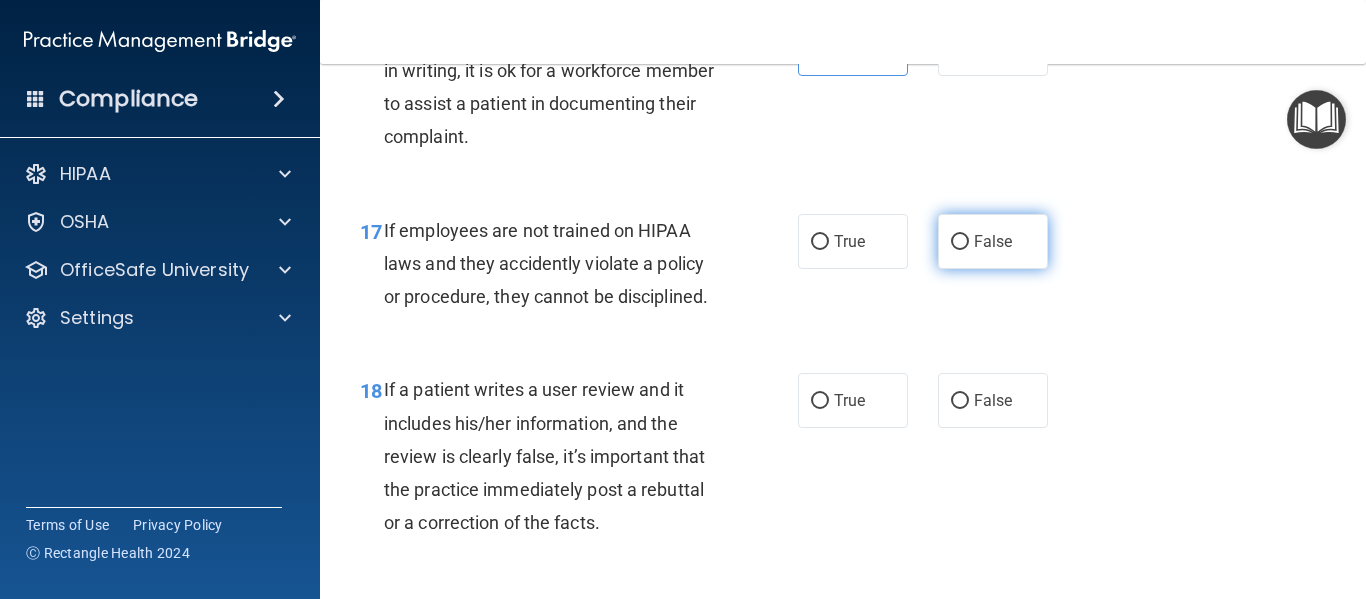 click on "False" at bounding box center (960, 242) 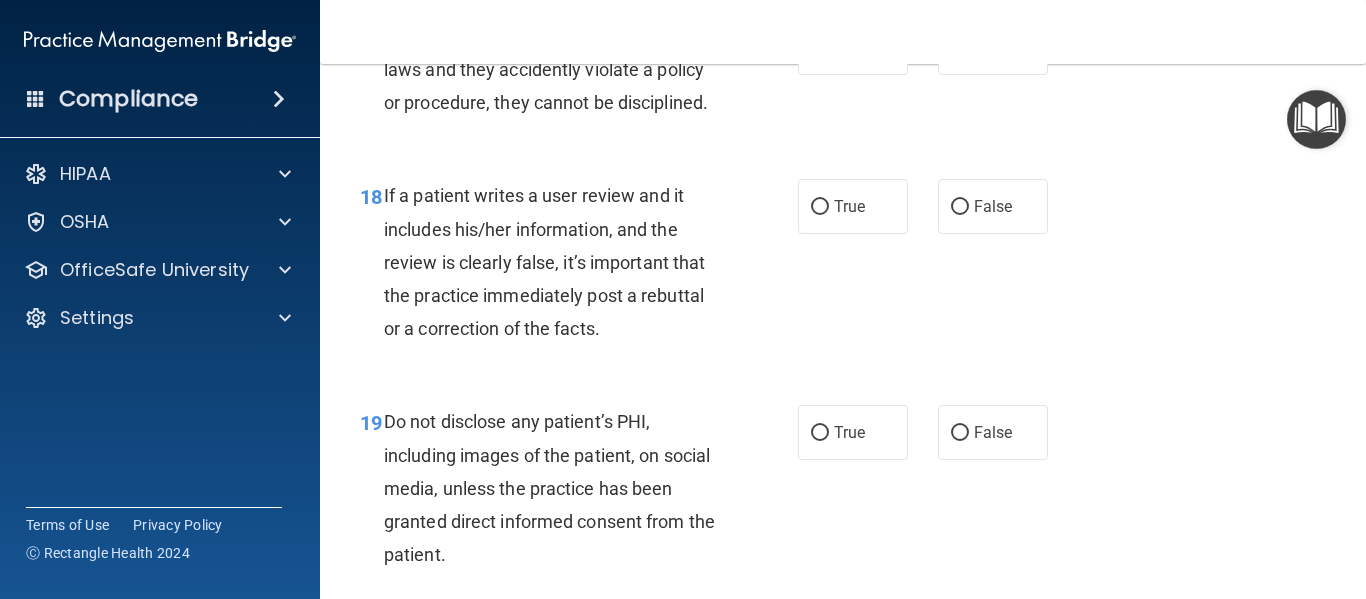 scroll, scrollTop: 3724, scrollLeft: 0, axis: vertical 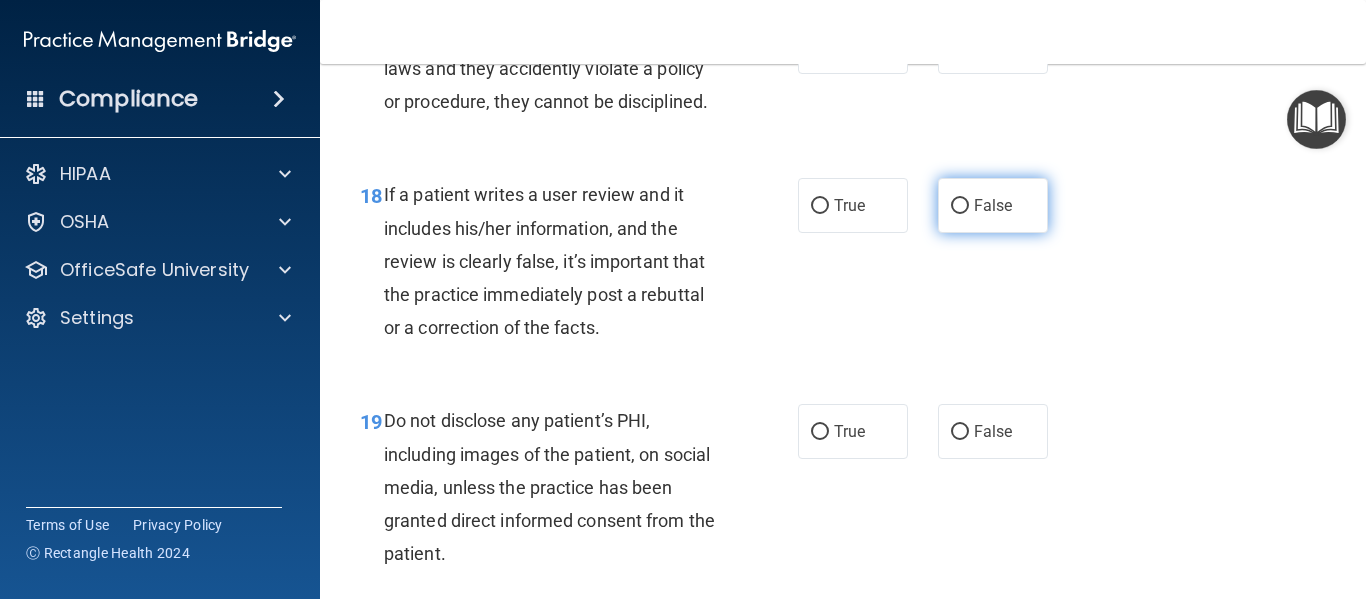 click on "False" at bounding box center (993, 205) 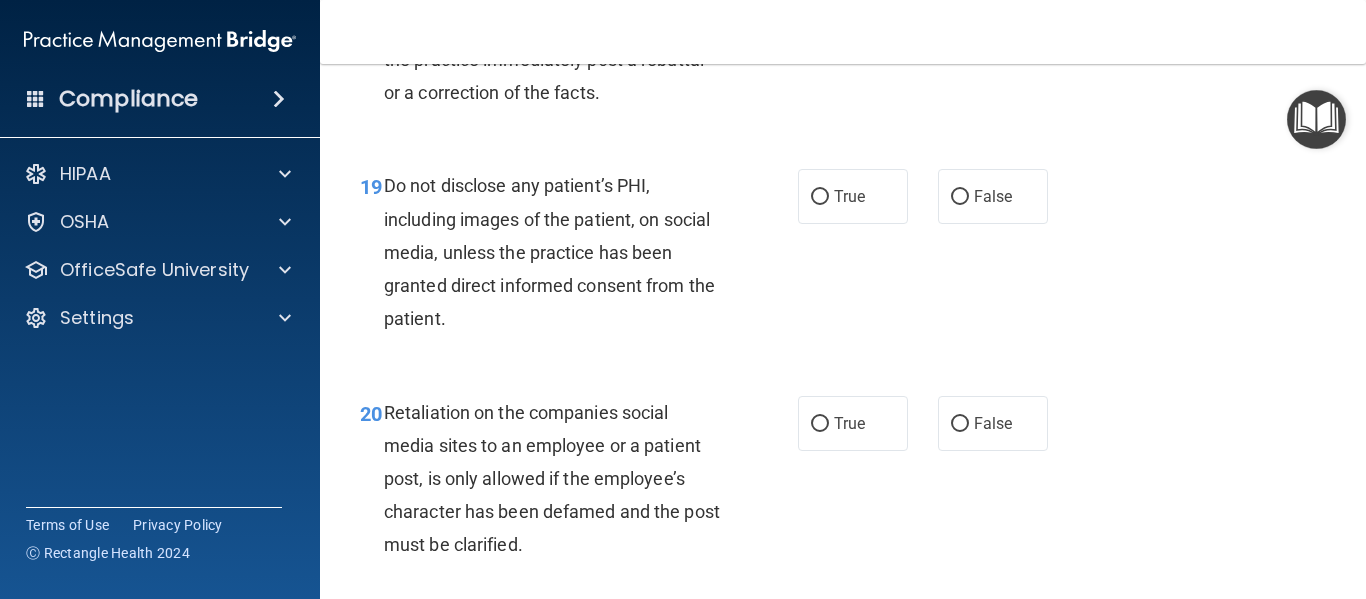 scroll, scrollTop: 3965, scrollLeft: 0, axis: vertical 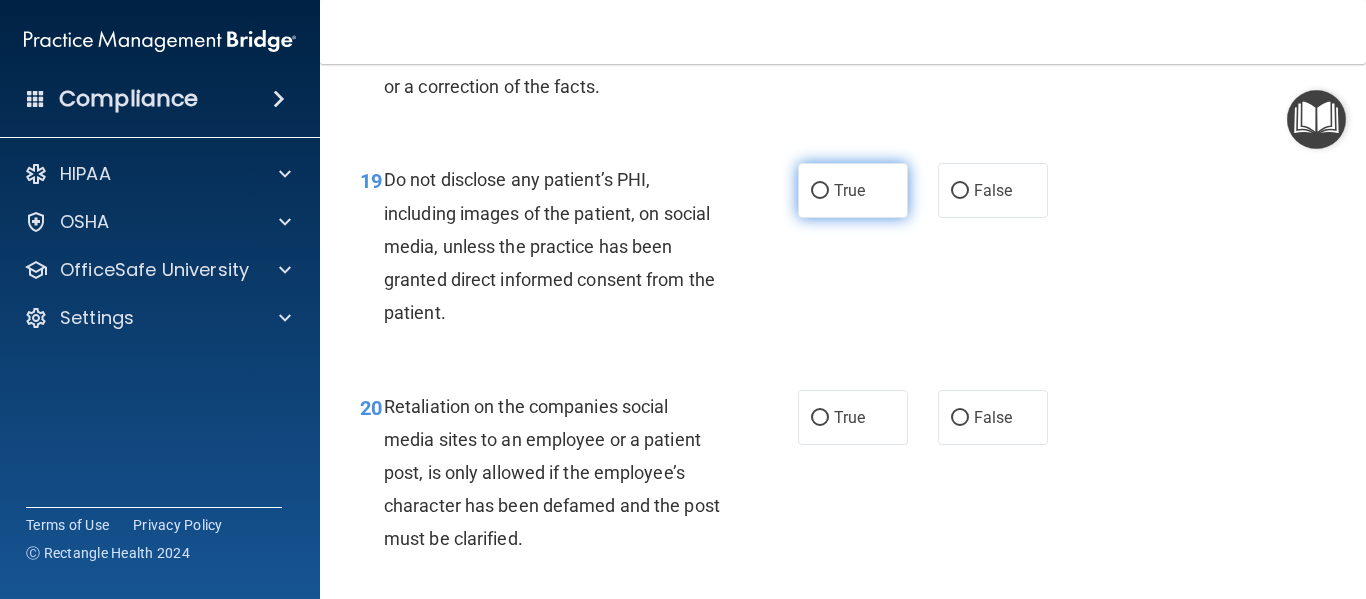 click on "True" at bounding box center (853, 190) 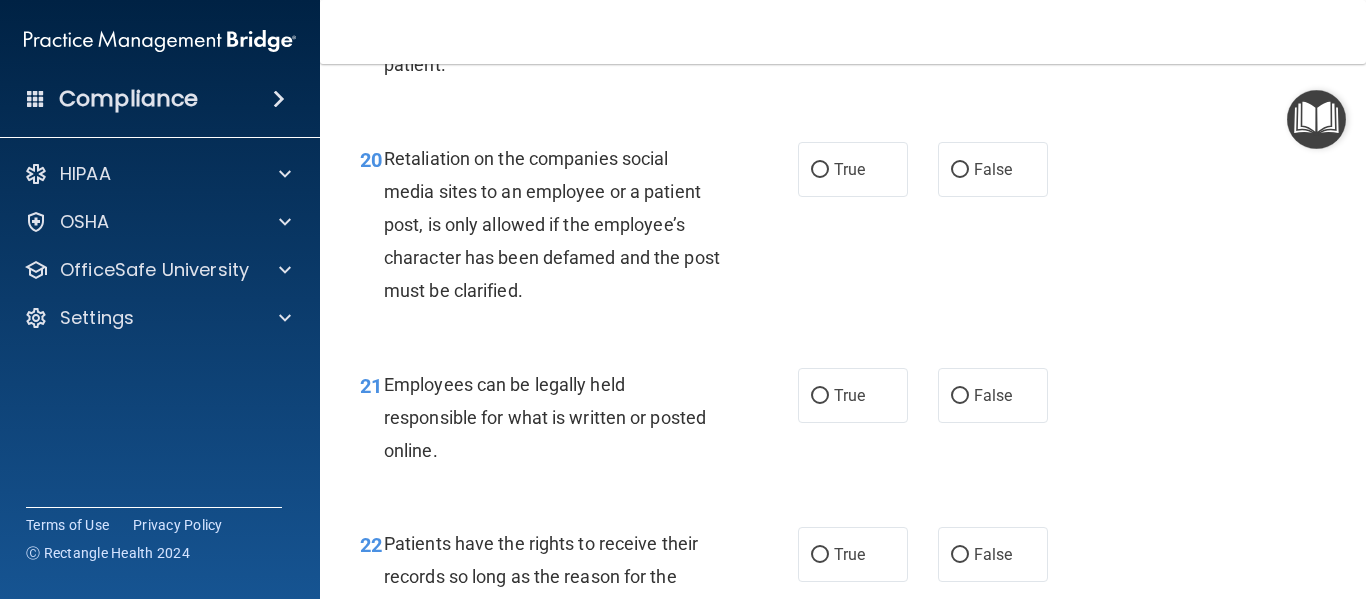 scroll, scrollTop: 4223, scrollLeft: 0, axis: vertical 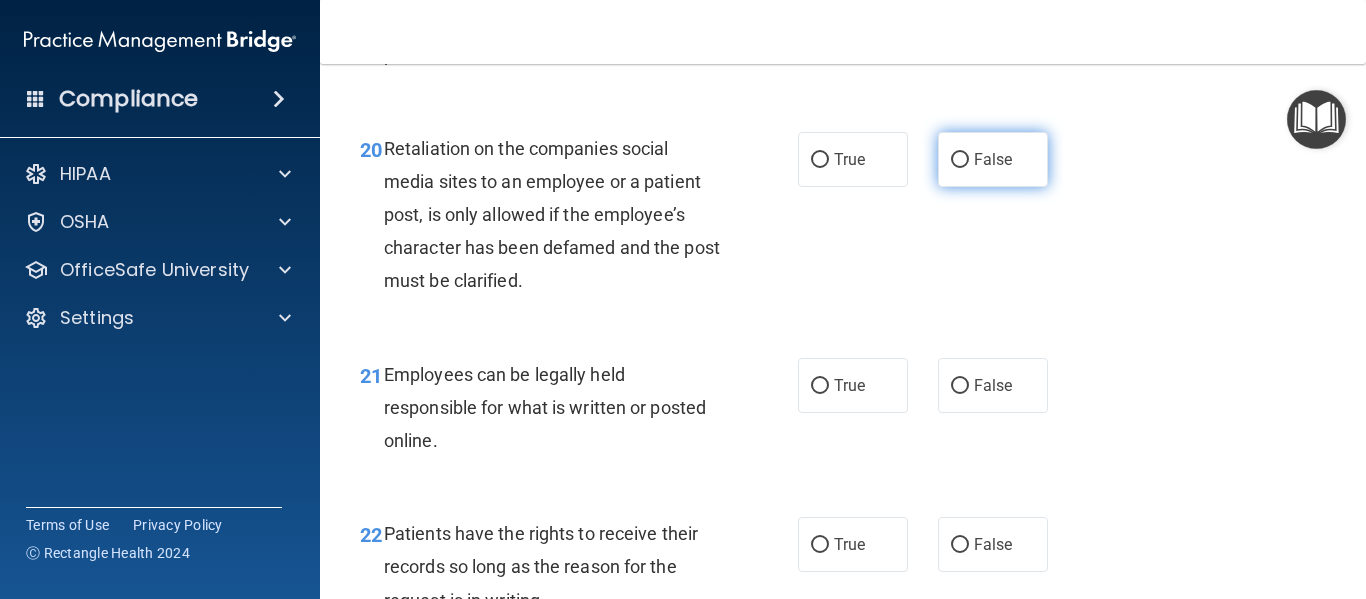 click on "False" at bounding box center [993, 159] 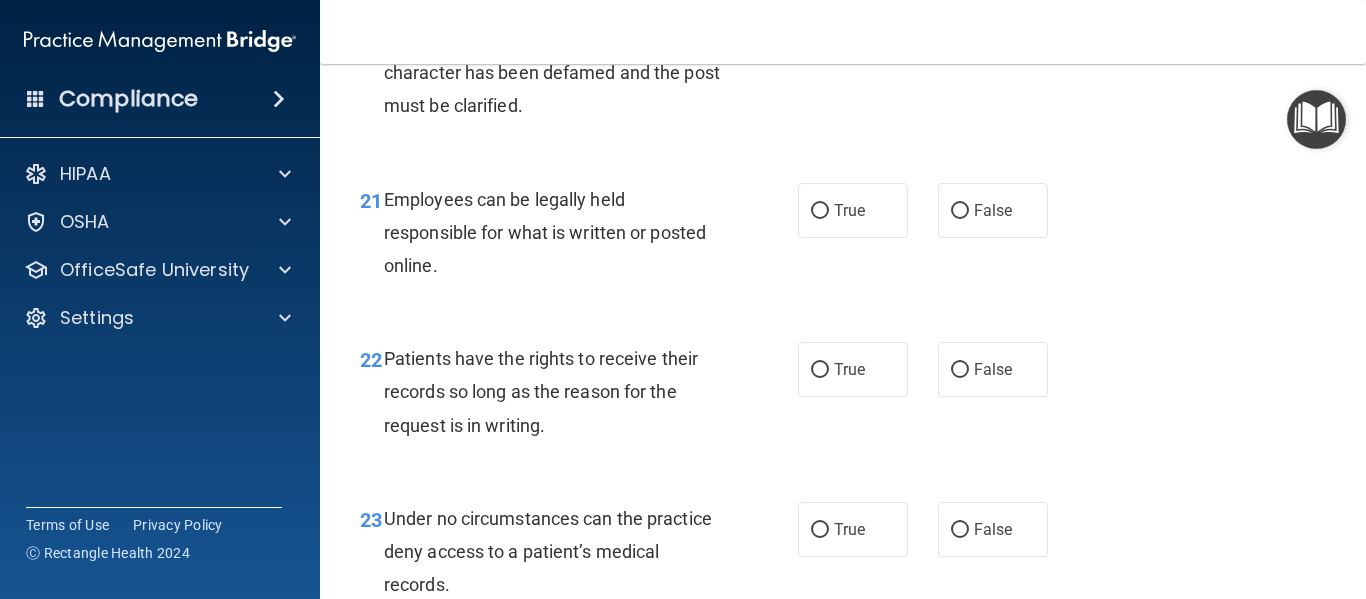 scroll, scrollTop: 4399, scrollLeft: 0, axis: vertical 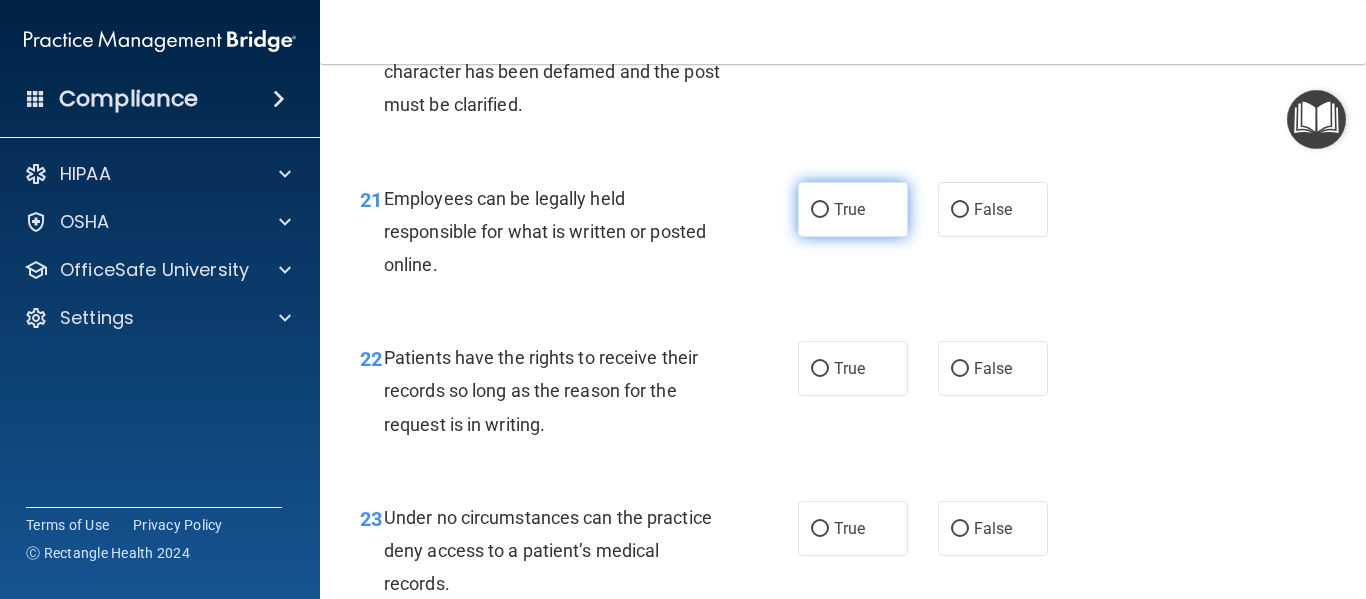 click on "True" at bounding box center (849, 209) 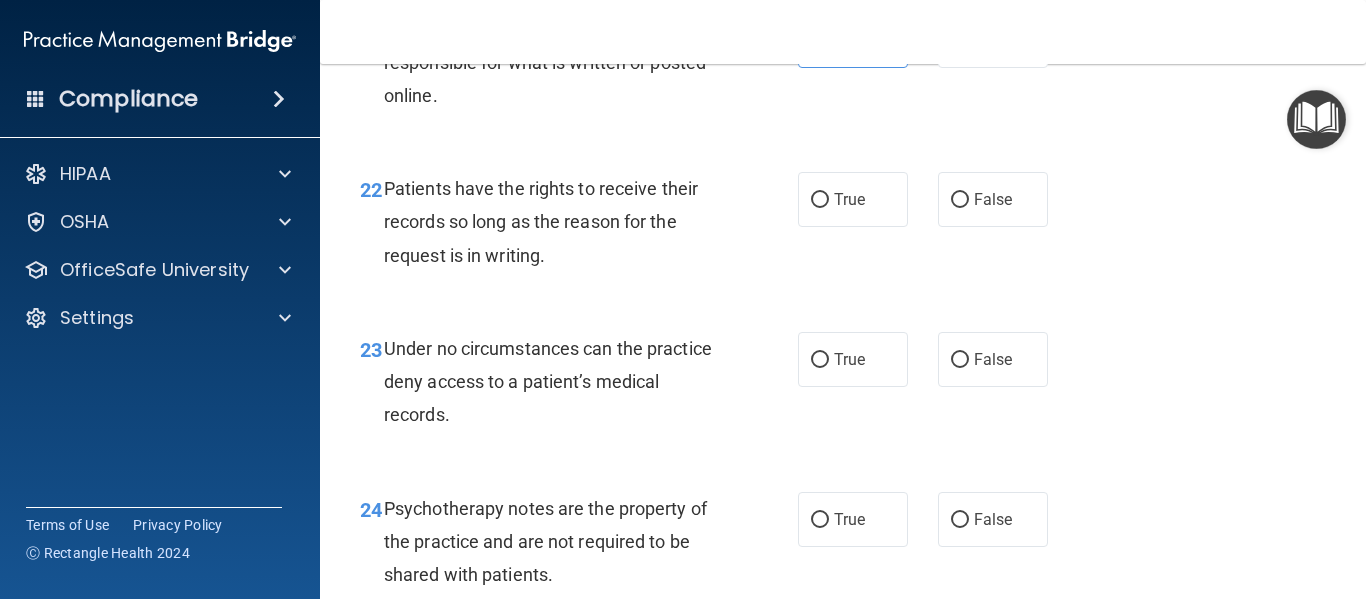 scroll, scrollTop: 4569, scrollLeft: 0, axis: vertical 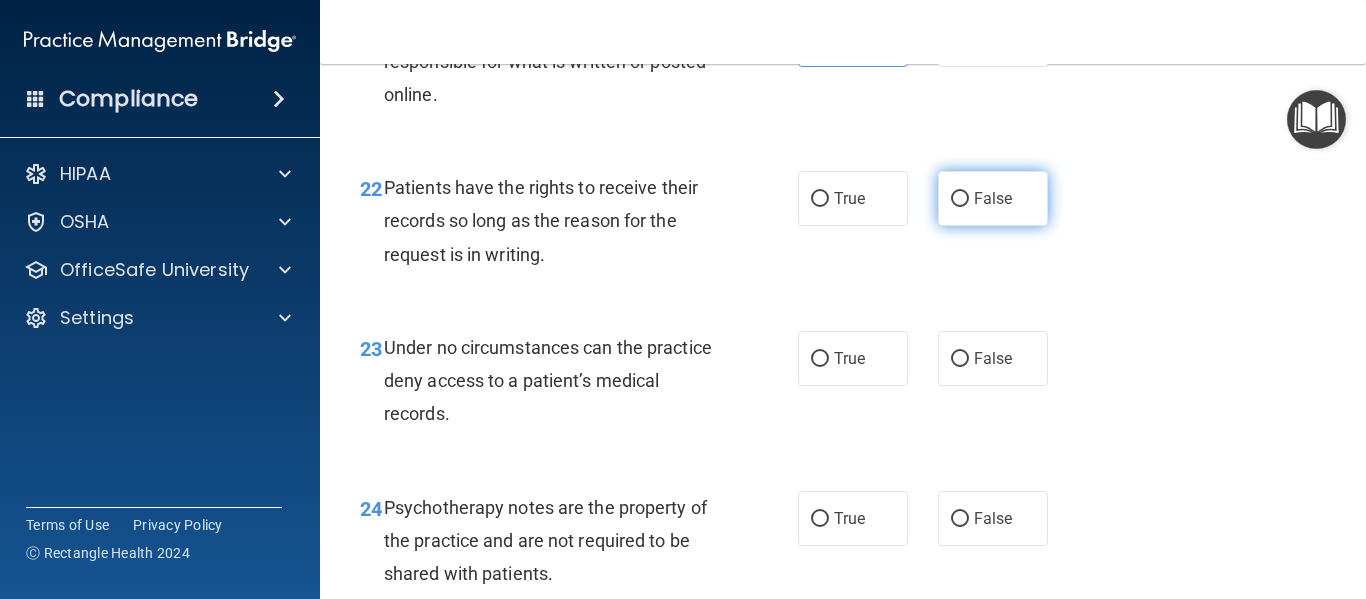 click on "False" at bounding box center [993, 198] 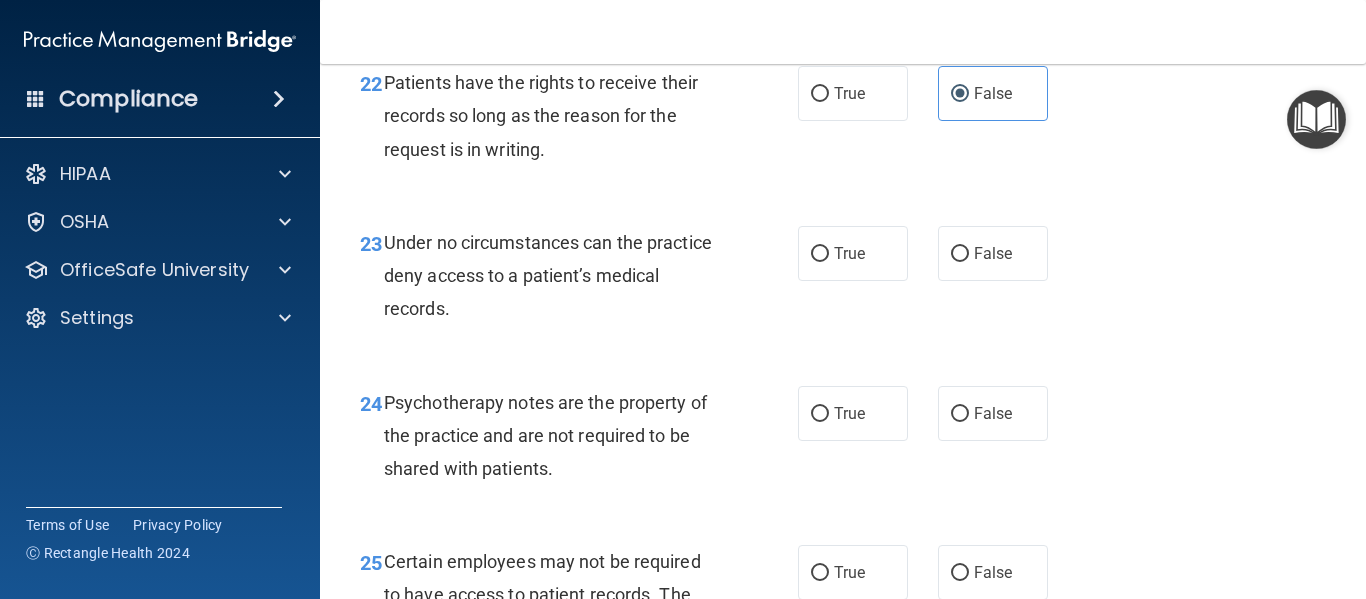 scroll, scrollTop: 4675, scrollLeft: 0, axis: vertical 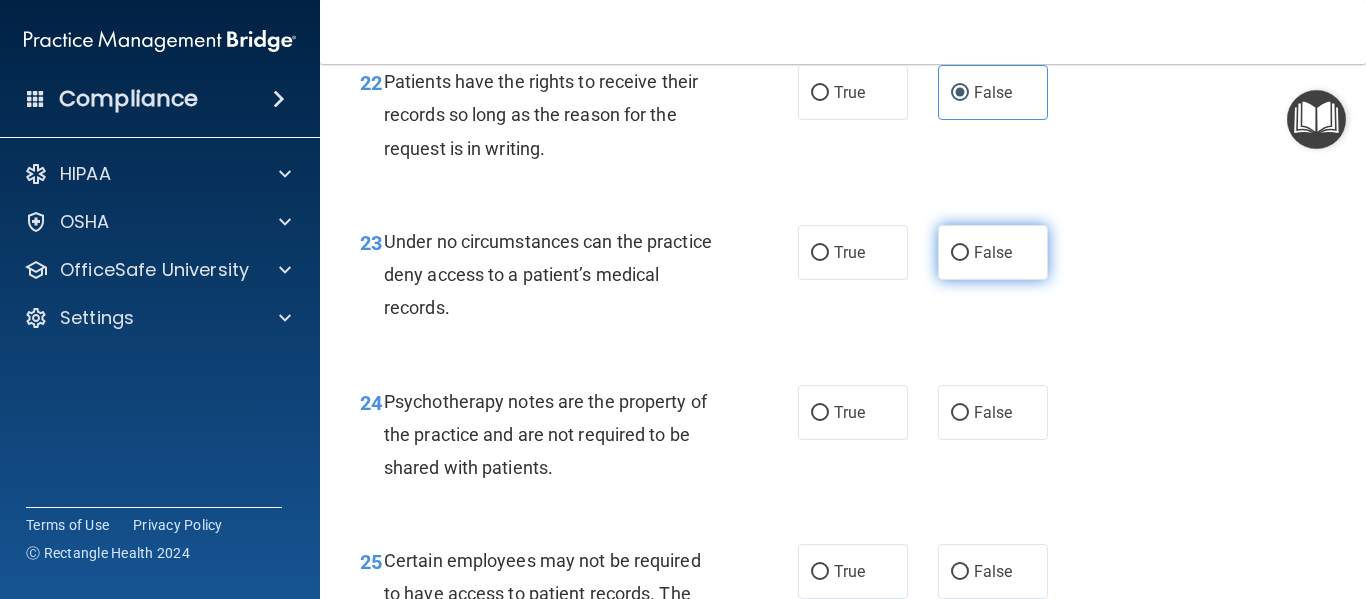 click on "False" at bounding box center [993, 252] 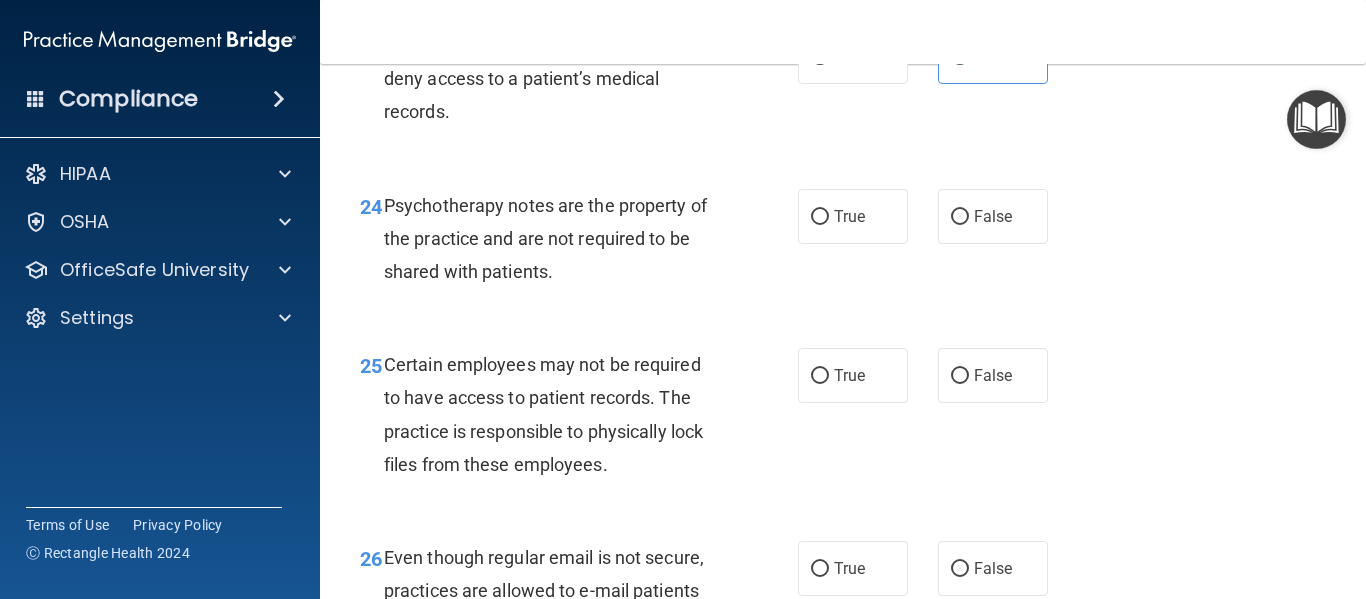 scroll, scrollTop: 4872, scrollLeft: 0, axis: vertical 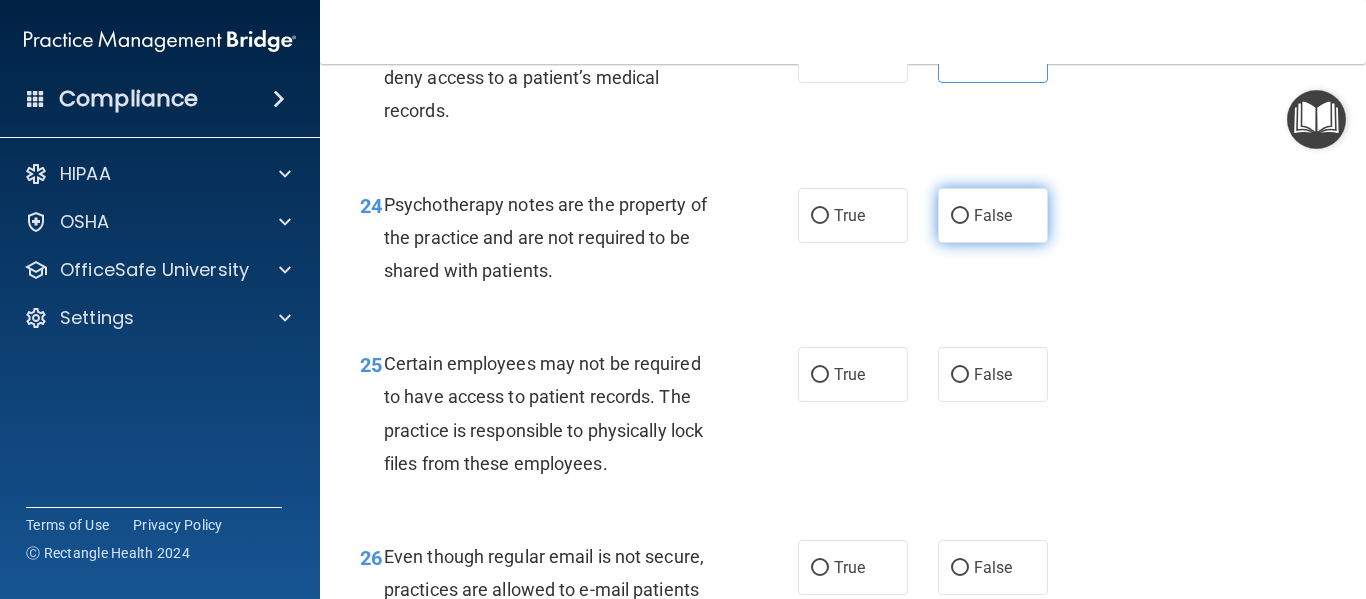 click on "False" at bounding box center (993, 215) 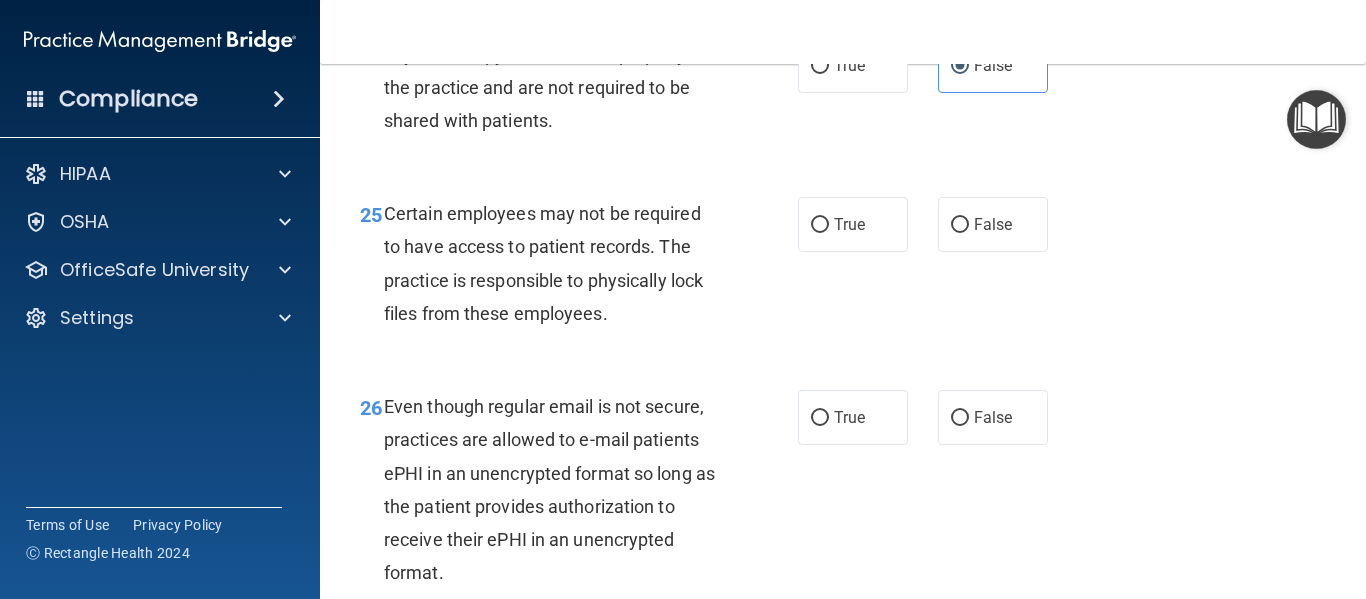 scroll, scrollTop: 5023, scrollLeft: 0, axis: vertical 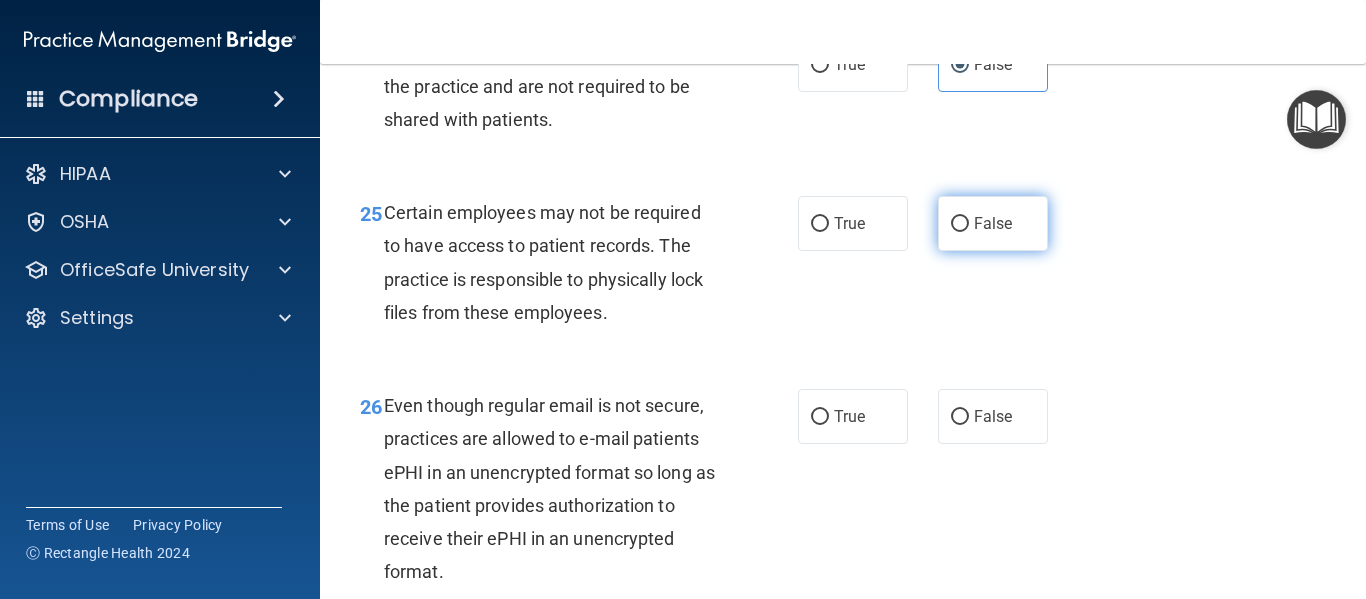 click on "False" at bounding box center [993, 223] 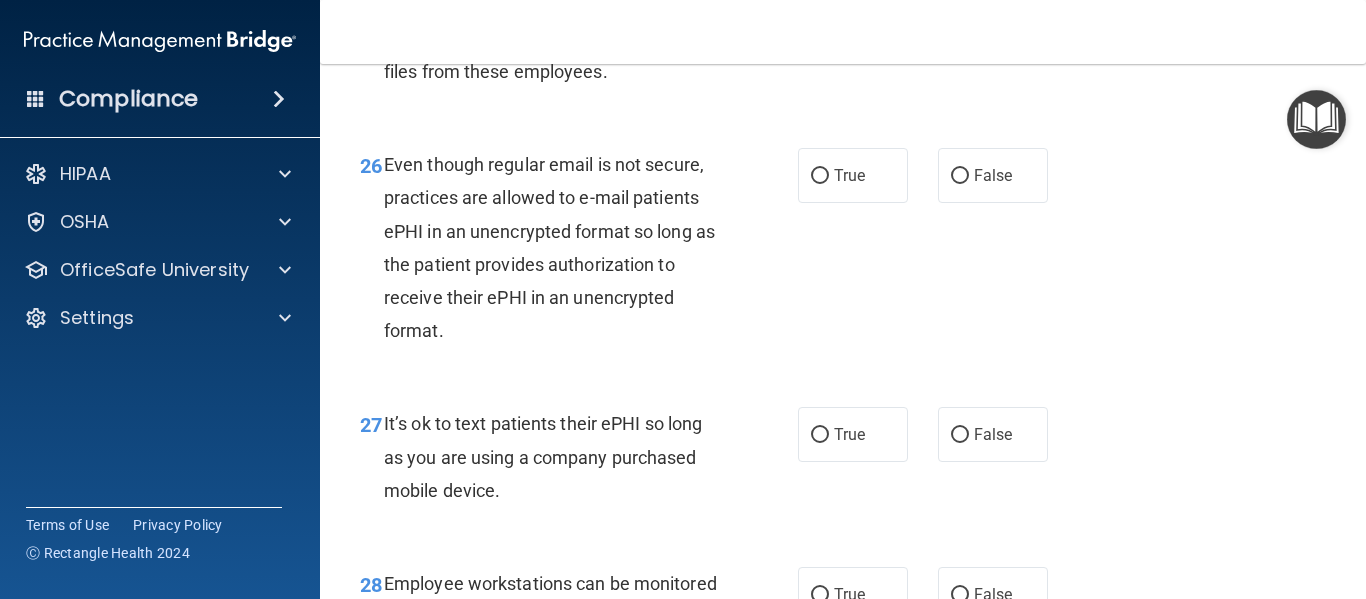 scroll, scrollTop: 5265, scrollLeft: 0, axis: vertical 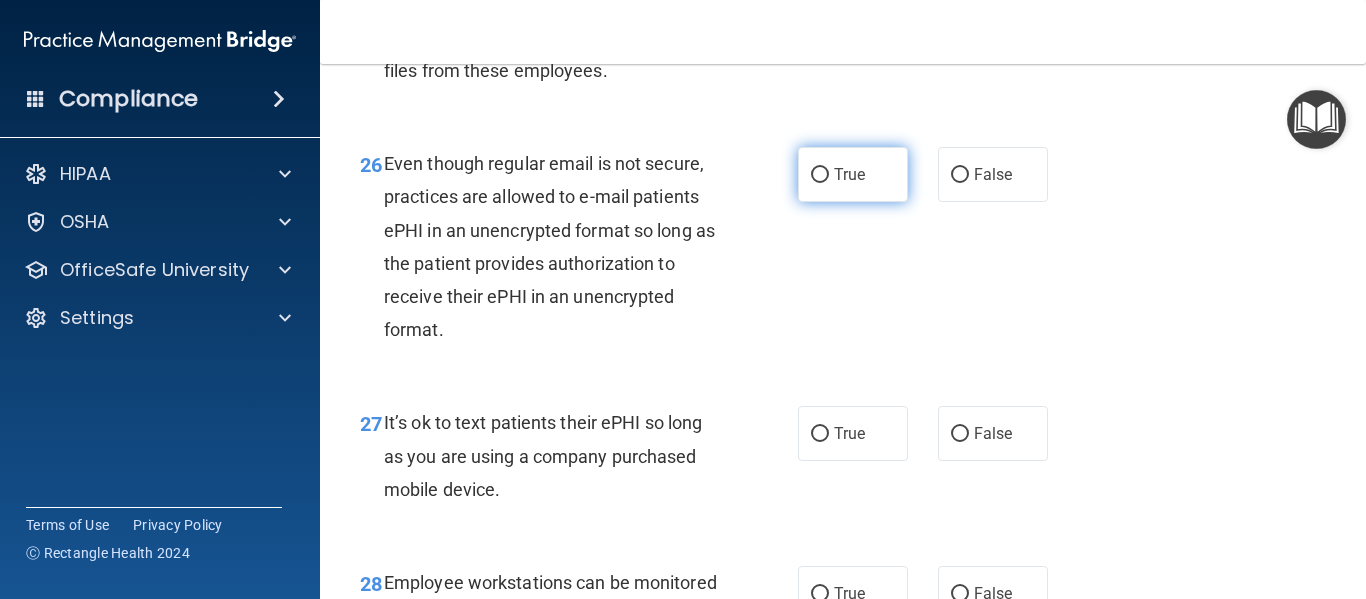 click on "True" at bounding box center [853, 174] 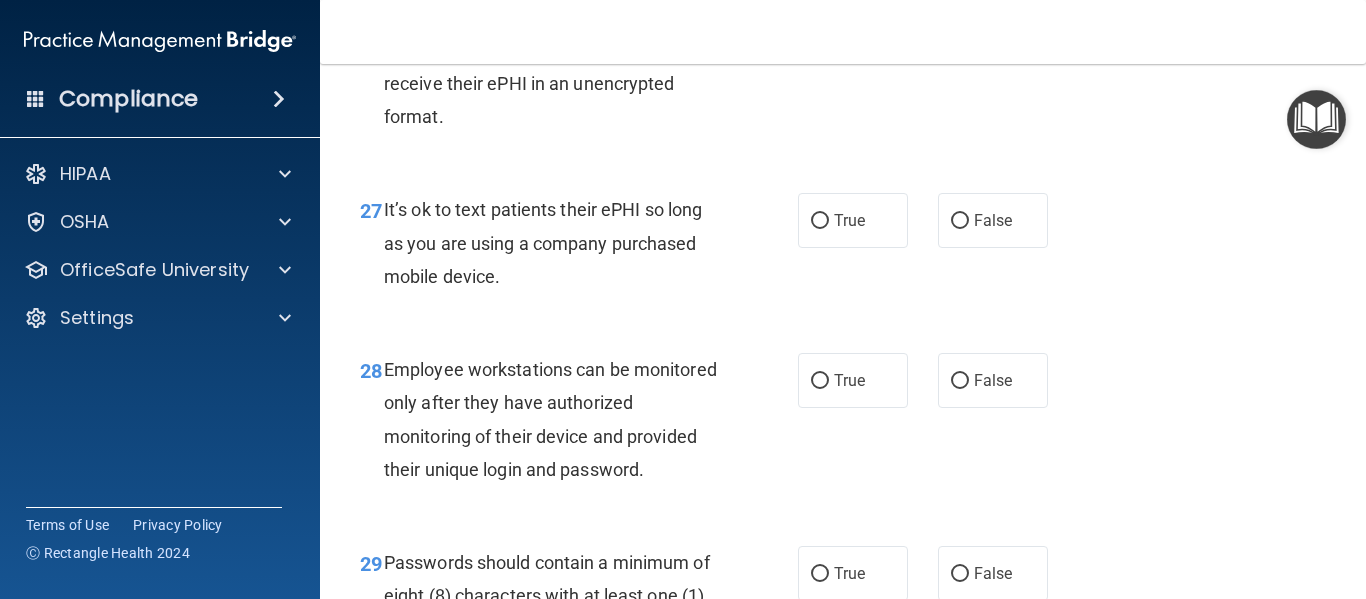 scroll, scrollTop: 5479, scrollLeft: 0, axis: vertical 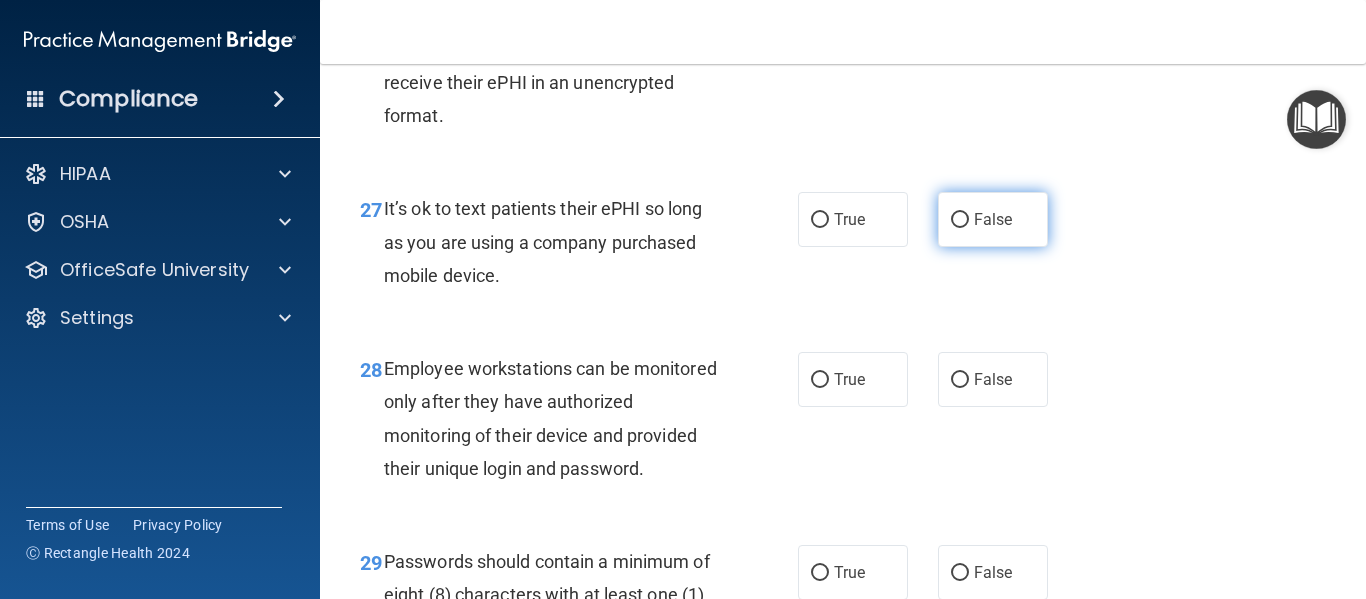 click on "False" at bounding box center [993, 219] 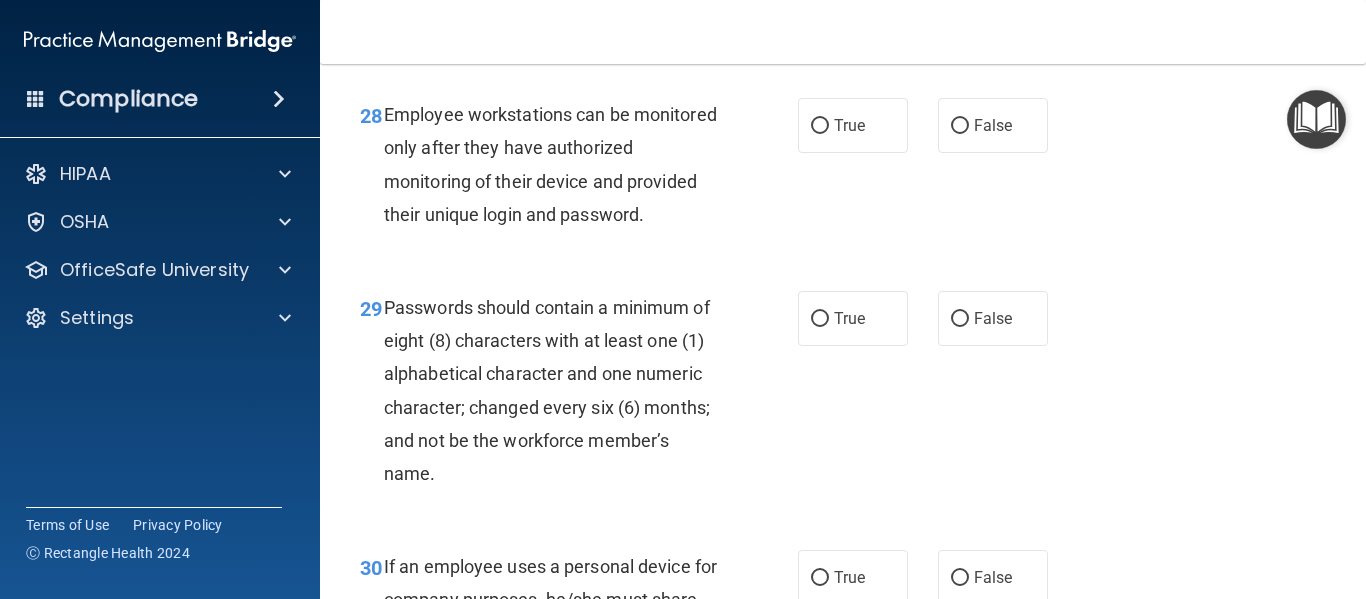 scroll, scrollTop: 5742, scrollLeft: 0, axis: vertical 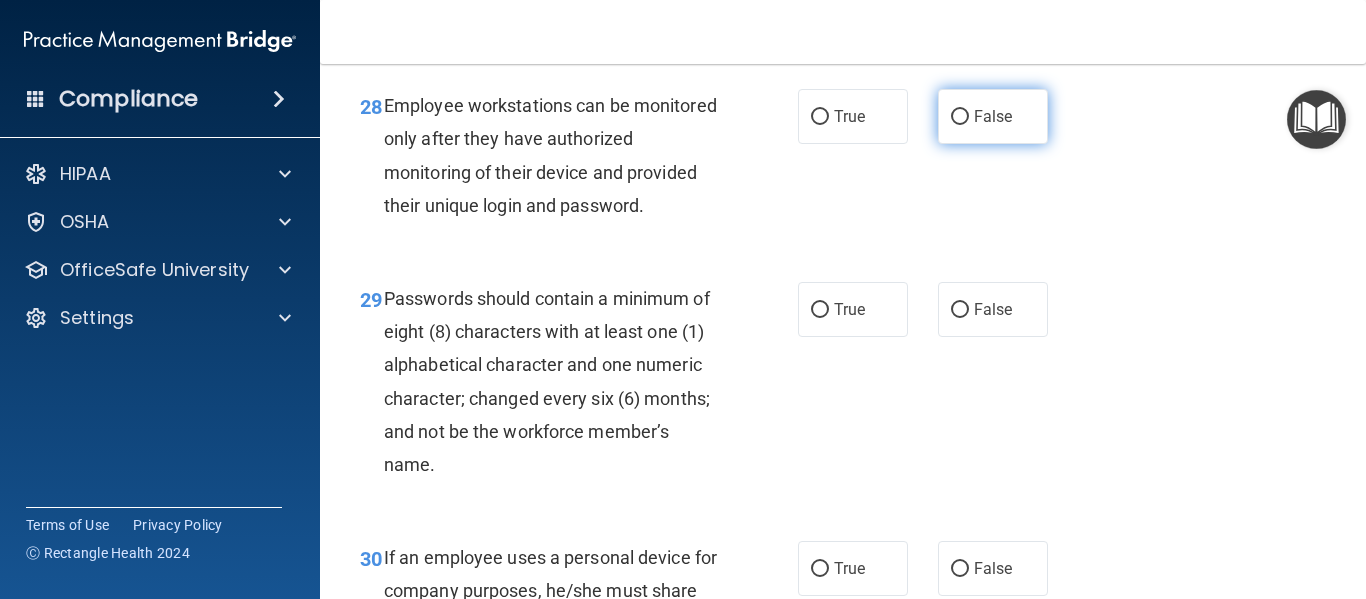 click on "False" at bounding box center [993, 116] 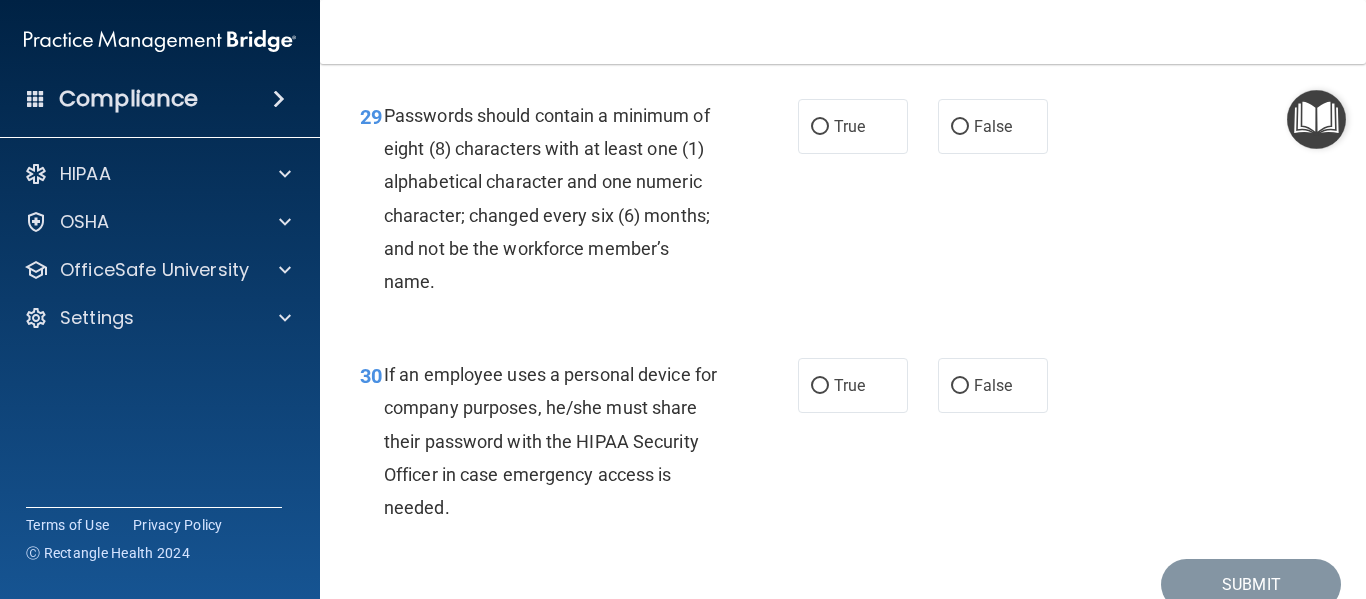 scroll, scrollTop: 5938, scrollLeft: 0, axis: vertical 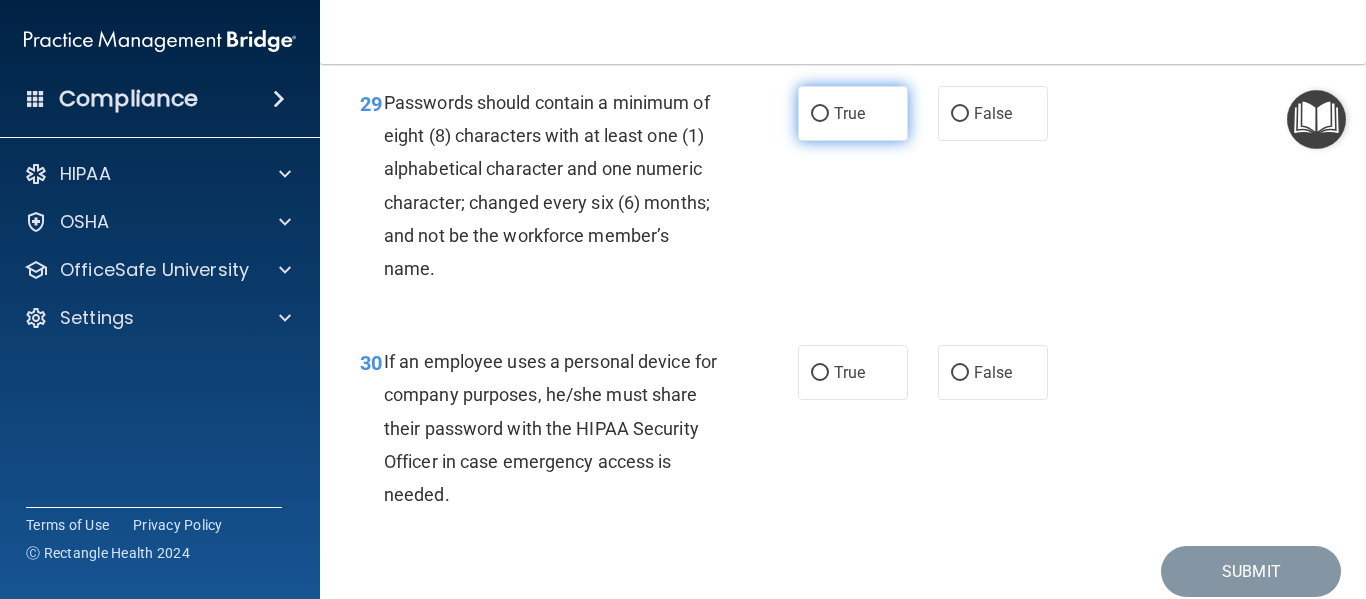 click on "True" at bounding box center (849, 113) 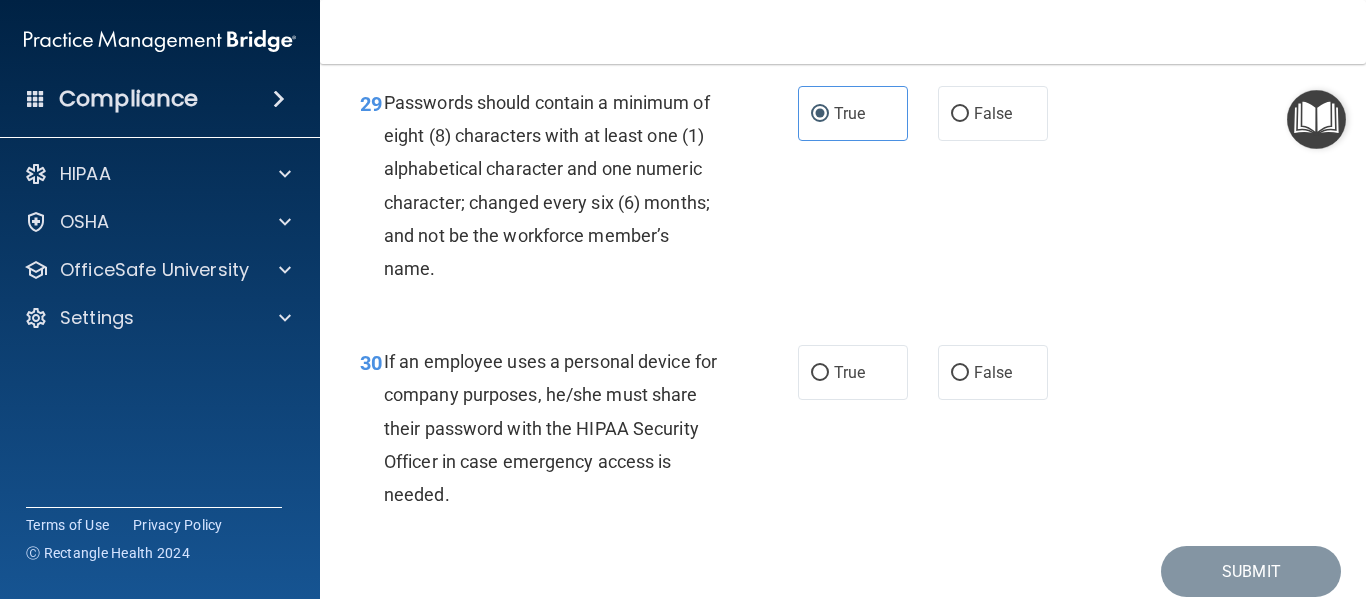 scroll, scrollTop: 6082, scrollLeft: 0, axis: vertical 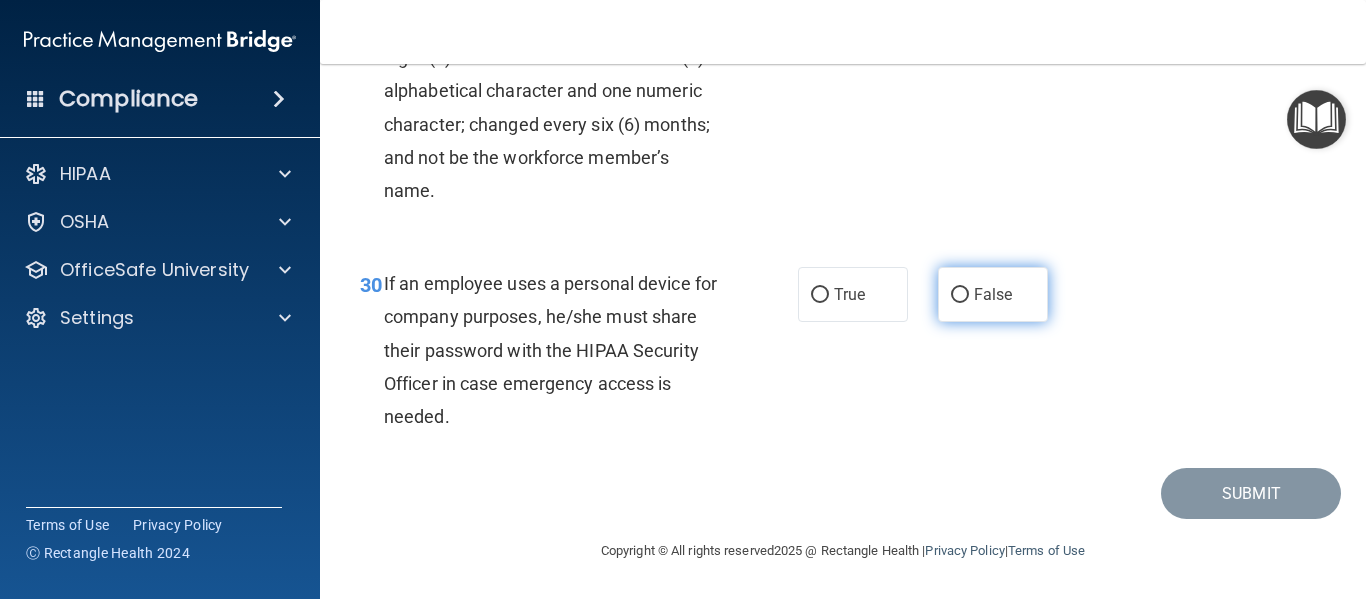 click on "False" at bounding box center [960, 295] 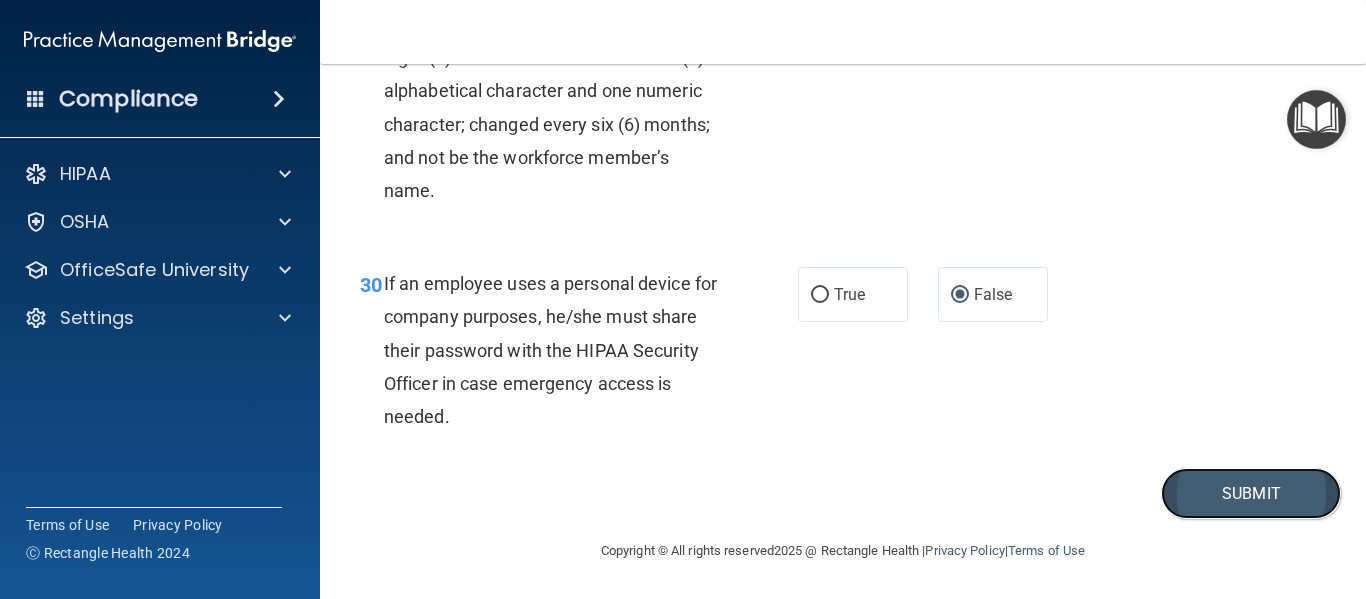 click on "Submit" at bounding box center [1251, 493] 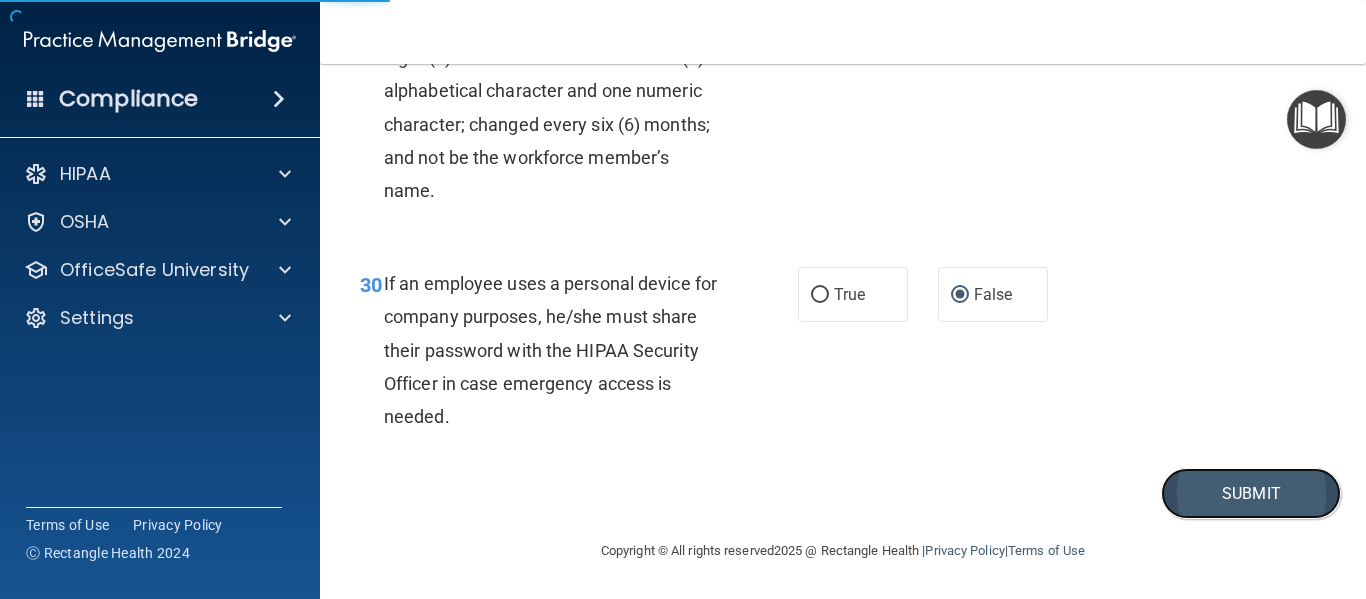 click on "Submit" at bounding box center (1251, 493) 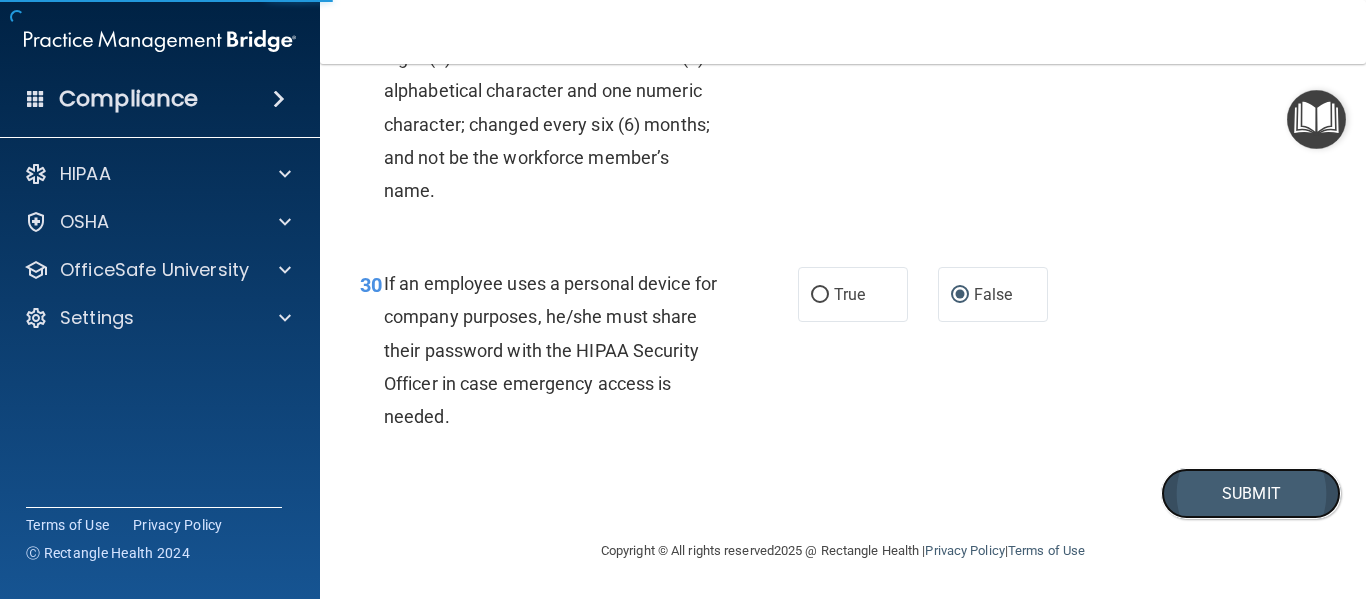 click on "Submit" at bounding box center (1251, 493) 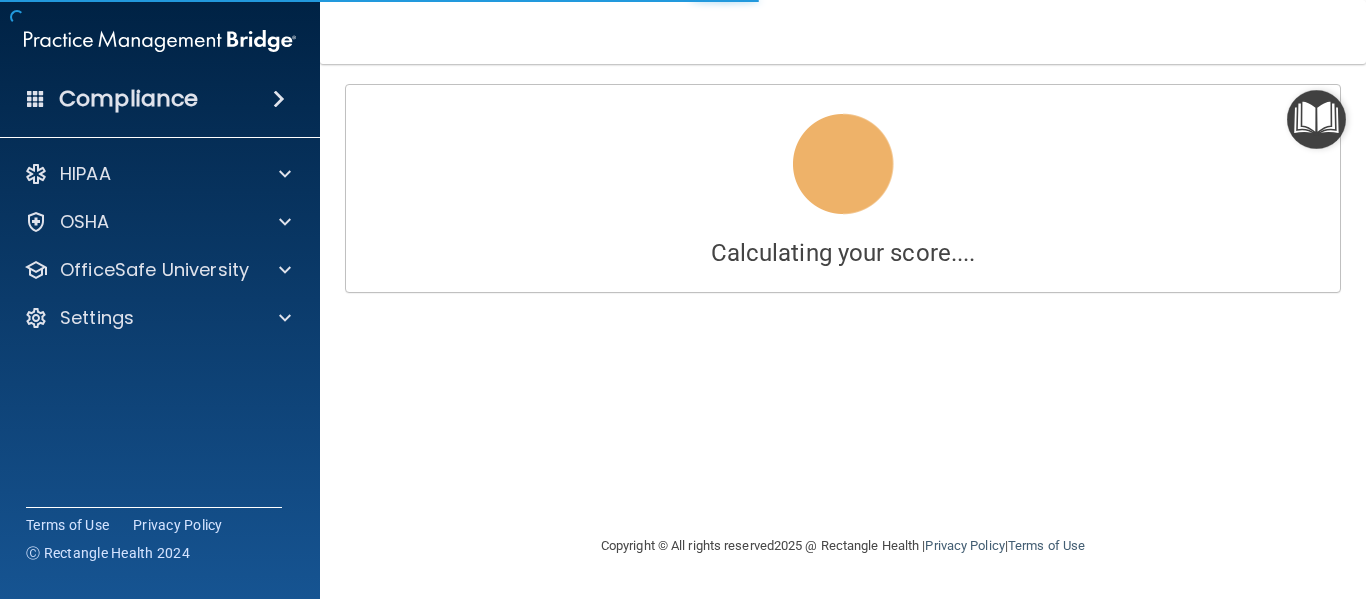 scroll, scrollTop: 0, scrollLeft: 0, axis: both 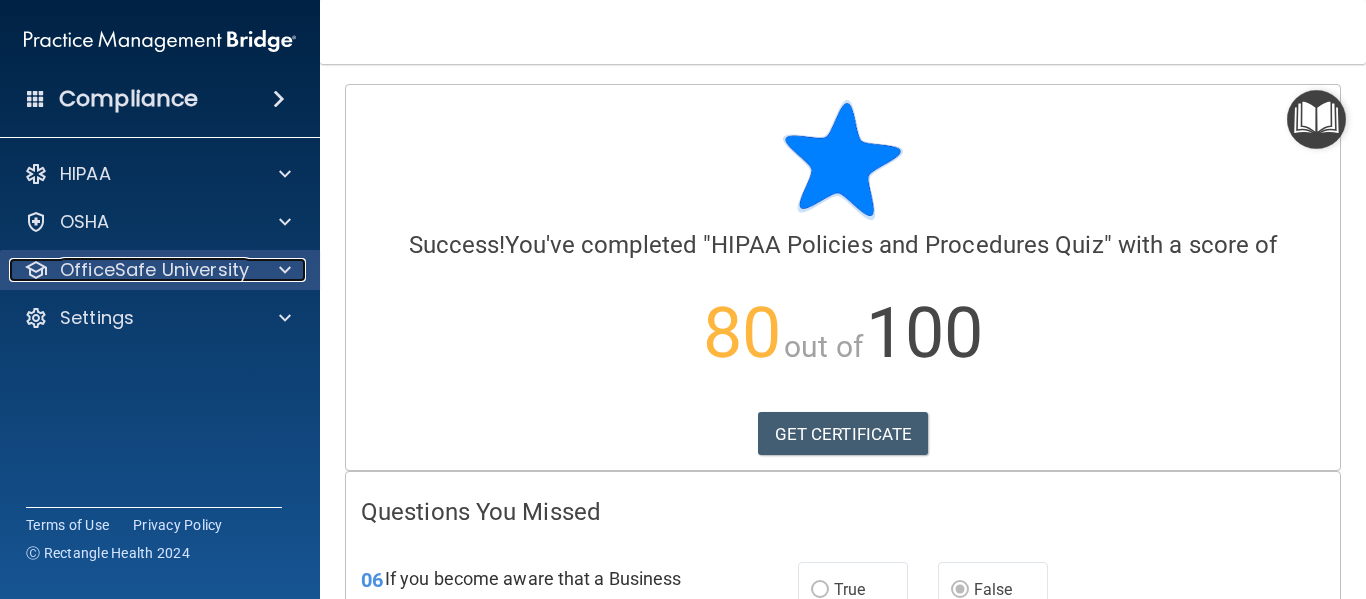 click on "OfficeSafe University" at bounding box center [154, 270] 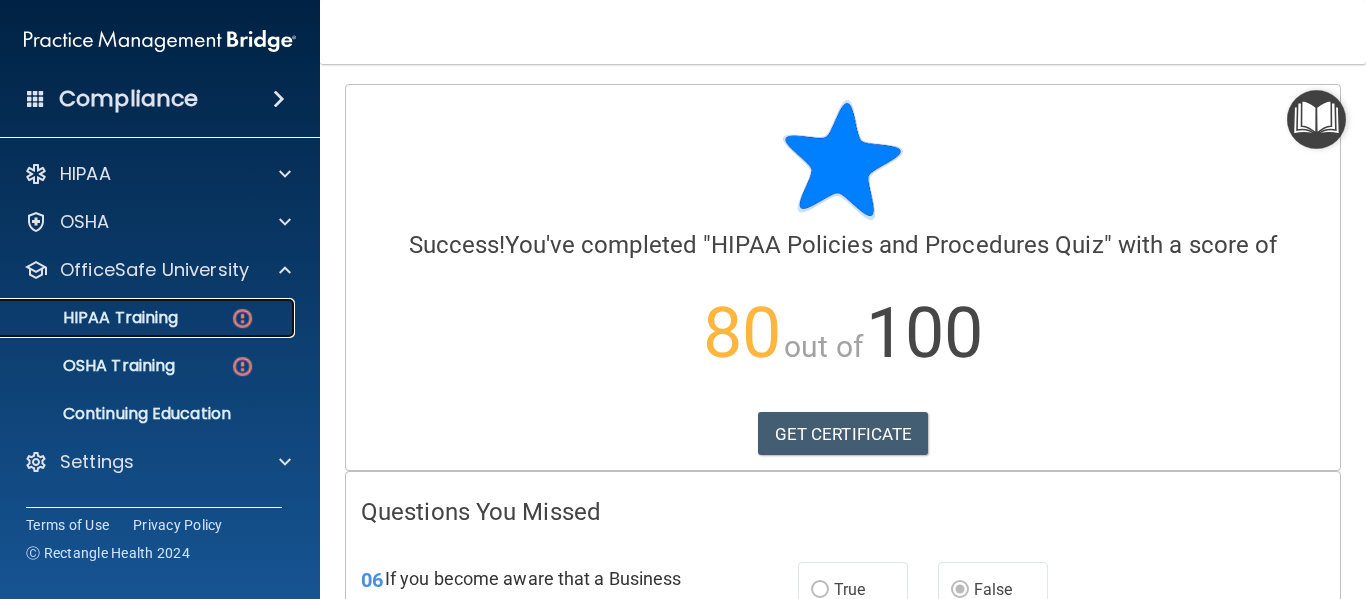 click on "HIPAA Training" at bounding box center (137, 318) 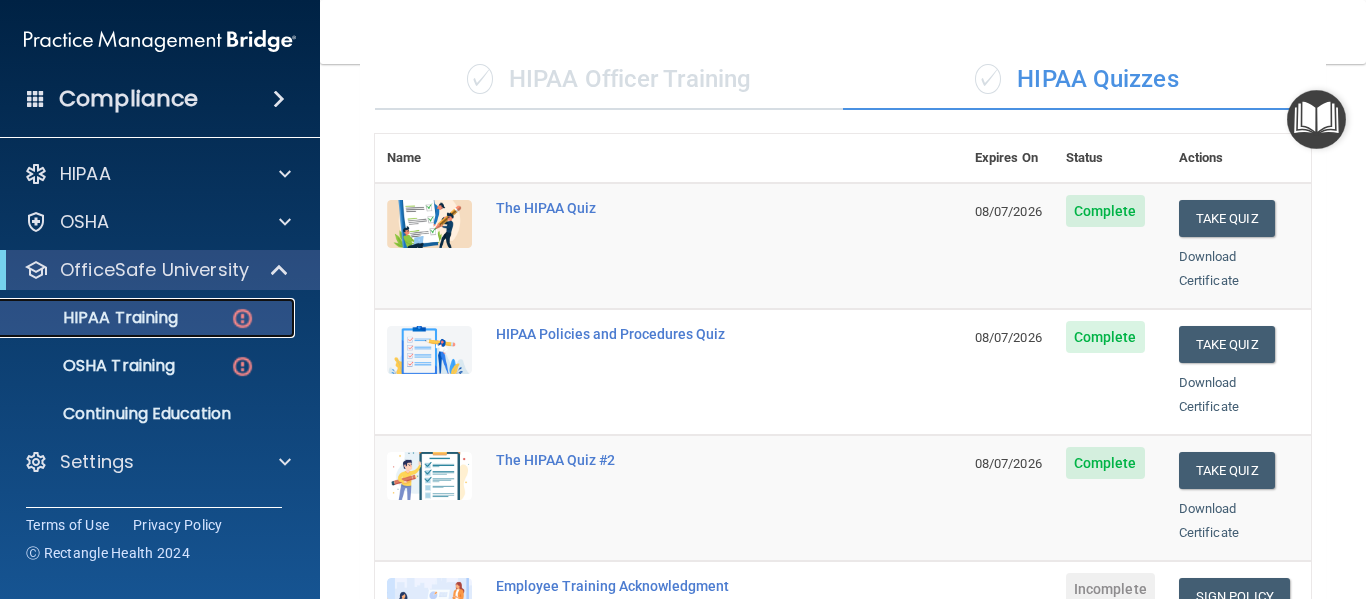 scroll, scrollTop: 388, scrollLeft: 0, axis: vertical 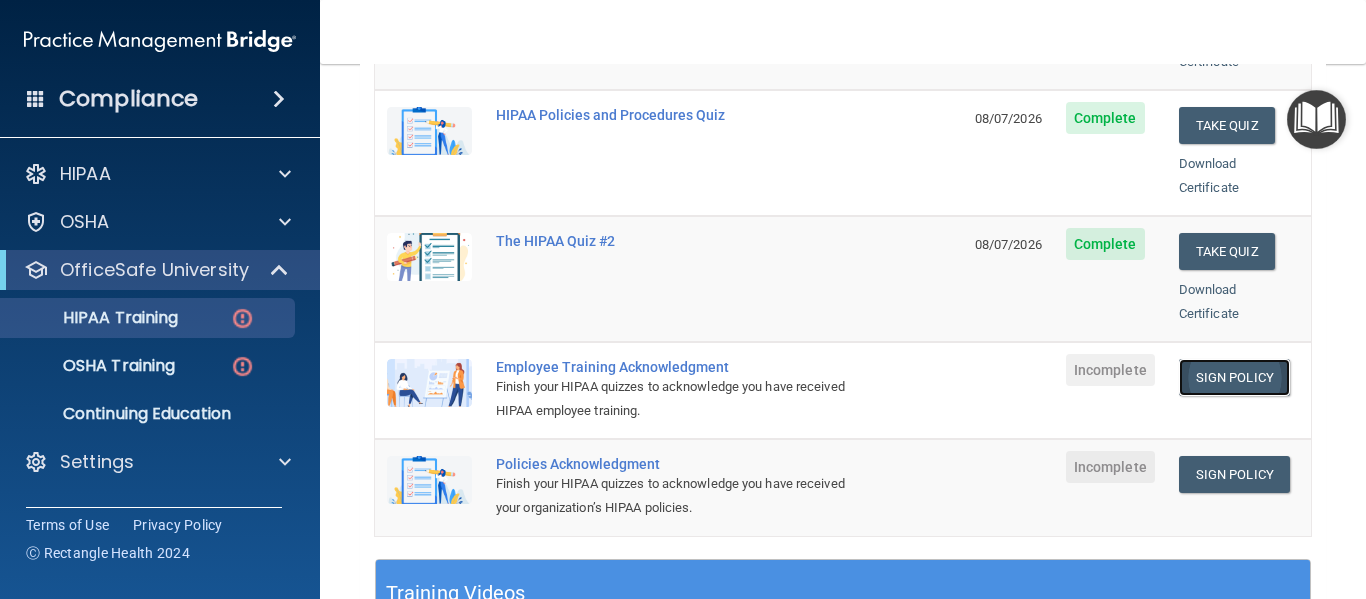 click on "Sign Policy" at bounding box center (1234, 377) 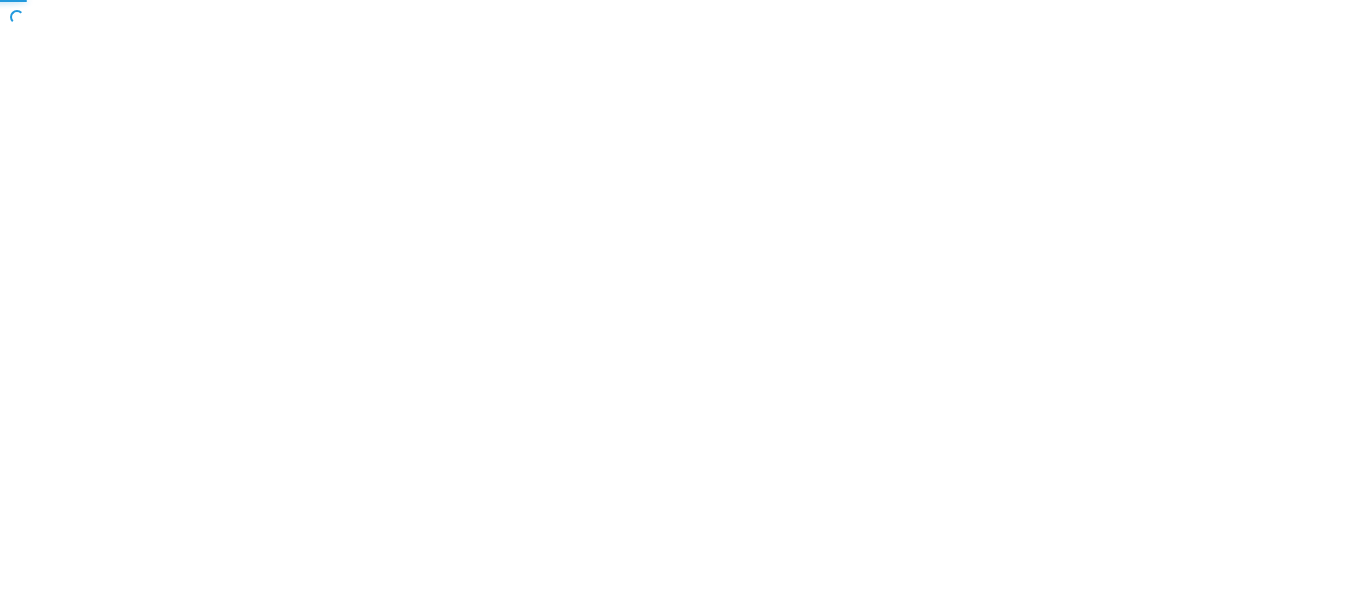 scroll, scrollTop: 0, scrollLeft: 0, axis: both 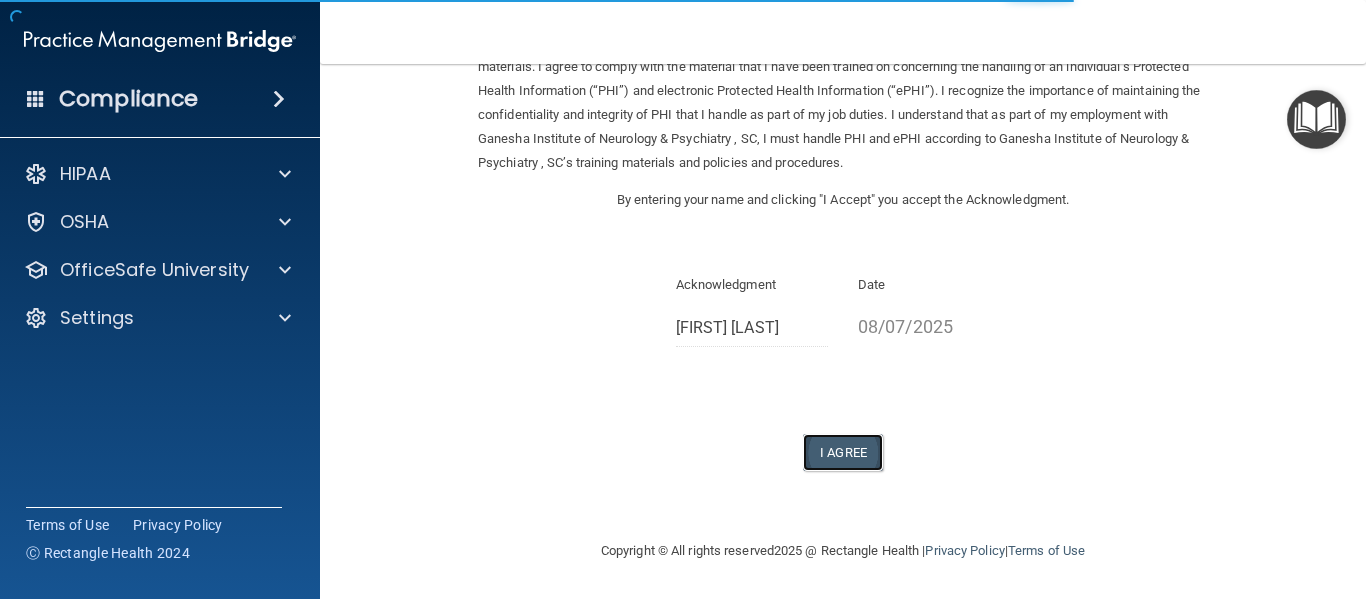 click on "I Agree" at bounding box center [843, 452] 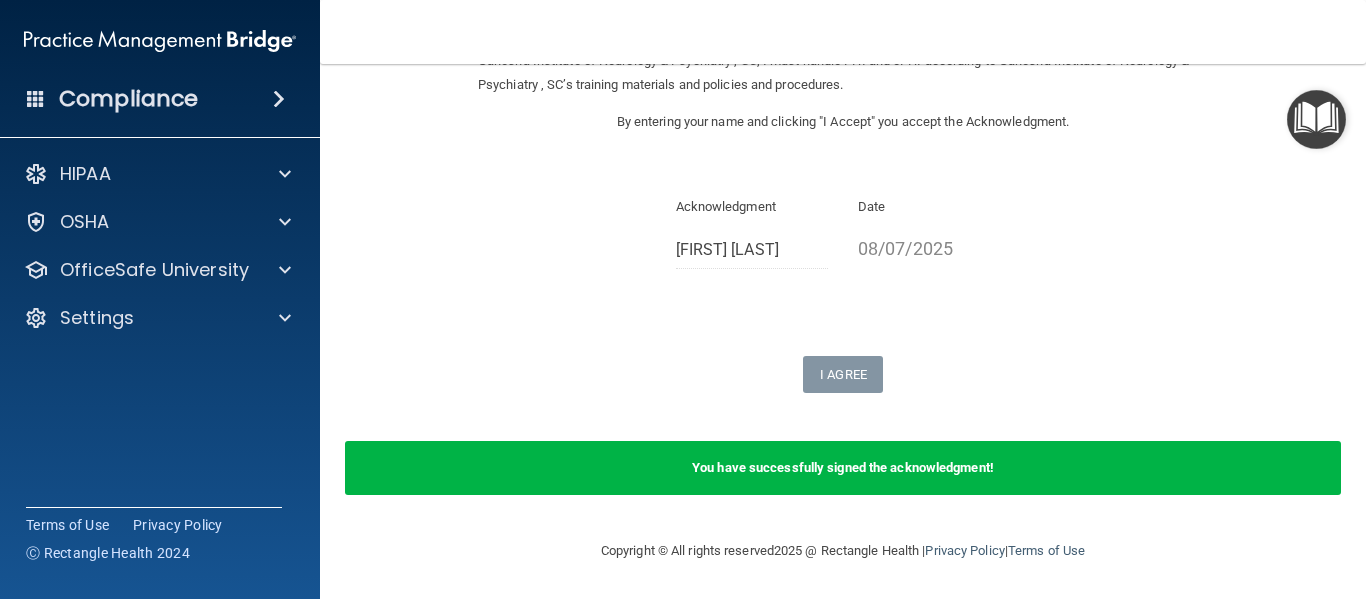 scroll, scrollTop: 0, scrollLeft: 0, axis: both 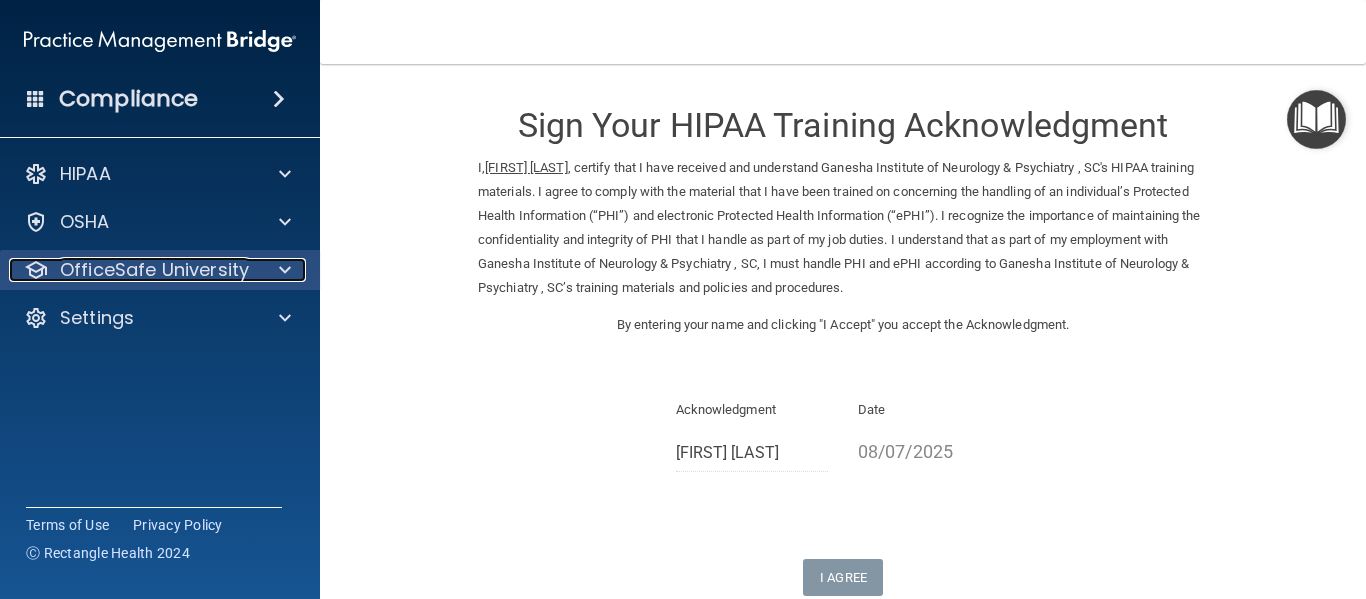 click on "OfficeSafe University" at bounding box center [154, 270] 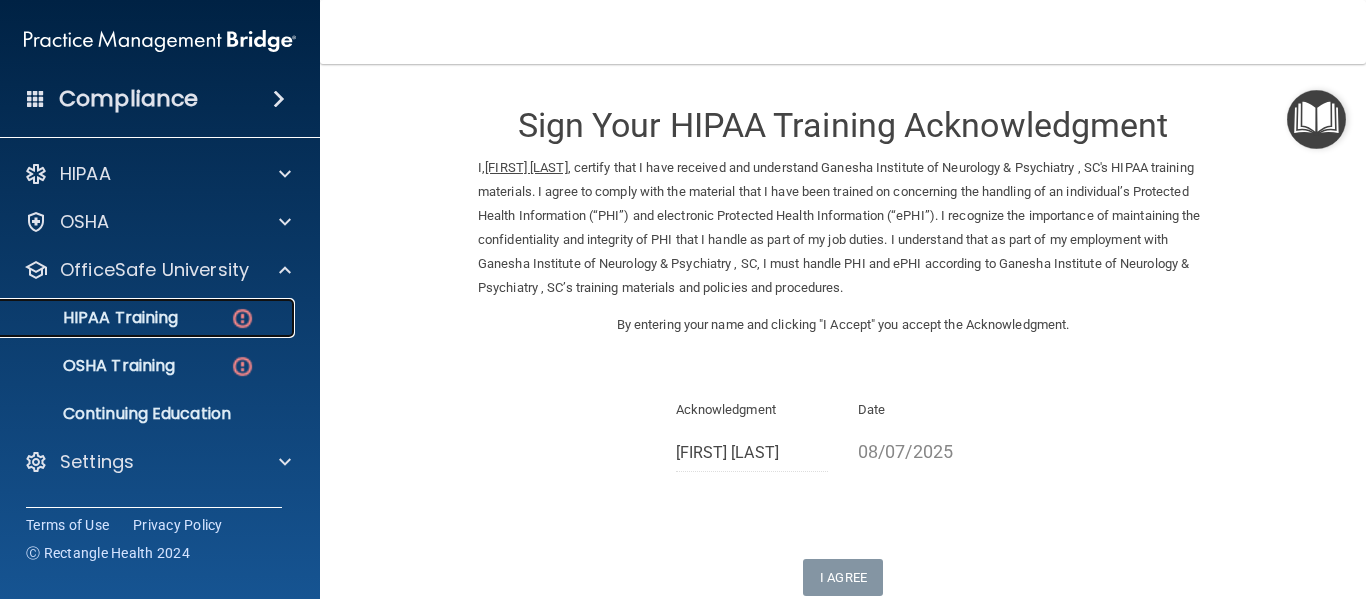click on "HIPAA Training" at bounding box center [149, 318] 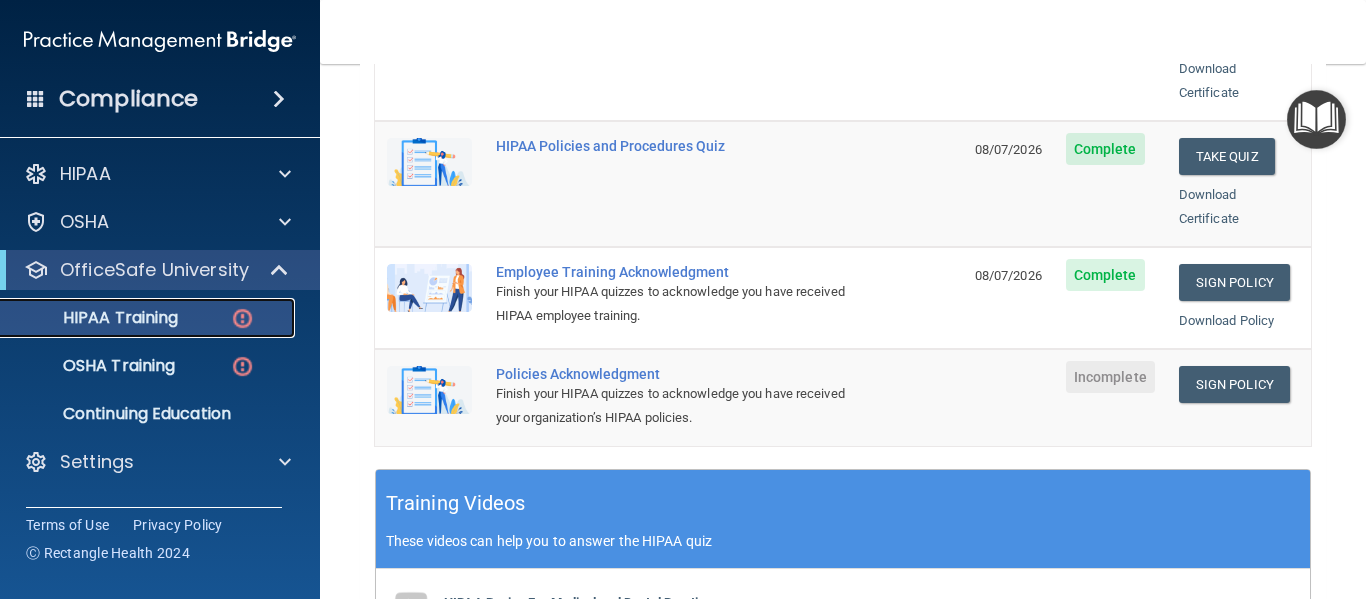 scroll, scrollTop: 482, scrollLeft: 0, axis: vertical 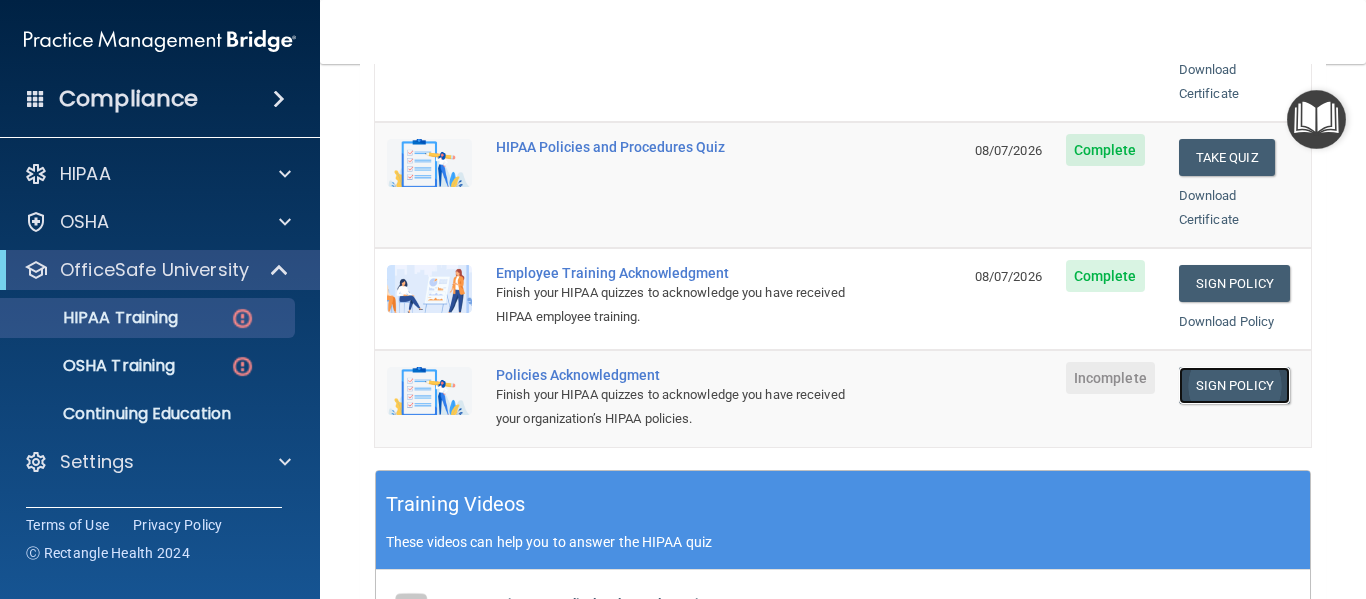 click on "Sign Policy" at bounding box center (1234, 385) 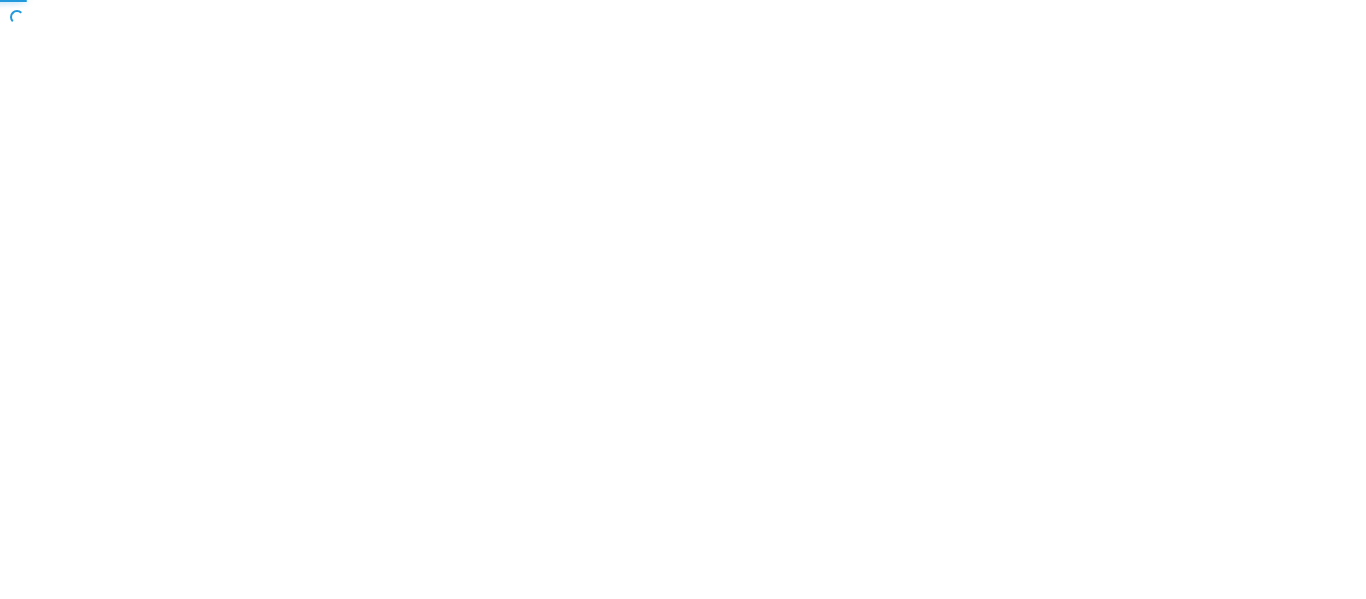 scroll, scrollTop: 0, scrollLeft: 0, axis: both 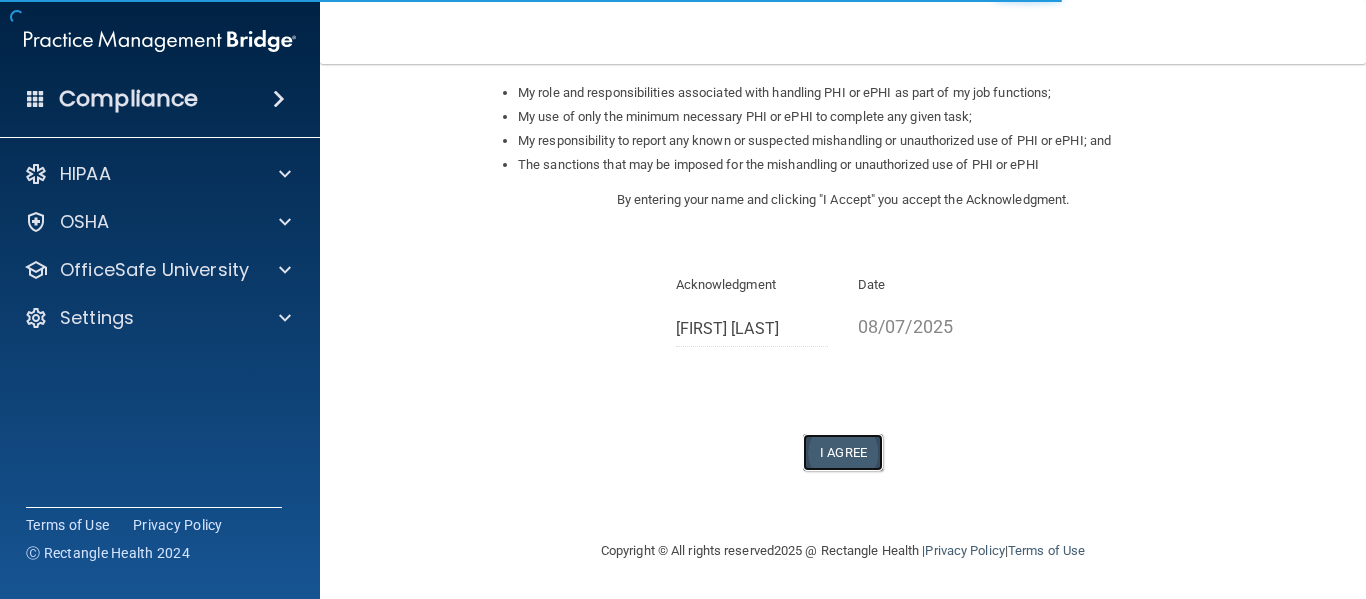 click on "I Agree" at bounding box center (843, 452) 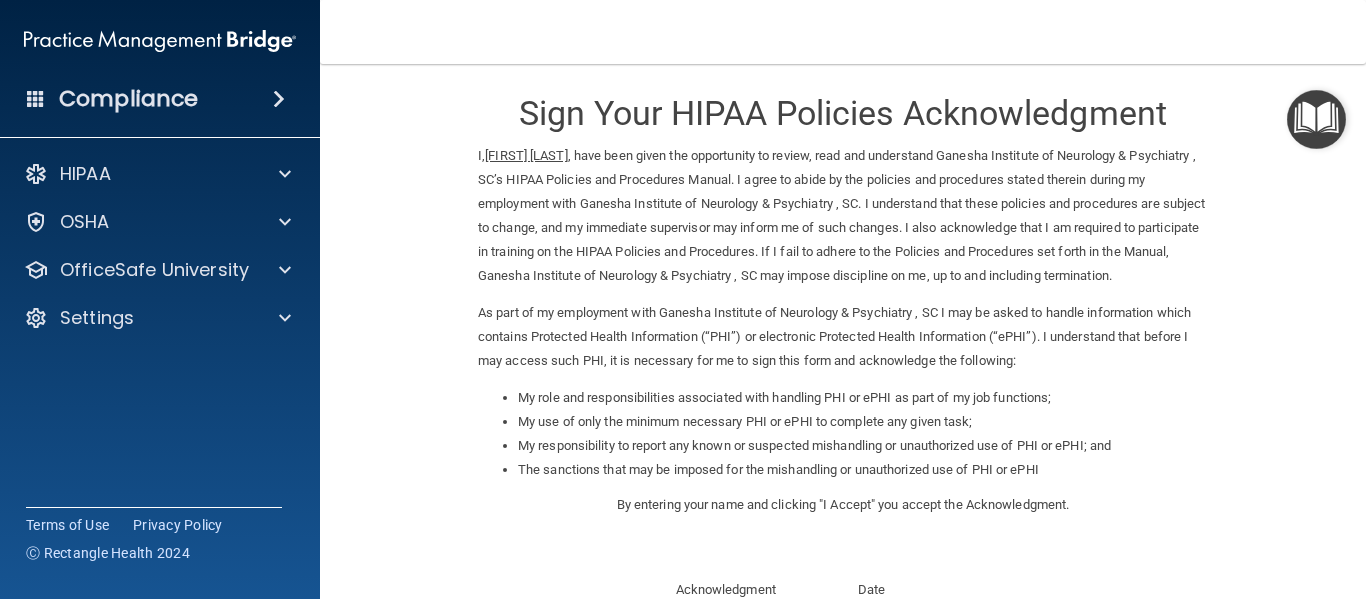 scroll, scrollTop: 0, scrollLeft: 0, axis: both 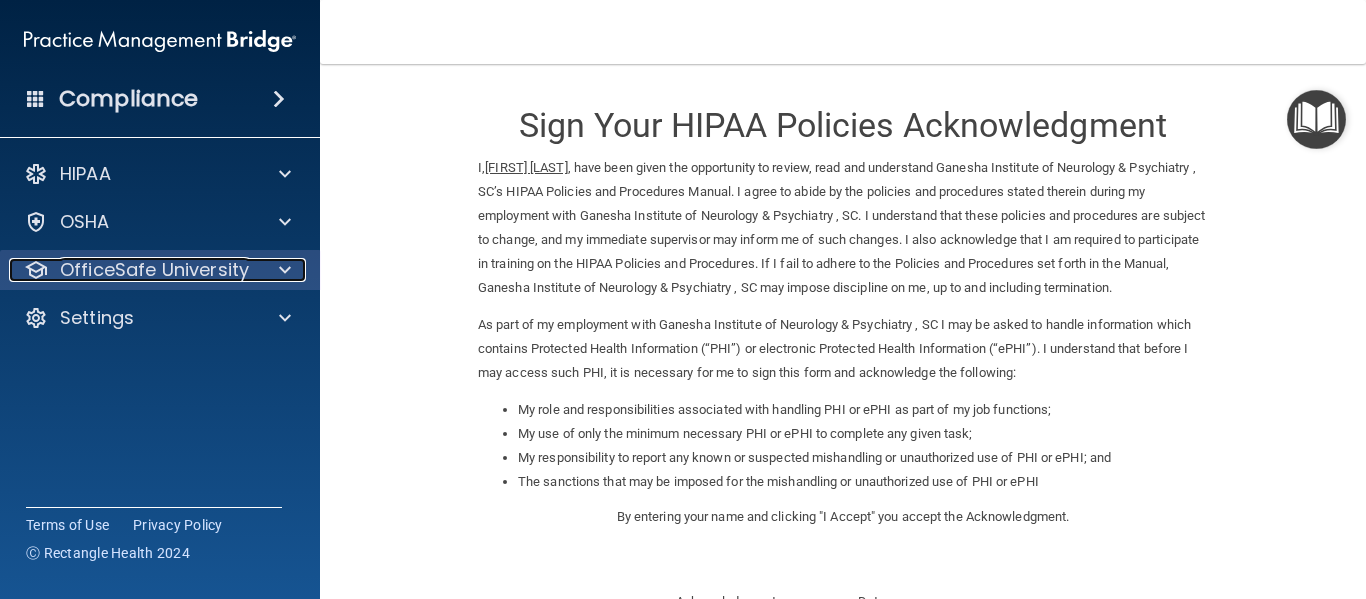 click on "OfficeSafe University" at bounding box center [154, 270] 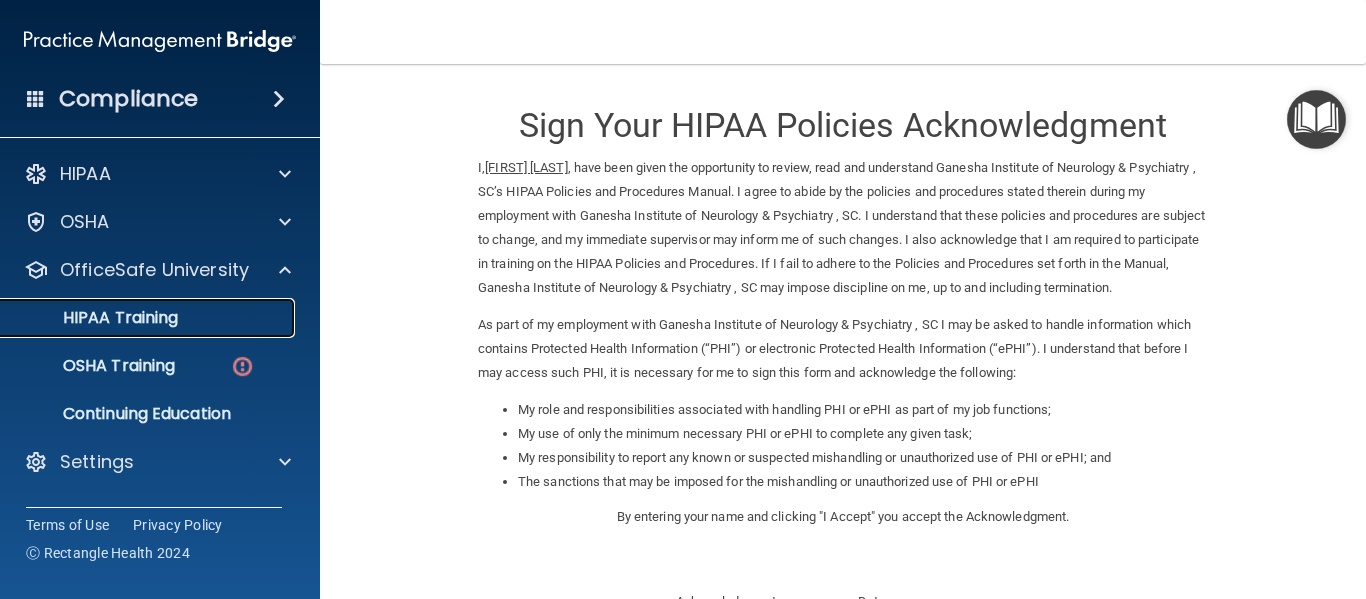 click on "HIPAA Training" at bounding box center (149, 318) 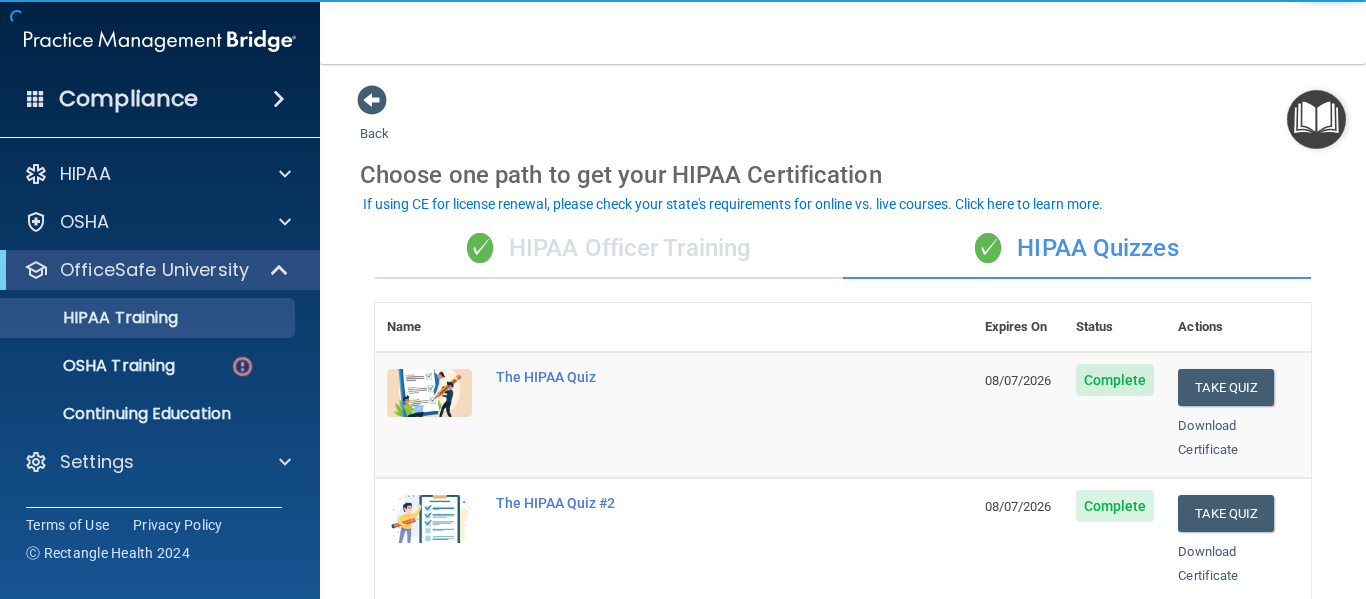 click on "✓   HIPAA Officer Training" at bounding box center [609, 249] 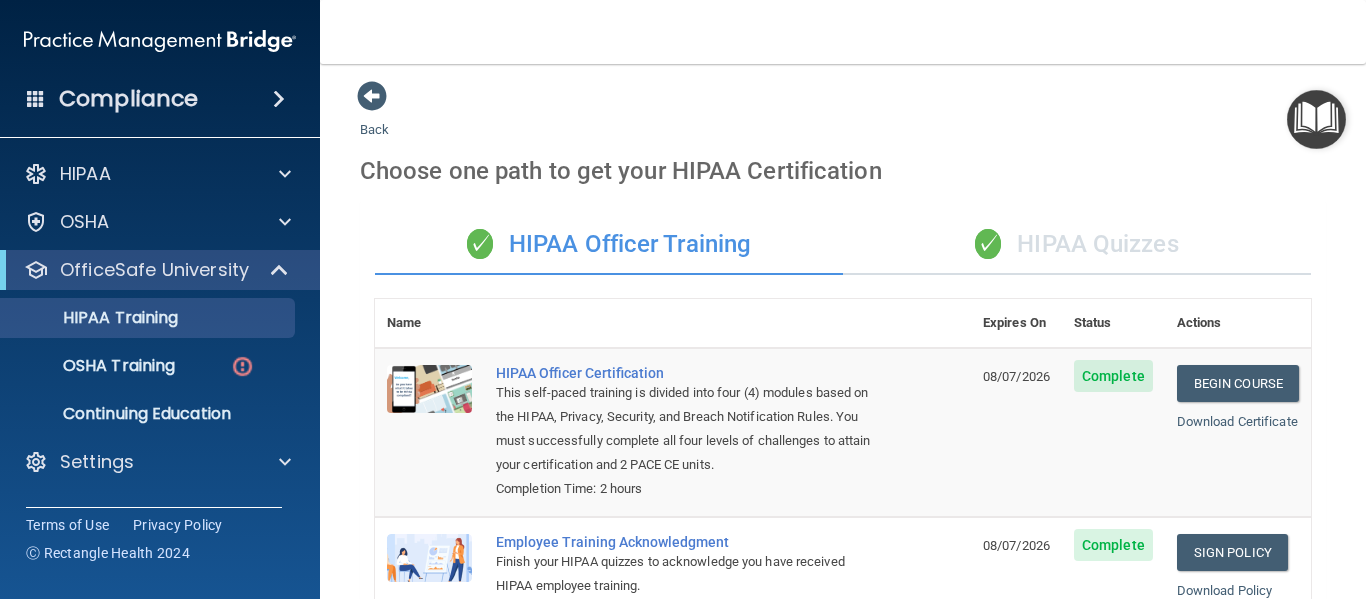 scroll, scrollTop: 0, scrollLeft: 0, axis: both 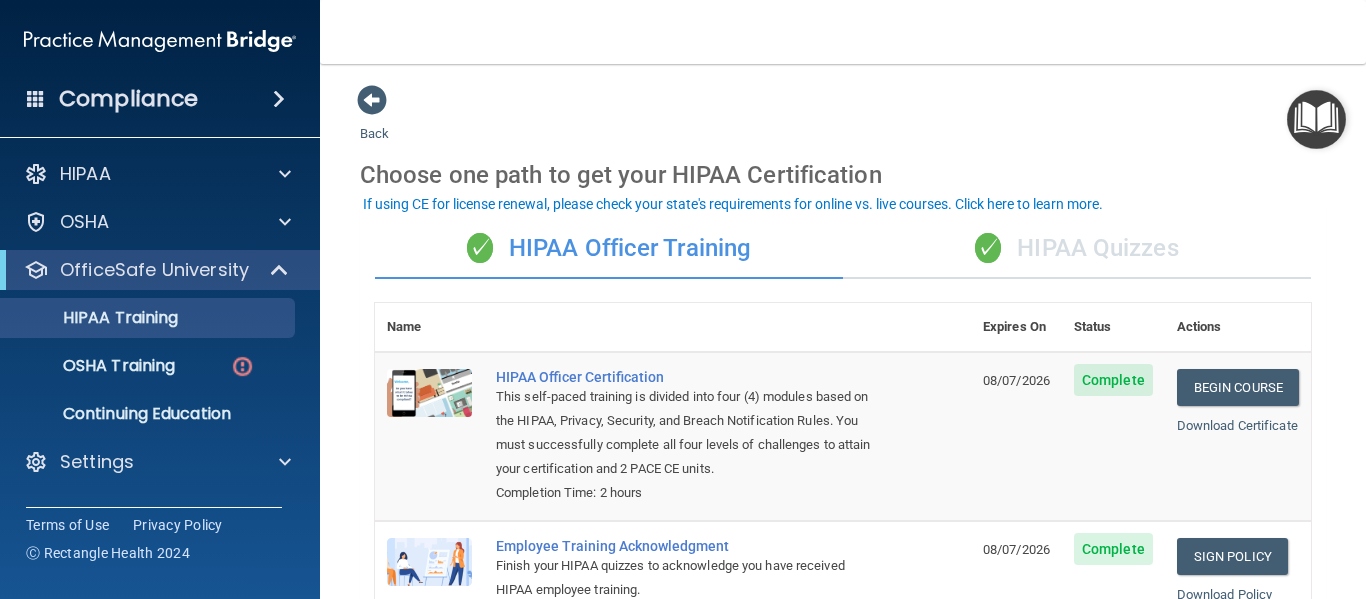click on "✓   HIPAA Quizzes" at bounding box center [1077, 249] 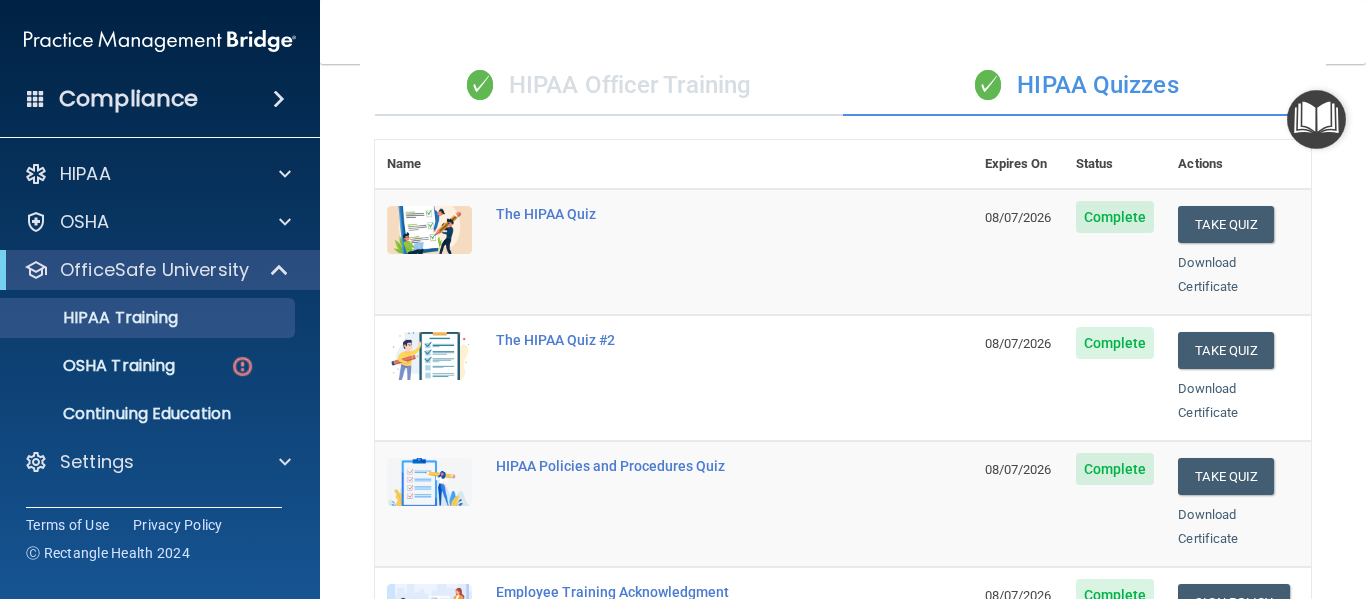 scroll, scrollTop: 157, scrollLeft: 0, axis: vertical 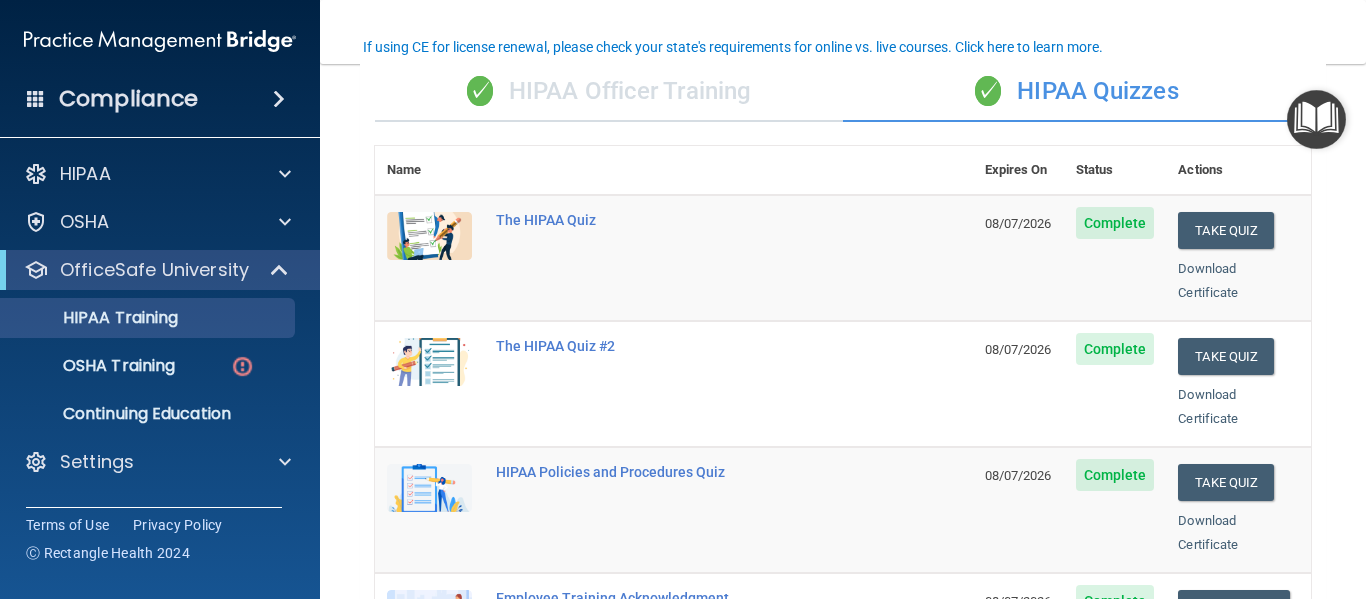 click on "✓   HIPAA Officer Training" at bounding box center [609, 92] 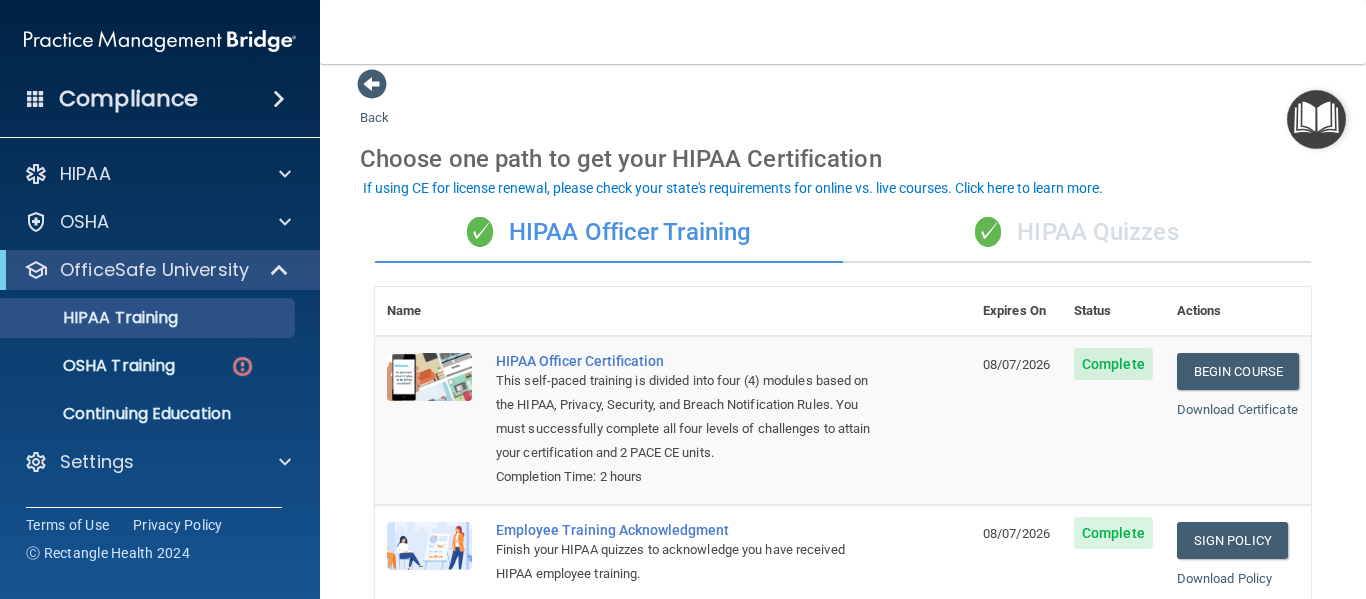 scroll, scrollTop: 15, scrollLeft: 0, axis: vertical 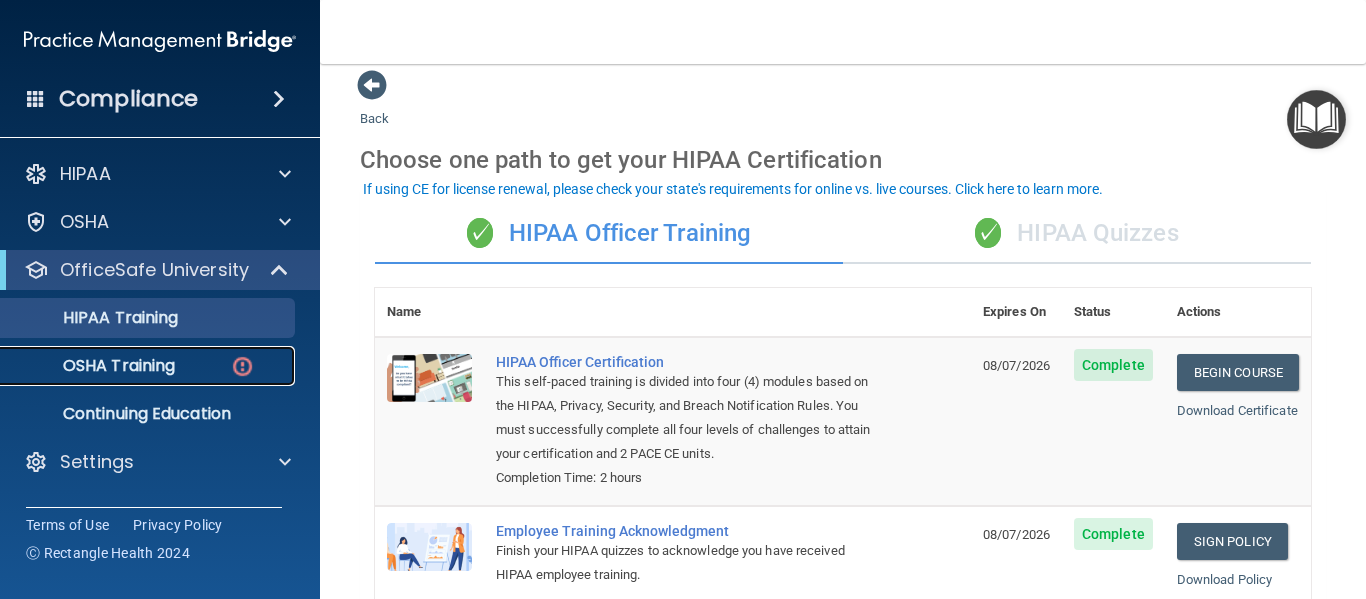 click on "OSHA Training" at bounding box center [94, 366] 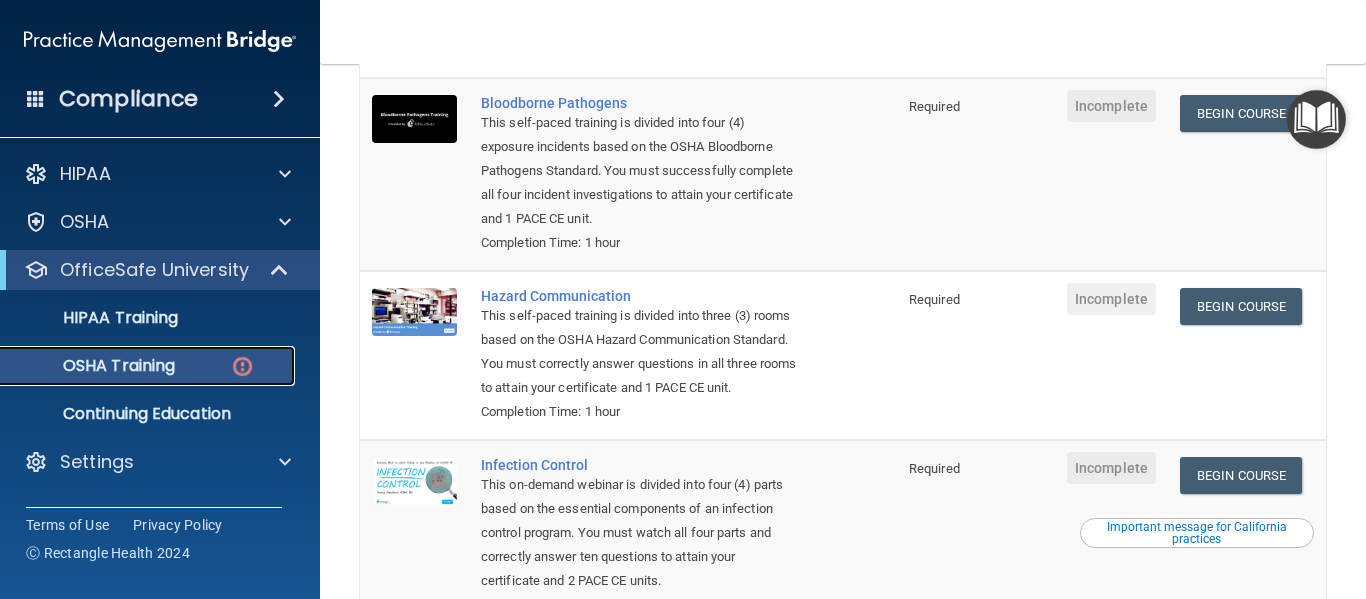 scroll, scrollTop: 176, scrollLeft: 0, axis: vertical 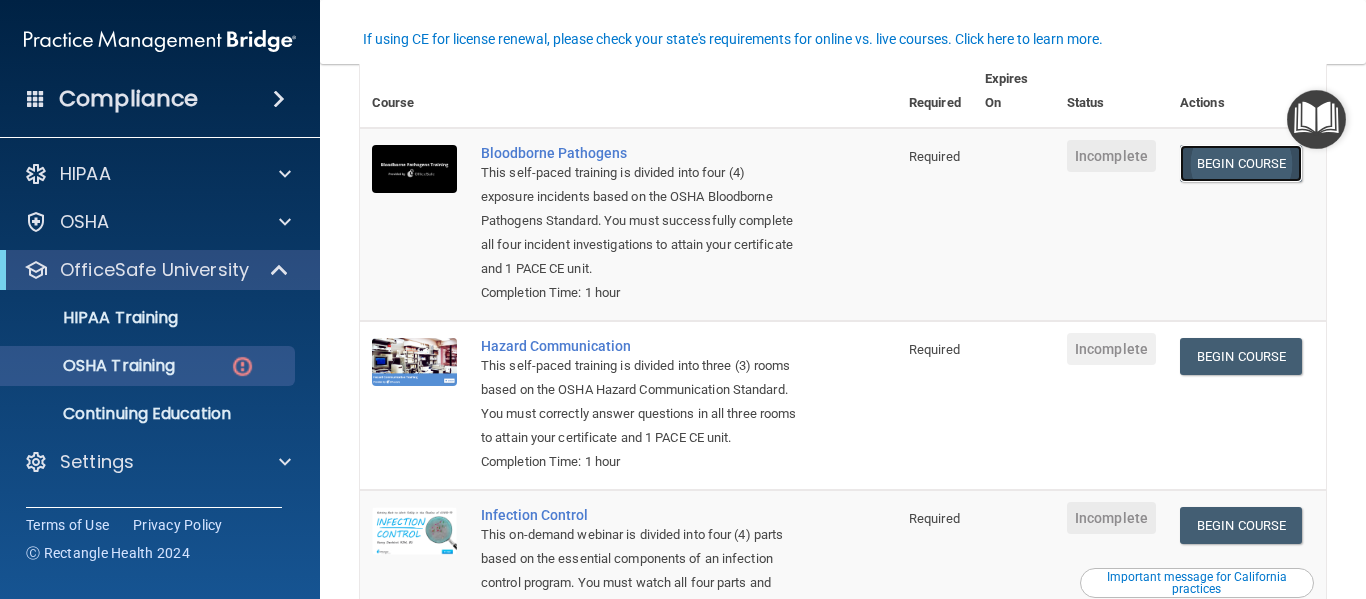 click on "Begin Course" at bounding box center (1241, 163) 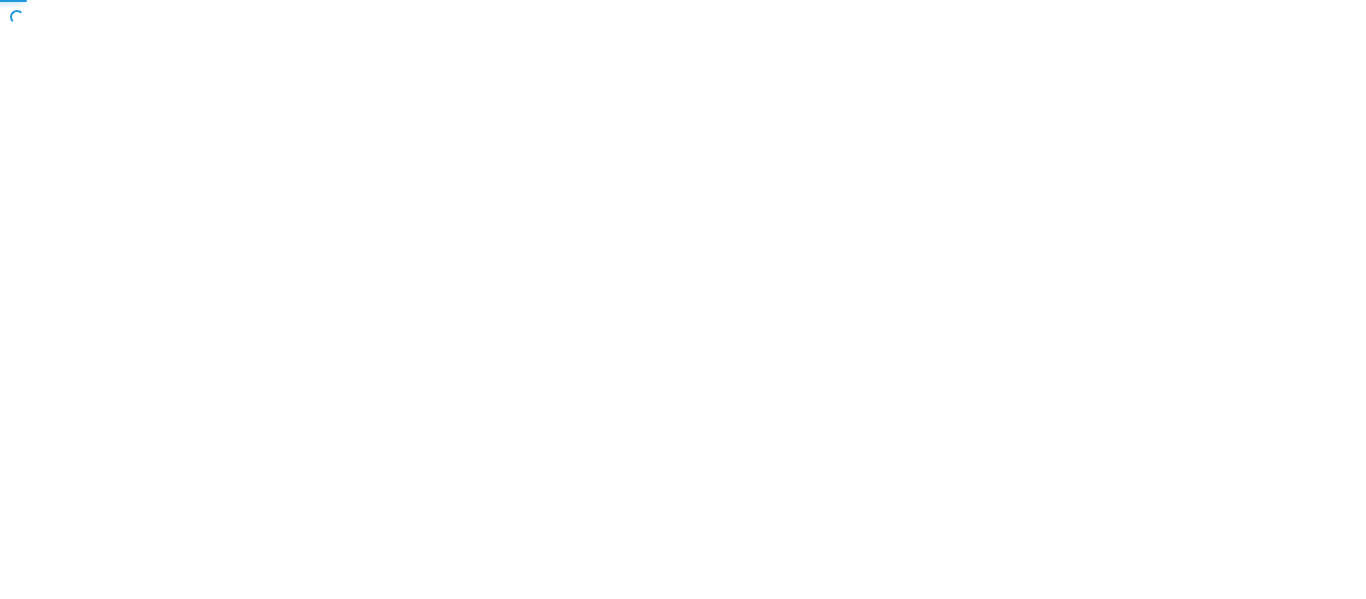 scroll, scrollTop: 0, scrollLeft: 0, axis: both 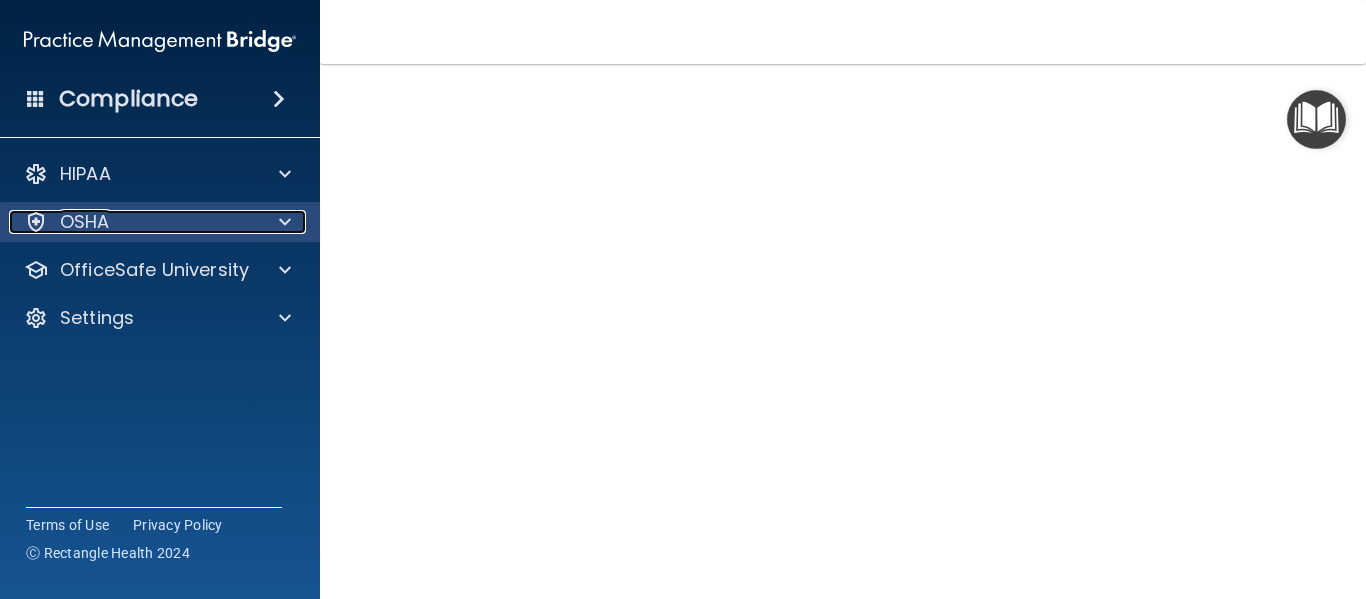 click at bounding box center (282, 222) 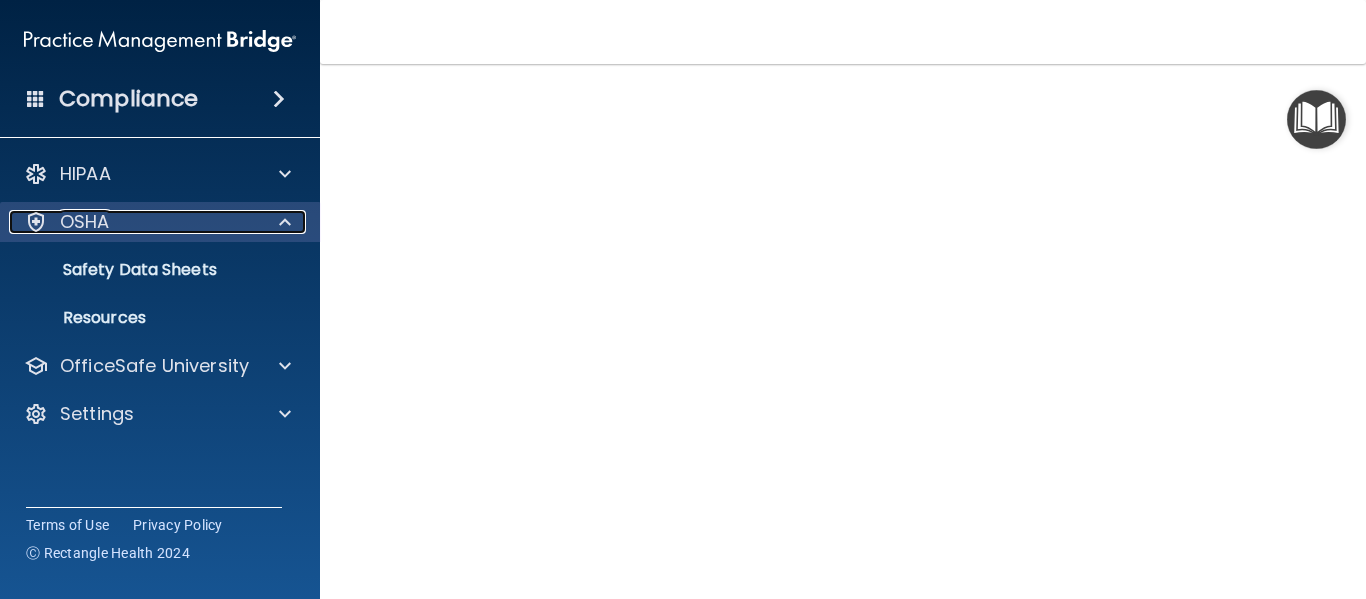 click at bounding box center [282, 222] 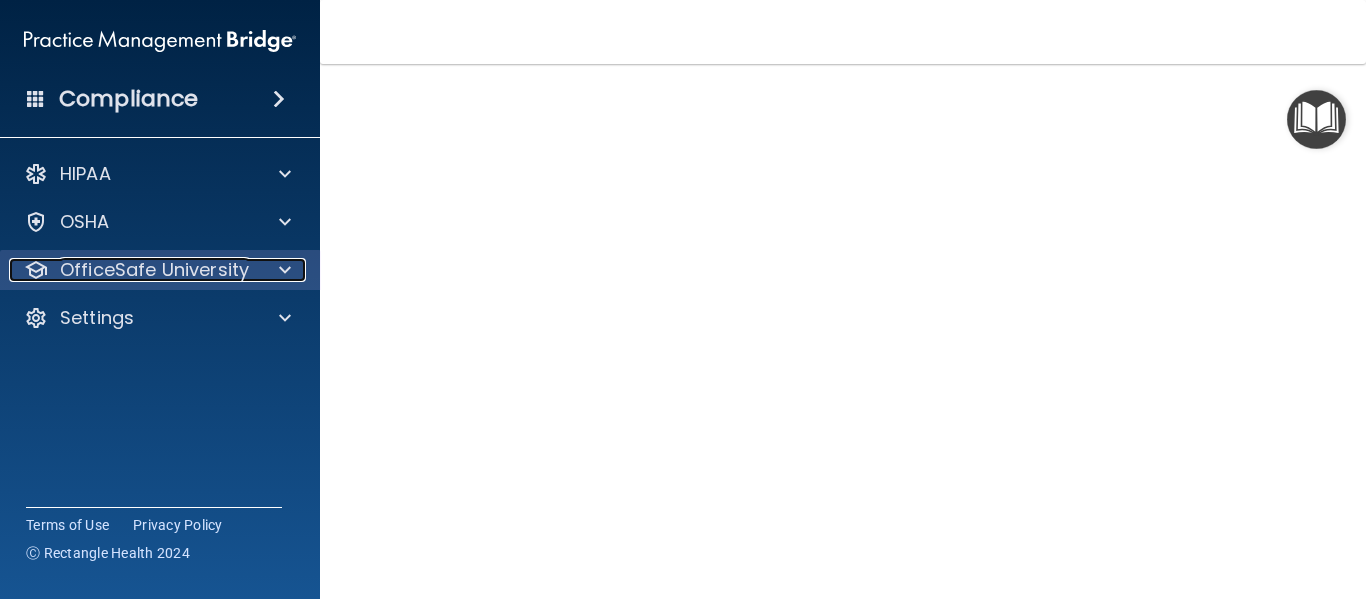click at bounding box center (282, 270) 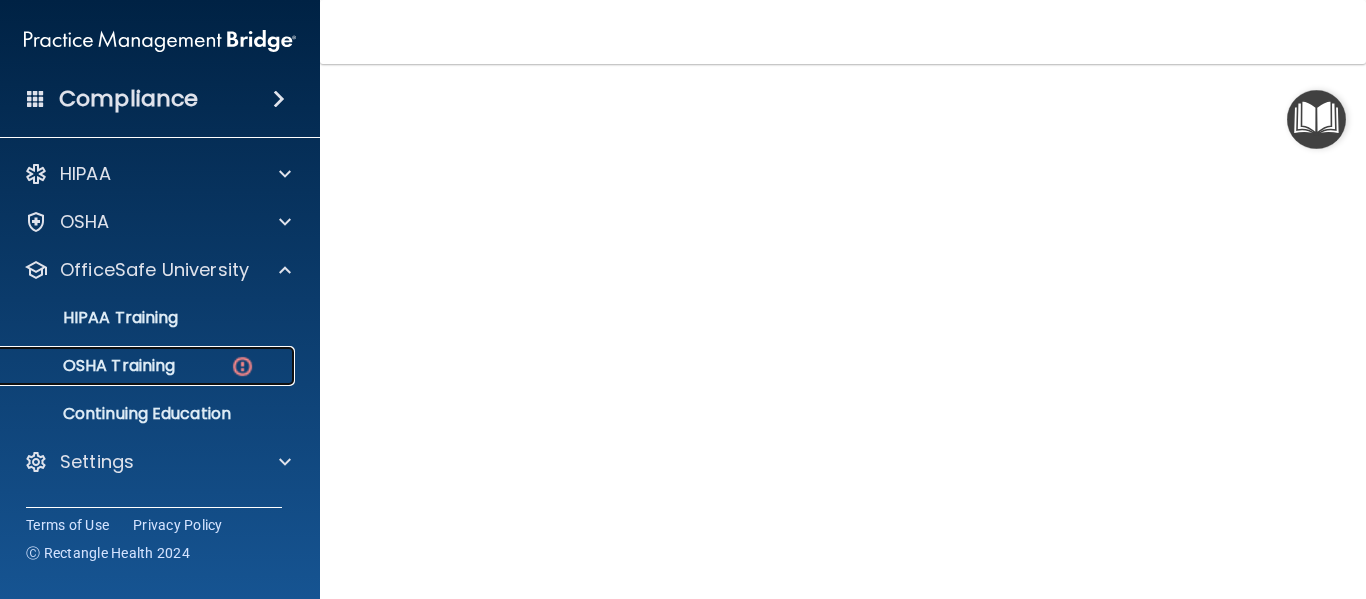 click on "OSHA Training" at bounding box center (149, 366) 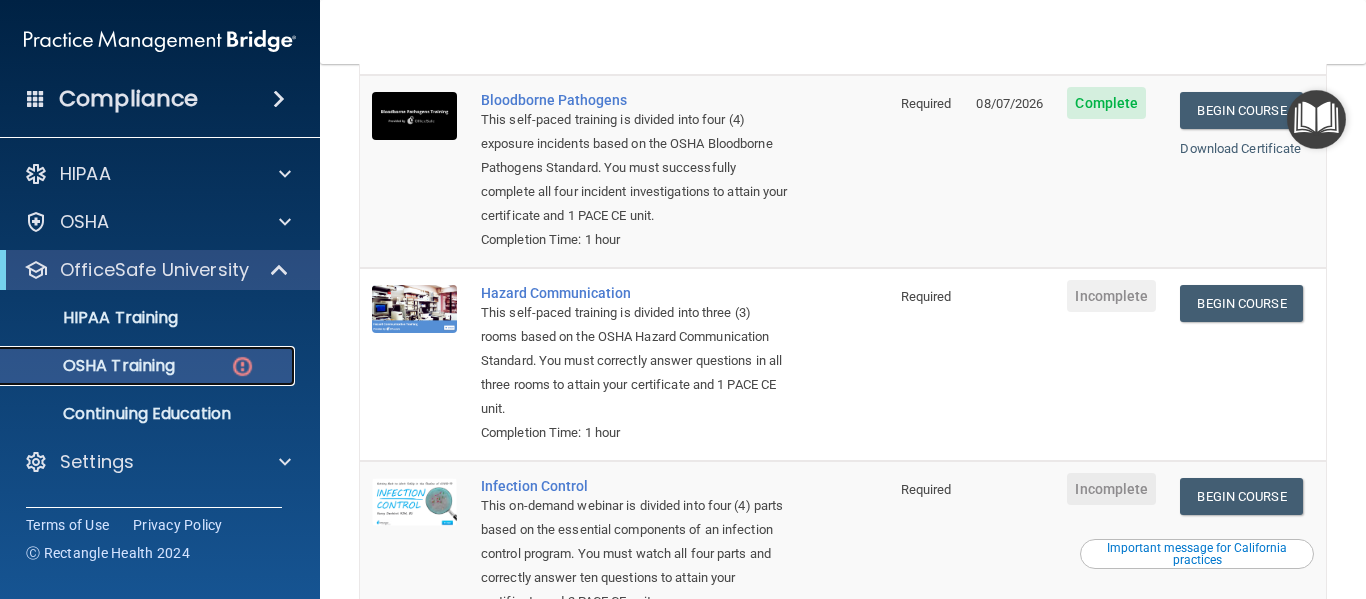 scroll, scrollTop: 290, scrollLeft: 0, axis: vertical 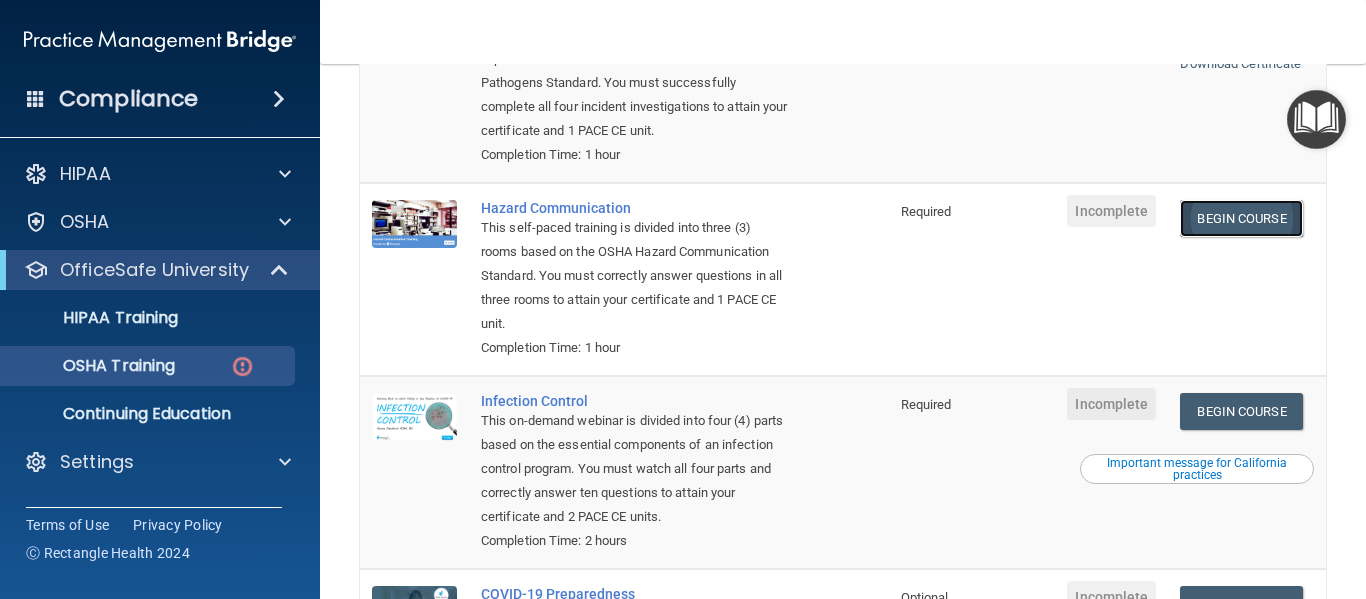 click on "Begin Course" at bounding box center [1241, 218] 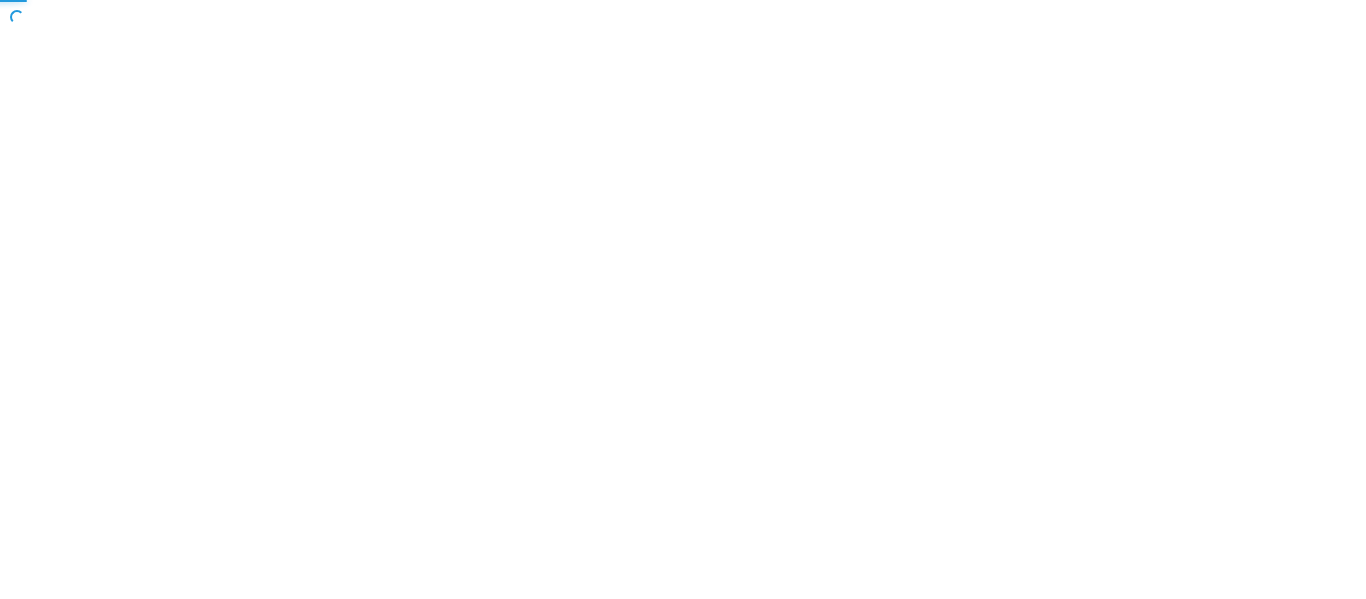 scroll, scrollTop: 0, scrollLeft: 0, axis: both 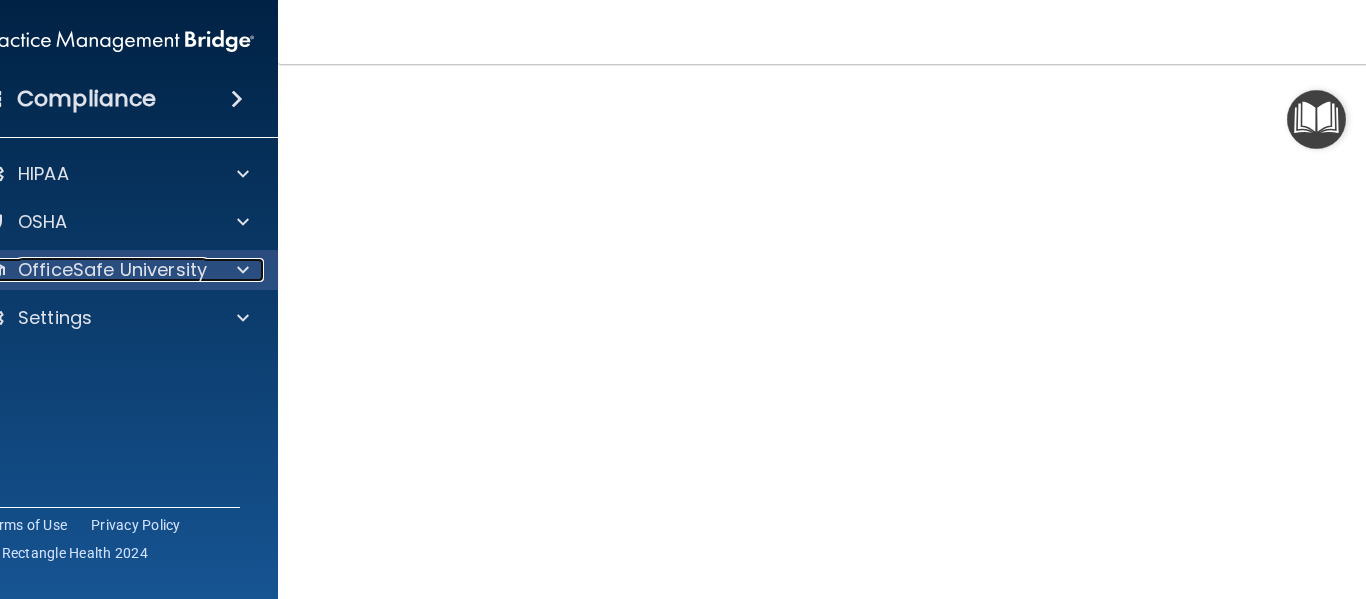 click on "OfficeSafe University" at bounding box center (112, 270) 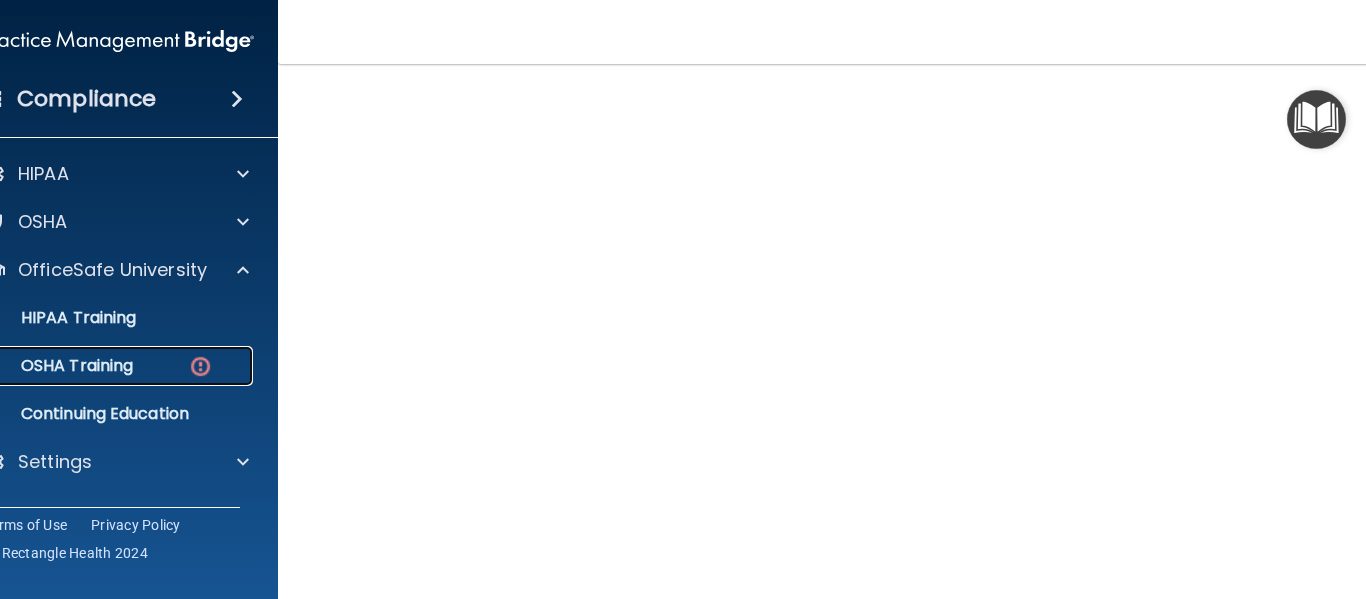 click on "OSHA Training" at bounding box center (107, 366) 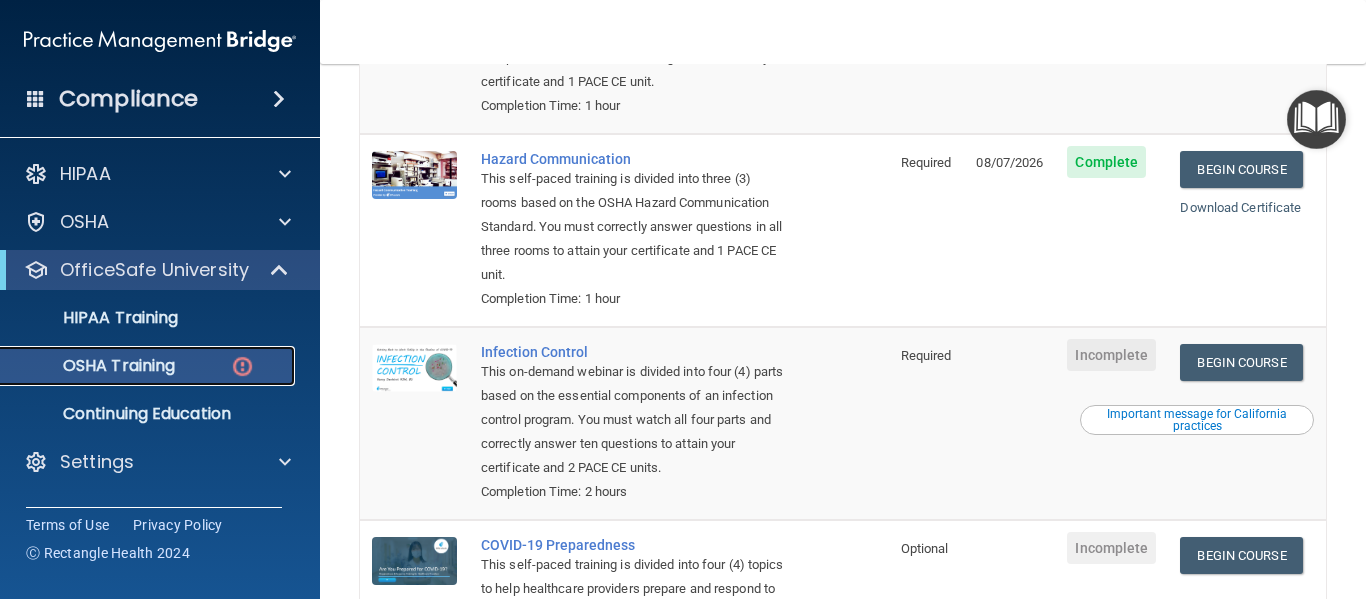 scroll, scrollTop: 373, scrollLeft: 0, axis: vertical 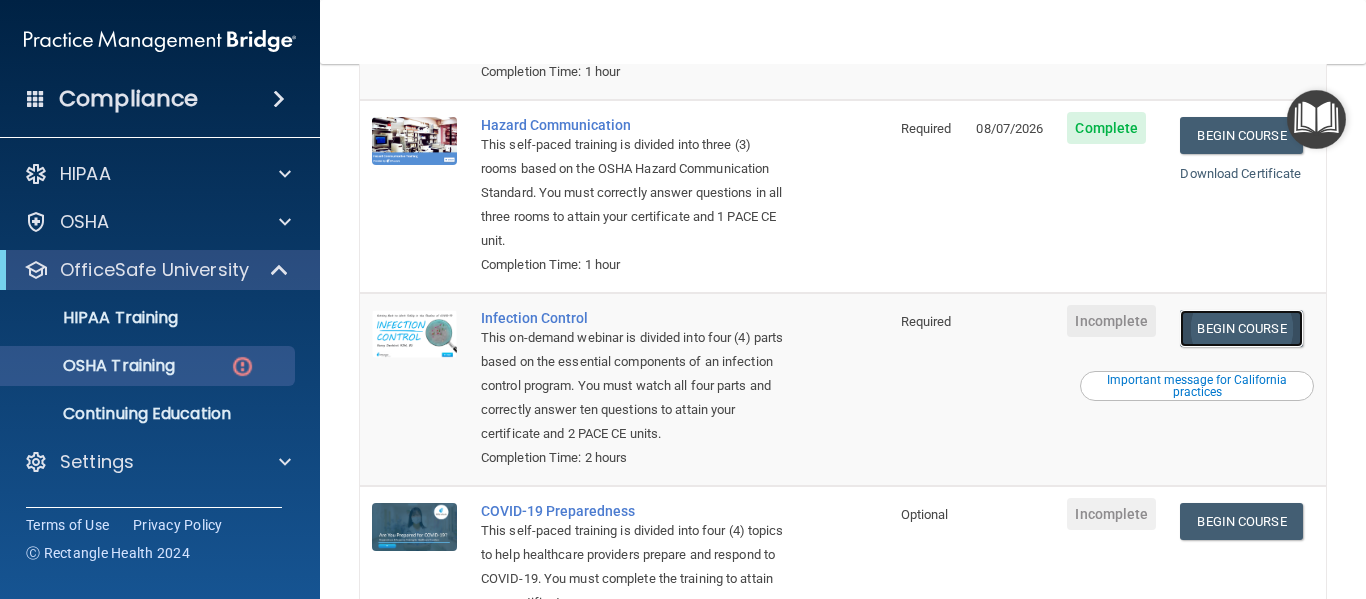 click on "Begin Course" at bounding box center [1241, 328] 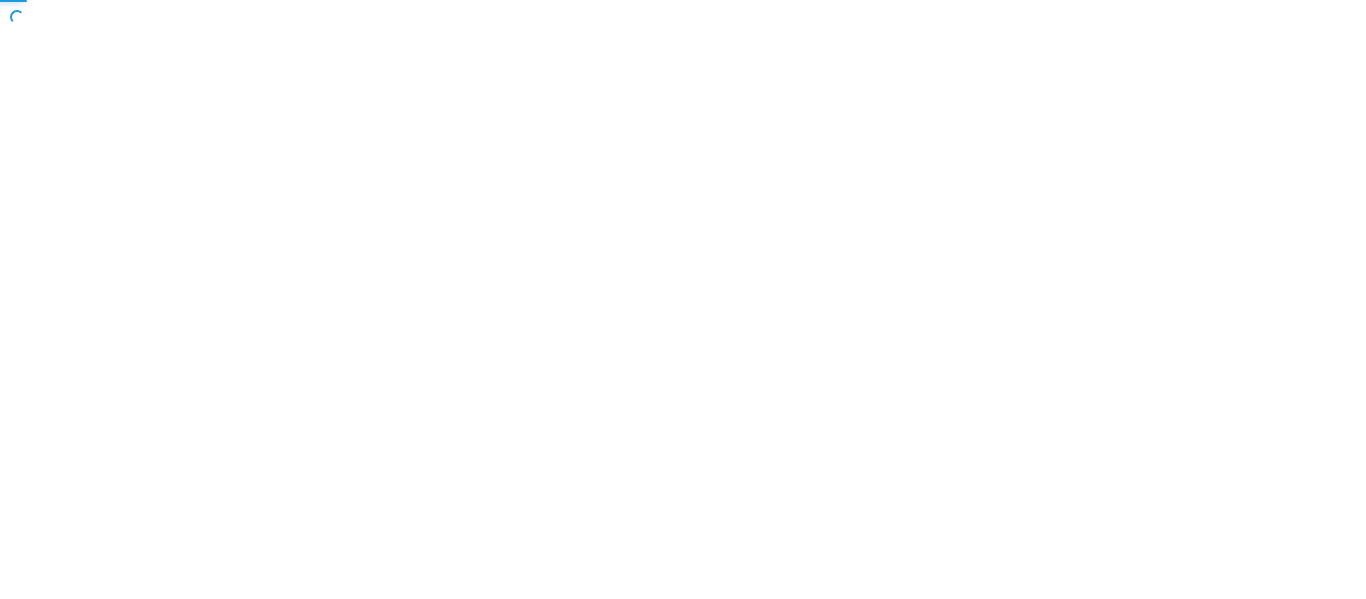 scroll, scrollTop: 0, scrollLeft: 0, axis: both 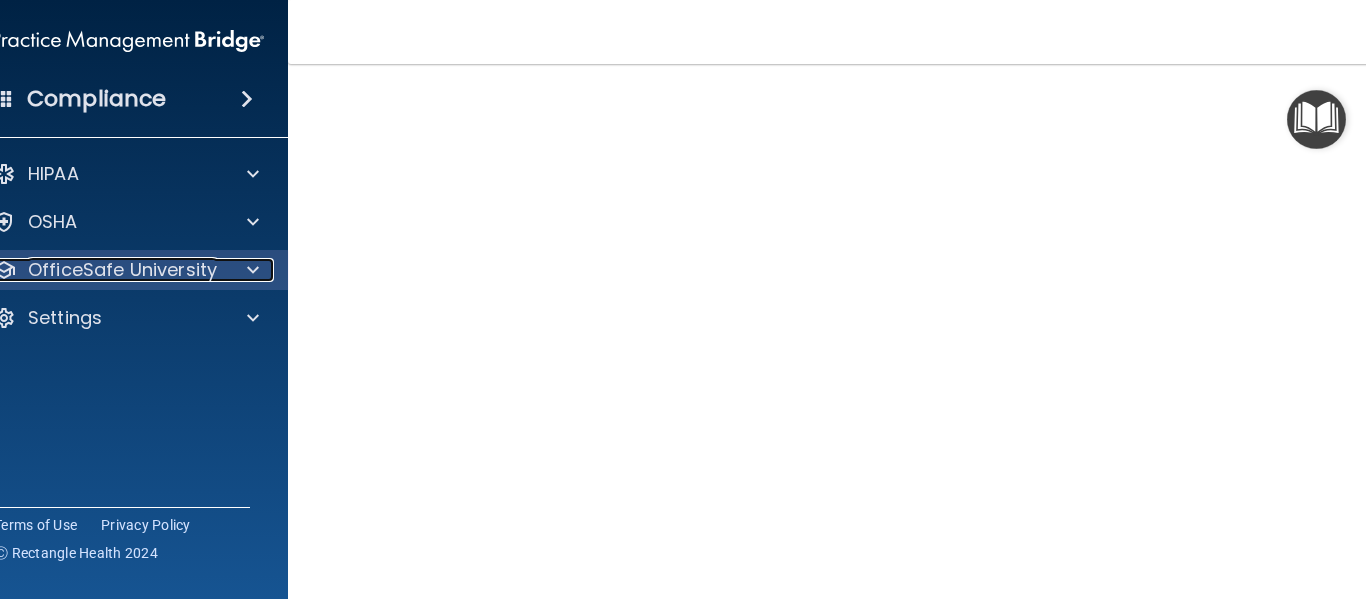 click on "OfficeSafe University" at bounding box center (122, 270) 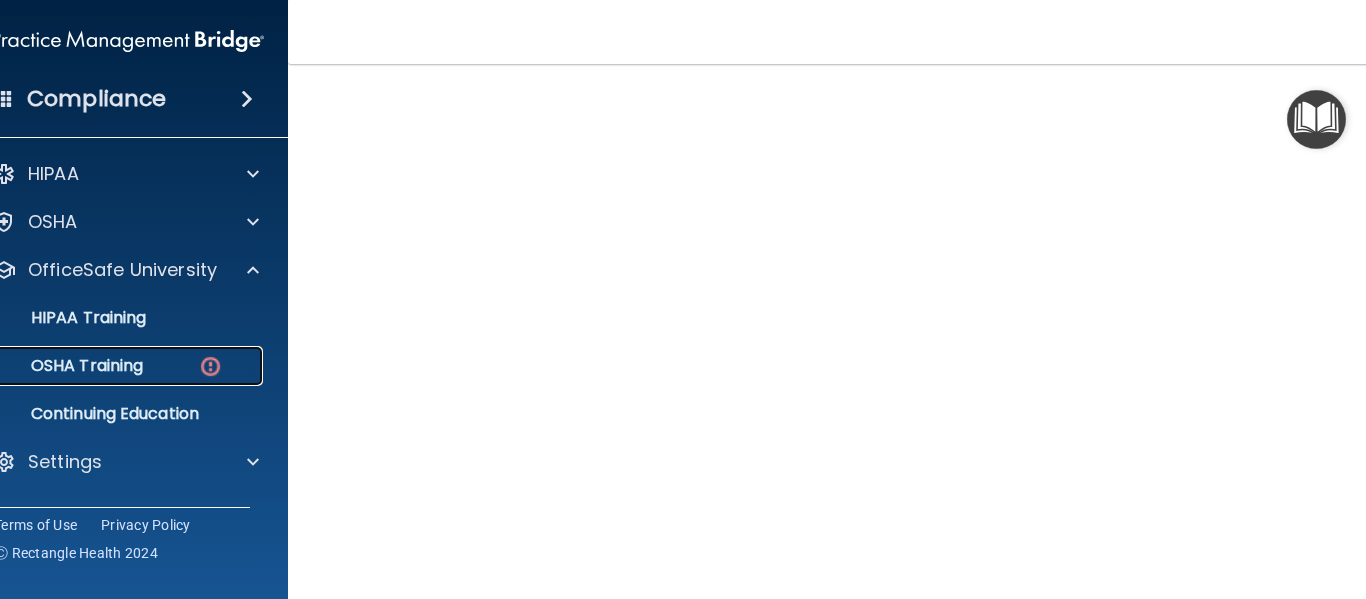click on "OSHA Training" at bounding box center [117, 366] 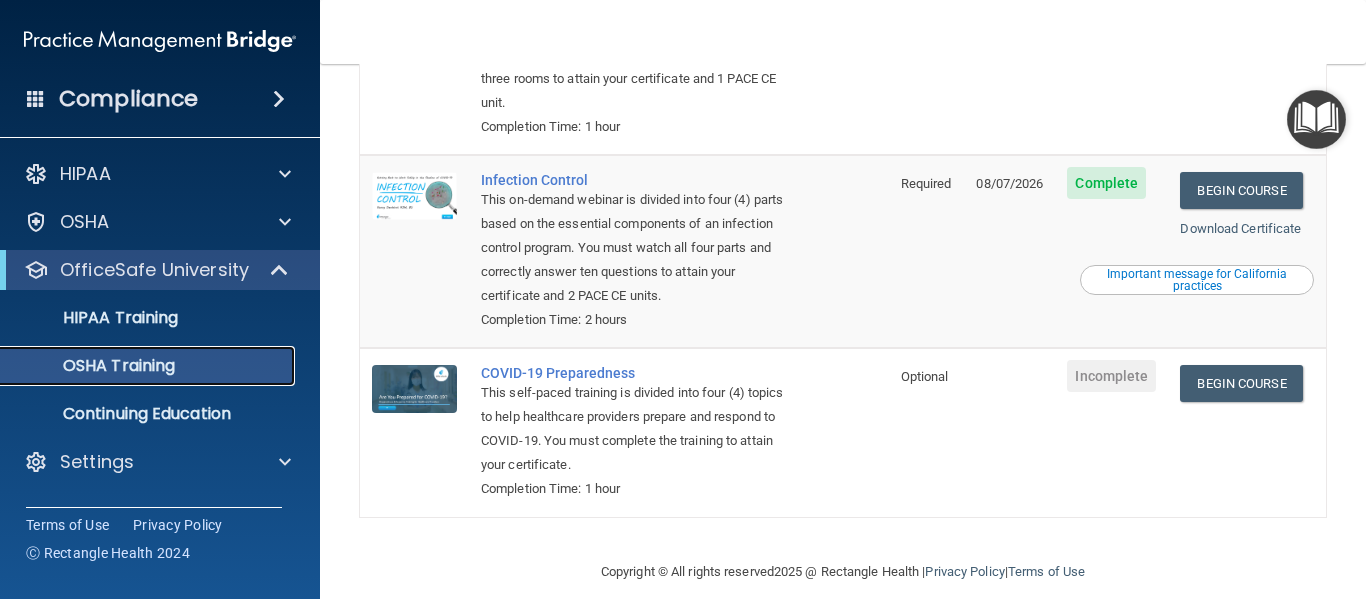 scroll, scrollTop: 459, scrollLeft: 0, axis: vertical 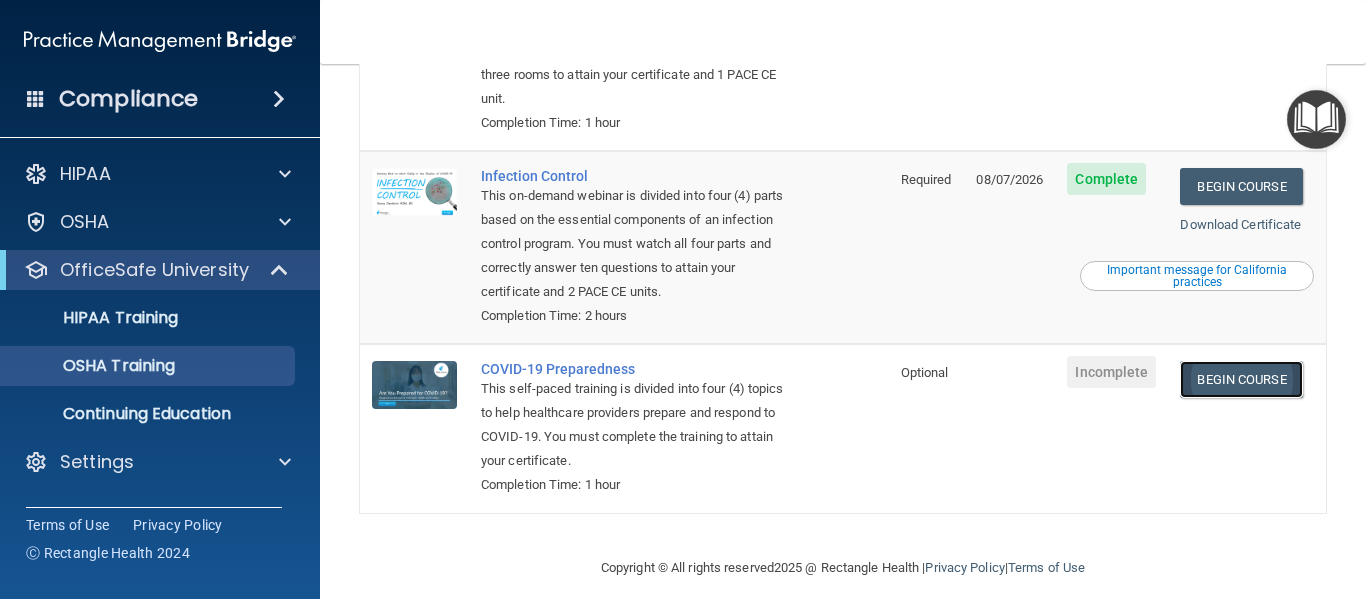 click on "Begin Course" at bounding box center (1241, 379) 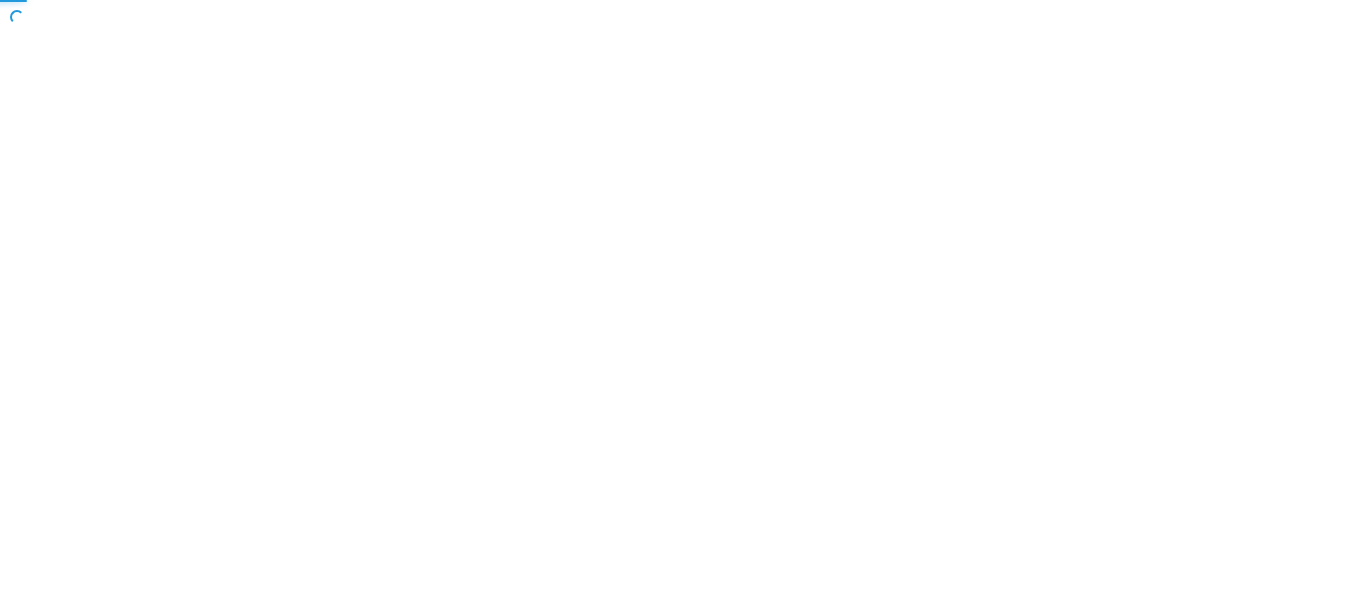 scroll, scrollTop: 0, scrollLeft: 0, axis: both 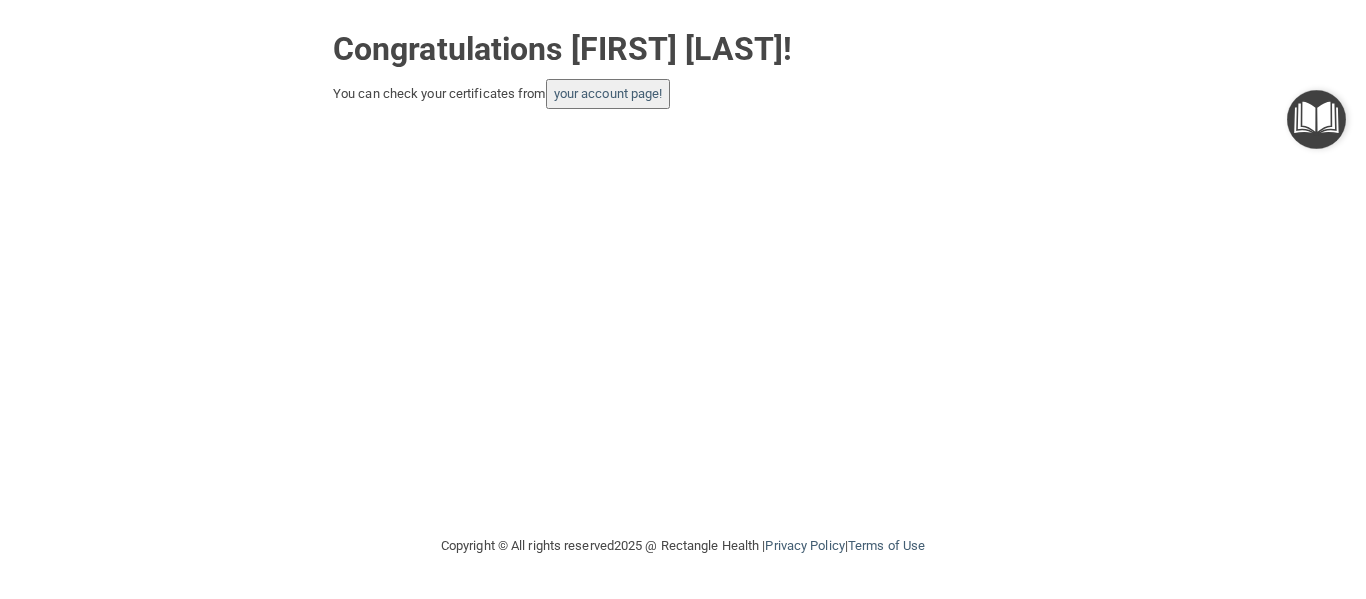 click on "your account page!" at bounding box center (608, 94) 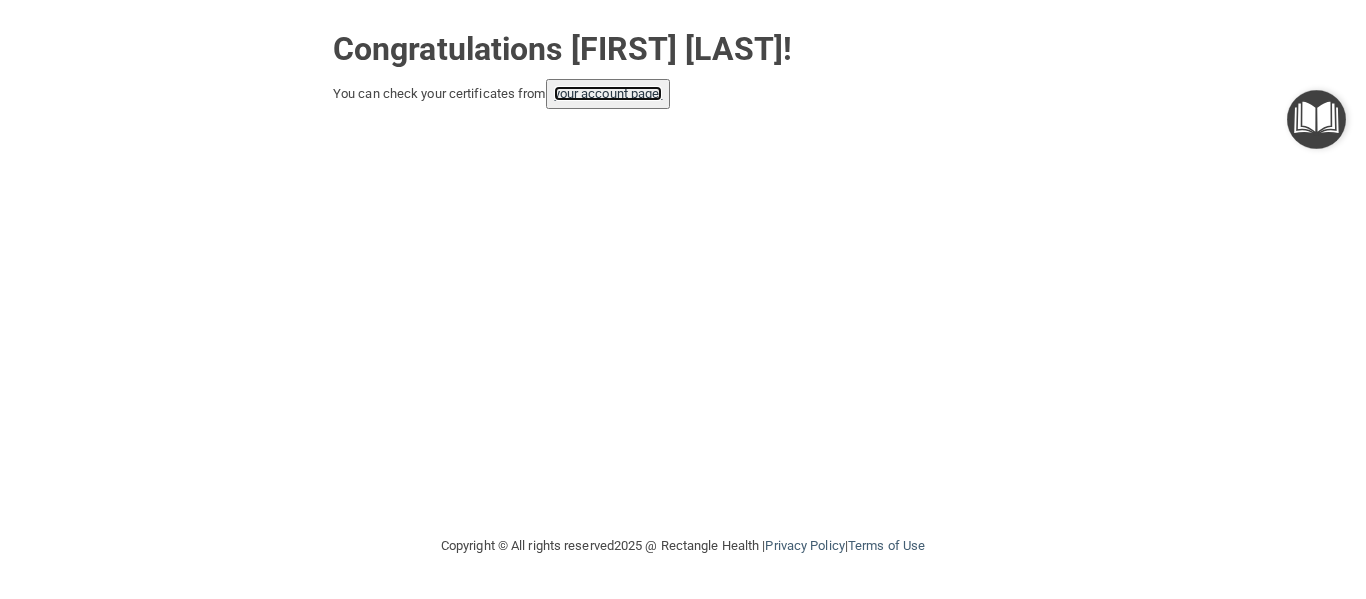 click on "your account page!" at bounding box center [608, 93] 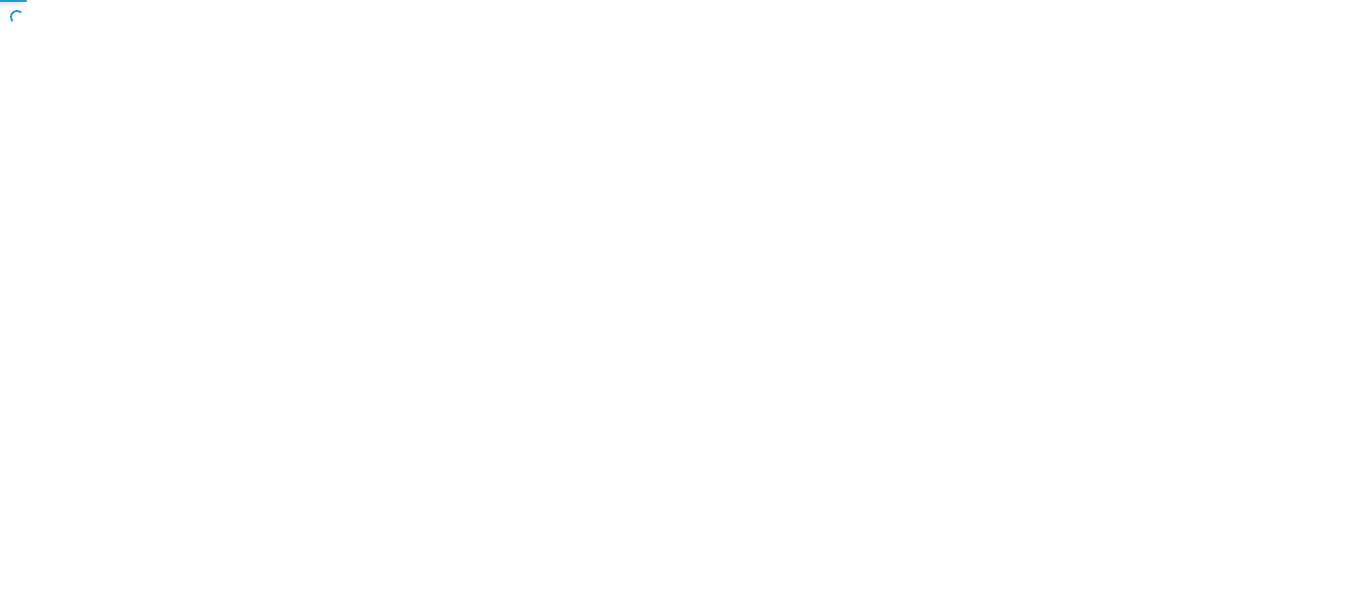 scroll, scrollTop: 0, scrollLeft: 0, axis: both 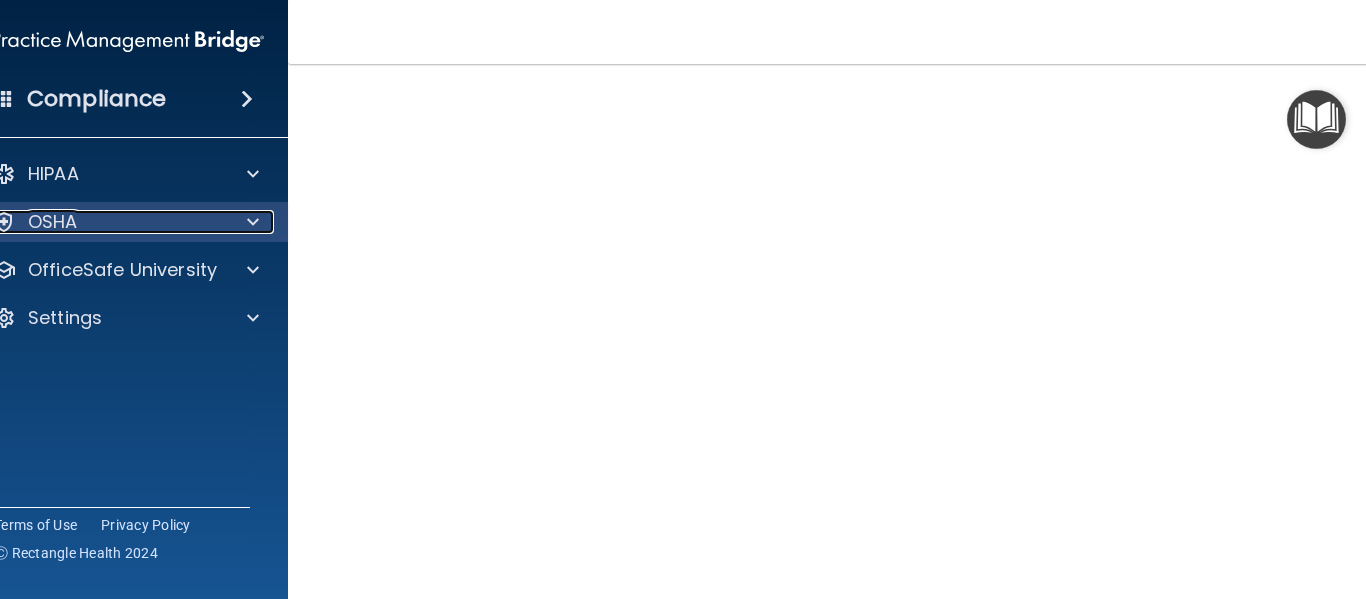 click on "OSHA" at bounding box center (101, 222) 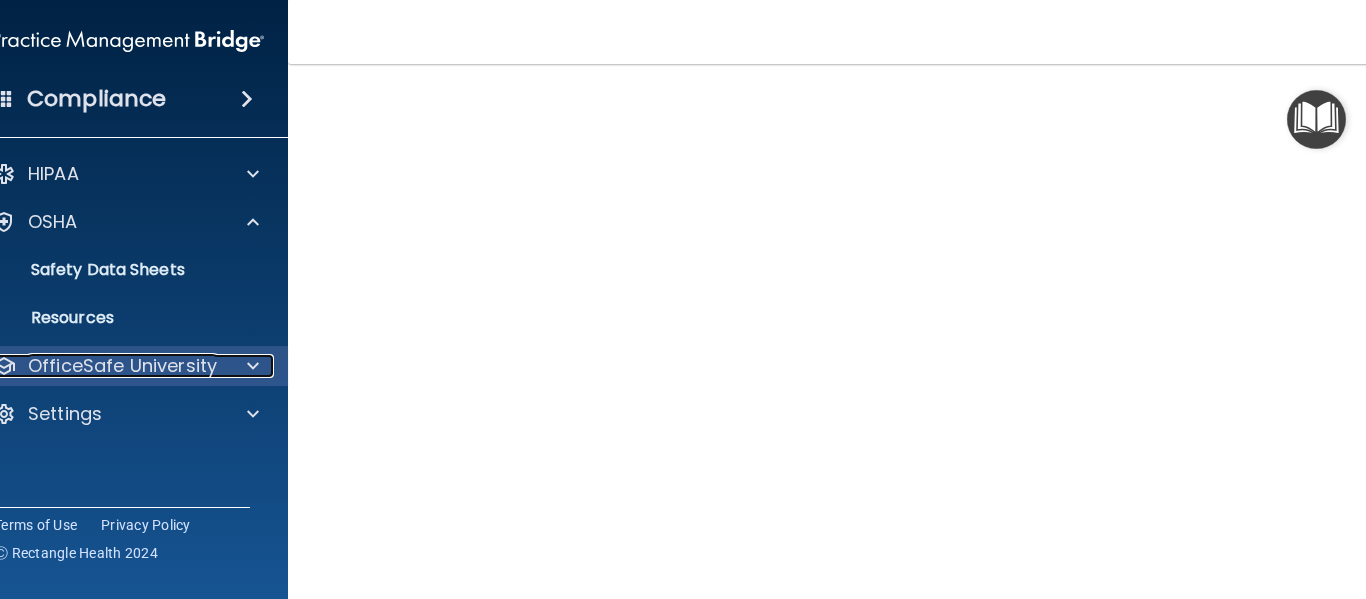 click on "OfficeSafe University" at bounding box center [122, 366] 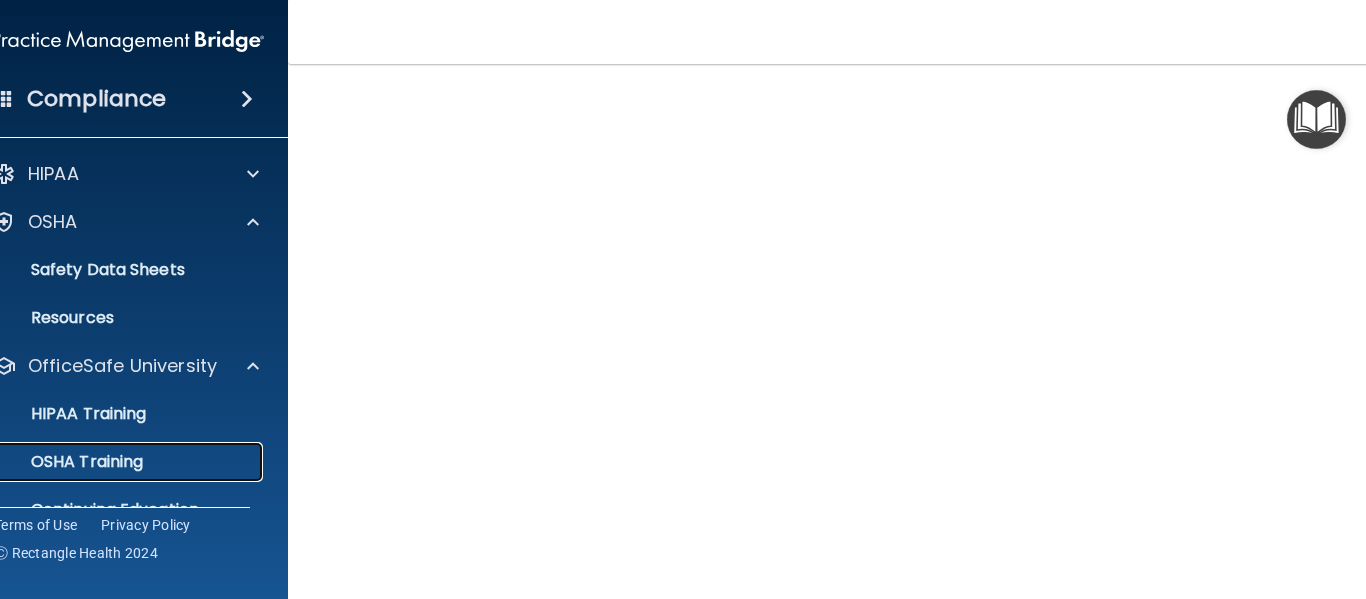 click on "OSHA Training" at bounding box center (117, 462) 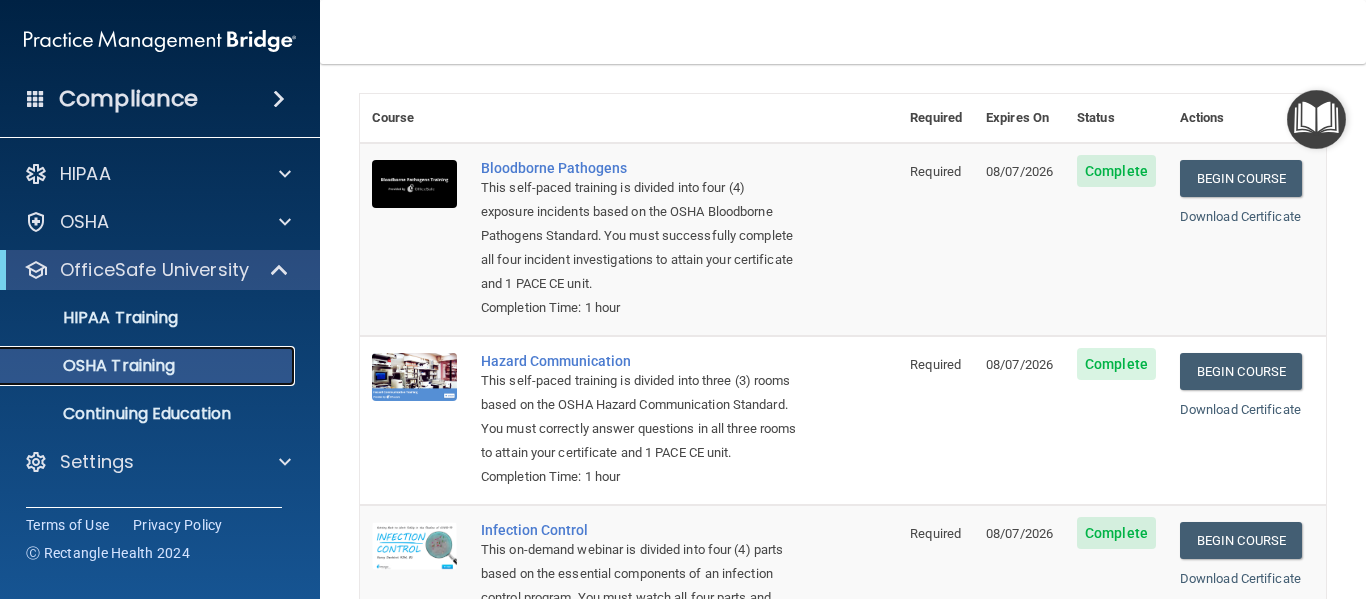scroll, scrollTop: 0, scrollLeft: 0, axis: both 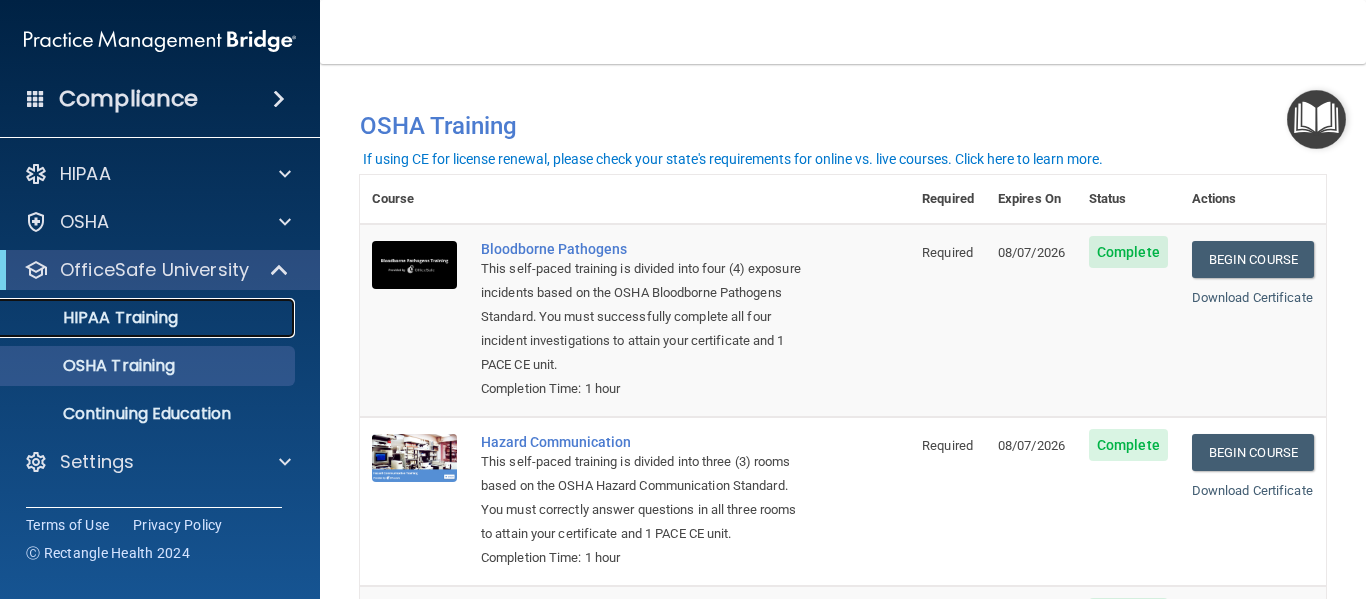 click on "HIPAA Training" at bounding box center (95, 318) 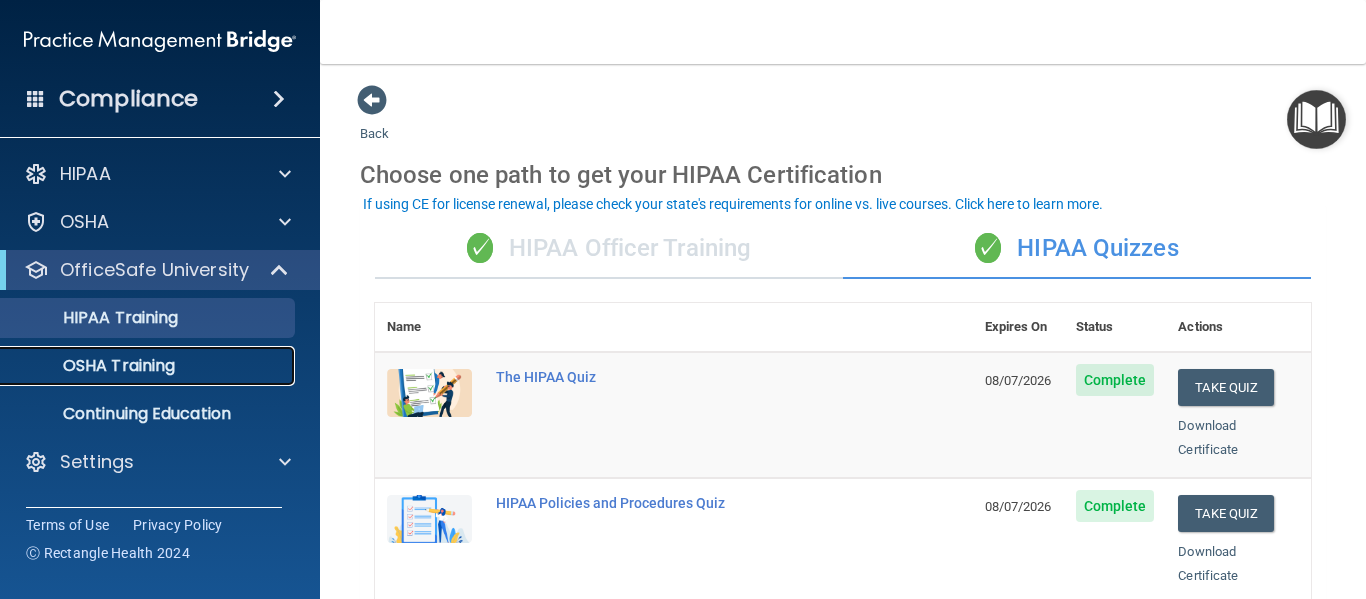 click on "OSHA Training" at bounding box center [94, 366] 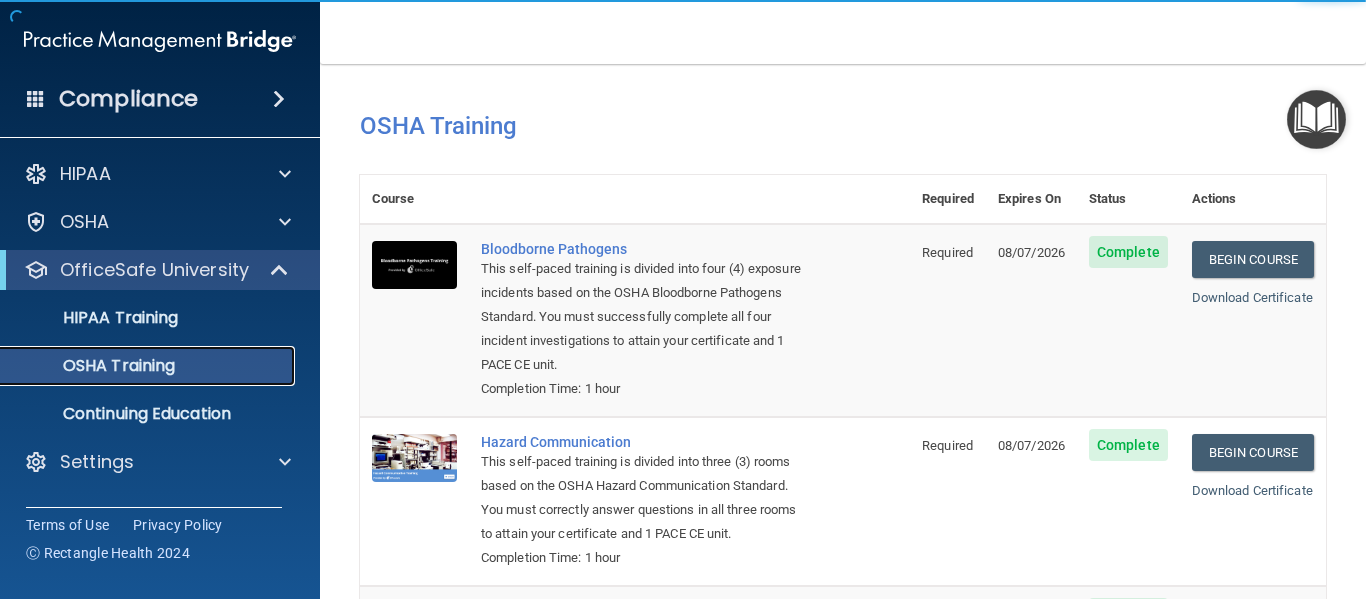 scroll, scrollTop: 481, scrollLeft: 0, axis: vertical 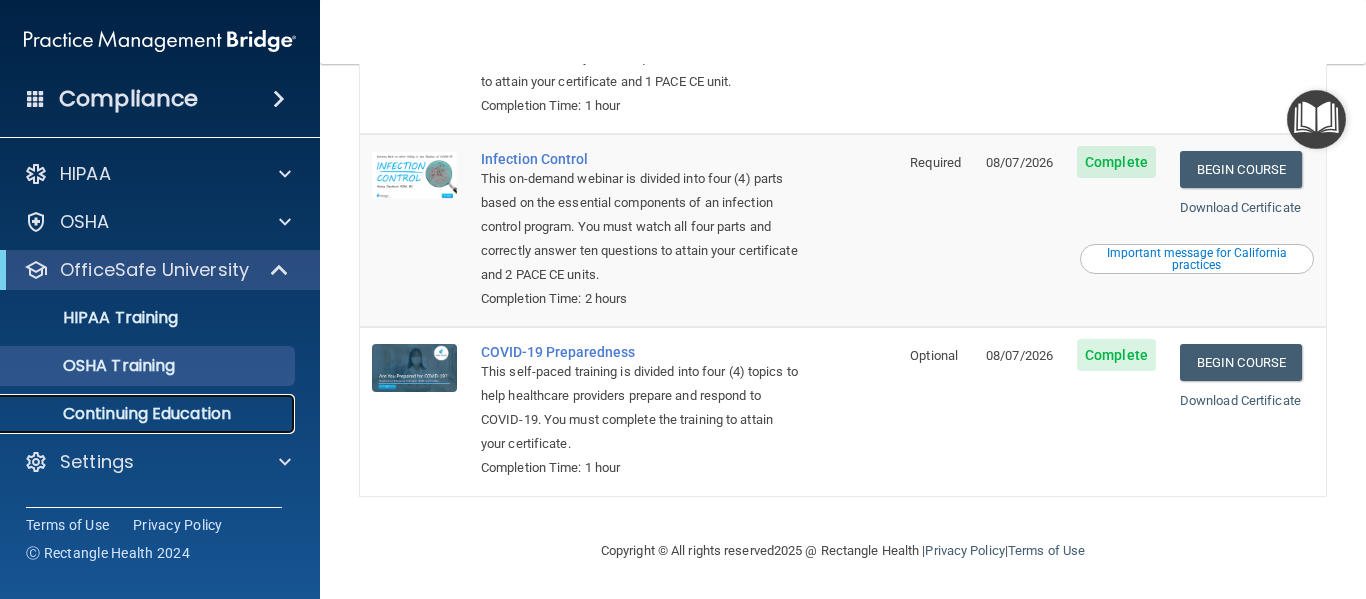 click on "Continuing Education" at bounding box center (149, 414) 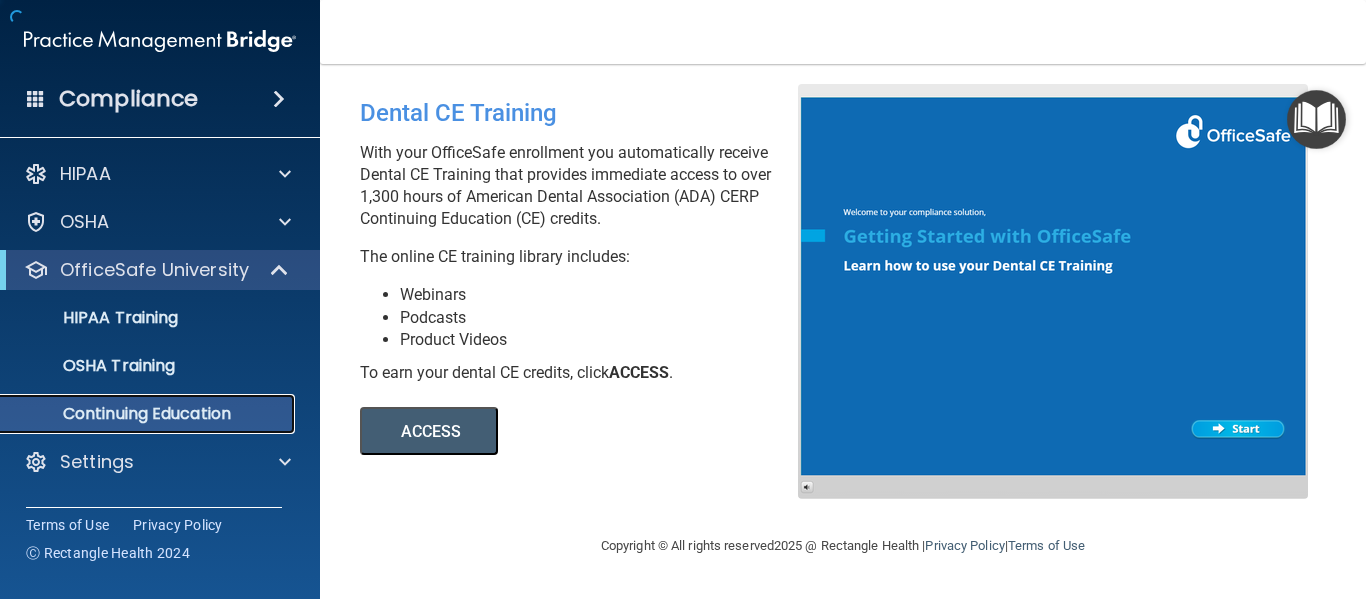 scroll, scrollTop: 0, scrollLeft: 0, axis: both 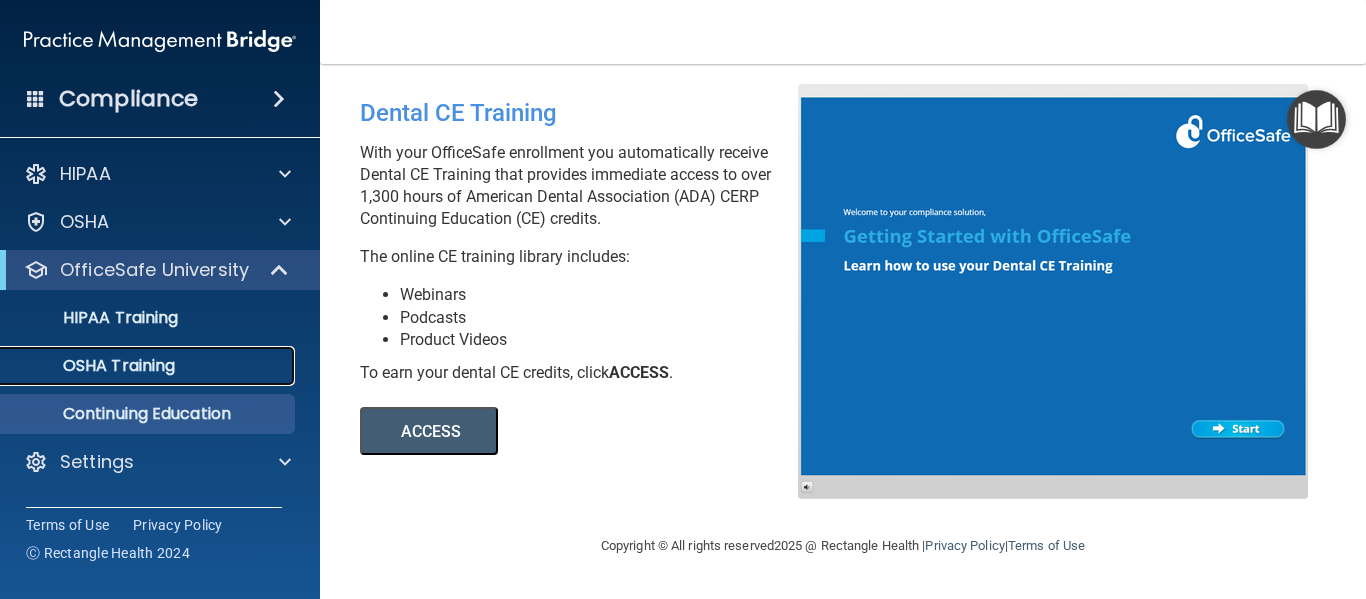 click on "OSHA Training" at bounding box center [94, 366] 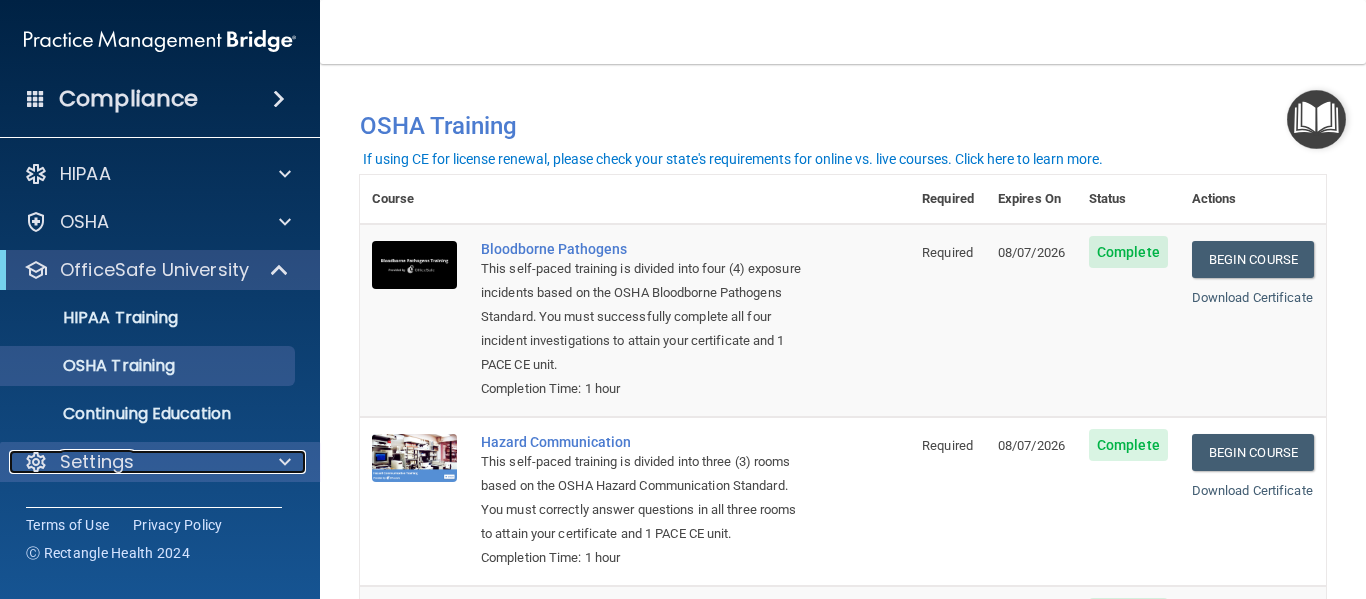 click on "Settings" at bounding box center (97, 462) 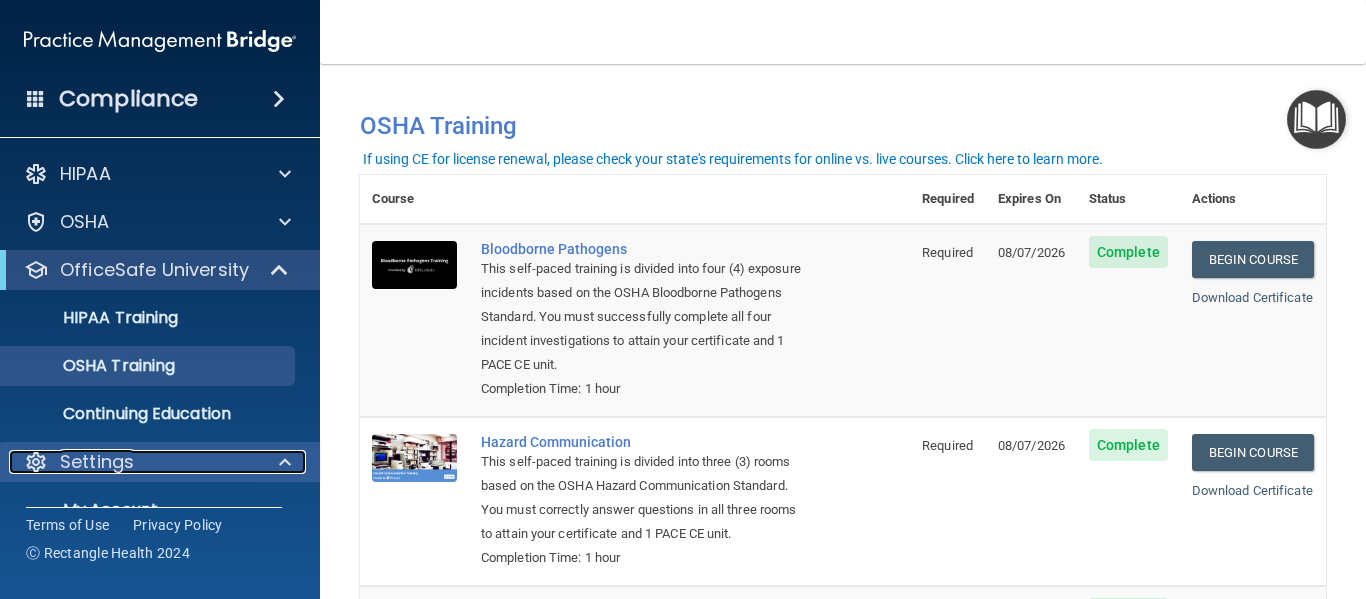scroll, scrollTop: 87, scrollLeft: 0, axis: vertical 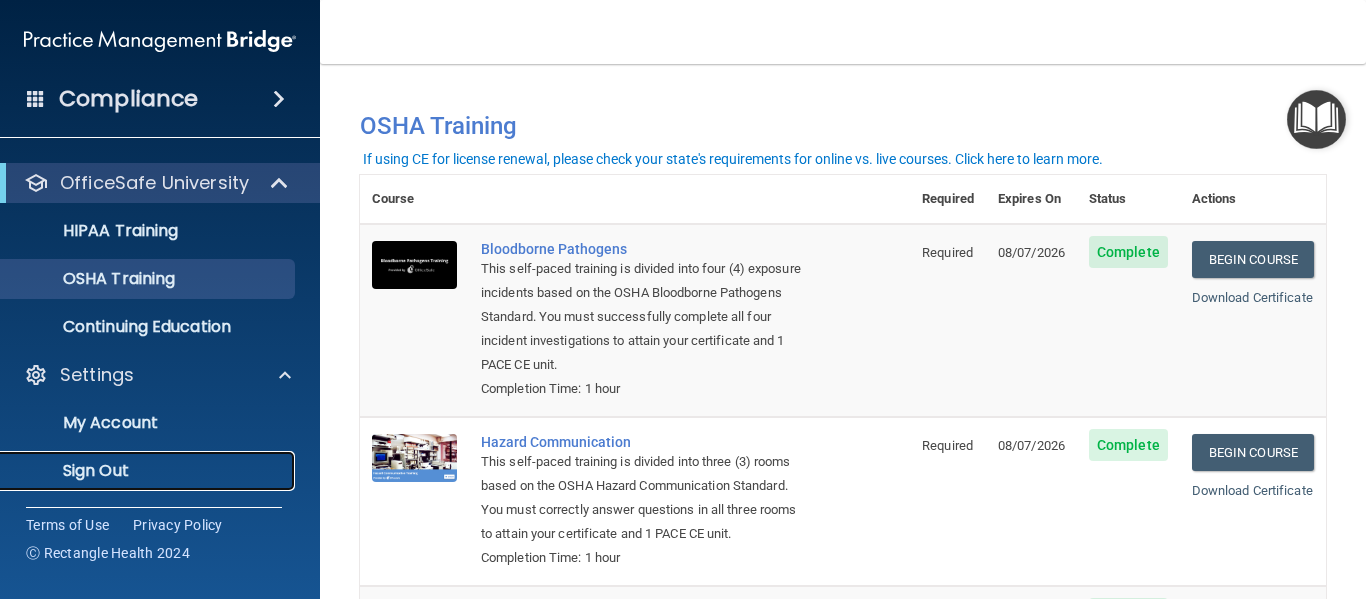 click on "Sign Out" at bounding box center [149, 471] 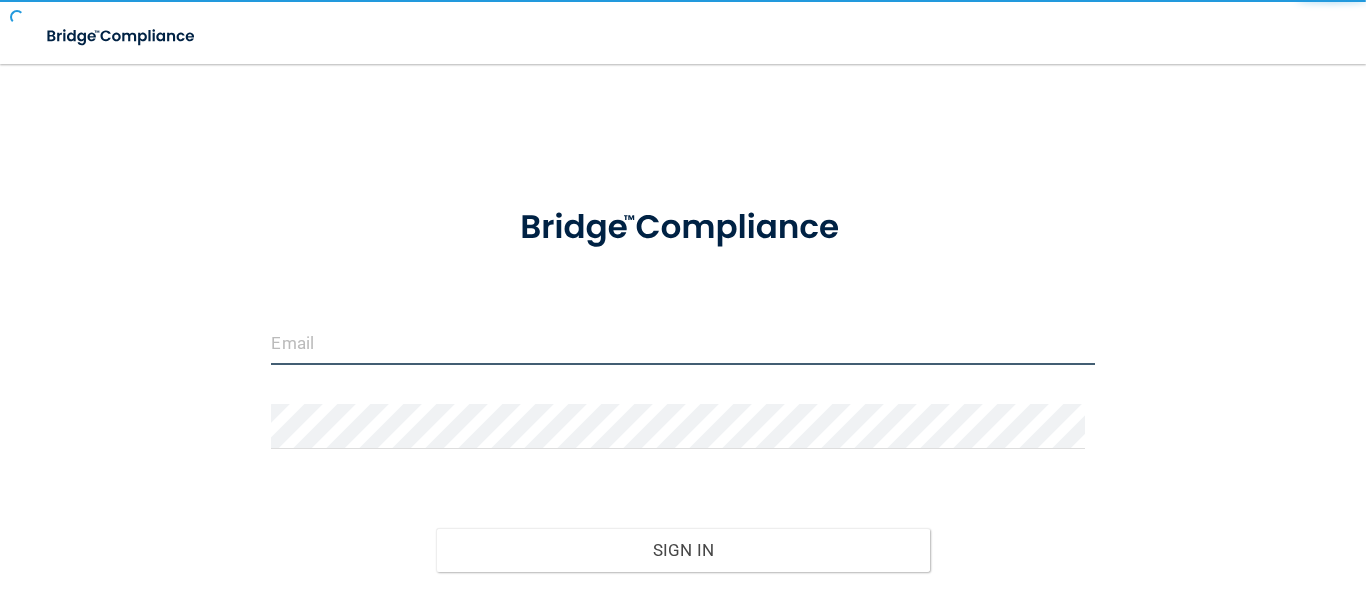 type on "[EMAIL]" 